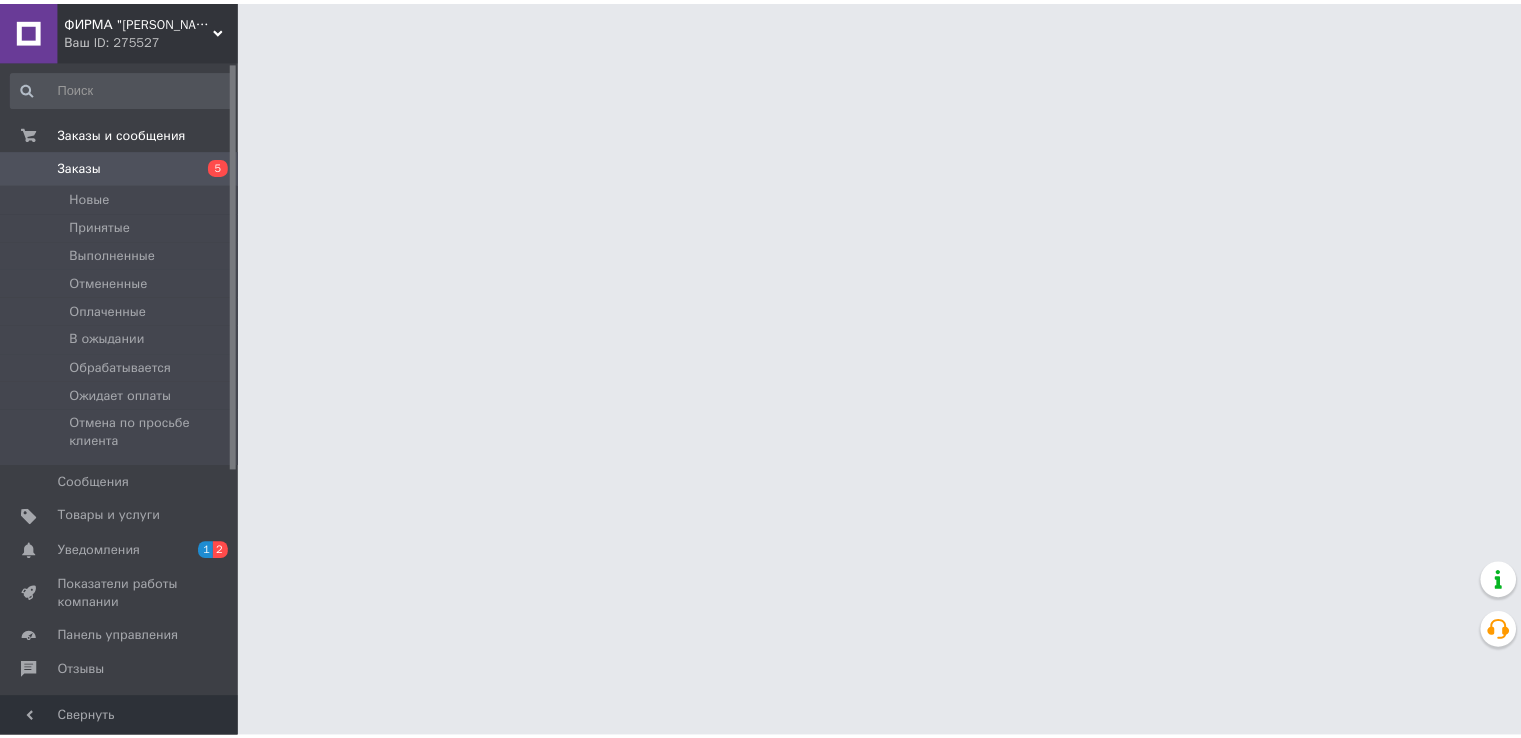 scroll, scrollTop: 0, scrollLeft: 0, axis: both 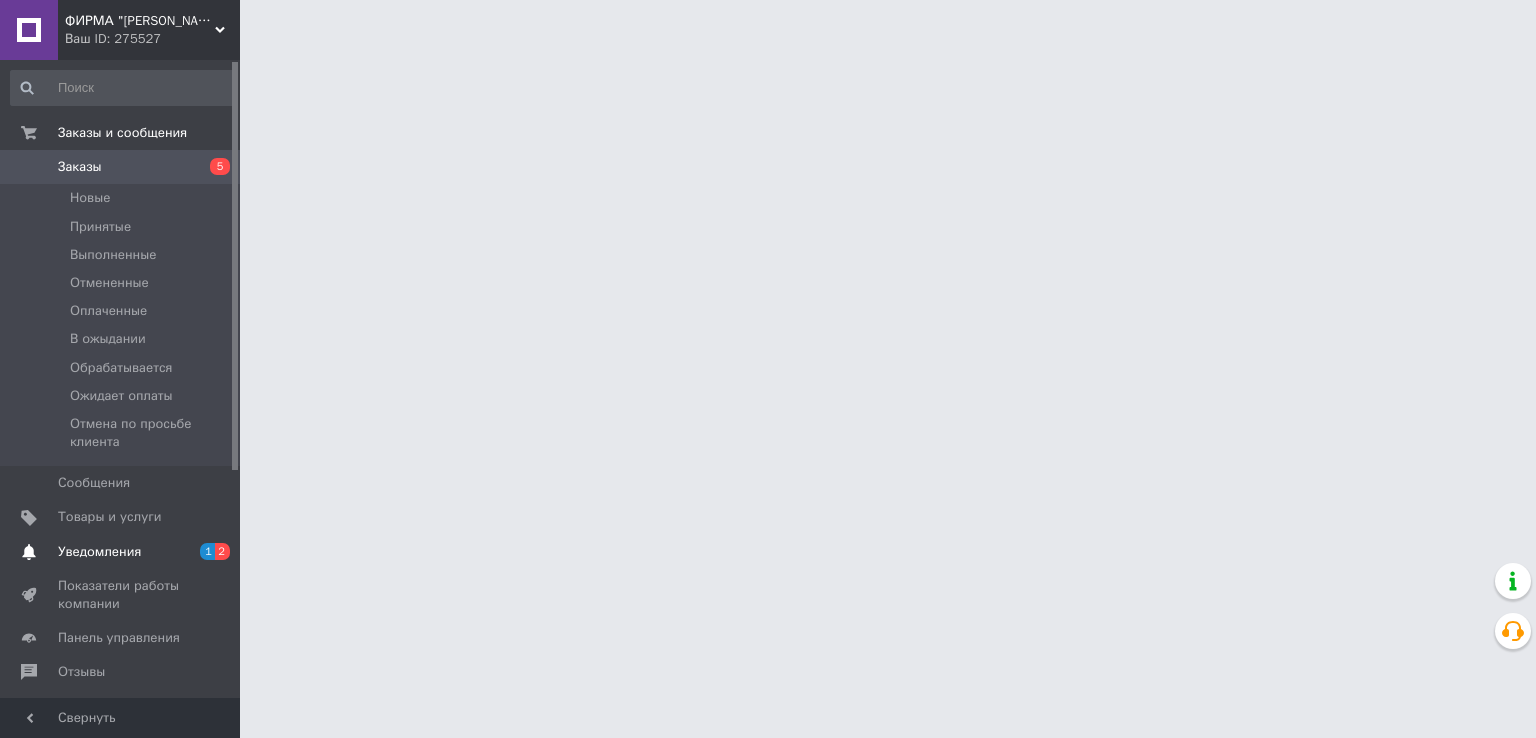 click on "Уведомления" at bounding box center [99, 552] 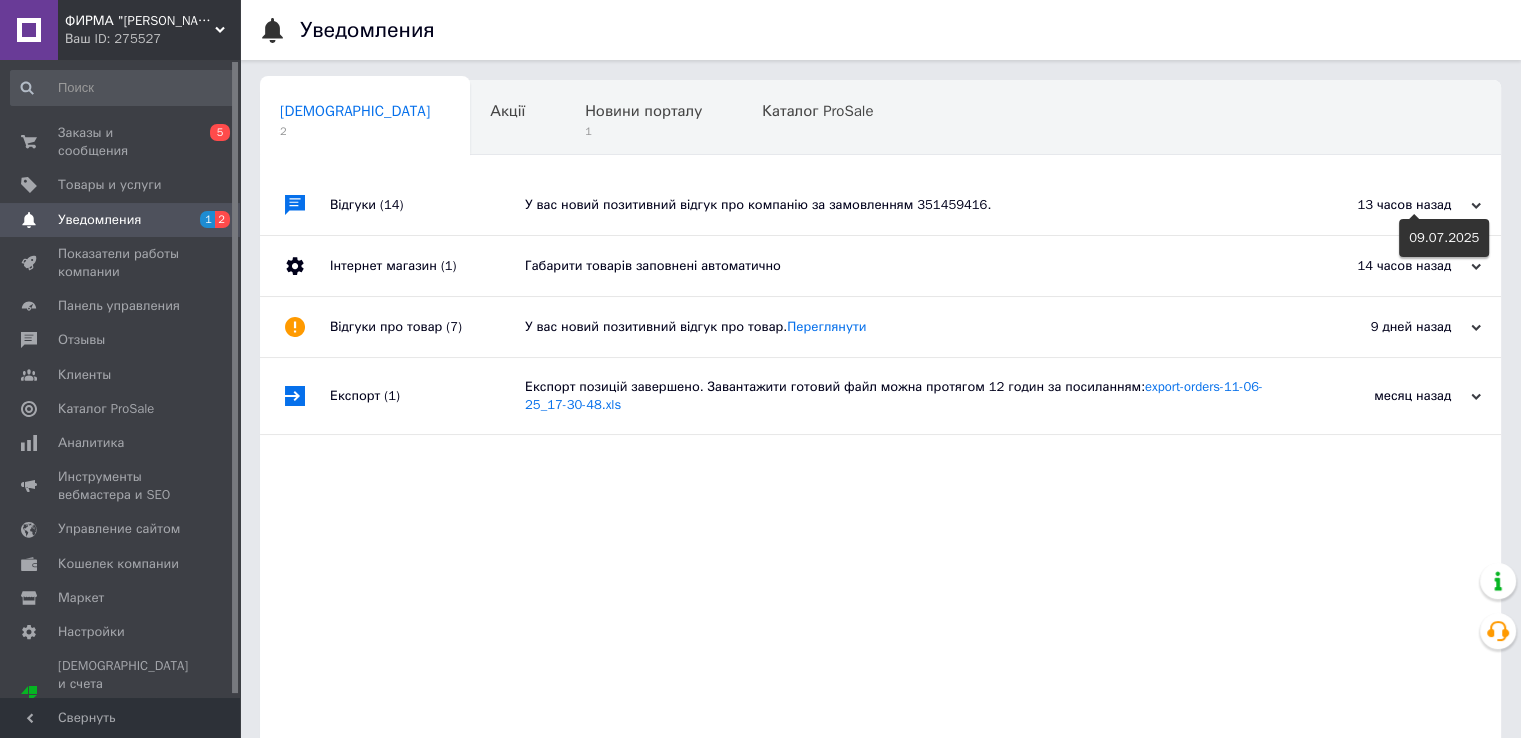 click 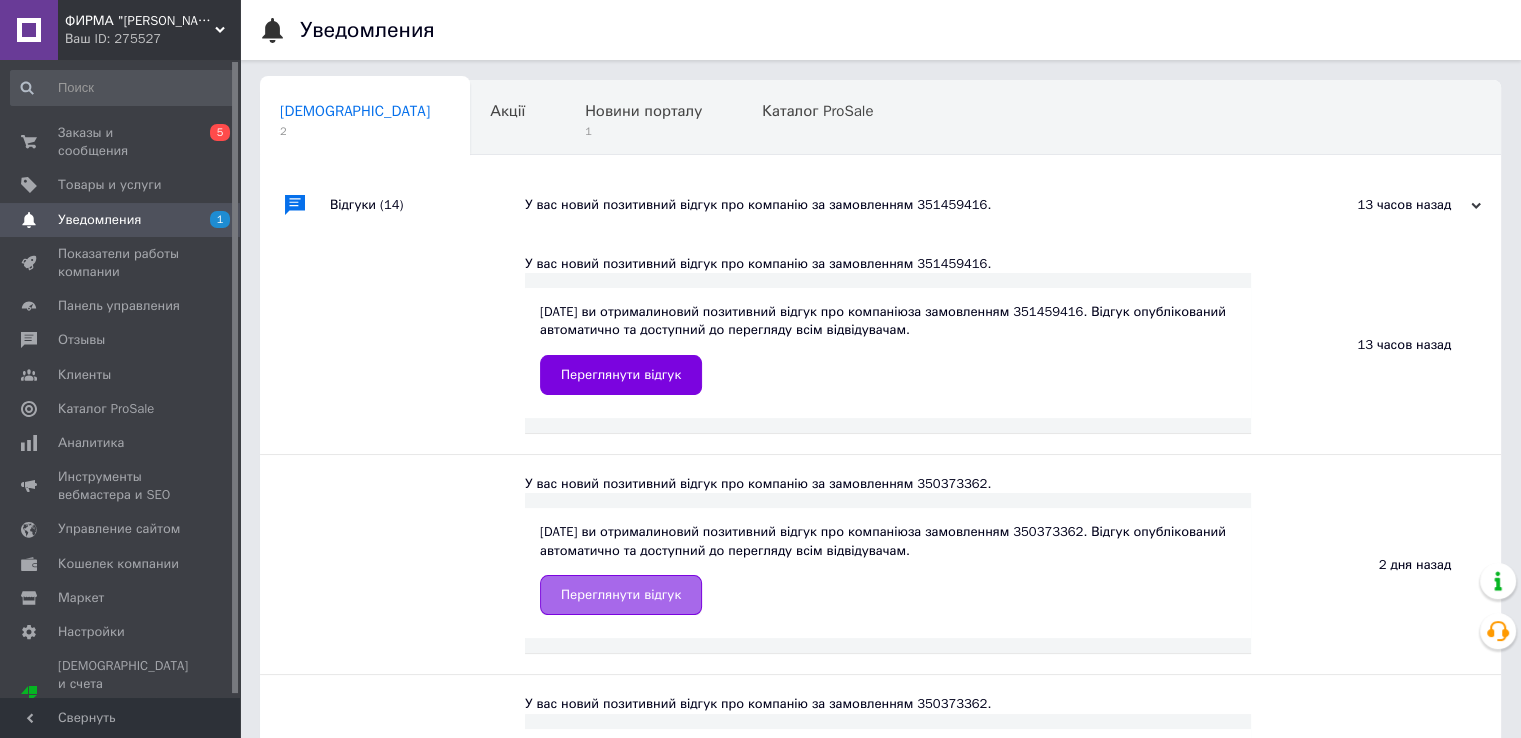 click on "Переглянути відгук" at bounding box center [621, 595] 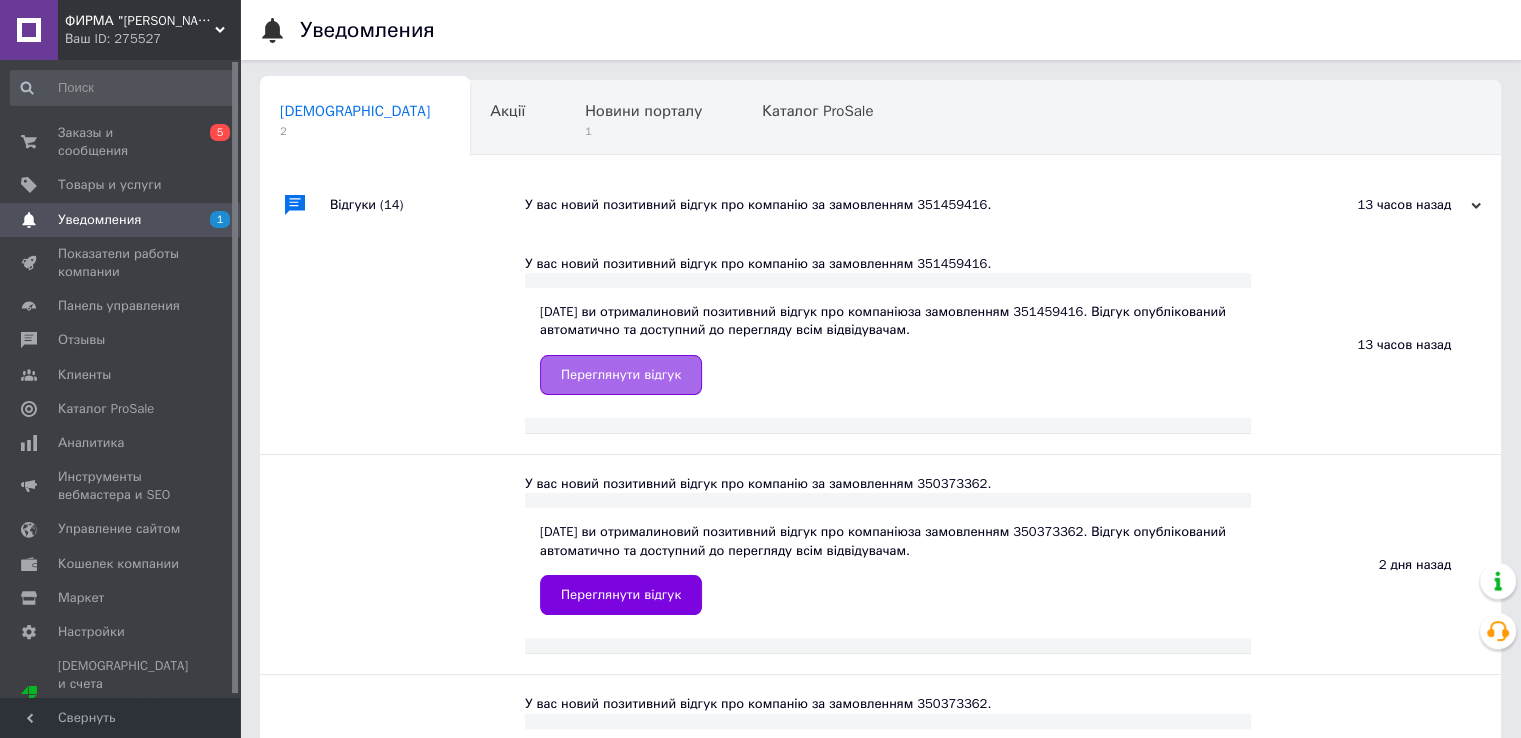 click on "Переглянути відгук" at bounding box center (621, 375) 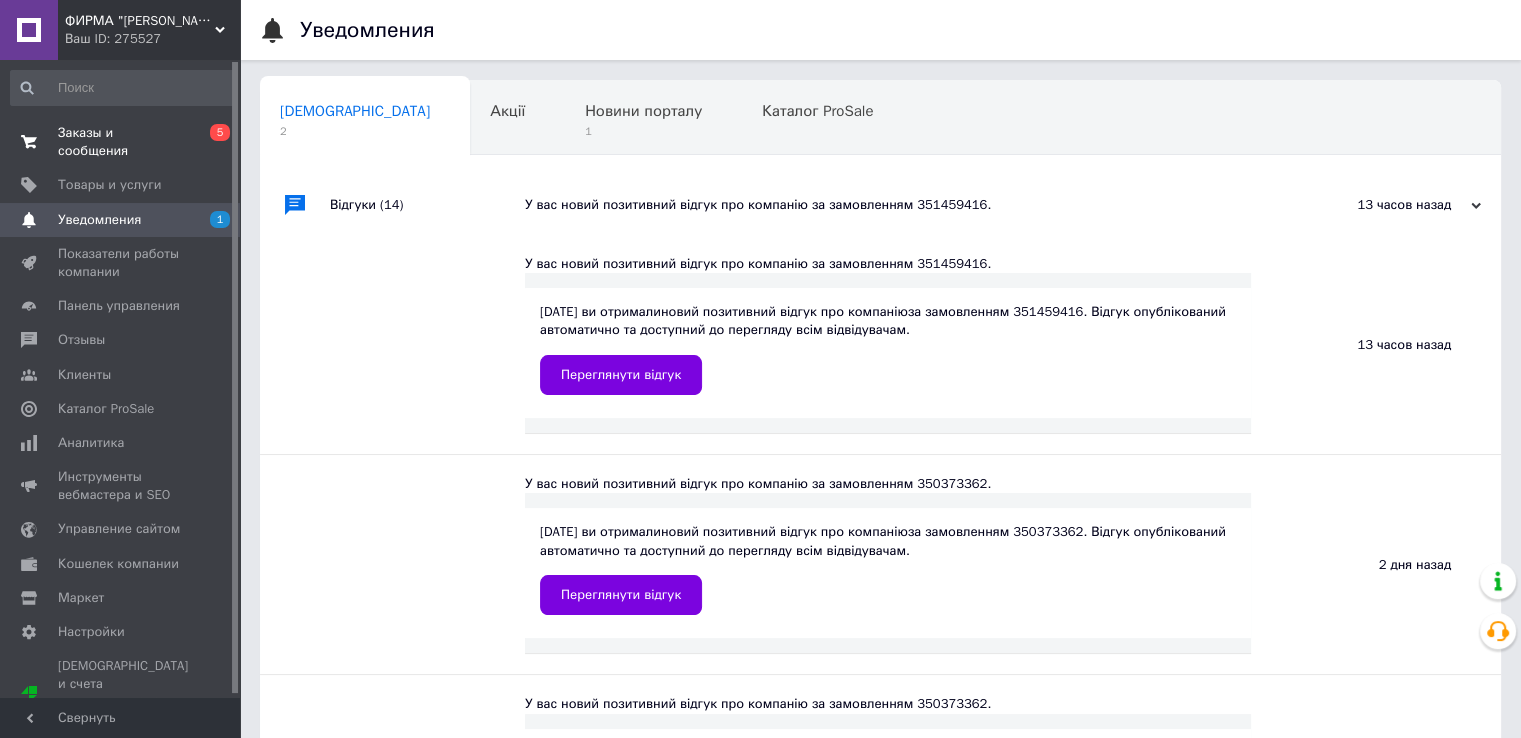 click on "Заказы и сообщения" at bounding box center (121, 142) 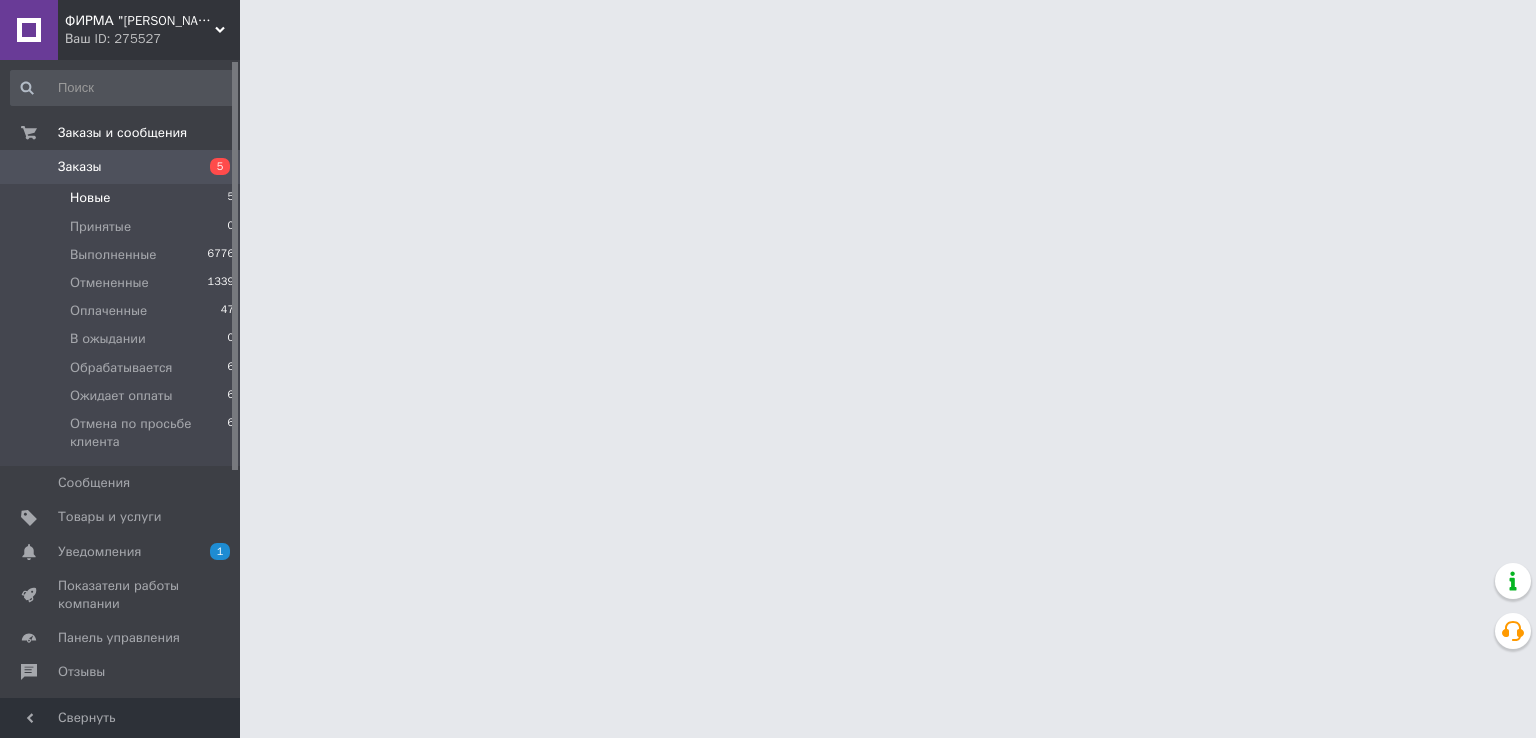 click on "Новые 5" at bounding box center (123, 198) 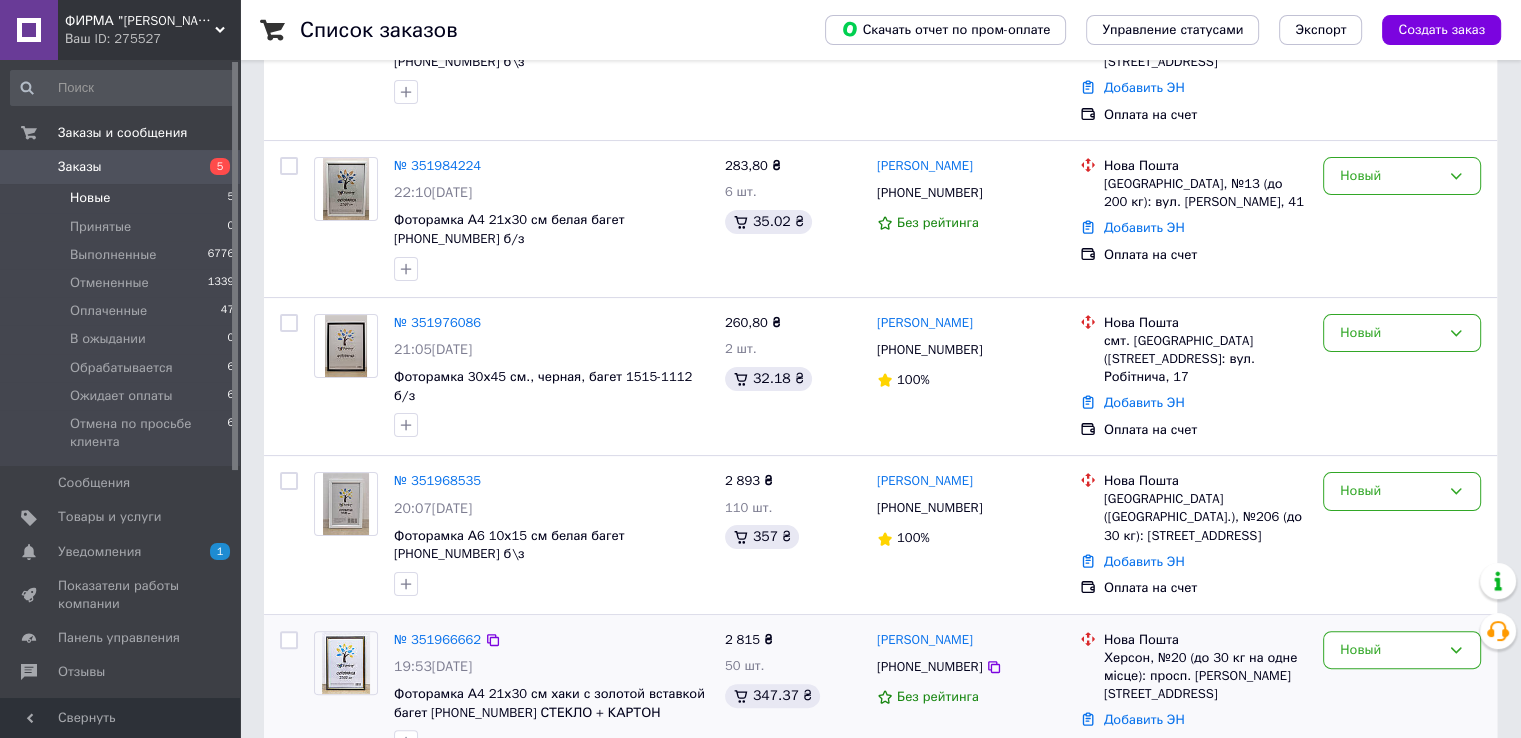 scroll, scrollTop: 324, scrollLeft: 0, axis: vertical 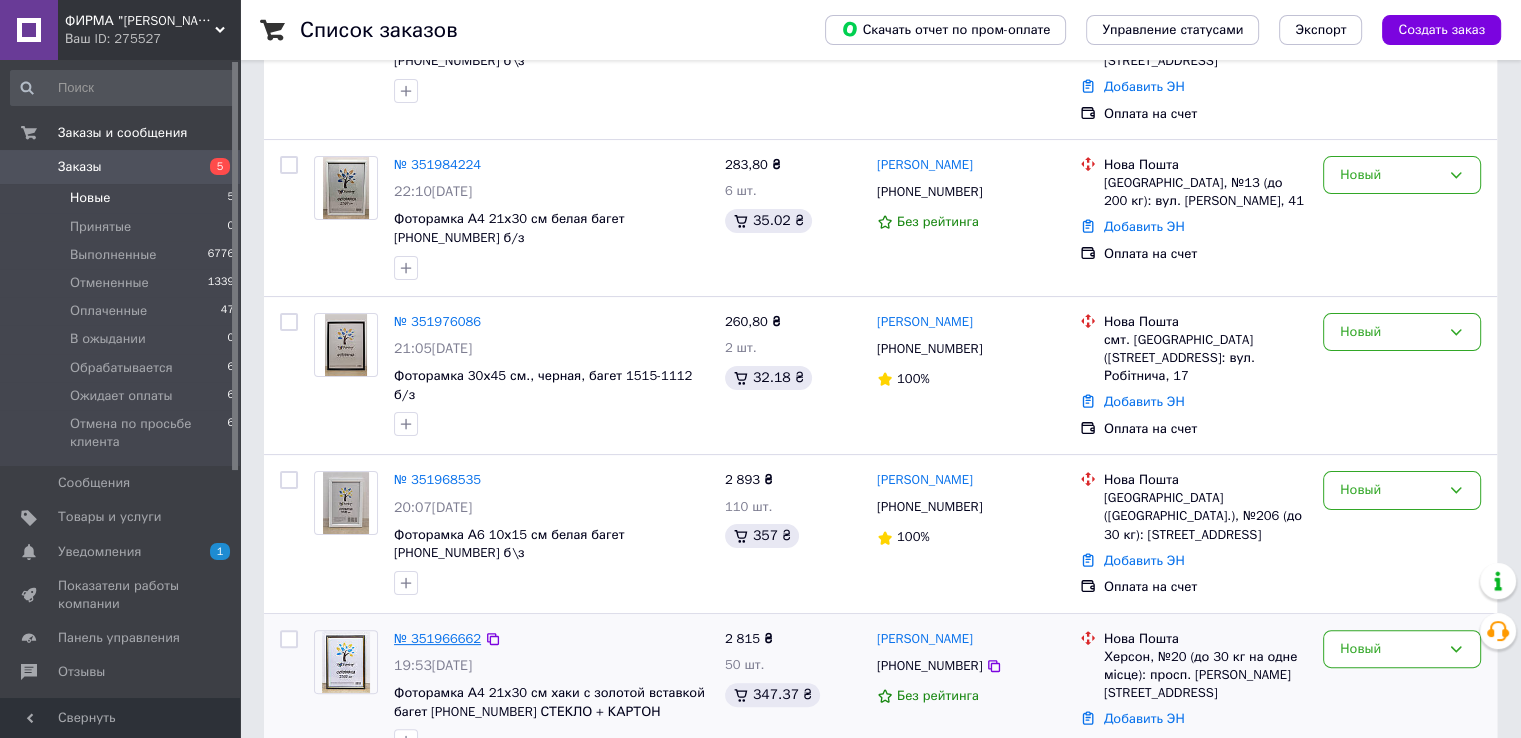 click on "№ 351966662" at bounding box center [437, 638] 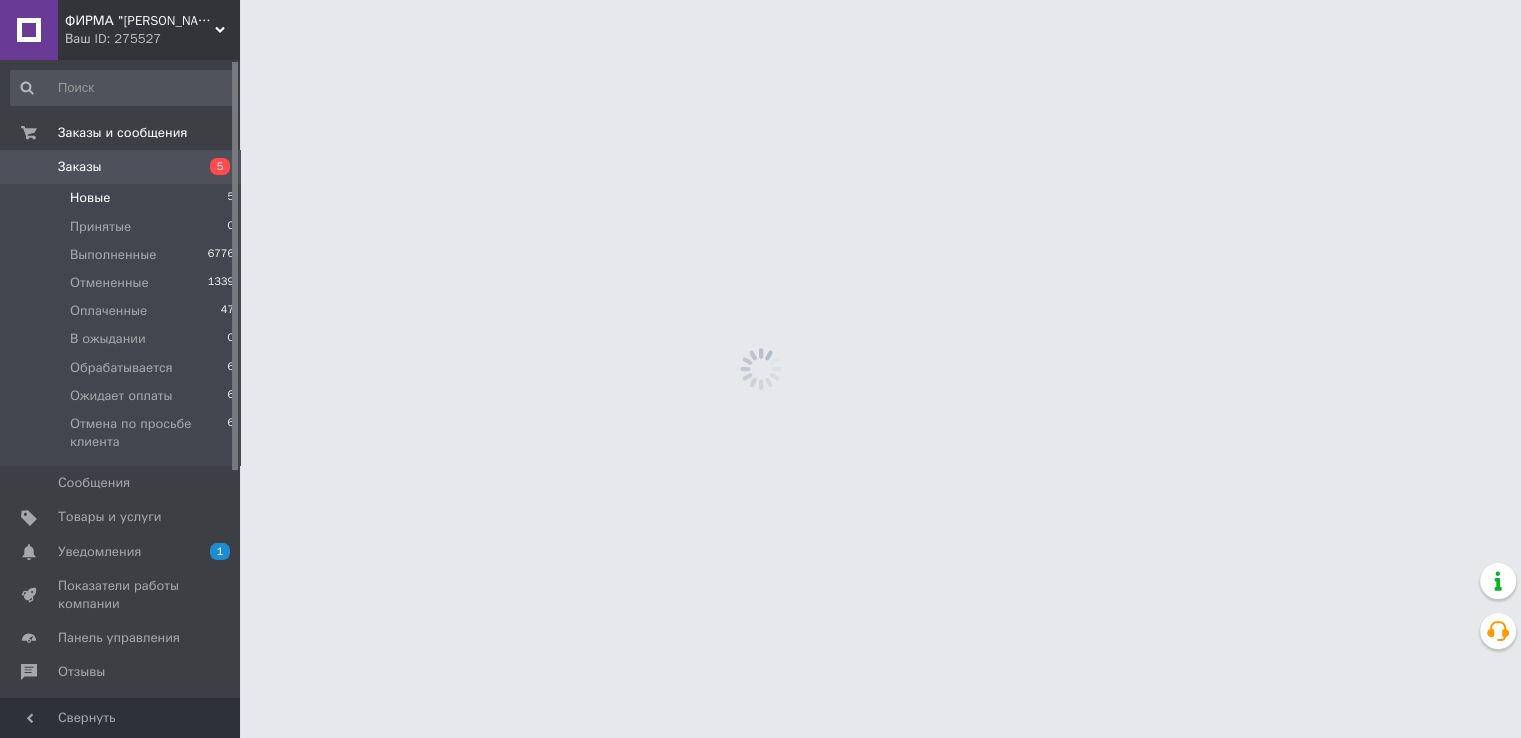 scroll, scrollTop: 0, scrollLeft: 0, axis: both 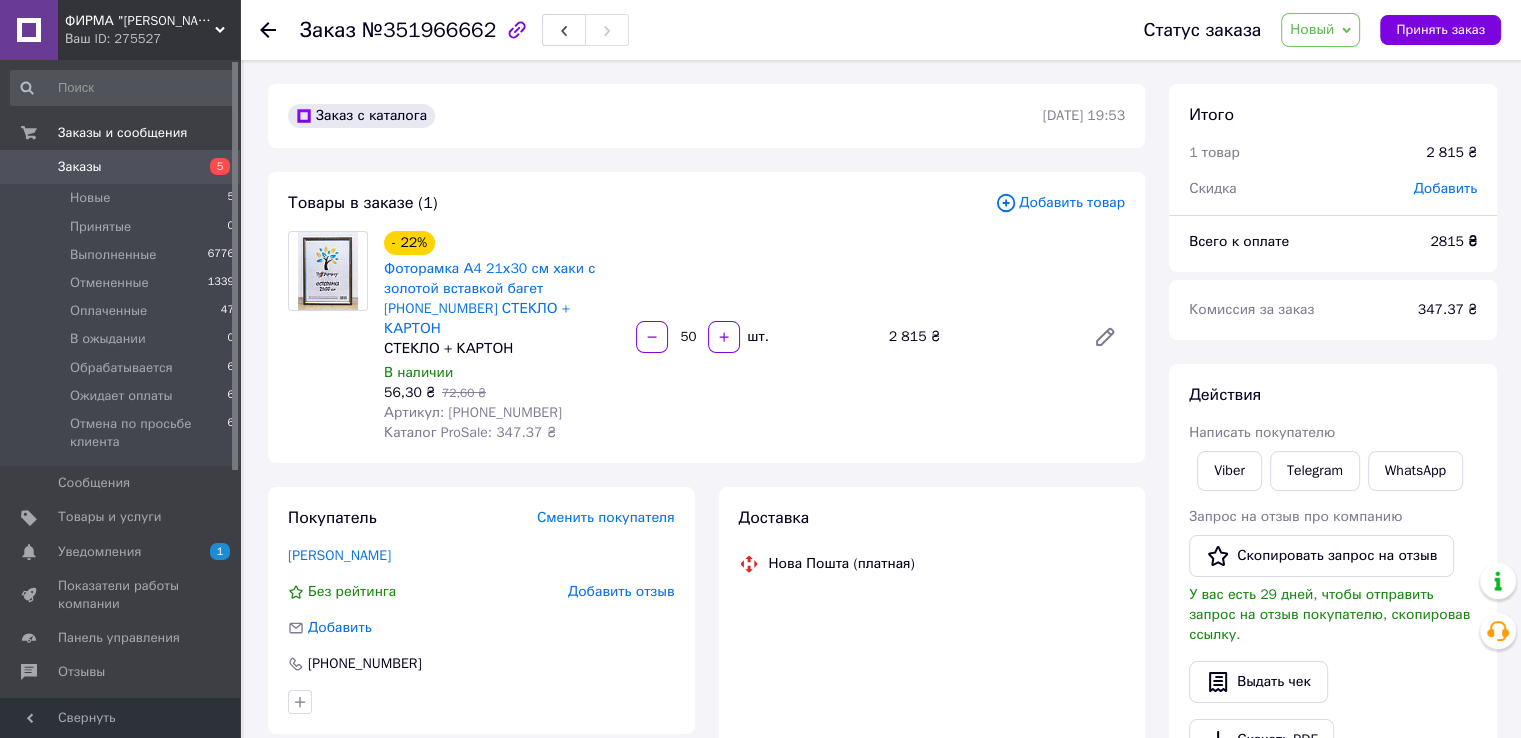 click on "Статус заказа Новый Принят Выполнен Отменен Оплаченный В ожыдании  Обрабатывается Ожидает оплаты Отмена по просьбе клиента Принять заказ" at bounding box center [1302, 30] 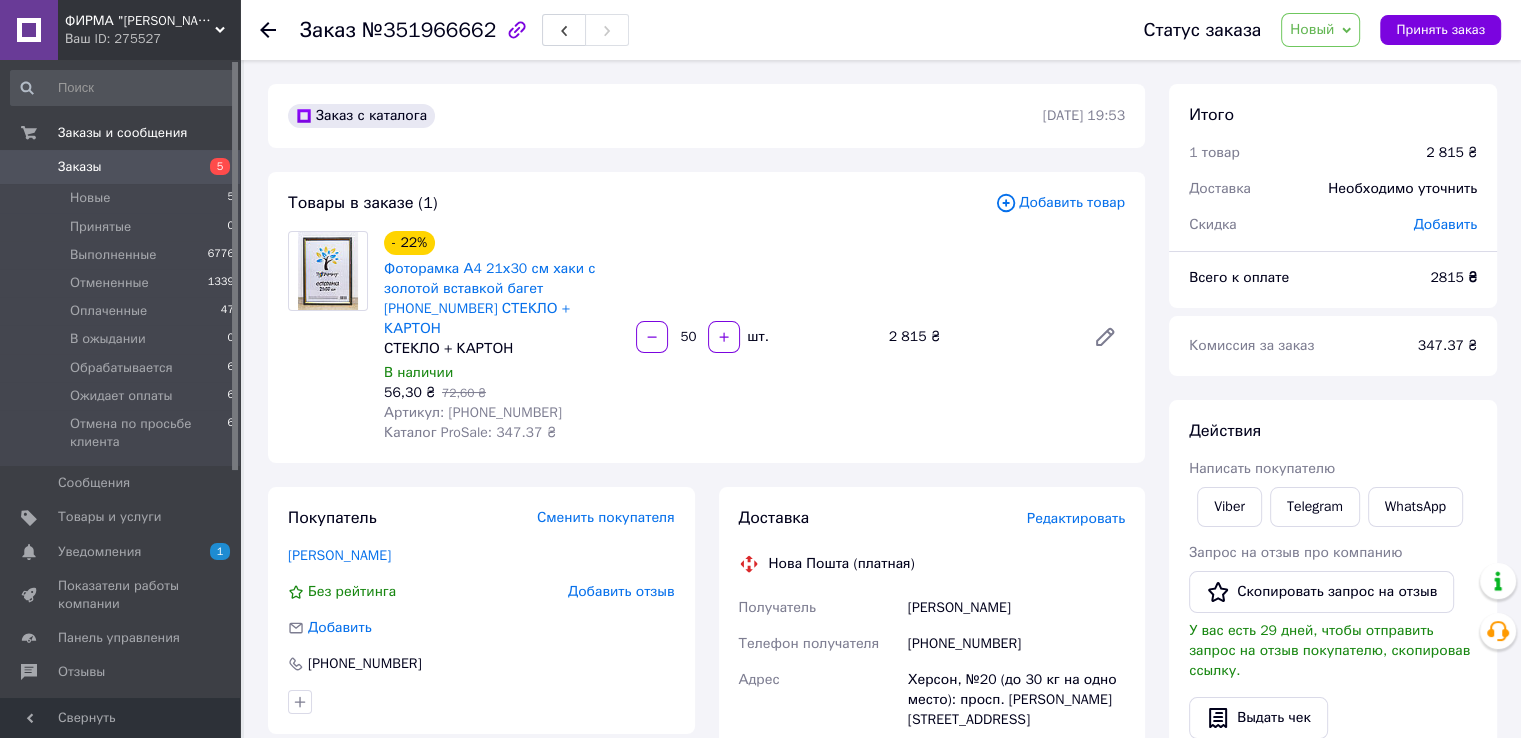 click on "Новый" at bounding box center [1320, 30] 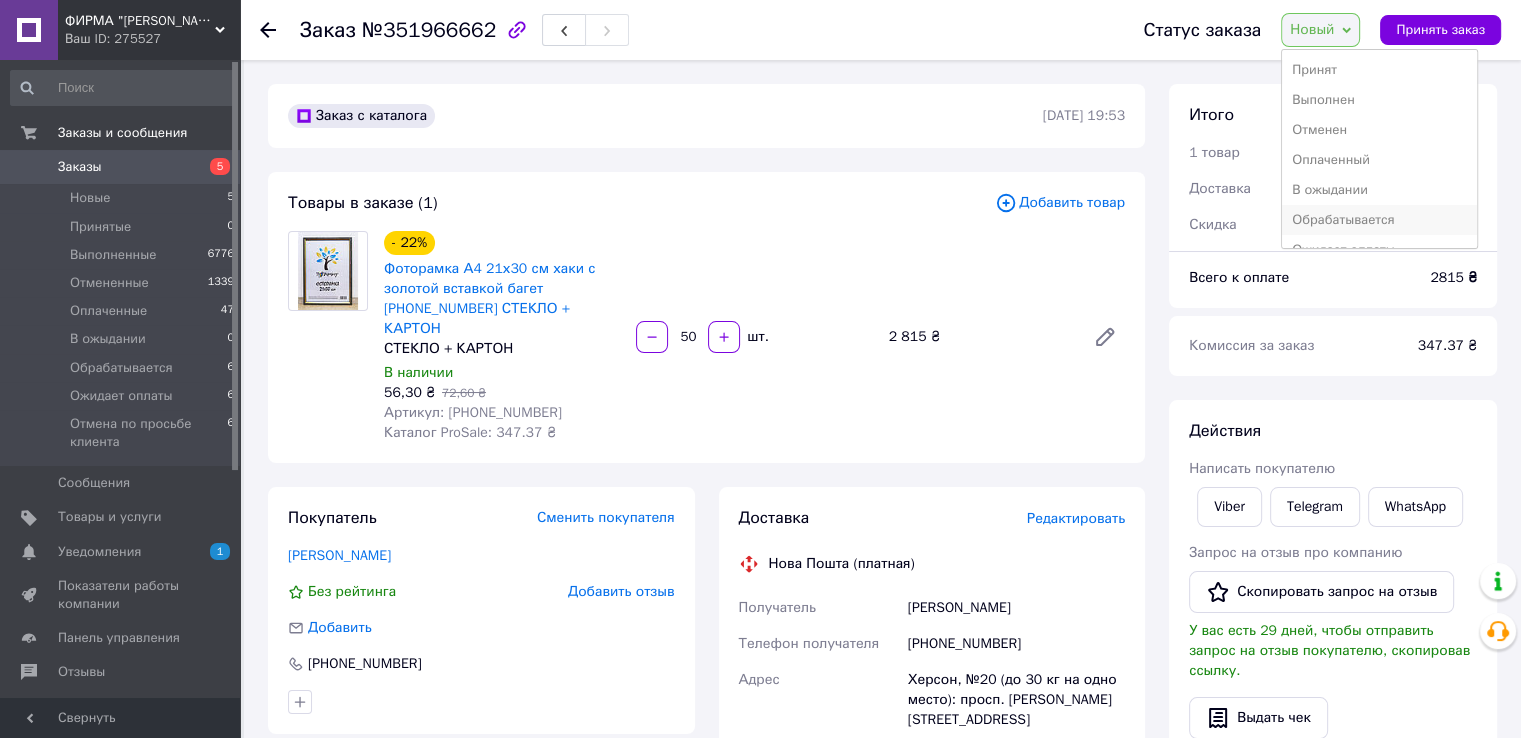 click on "Обрабатывается" at bounding box center (1379, 220) 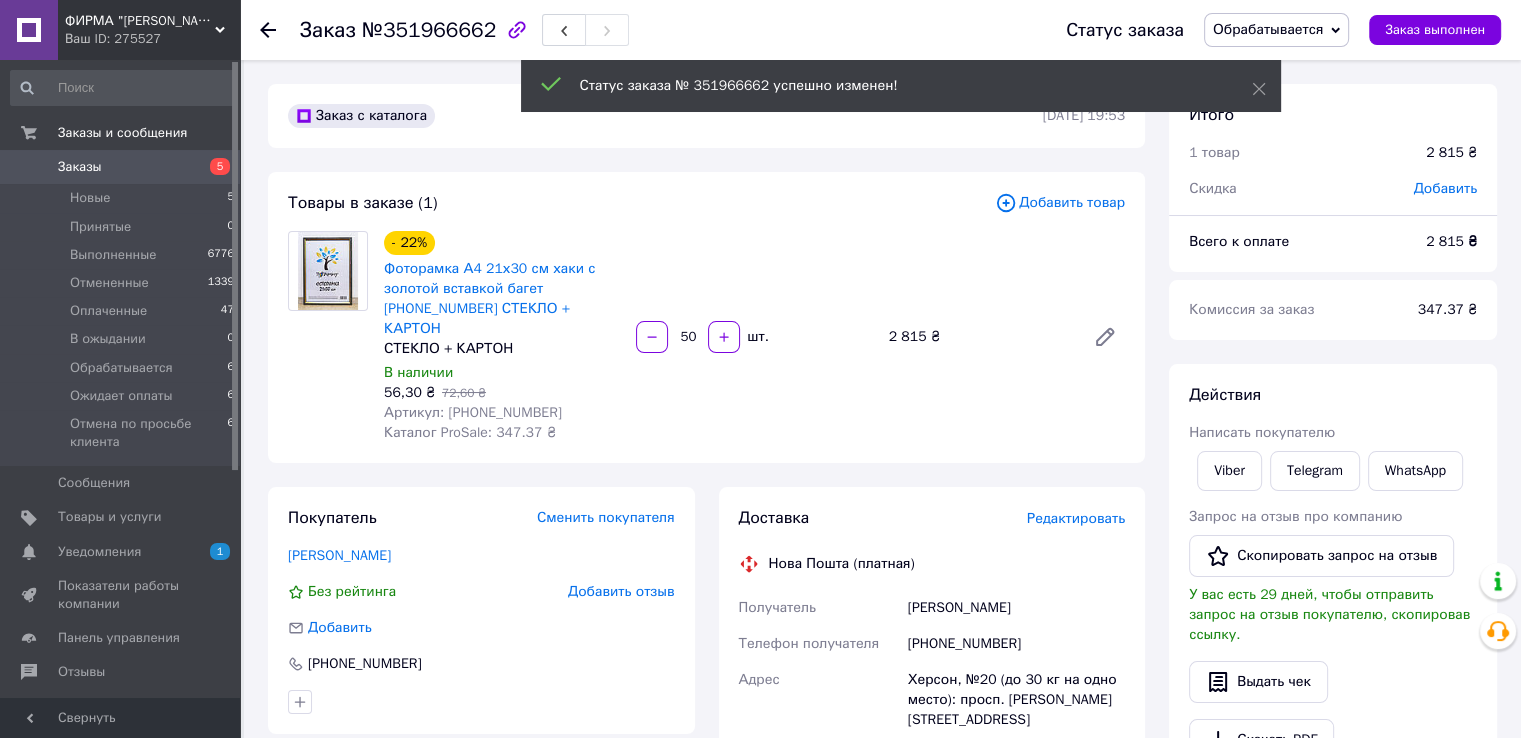 click on "[PHONE_NUMBER]" at bounding box center (1016, 644) 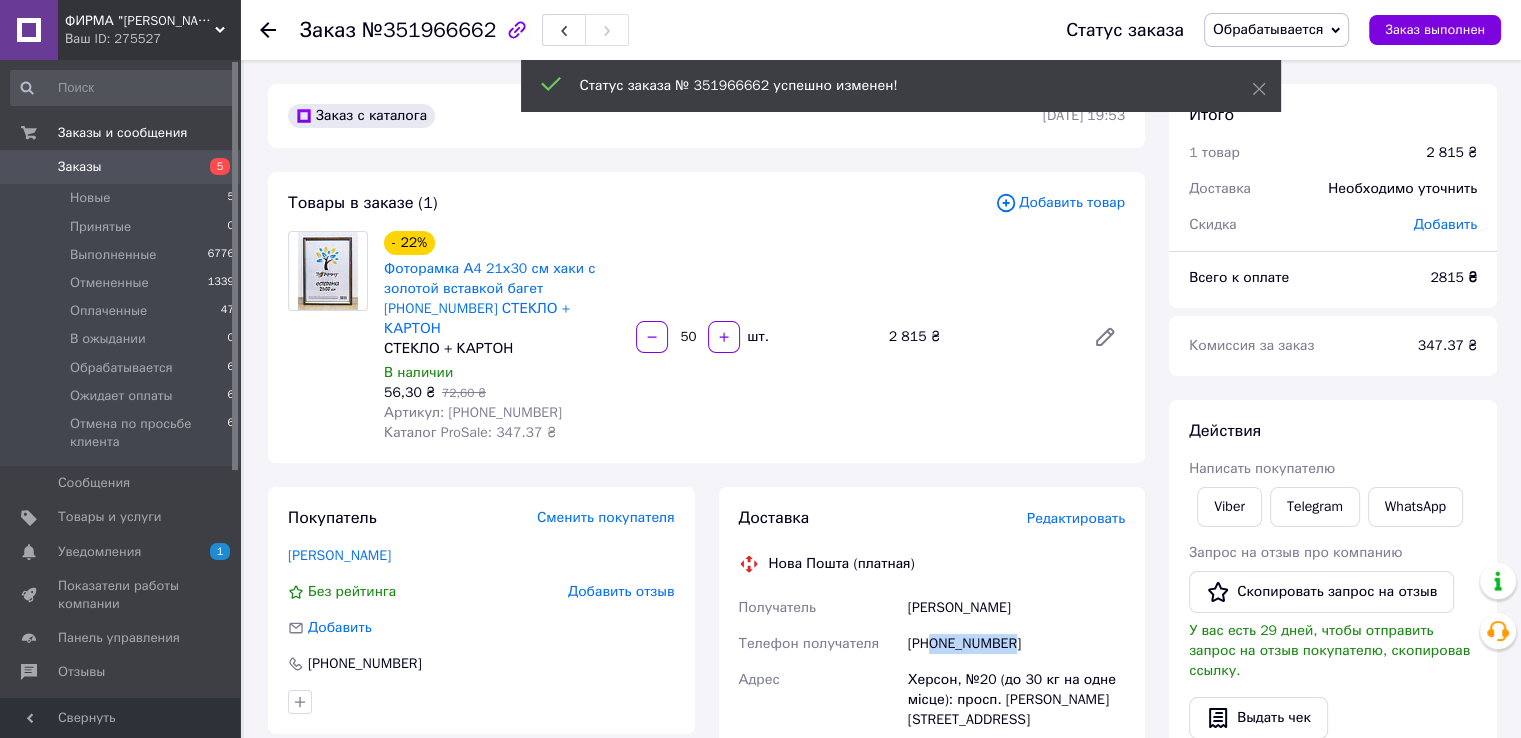 drag, startPoint x: 928, startPoint y: 624, endPoint x: 1028, endPoint y: 625, distance: 100.005 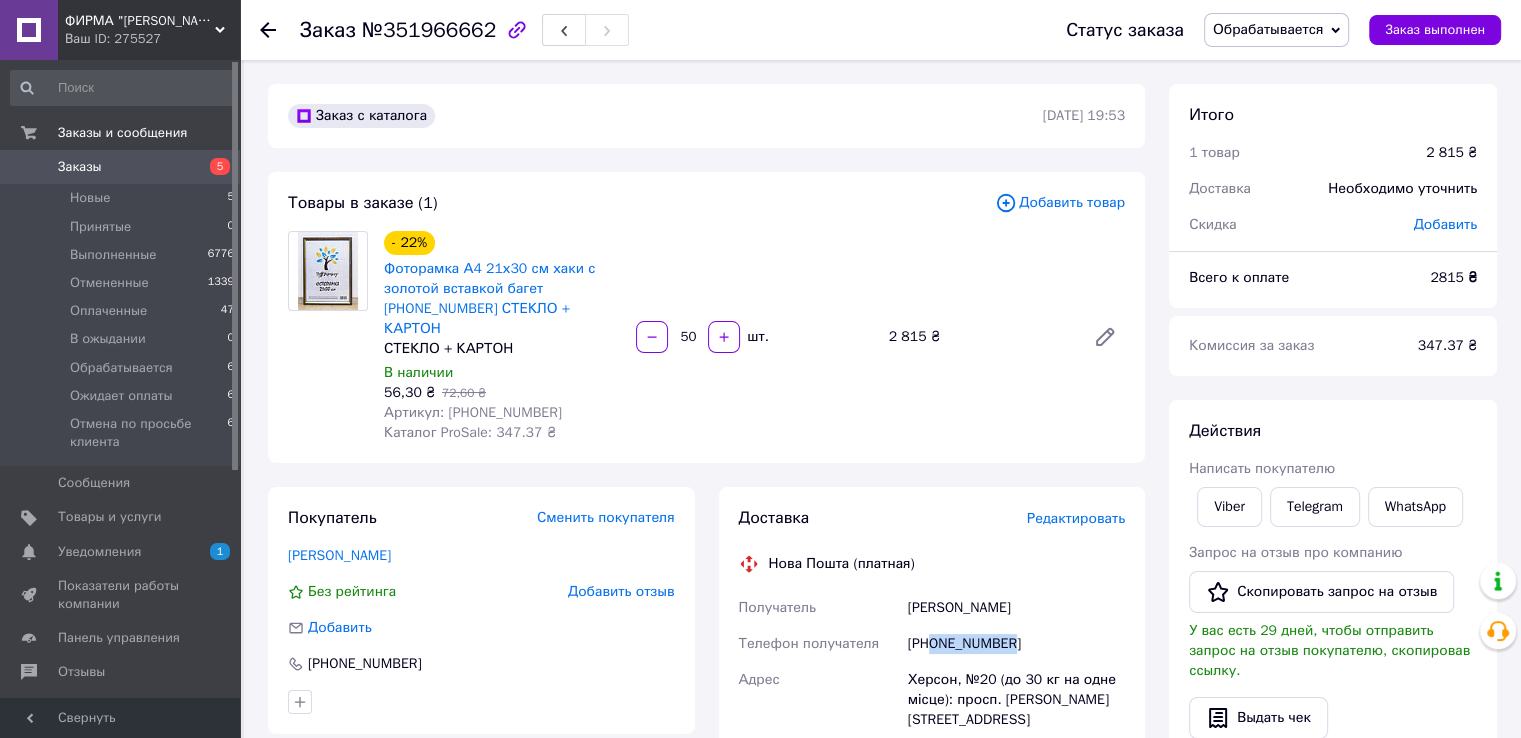 copy on "0997801147" 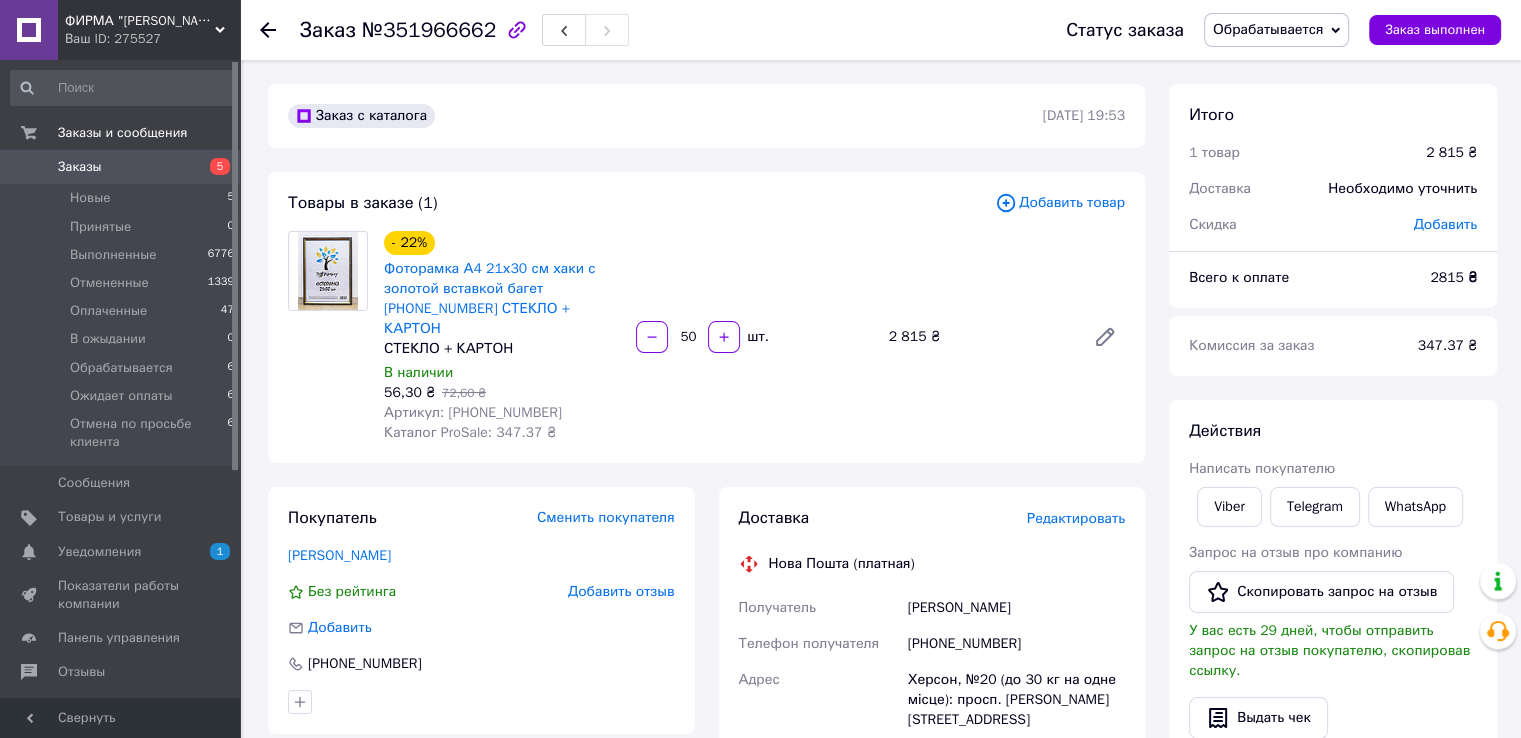scroll, scrollTop: 100, scrollLeft: 0, axis: vertical 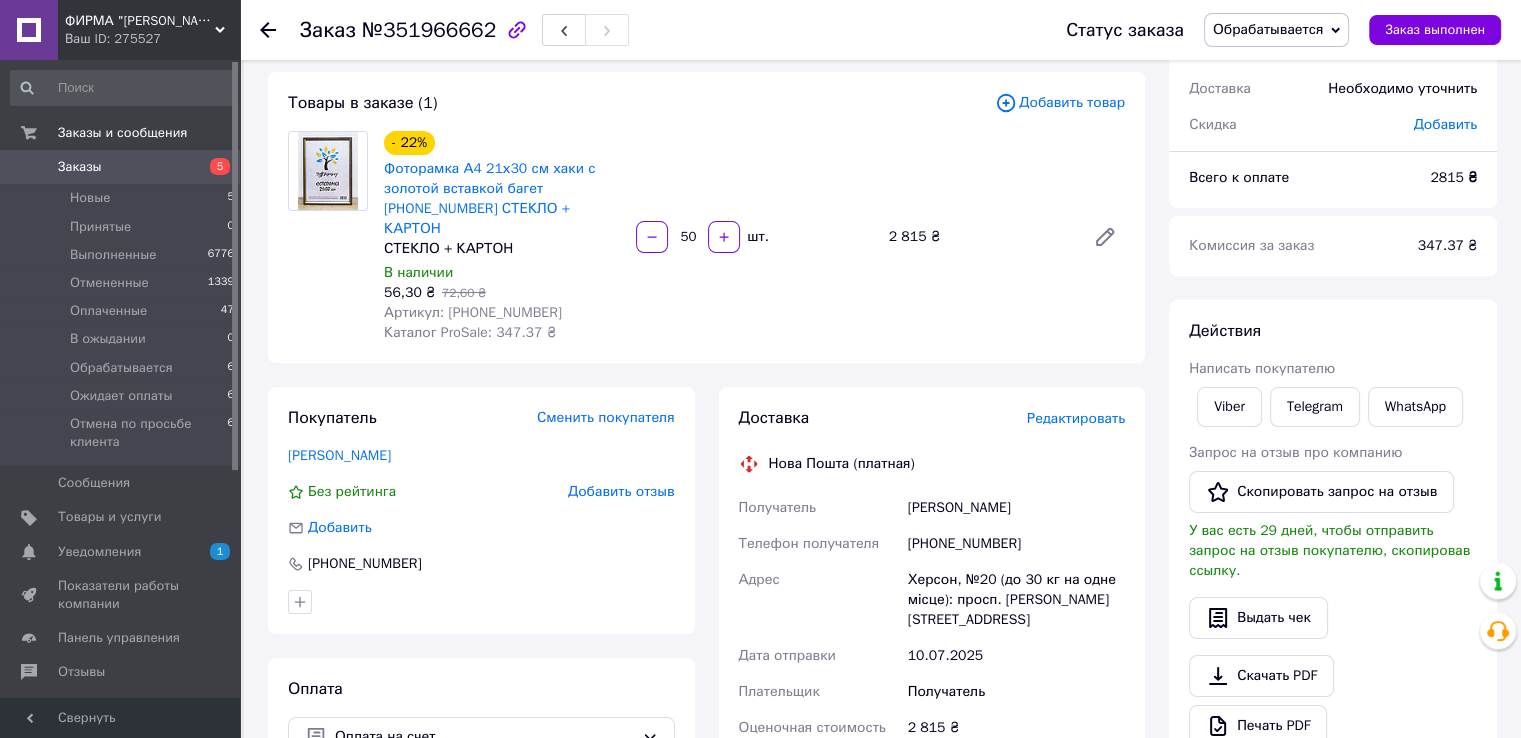 click on "Итого 1 товар 2 815 ₴ Доставка Необходимо уточнить Скидка Добавить Всего к оплате 2815 ₴ Комиссия за заказ 347.37 ₴ Действия Написать покупателю Viber Telegram WhatsApp Запрос на отзыв про компанию   Скопировать запрос на отзыв У вас есть 29 дней, чтобы отправить запрос на отзыв покупателю, скопировав ссылку.   Выдать чек   Скачать PDF   Печать PDF   Дублировать заказ Метки Личные заметки, которые видите только вы. По ним можно фильтровать заказы Примечания Осталось 300 символов Очистить Сохранить" at bounding box center (1333, 632) 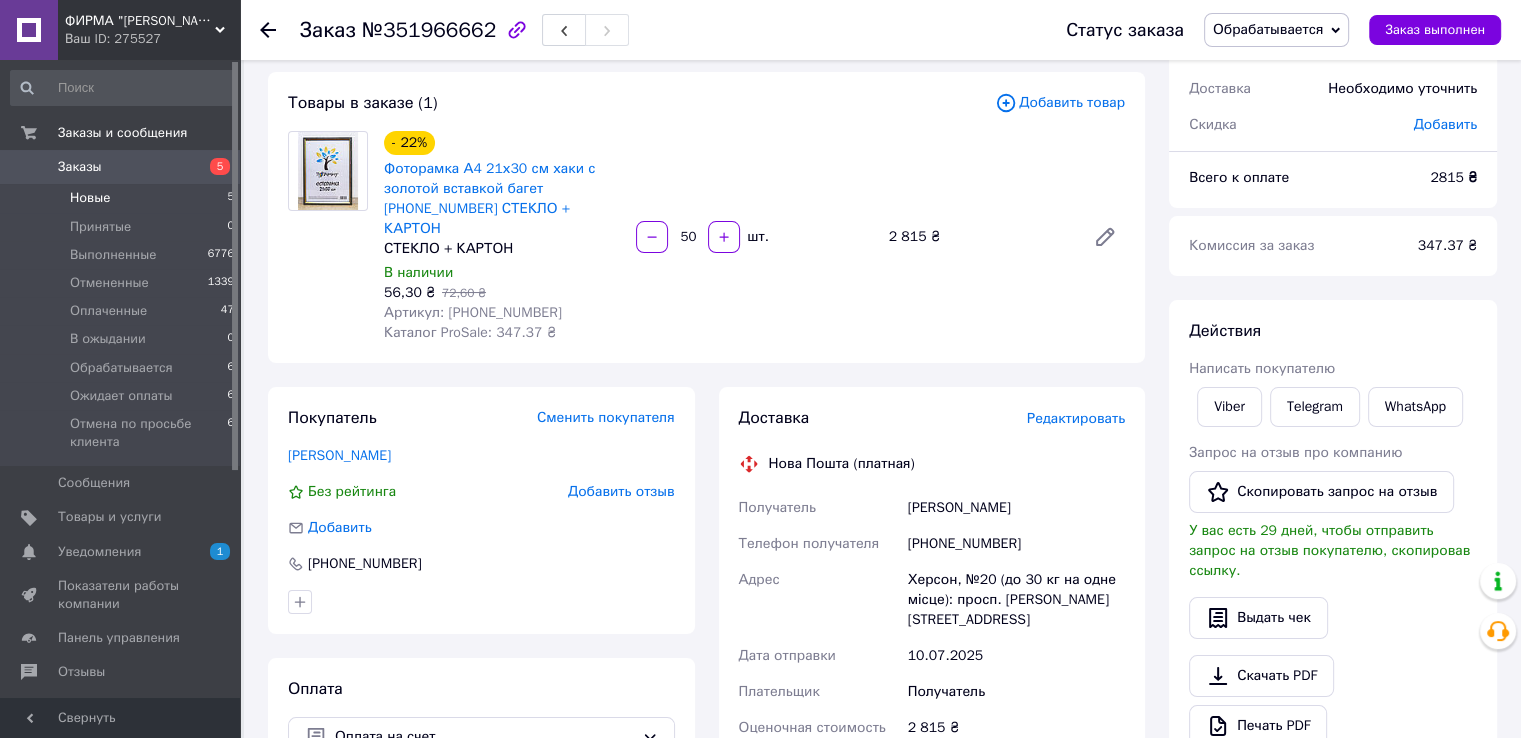 click on "Новые 5" at bounding box center [123, 198] 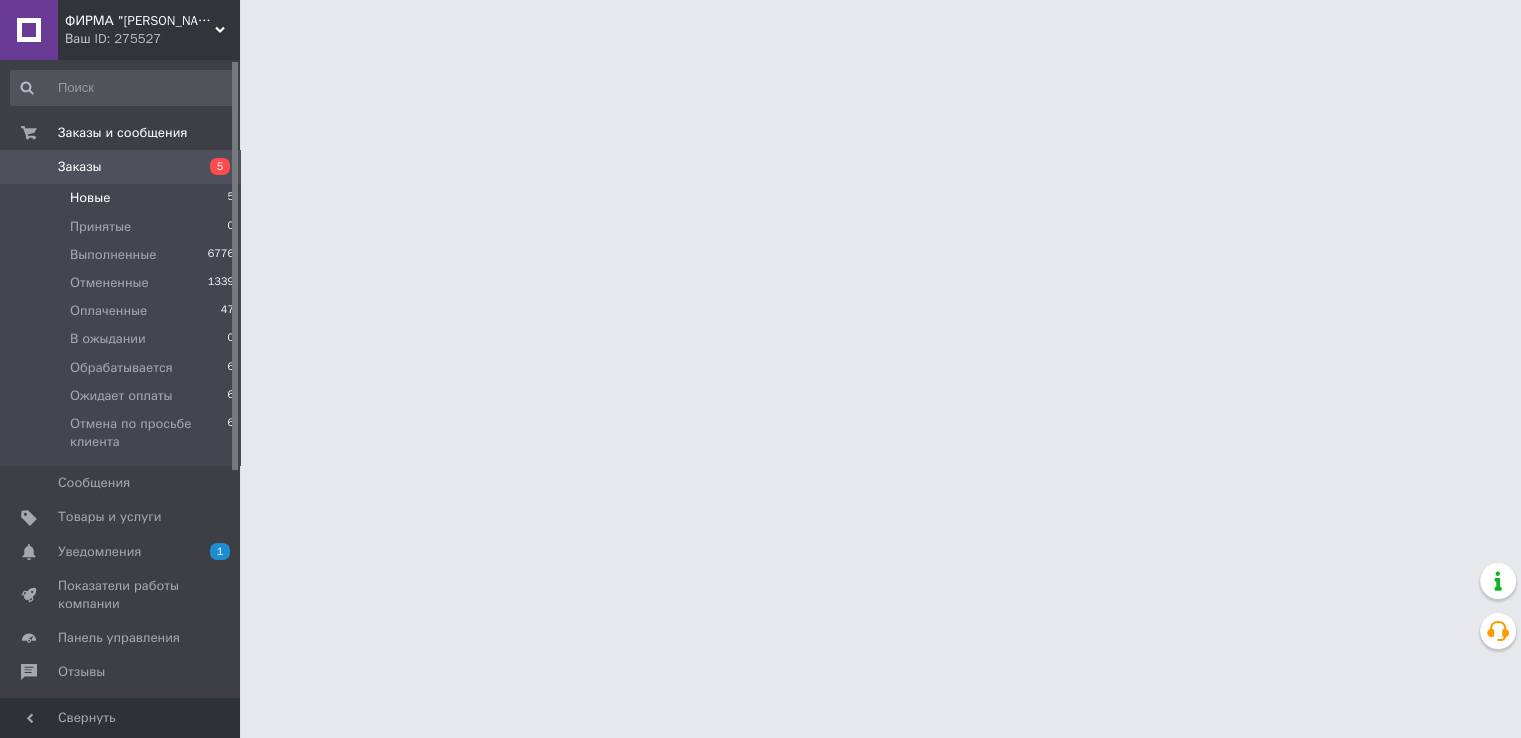scroll, scrollTop: 0, scrollLeft: 0, axis: both 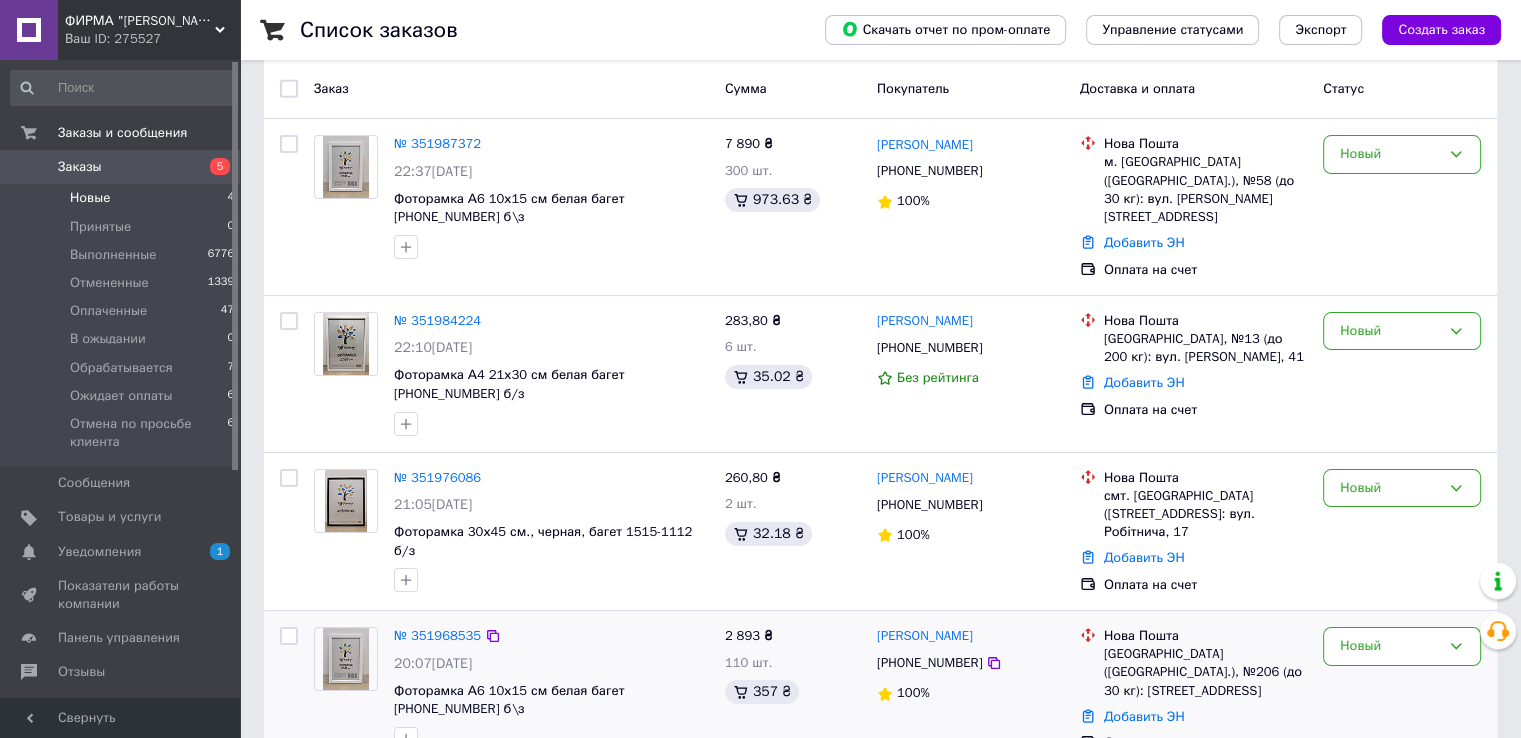 click on "№ 351968535" at bounding box center [437, 636] 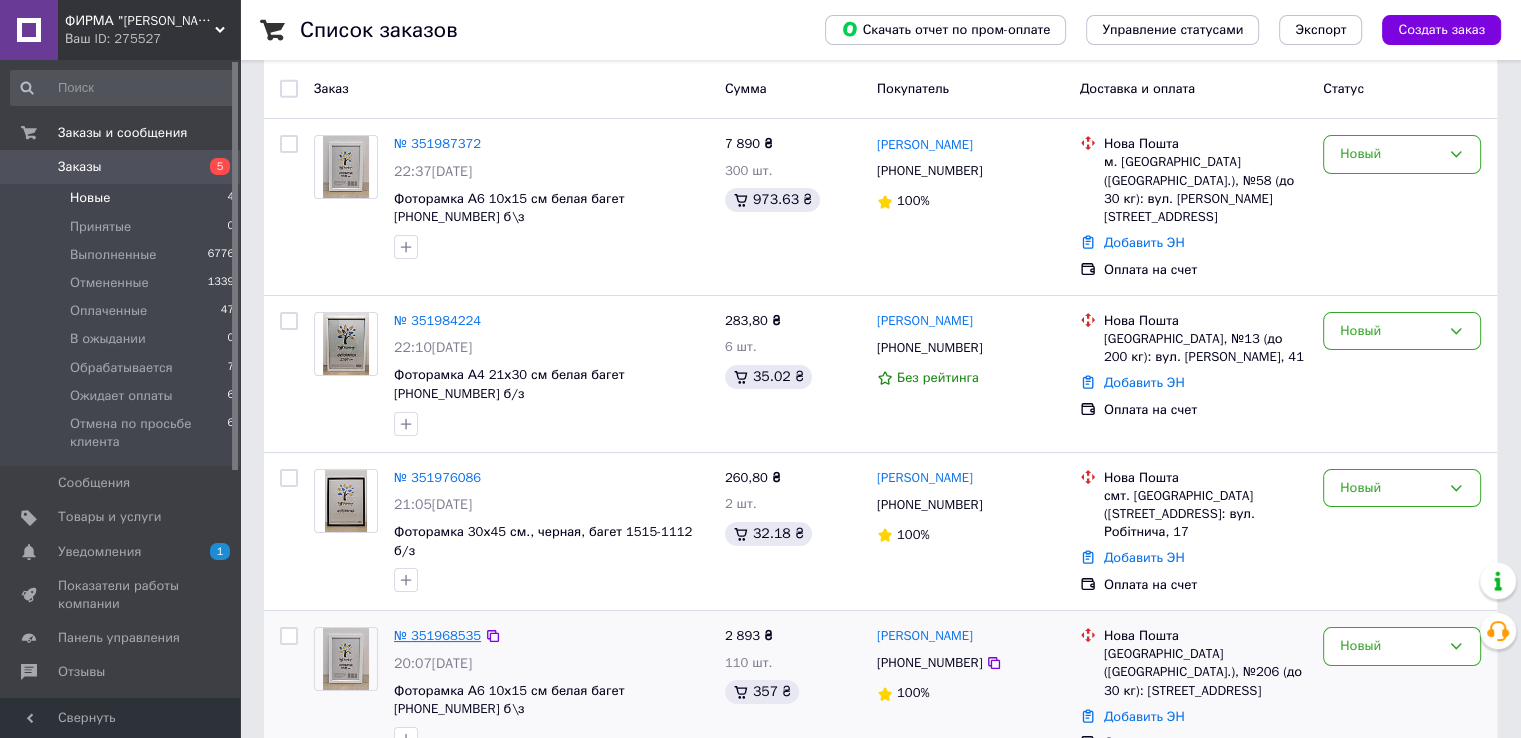 click on "№ 351968535" at bounding box center (437, 635) 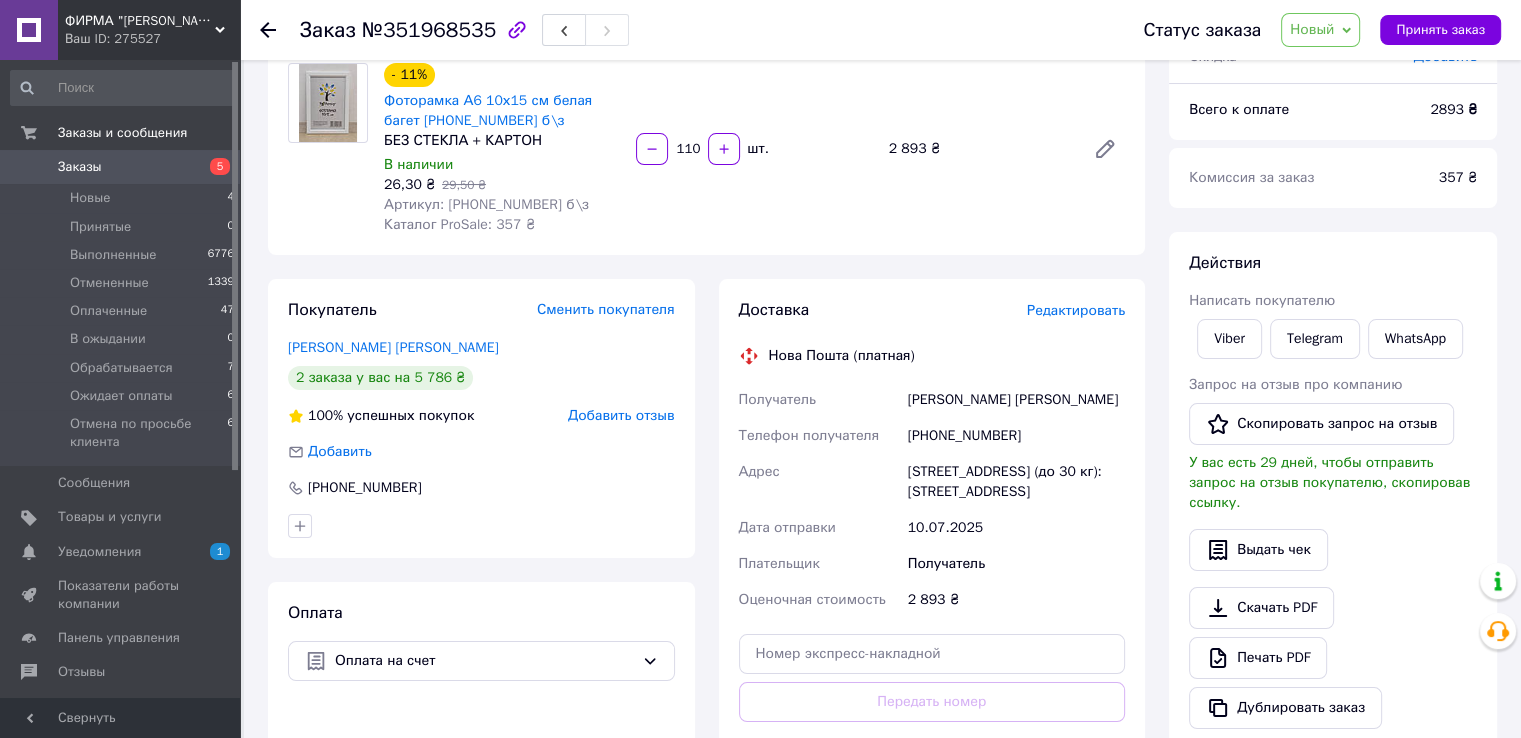 click on "Новый" at bounding box center (1320, 30) 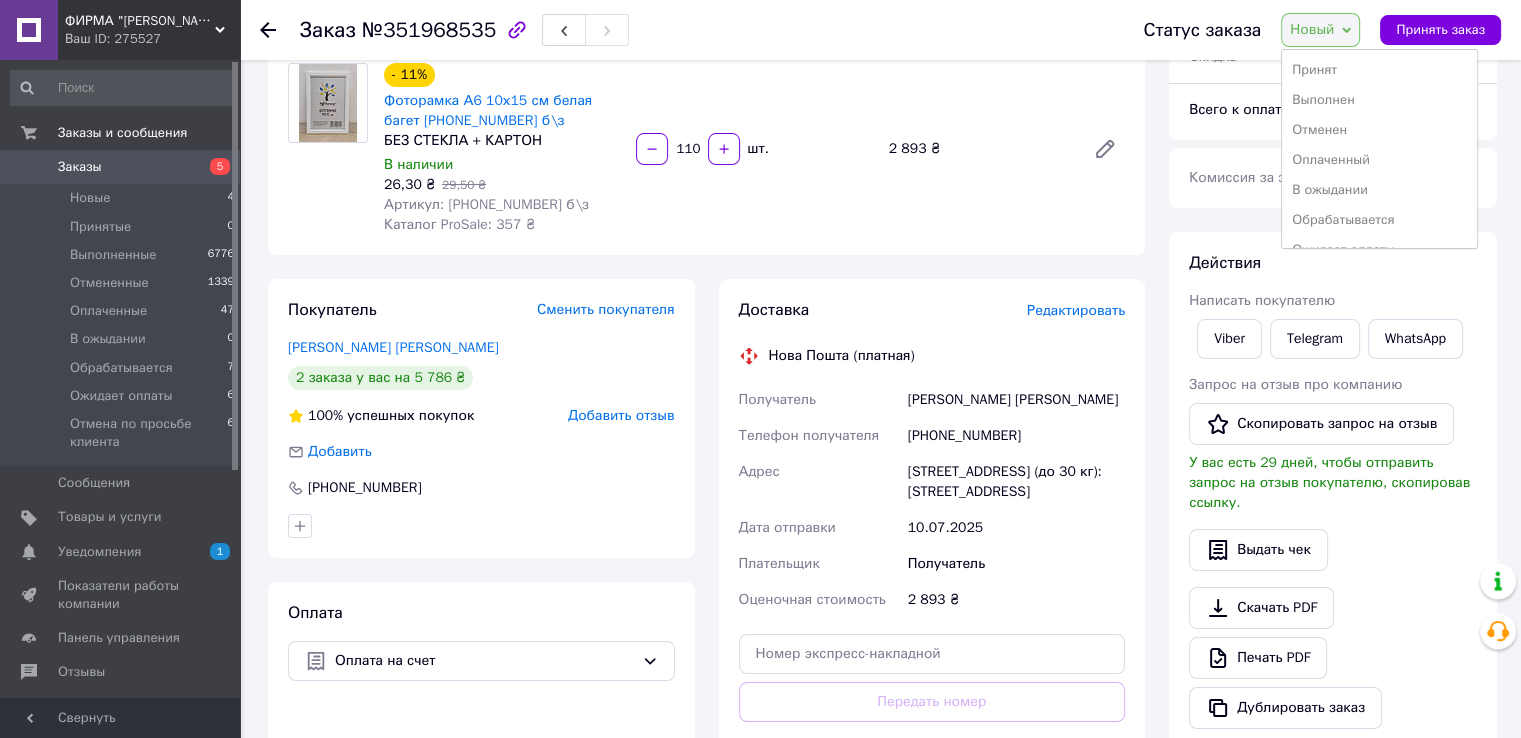 click on "- 11% Фоторамка А6 10х15 см белая багет 1210-015-3 б\з БЕЗ СТЕКЛА + КАРТОН В наличии 26,30 ₴   29,50 ₴ Артикул: 1210-015-3 б\з Каталог ProSale: 357 ₴  110   шт. 2 893 ₴" at bounding box center [754, 149] 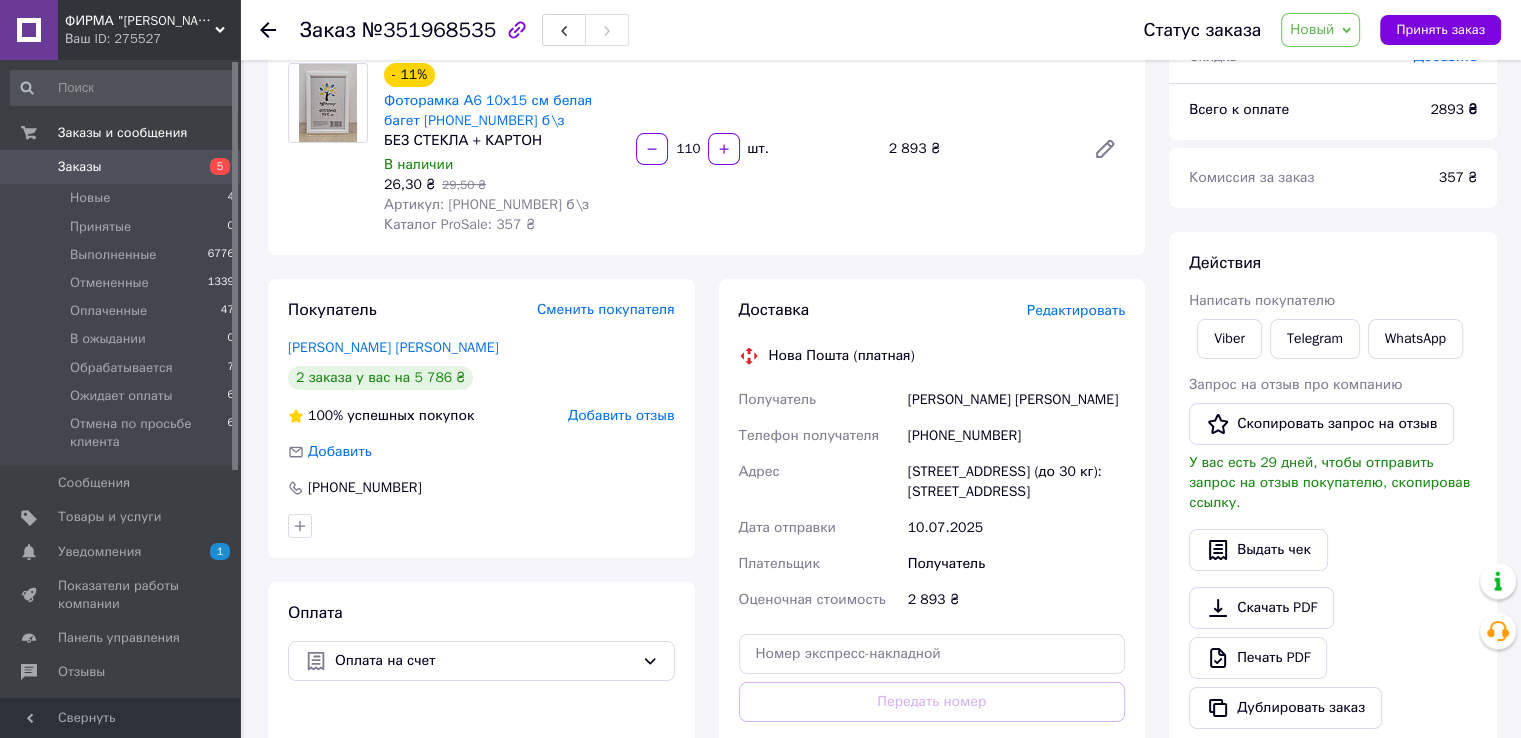 click on "Итого 1 товар 2 893 ₴ Доставка Необходимо уточнить Скидка Добавить Всего к оплате 2893 ₴ Комиссия за заказ 357 ₴ Действия Написать покупателю Viber Telegram WhatsApp Запрос на отзыв про компанию   Скопировать запрос на отзыв У вас есть 29 дней, чтобы отправить запрос на отзыв покупателю, скопировав ссылку.   Выдать чек   Скачать PDF   Печать PDF   Дублировать заказ Метки Личные заметки, которые видите только вы. По ним можно фильтровать заказы Примечания Осталось 300 символов Очистить Сохранить" at bounding box center [1333, 564] 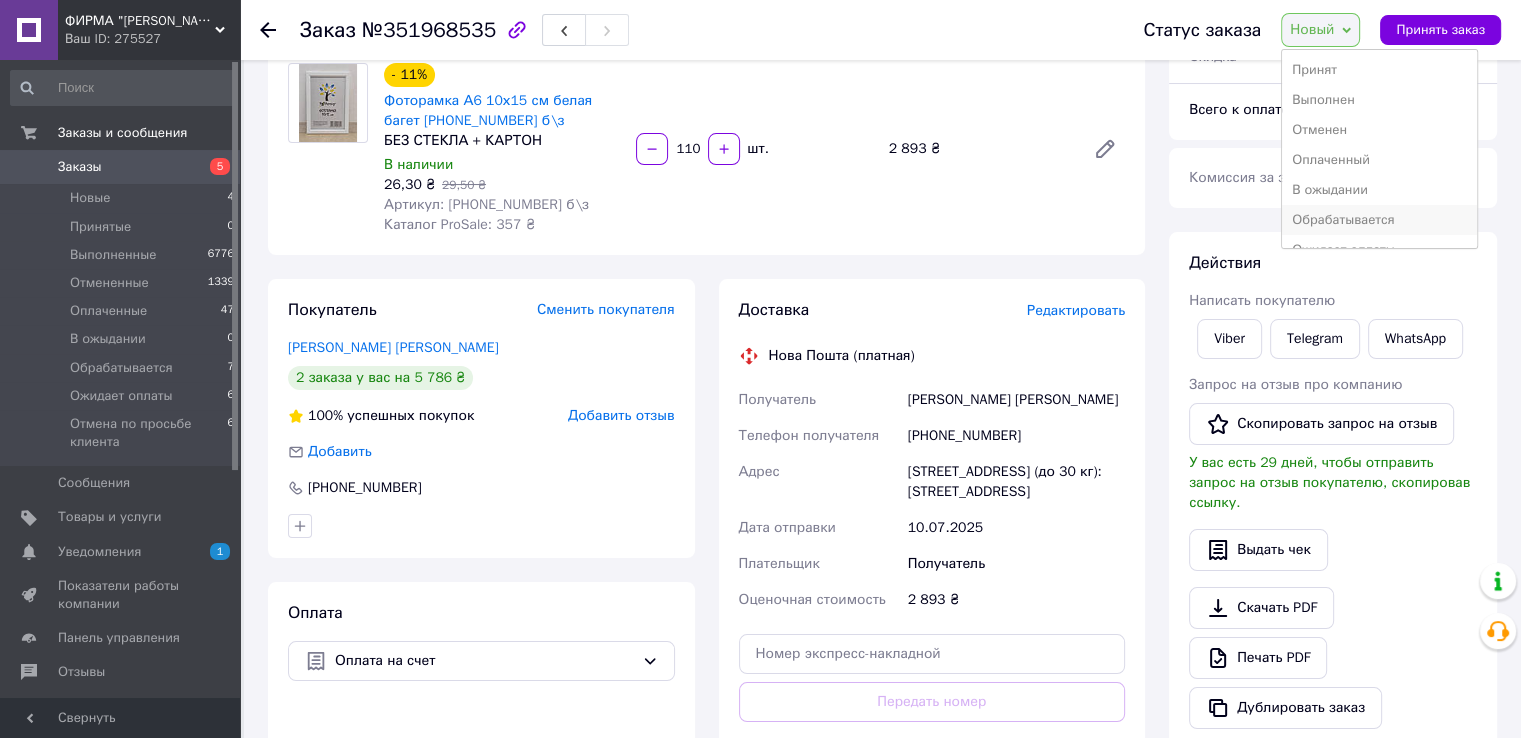 click on "Обрабатывается" at bounding box center (1379, 220) 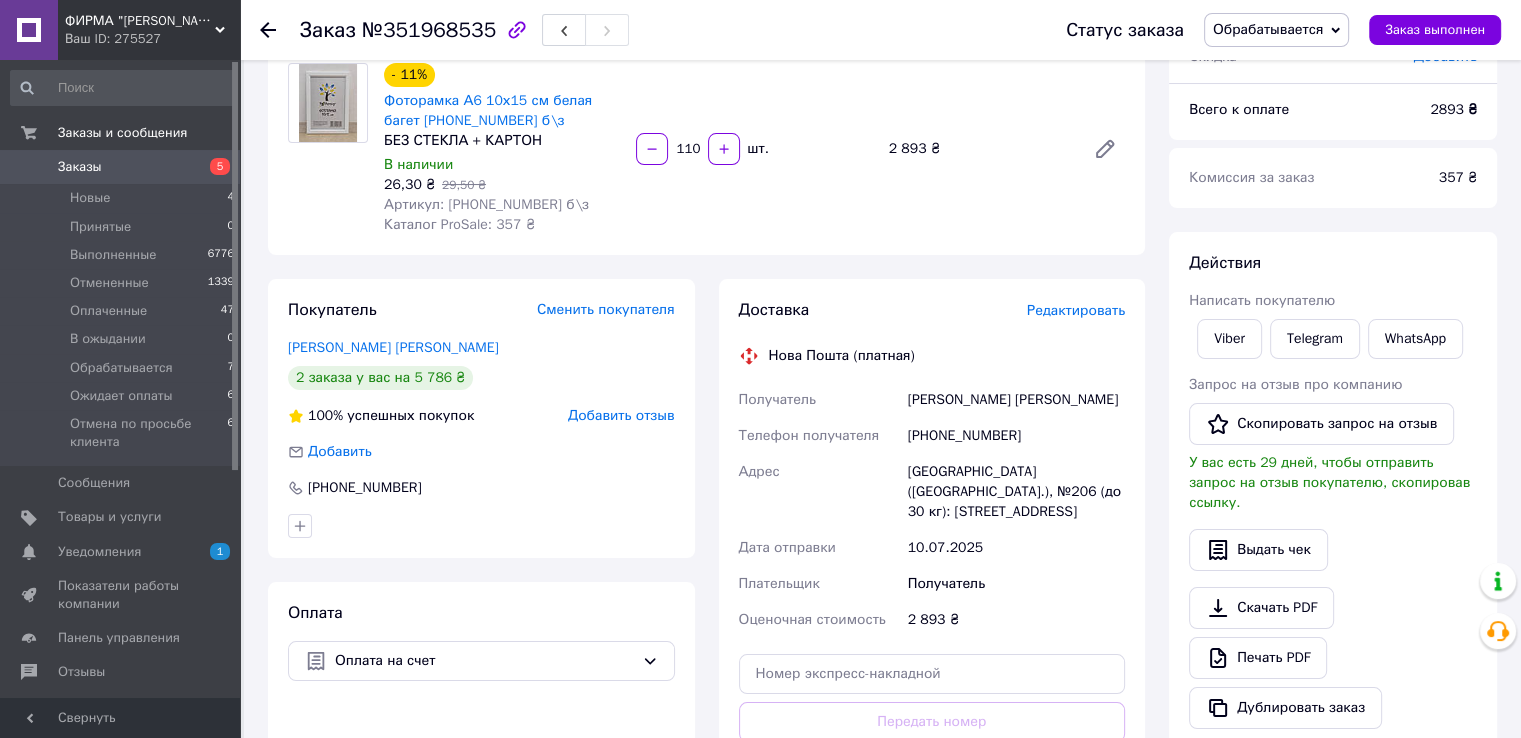 click on "Действия Написать покупателю Viber Telegram WhatsApp Запрос на отзыв про компанию   Скопировать запрос на отзыв У вас есть 29 дней, чтобы отправить запрос на отзыв покупателю, скопировав ссылку.   Выдать чек   Скачать PDF   Печать PDF   Дублировать заказ" at bounding box center (1333, 490) 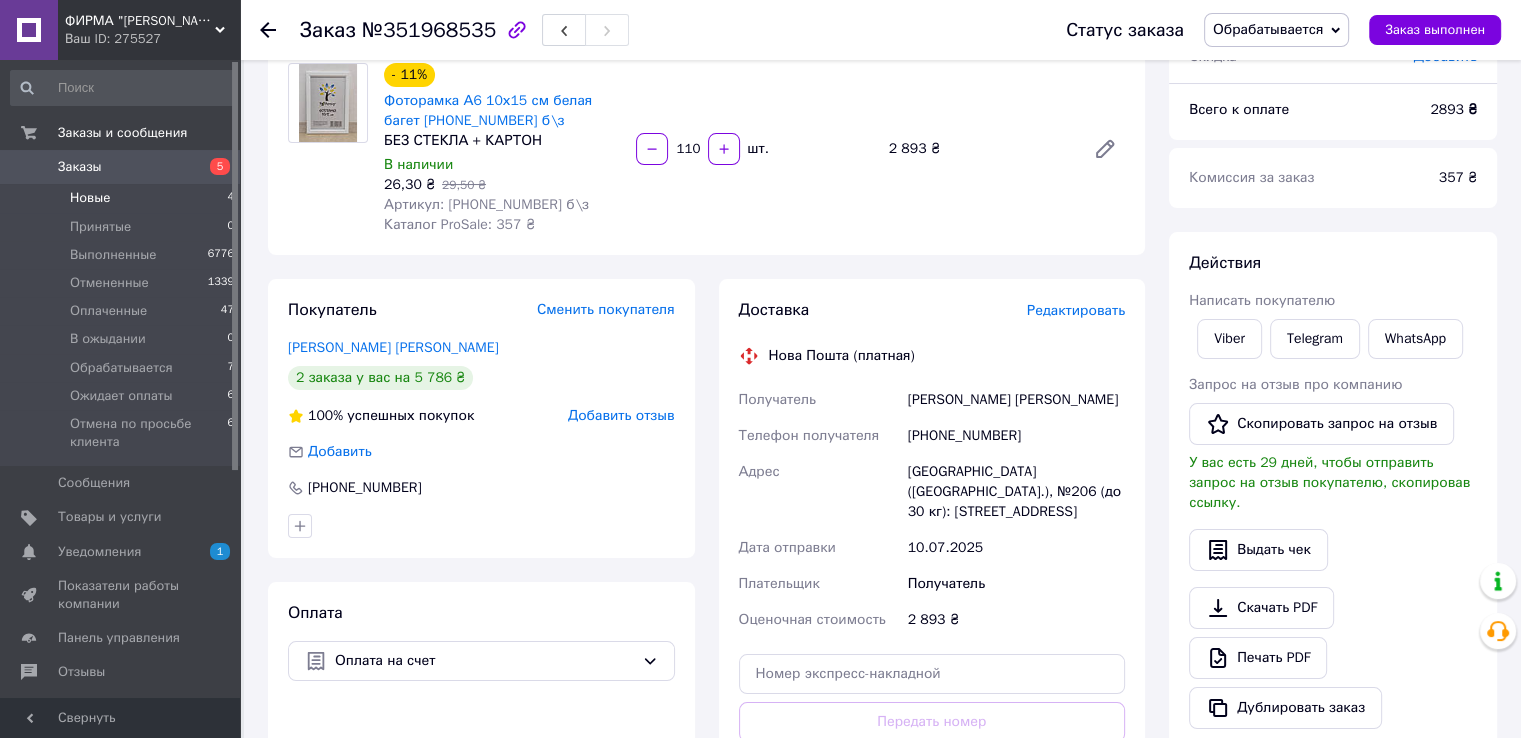 click on "Новые 4" at bounding box center (123, 198) 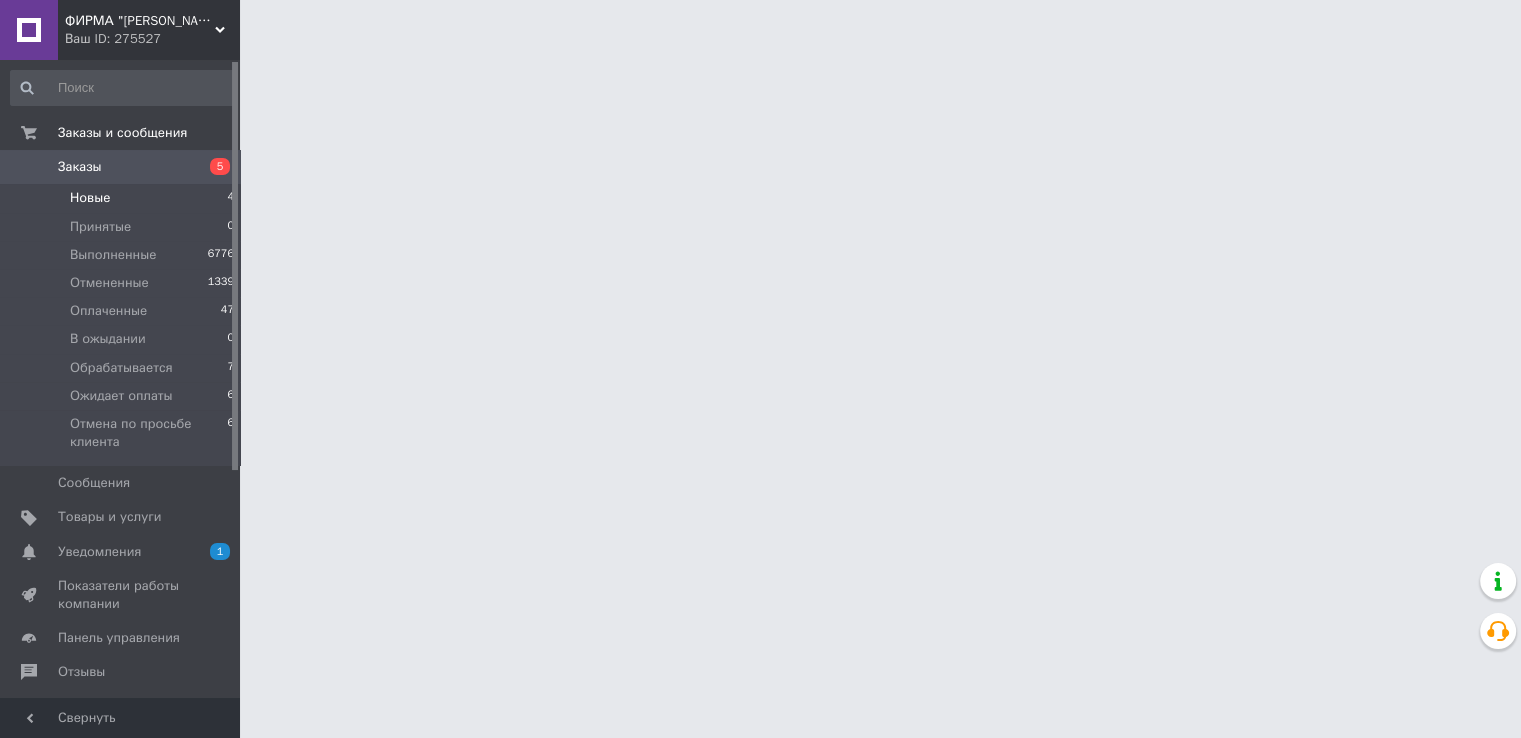 scroll, scrollTop: 0, scrollLeft: 0, axis: both 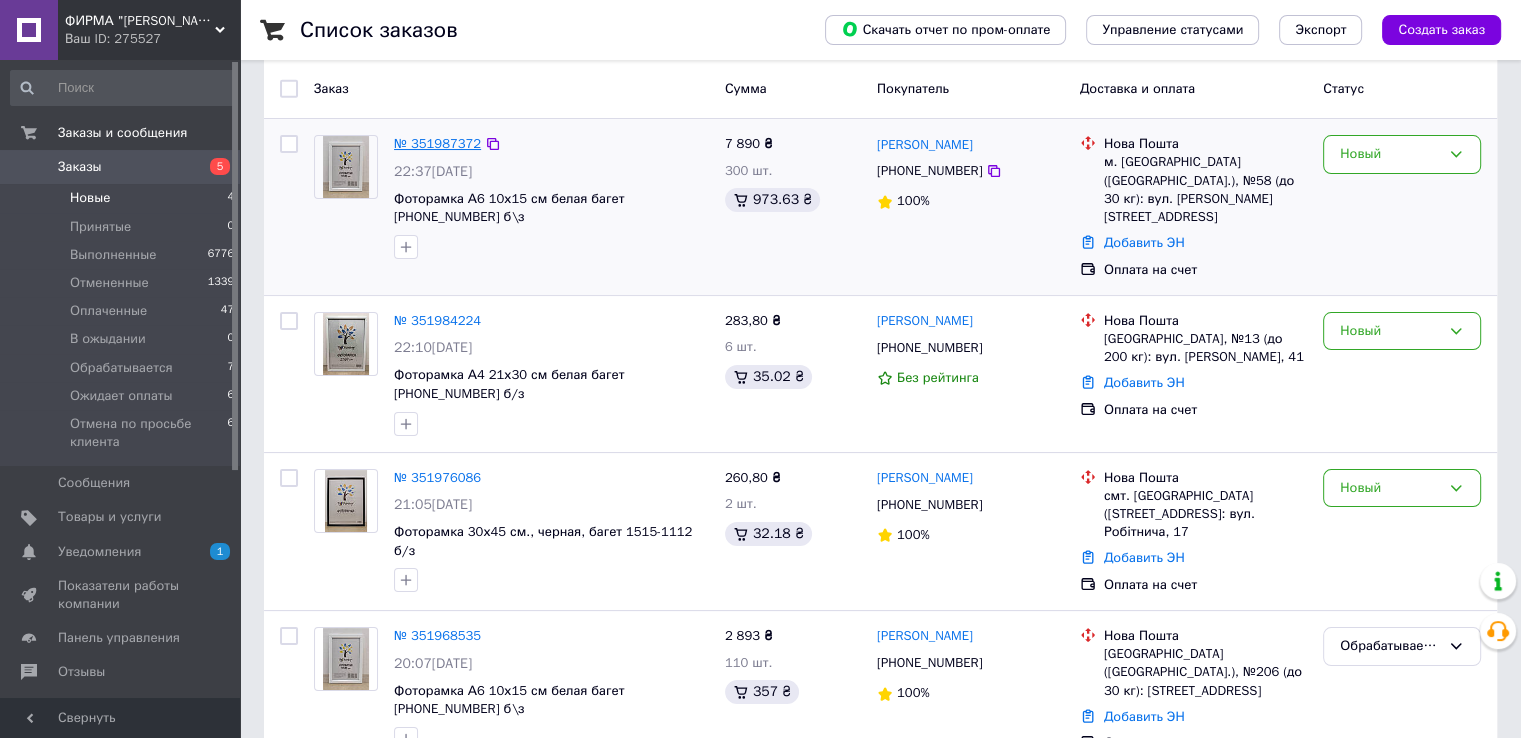 click on "№ 351987372" at bounding box center (437, 143) 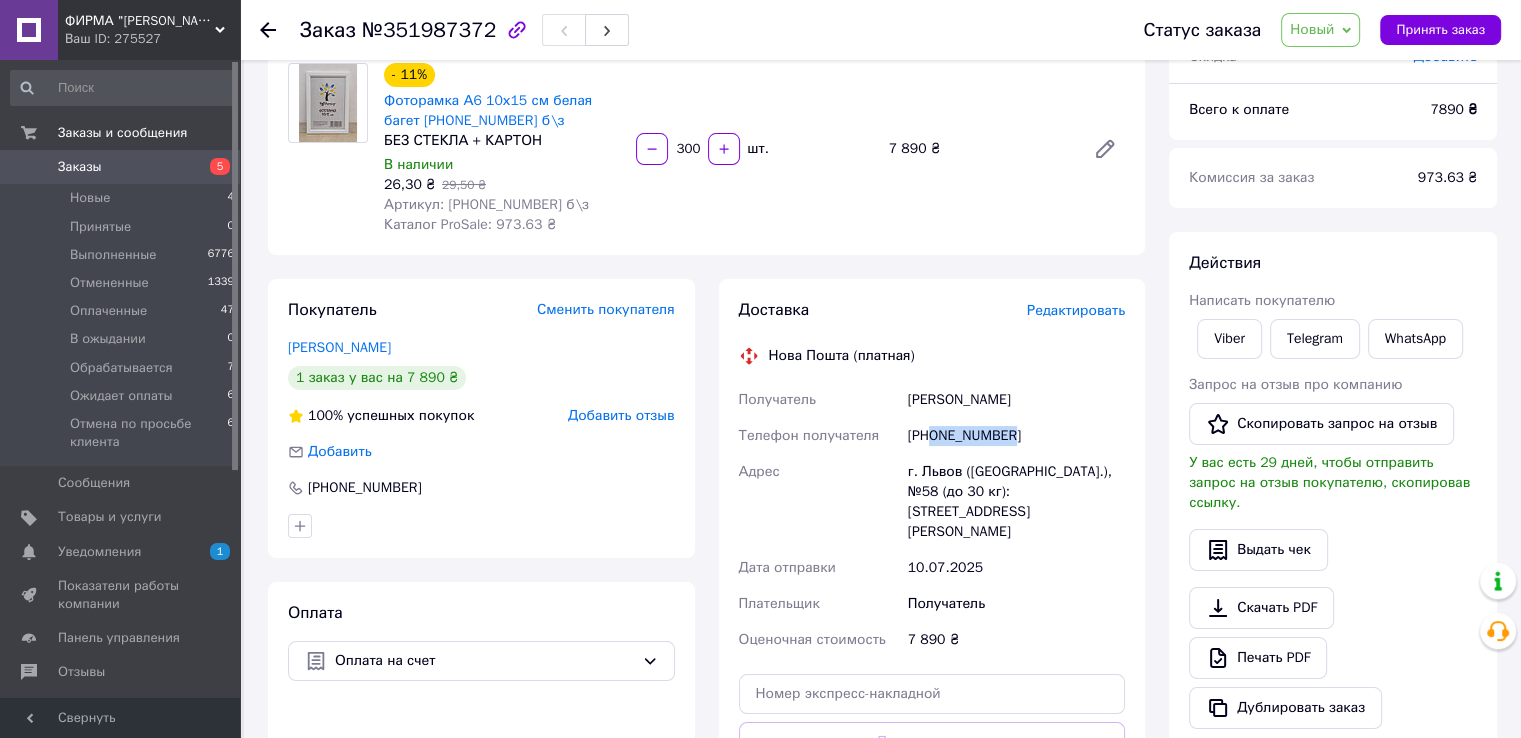 drag, startPoint x: 934, startPoint y: 435, endPoint x: 1085, endPoint y: 448, distance: 151.55856 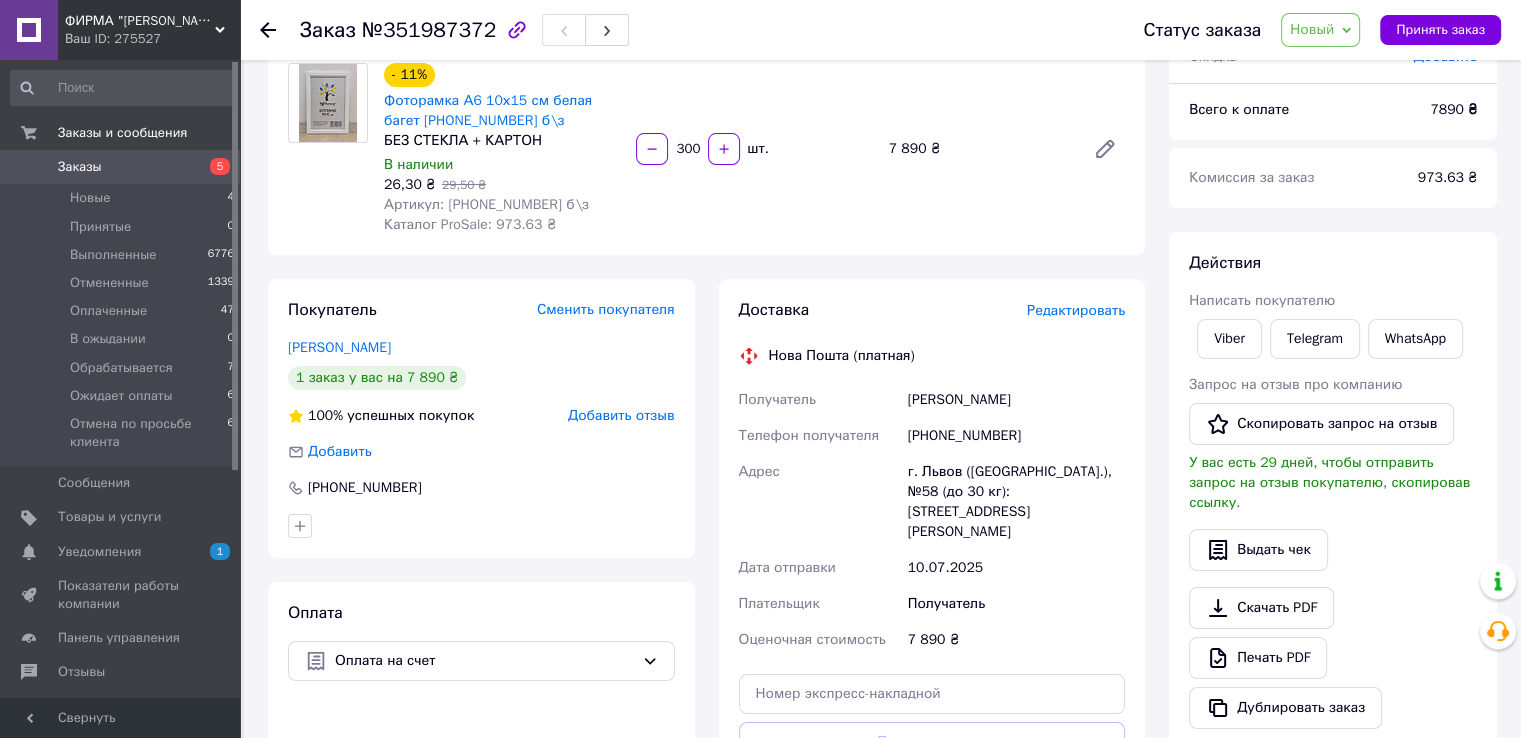 click on "Написать покупателю" at bounding box center [1333, 301] 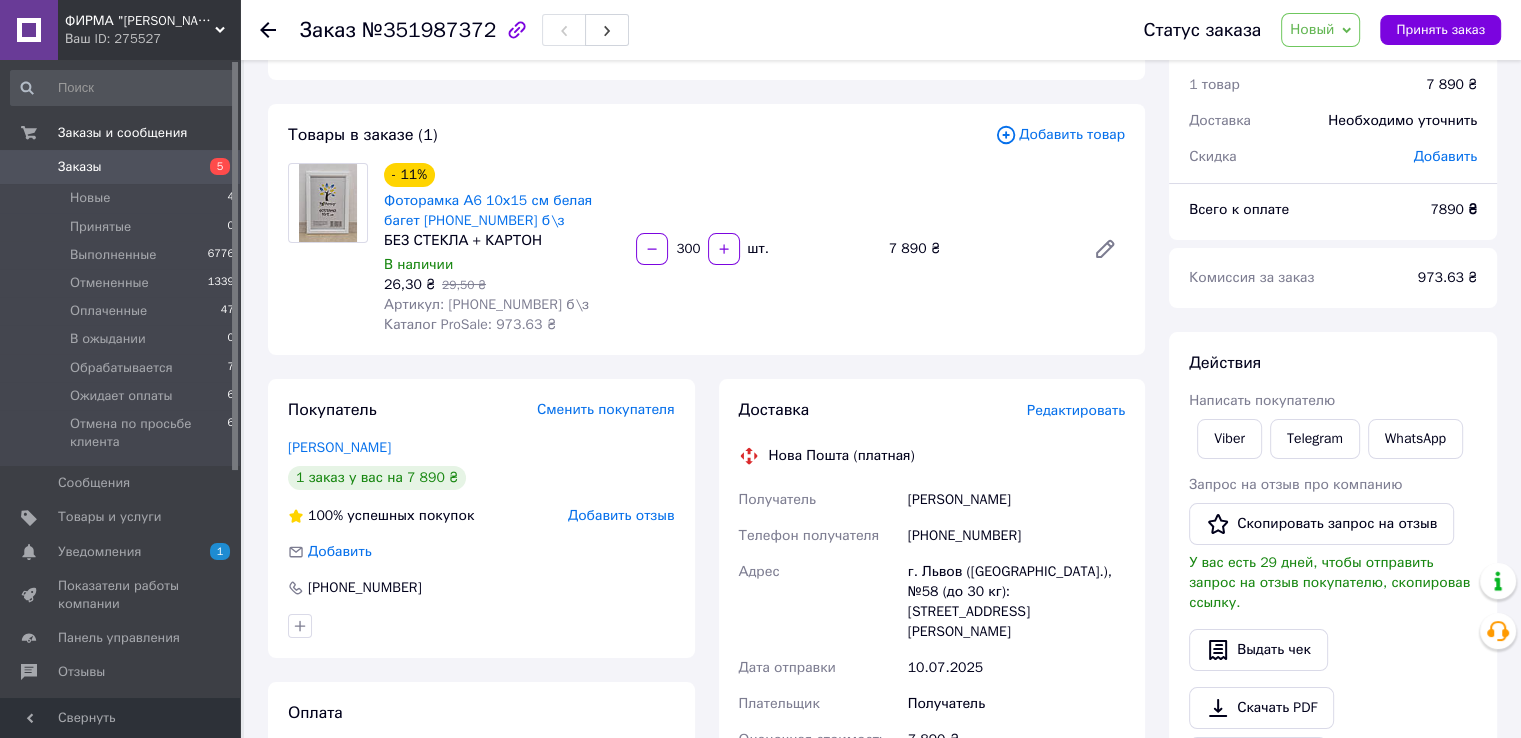 click on "Новый" at bounding box center (1312, 29) 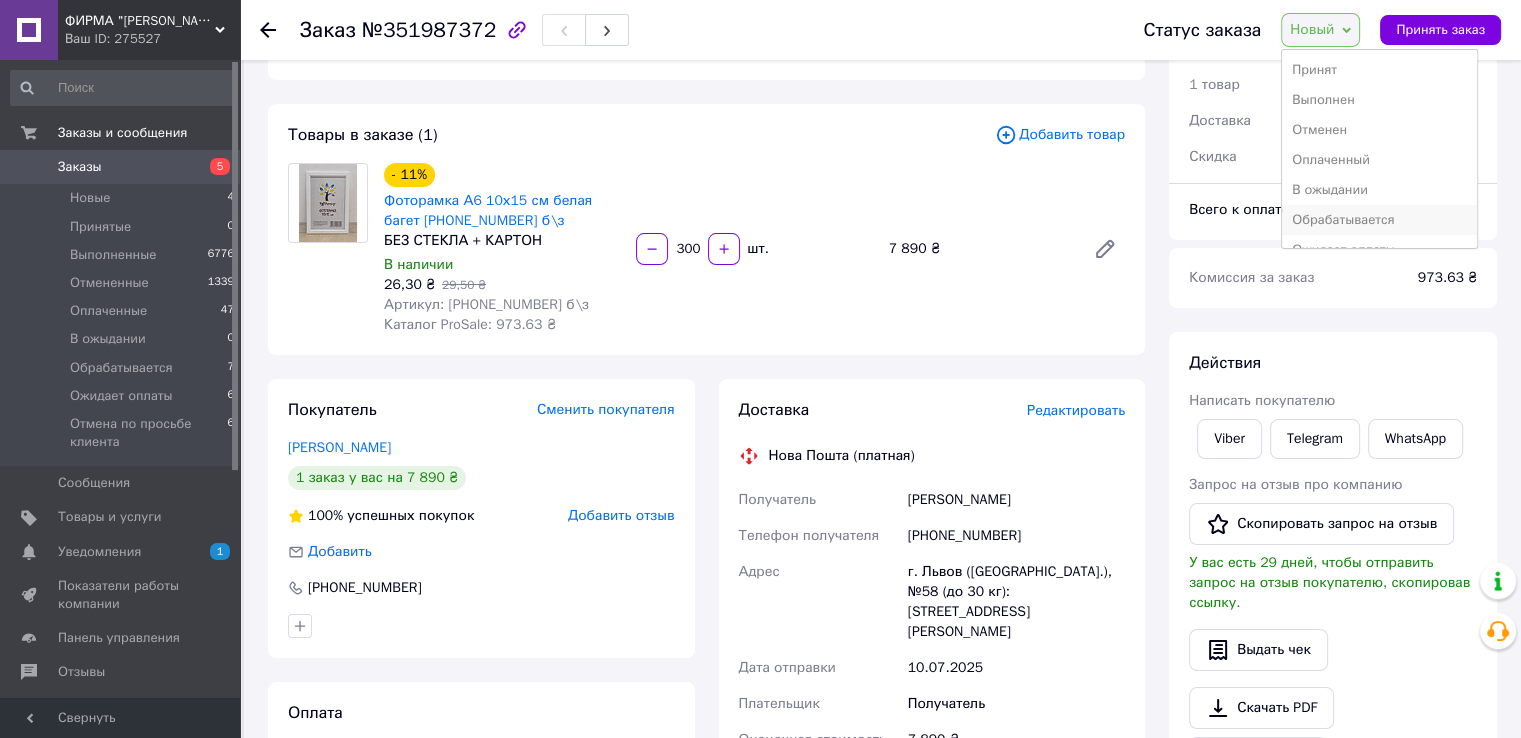 click on "Обрабатывается" at bounding box center [1379, 220] 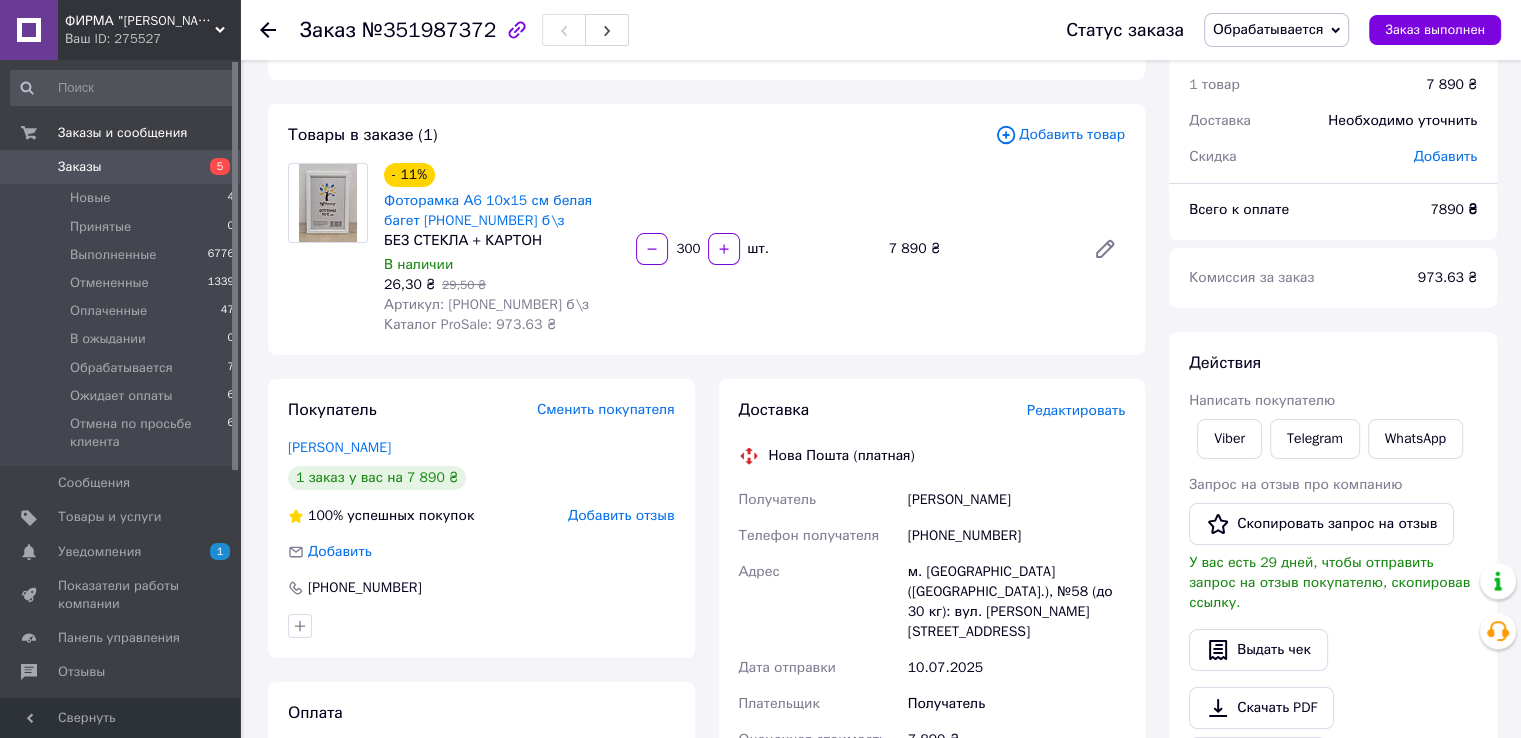 click on "Действия Написать покупателю Viber Telegram WhatsApp Запрос на отзыв про компанию   Скопировать запрос на отзыв У вас есть 29 дней, чтобы отправить запрос на отзыв покупателю, скопировав ссылку.   Выдать чек   Скачать PDF   Печать PDF   Дублировать заказ" at bounding box center [1333, 590] 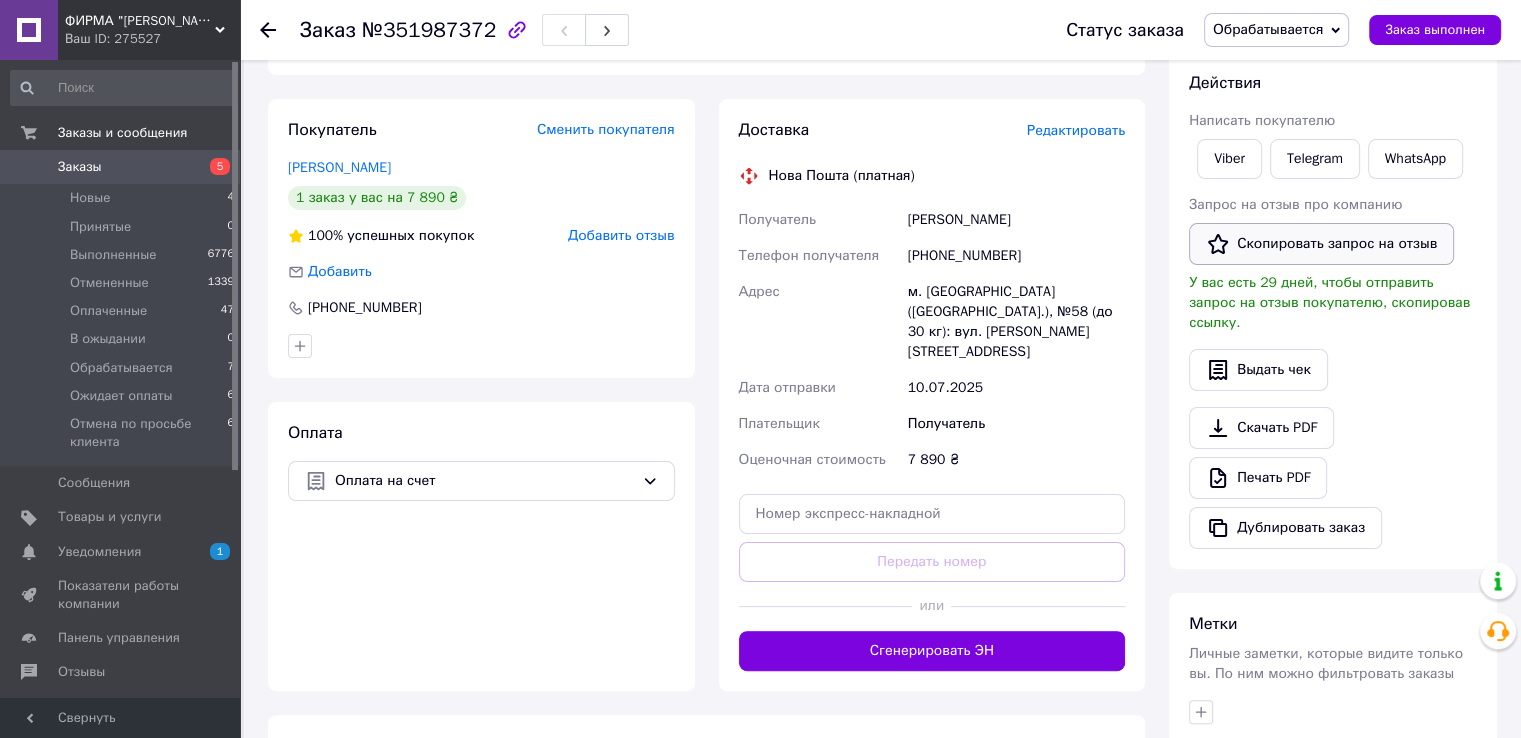 scroll, scrollTop: 644, scrollLeft: 0, axis: vertical 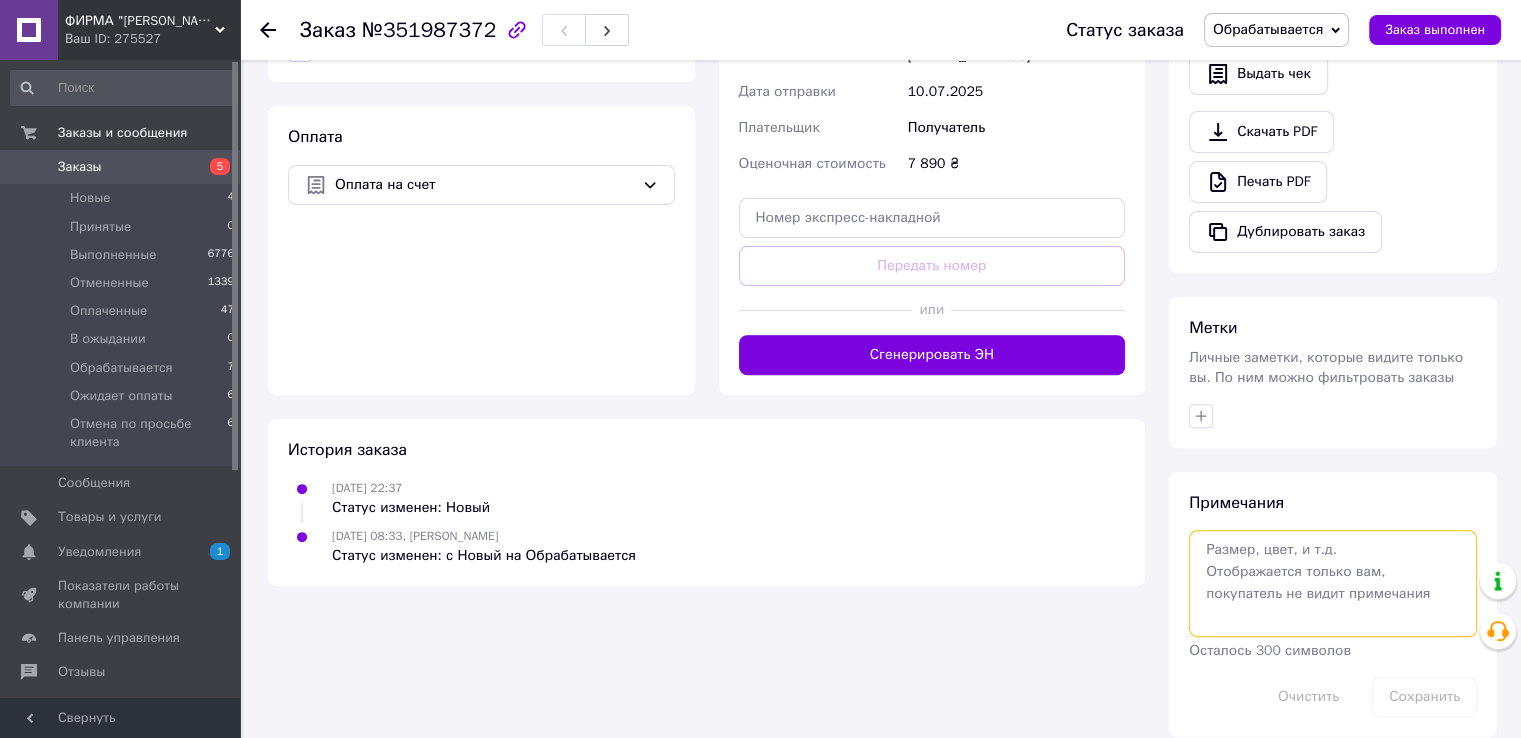 click at bounding box center (1333, 583) 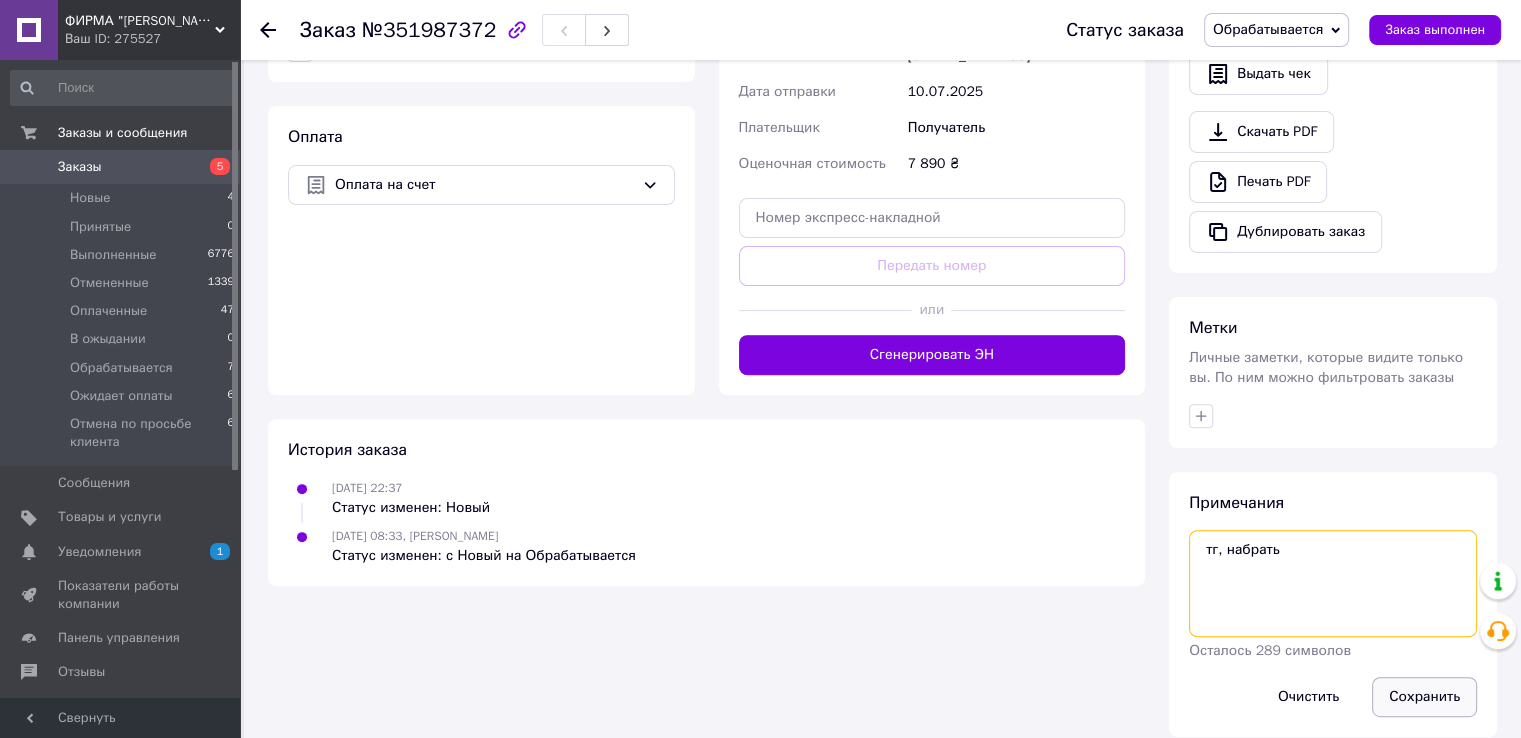 type on "тг, набрать" 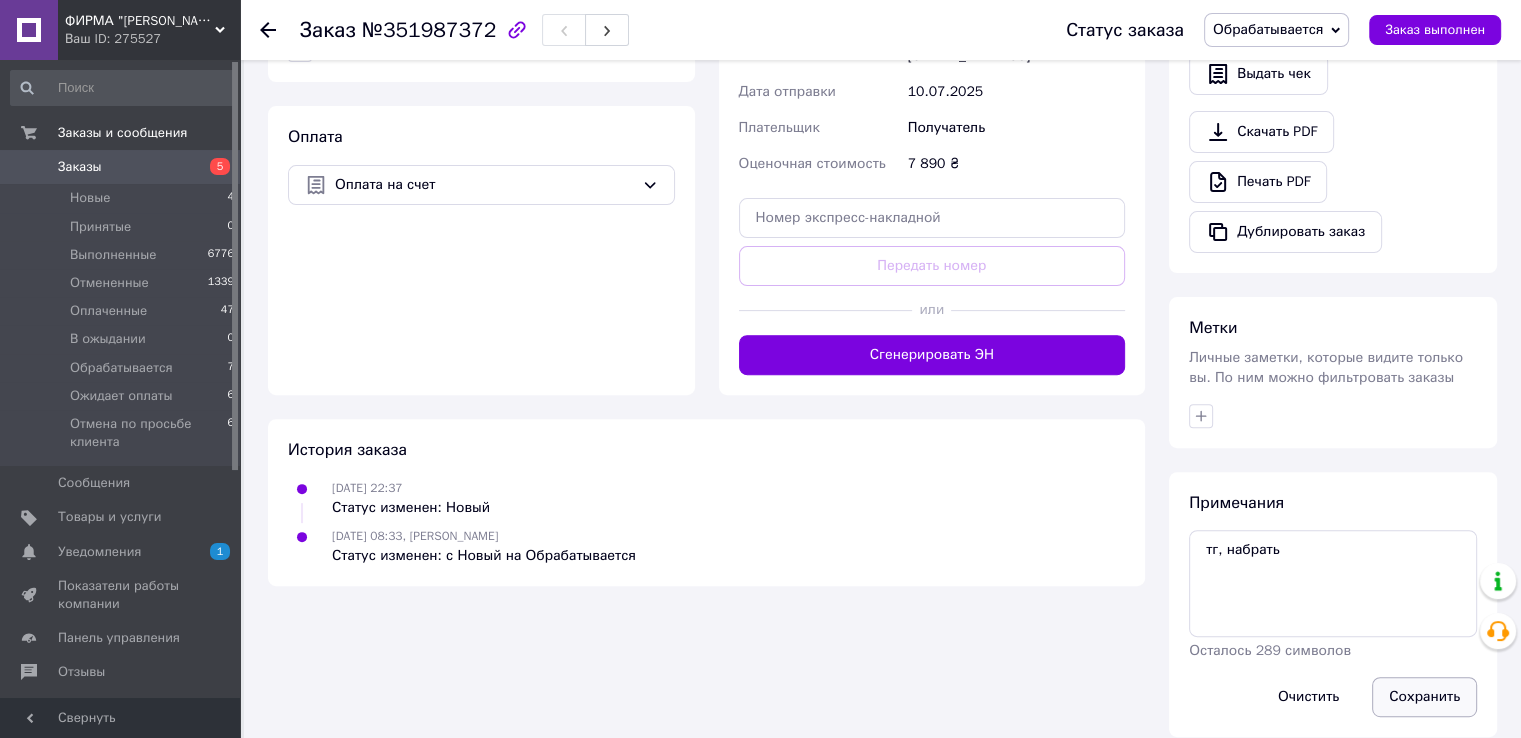 click on "Сохранить" at bounding box center (1424, 697) 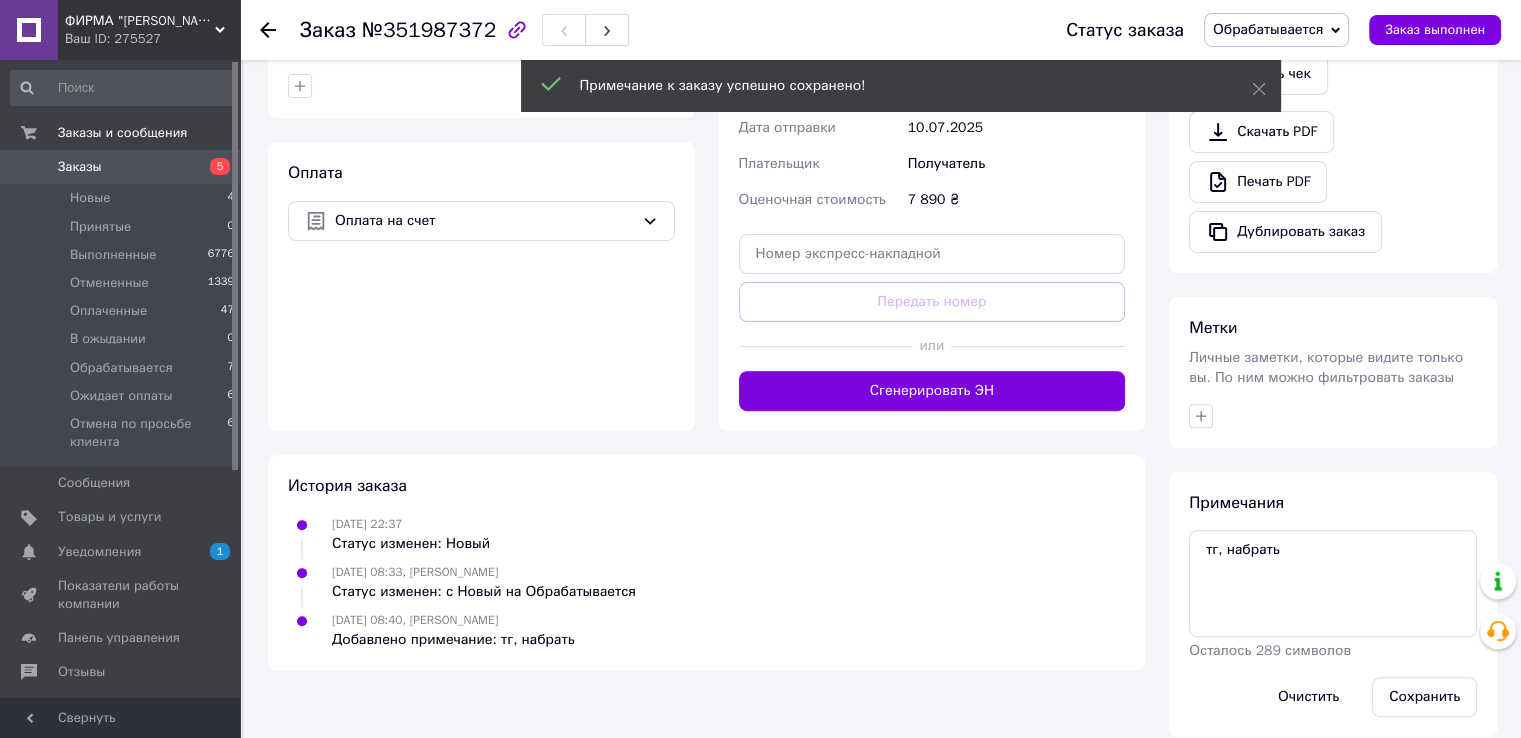 scroll, scrollTop: 644, scrollLeft: 0, axis: vertical 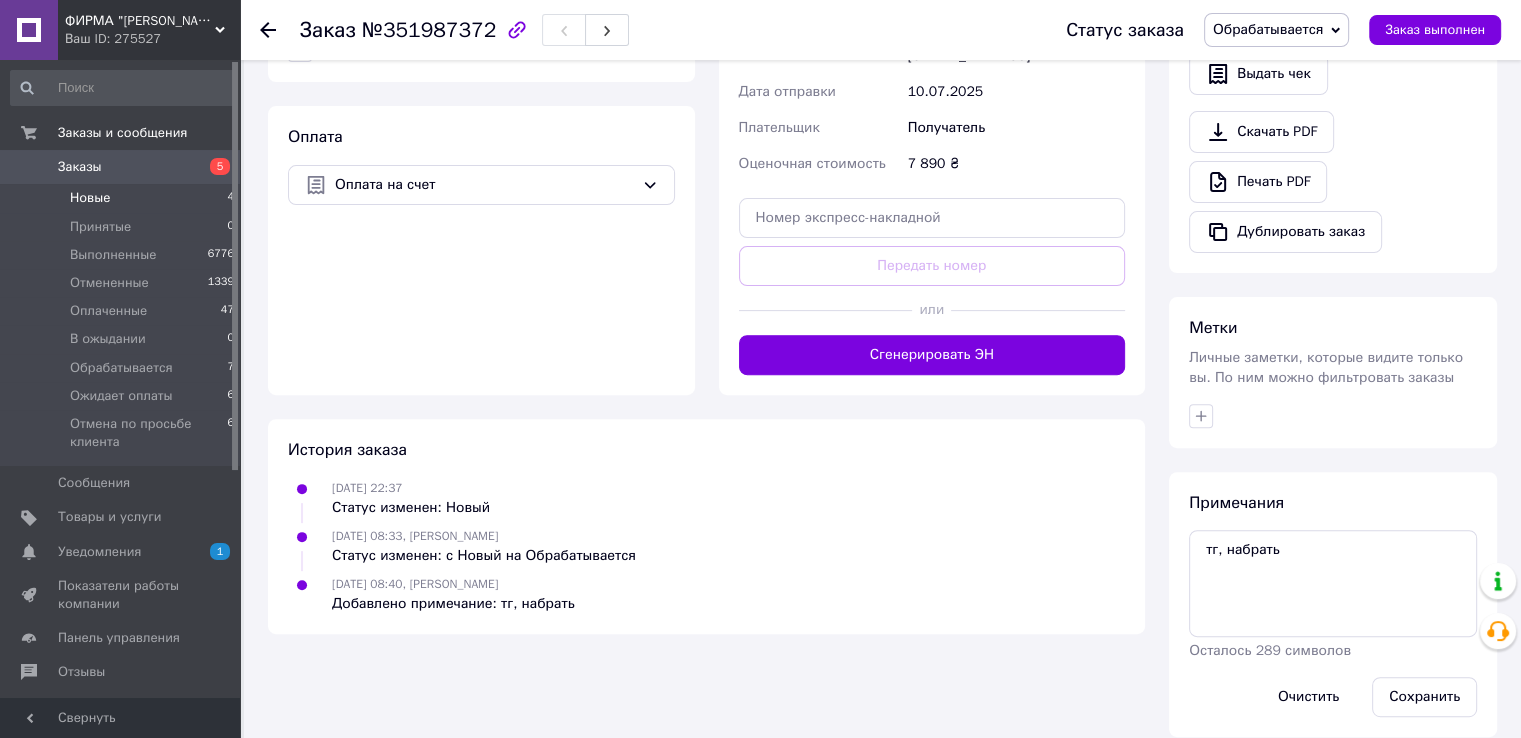 click on "Новые" at bounding box center (90, 198) 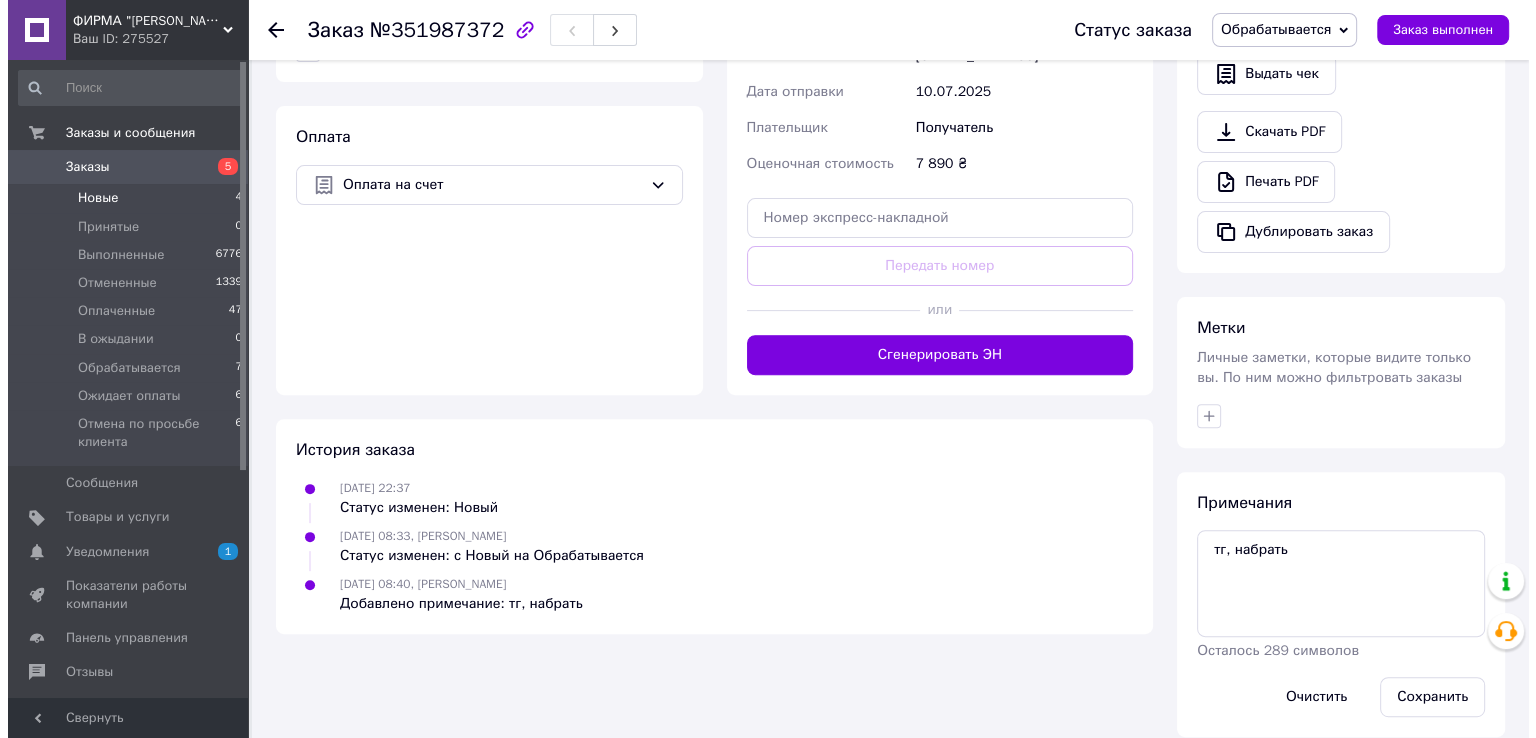 scroll, scrollTop: 0, scrollLeft: 0, axis: both 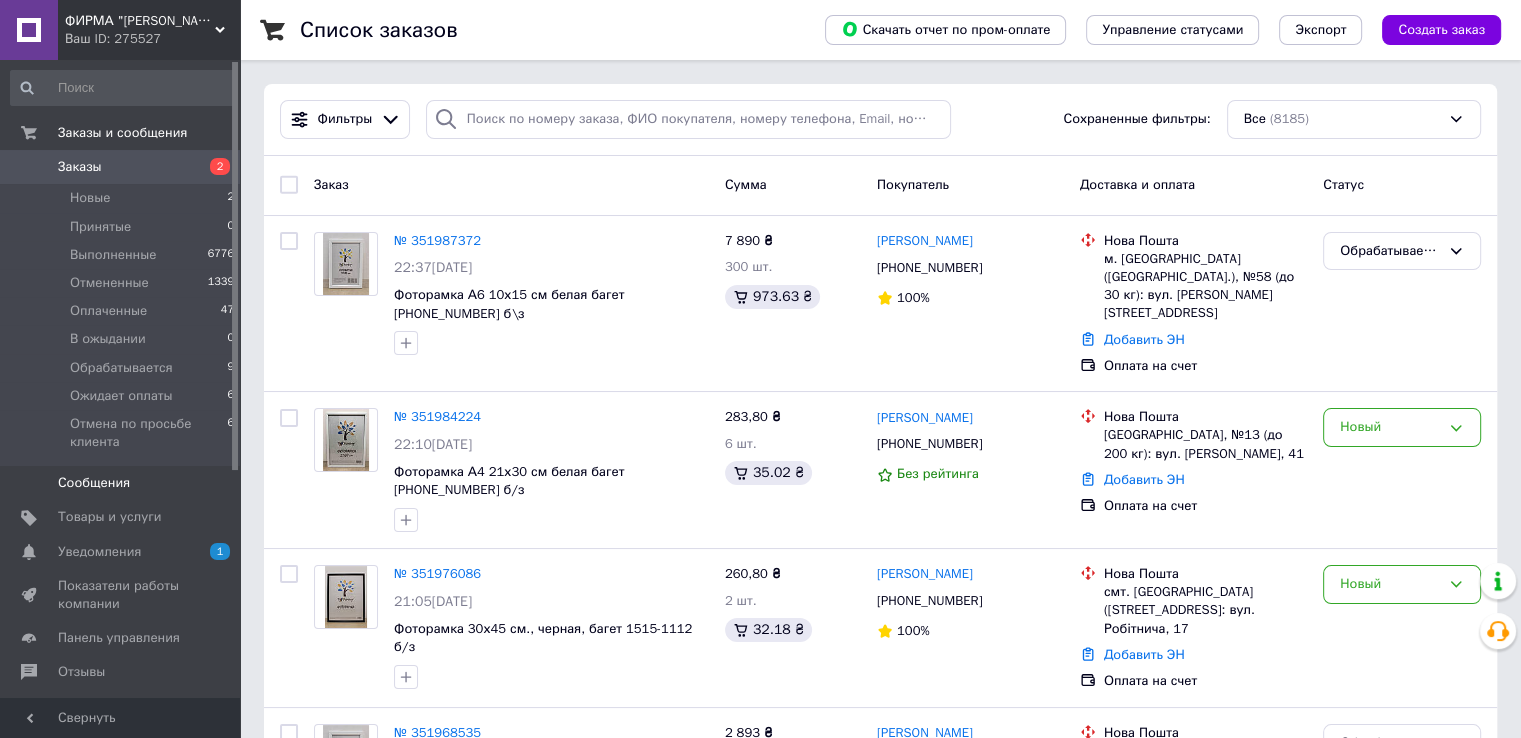 drag, startPoint x: 103, startPoint y: 200, endPoint x: 174, endPoint y: 478, distance: 286.92334 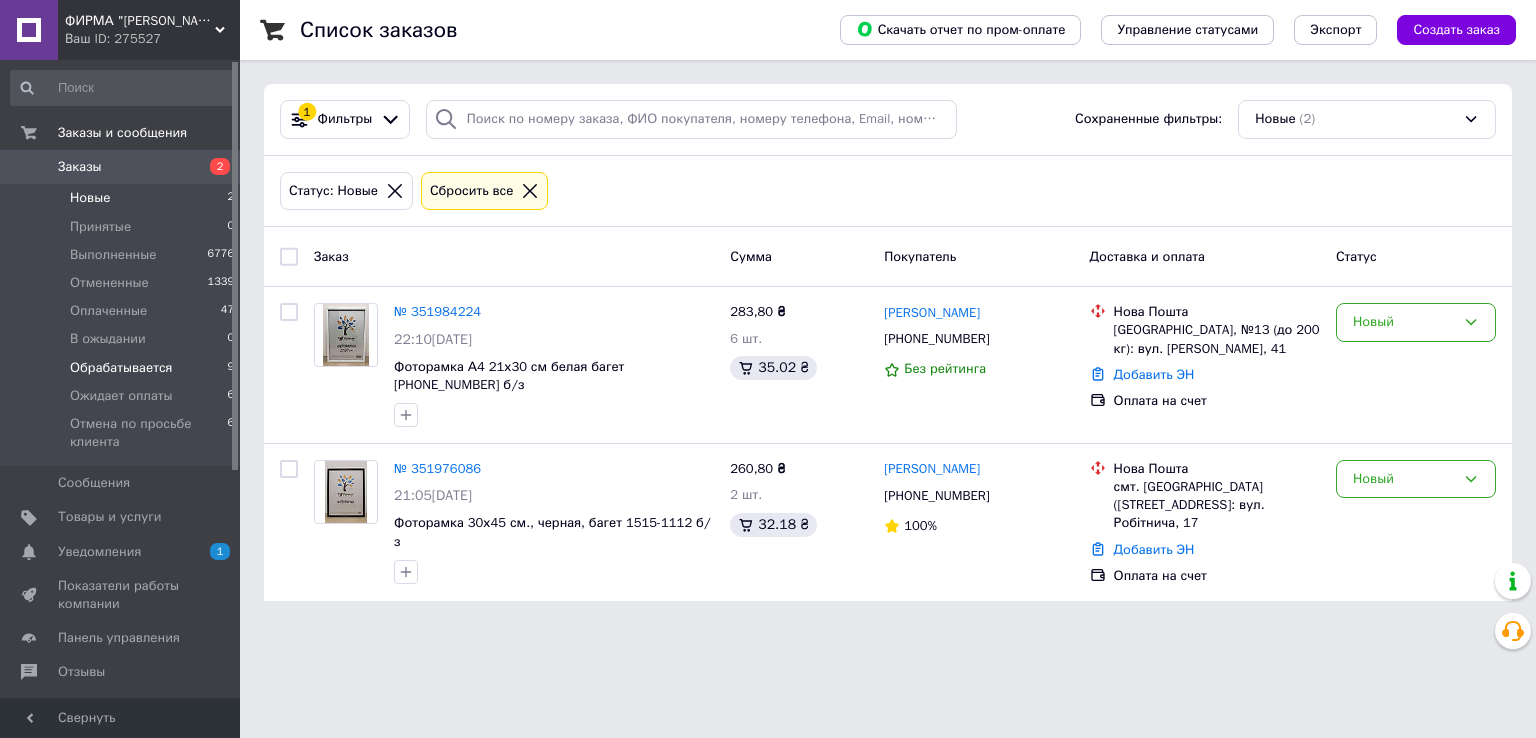 click on "Обрабатывается" at bounding box center (121, 368) 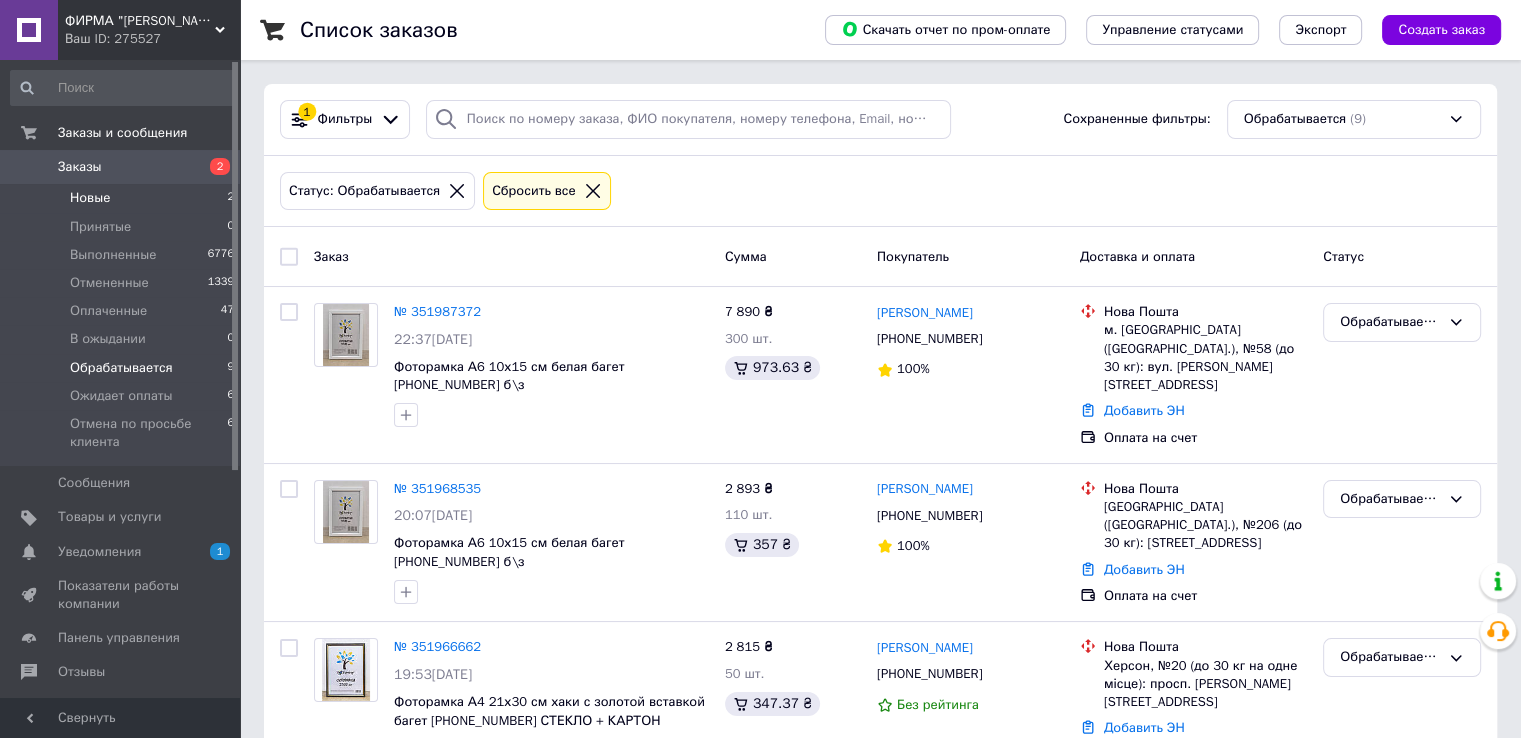 click on "Новые 2" at bounding box center [123, 198] 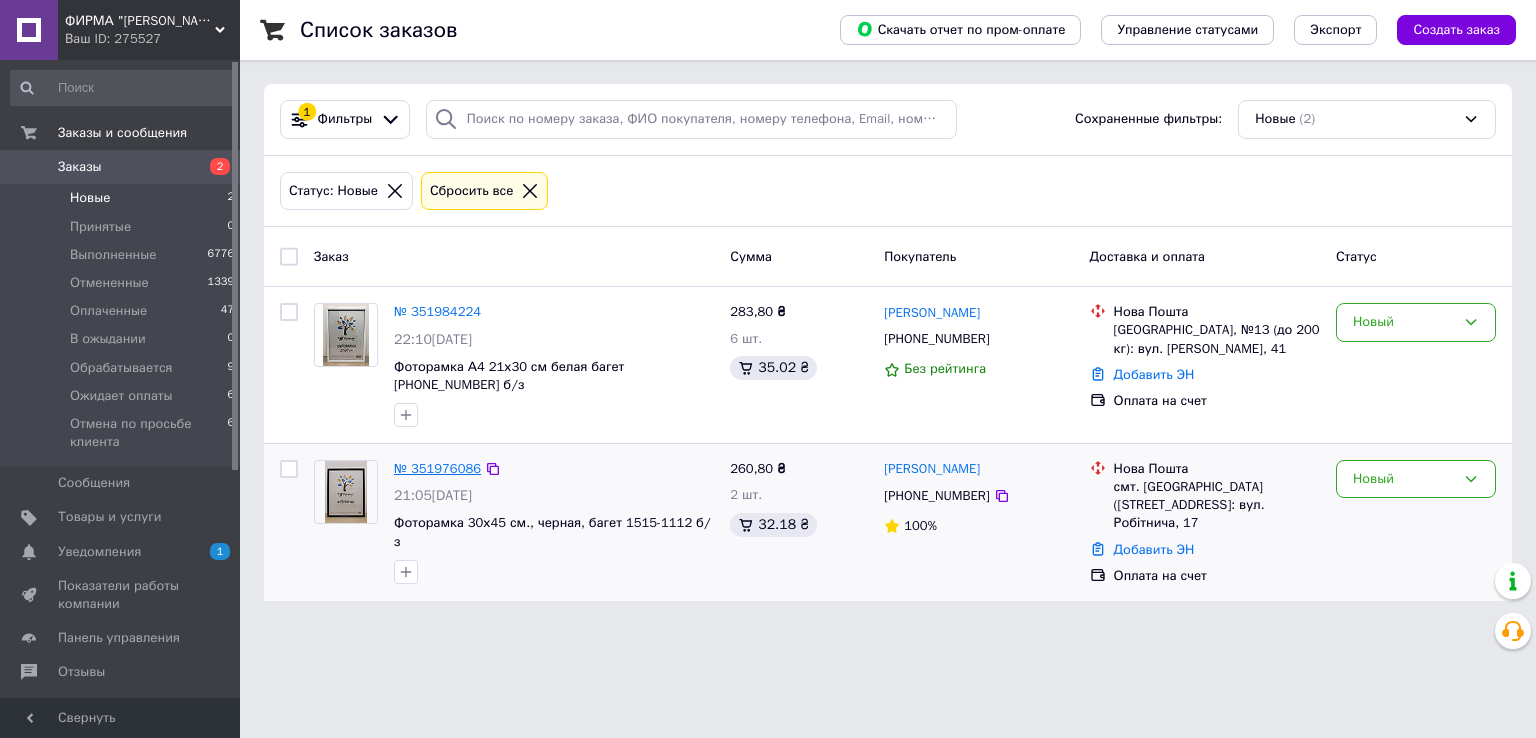 click on "№ 351976086" at bounding box center (437, 468) 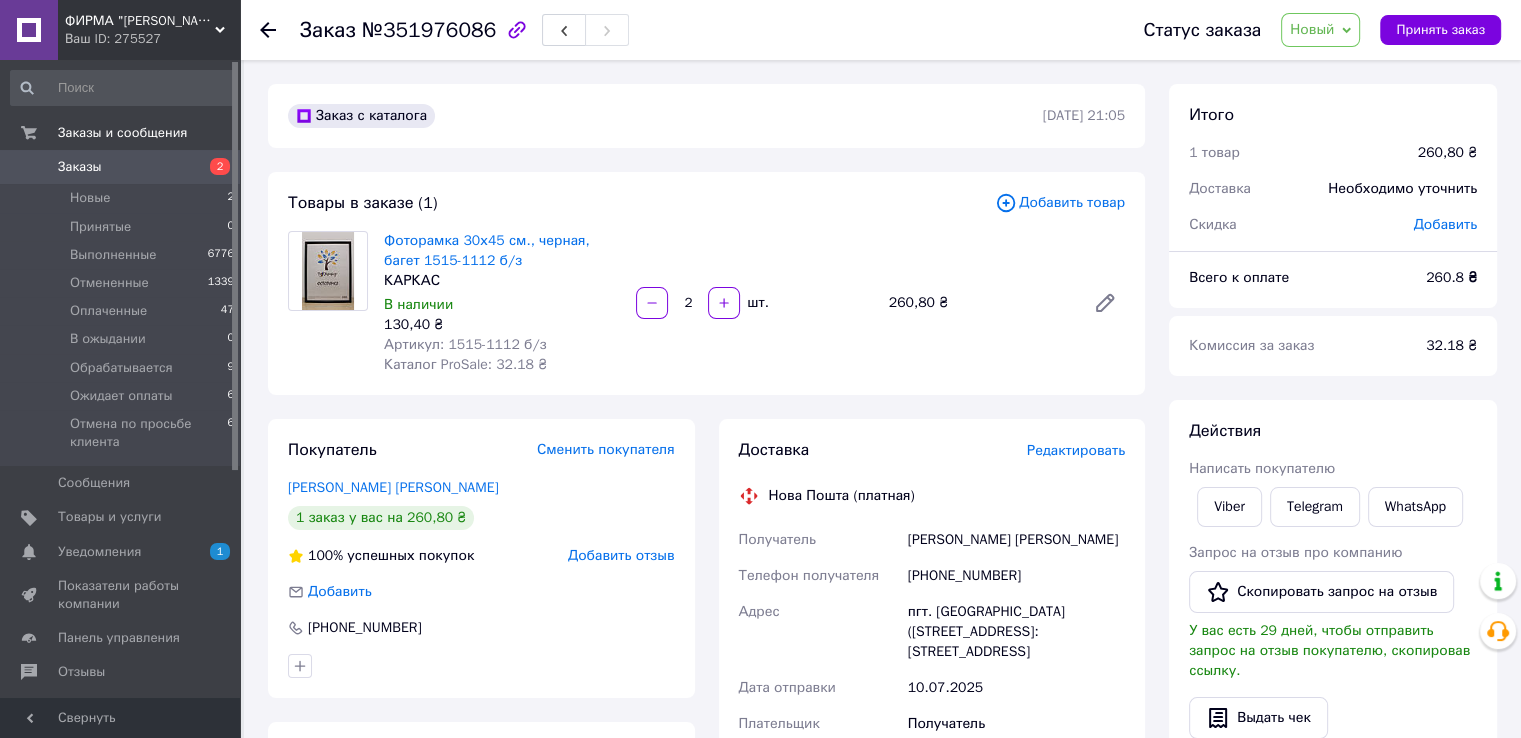 click on "Новый" at bounding box center [1312, 29] 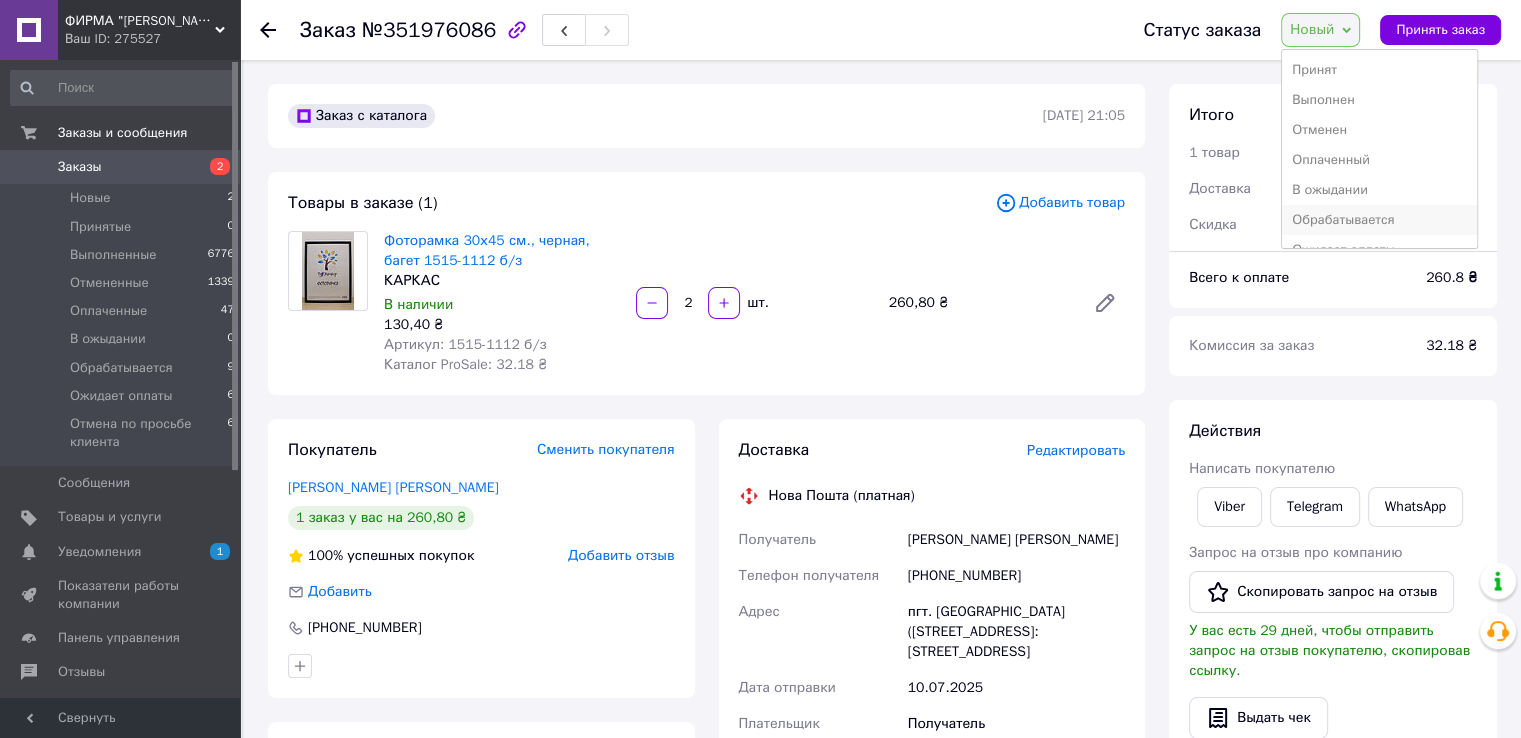 click on "Обрабатывается" at bounding box center (1379, 220) 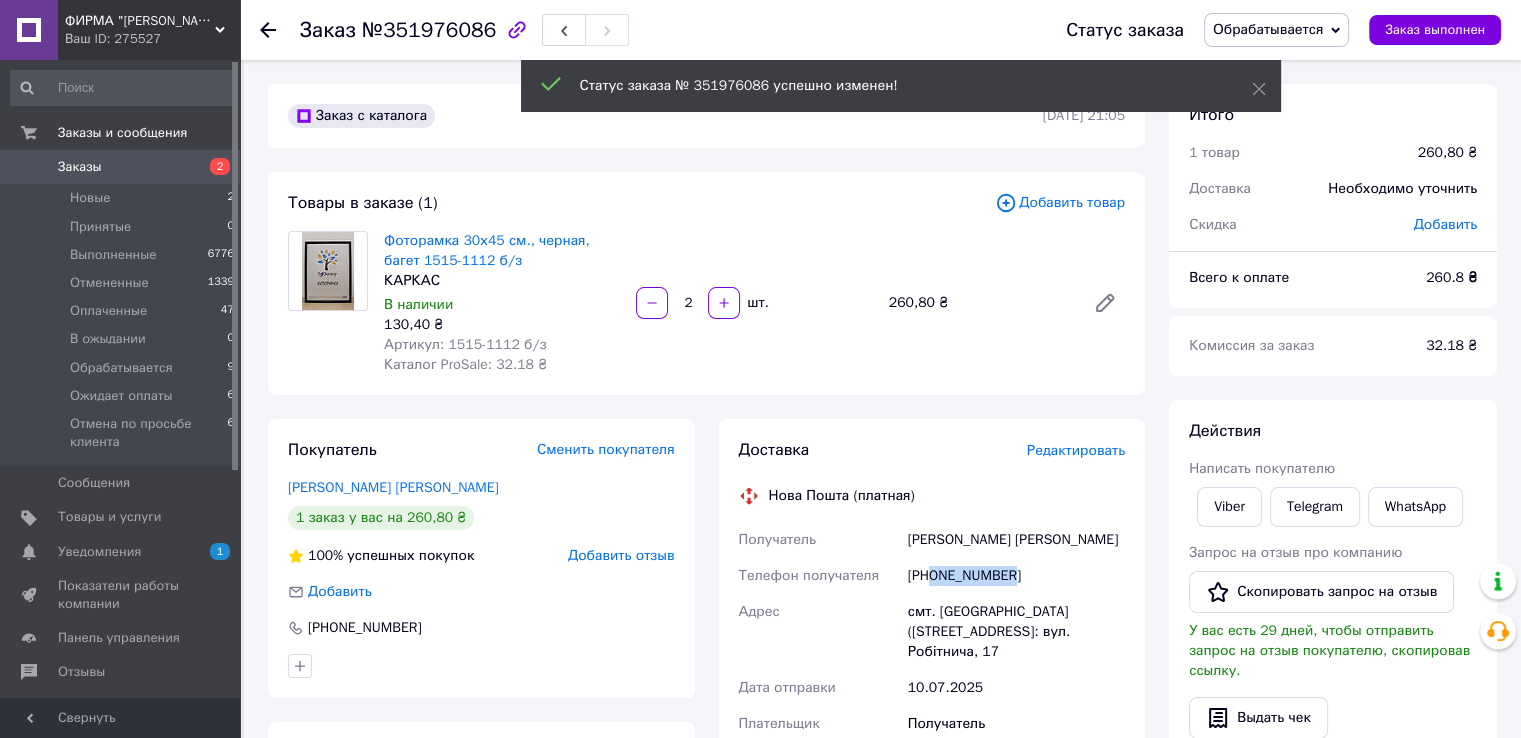 drag, startPoint x: 931, startPoint y: 577, endPoint x: 1056, endPoint y: 573, distance: 125.06398 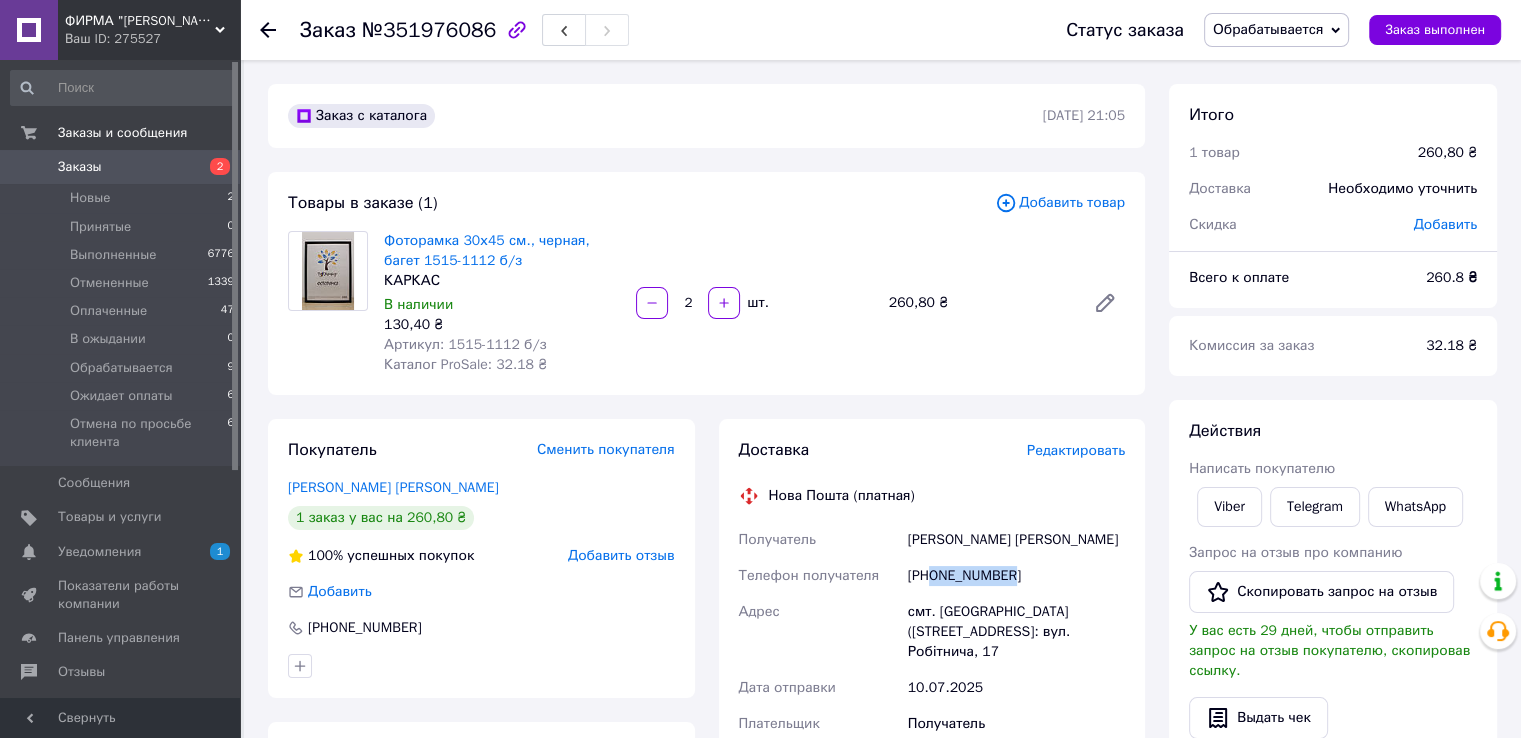 click on "Товары в заказе (1) Добавить товар Фоторамка 30х45 см., черная, багет 1515-1112 б/з КАРКАС В наличии 130,40 ₴ Артикул: 1515-1112 б/з Каталог ProSale: 32.18 ₴  2   шт. 260,80 ₴" at bounding box center [706, 283] 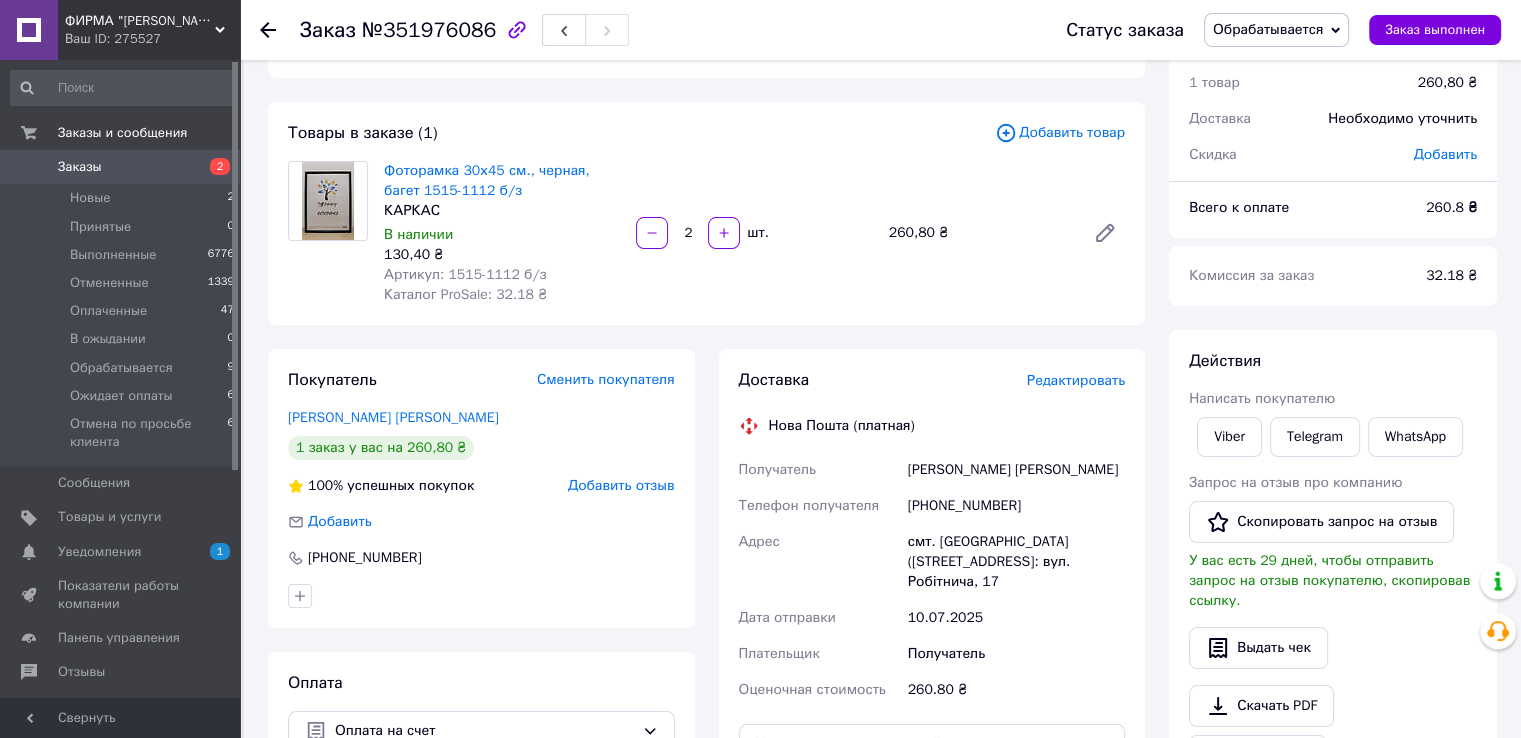 scroll, scrollTop: 100, scrollLeft: 0, axis: vertical 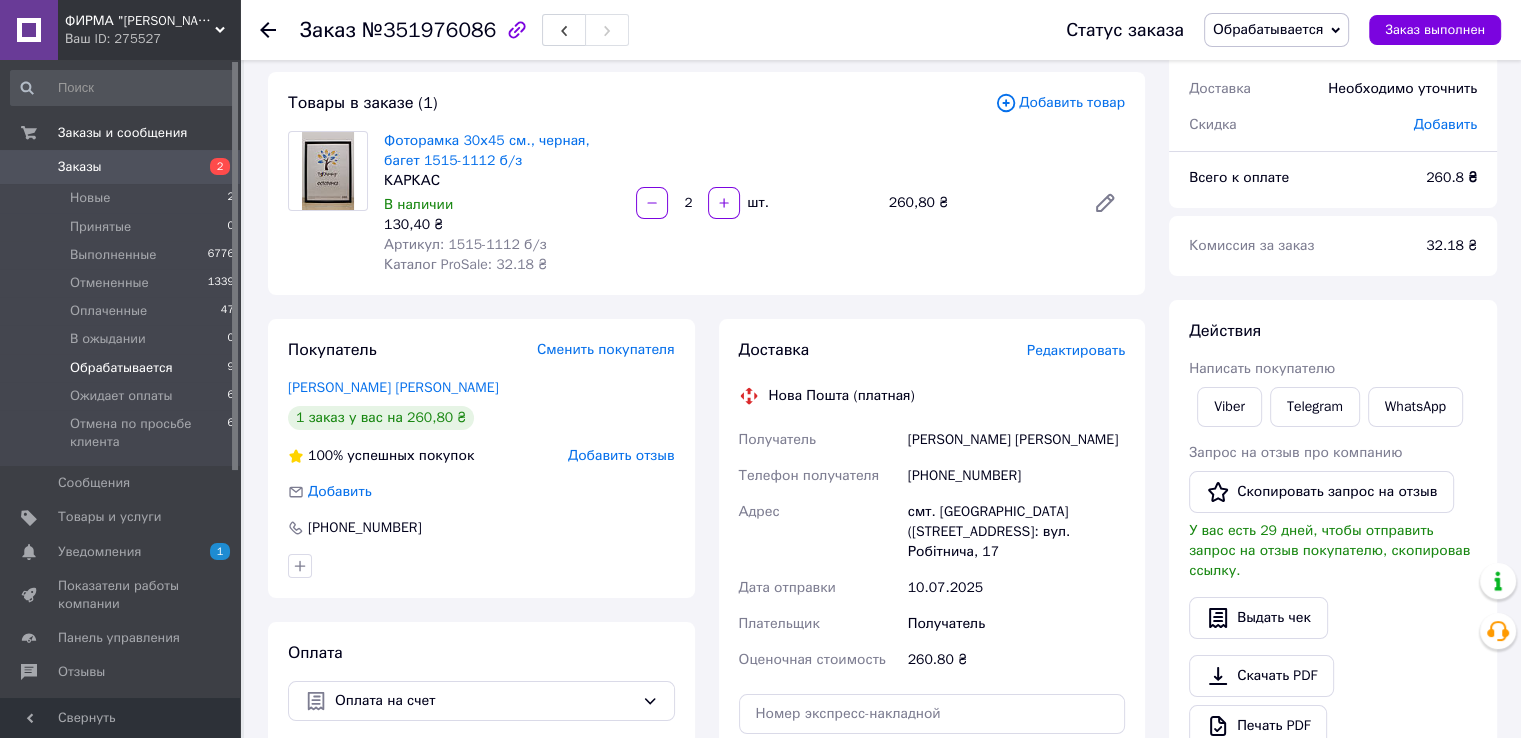 click on "Обрабатывается" at bounding box center (121, 368) 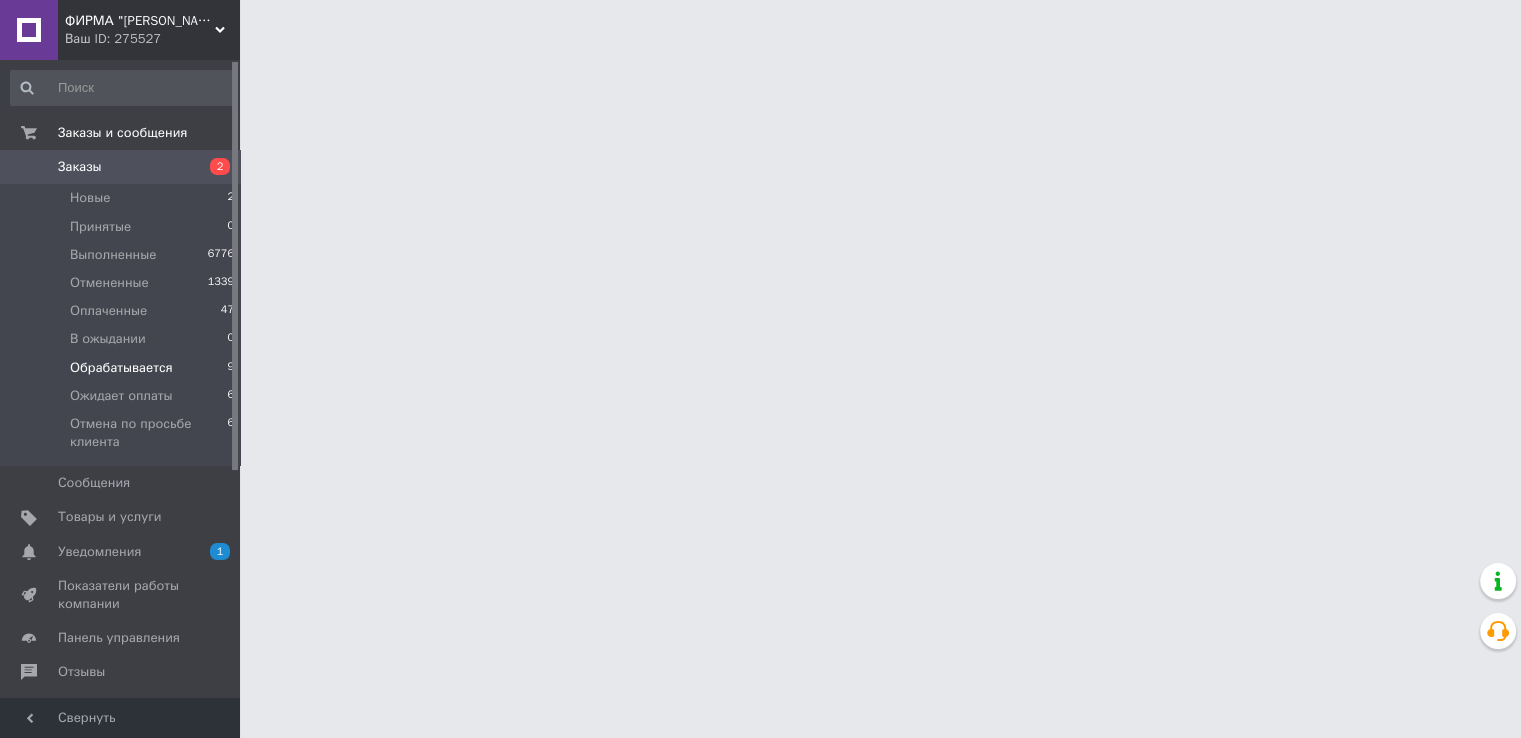 scroll, scrollTop: 0, scrollLeft: 0, axis: both 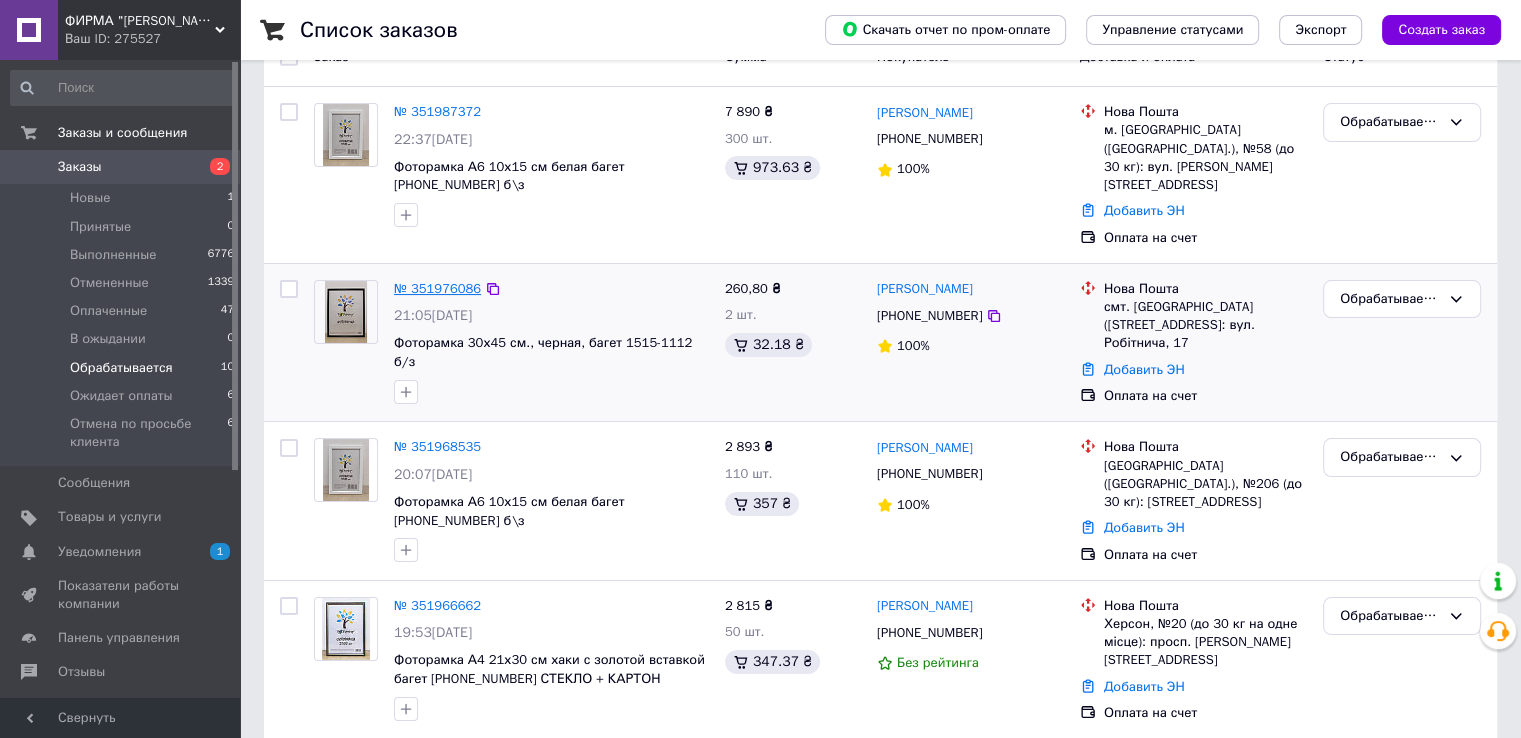 click on "№ 351976086" at bounding box center [437, 288] 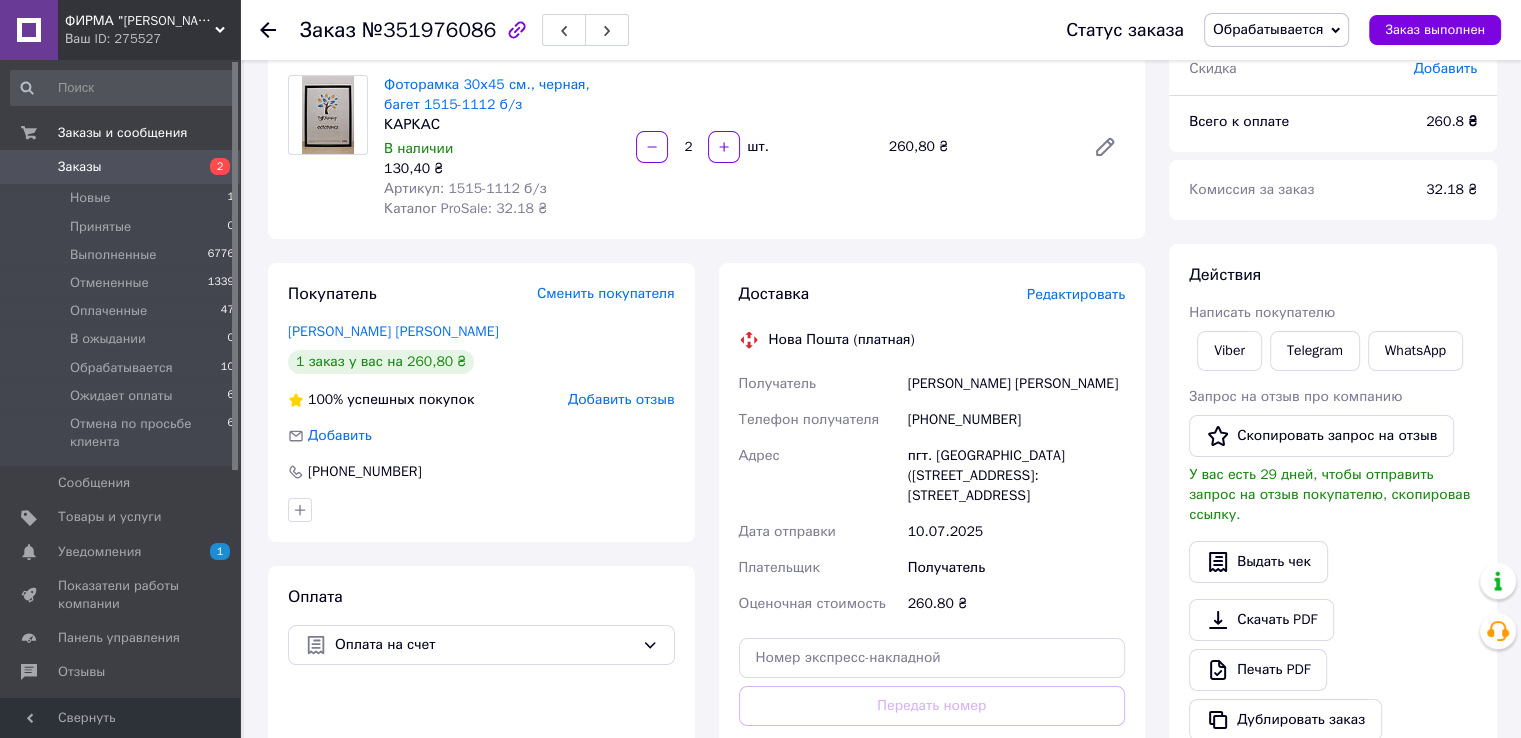 scroll, scrollTop: 200, scrollLeft: 0, axis: vertical 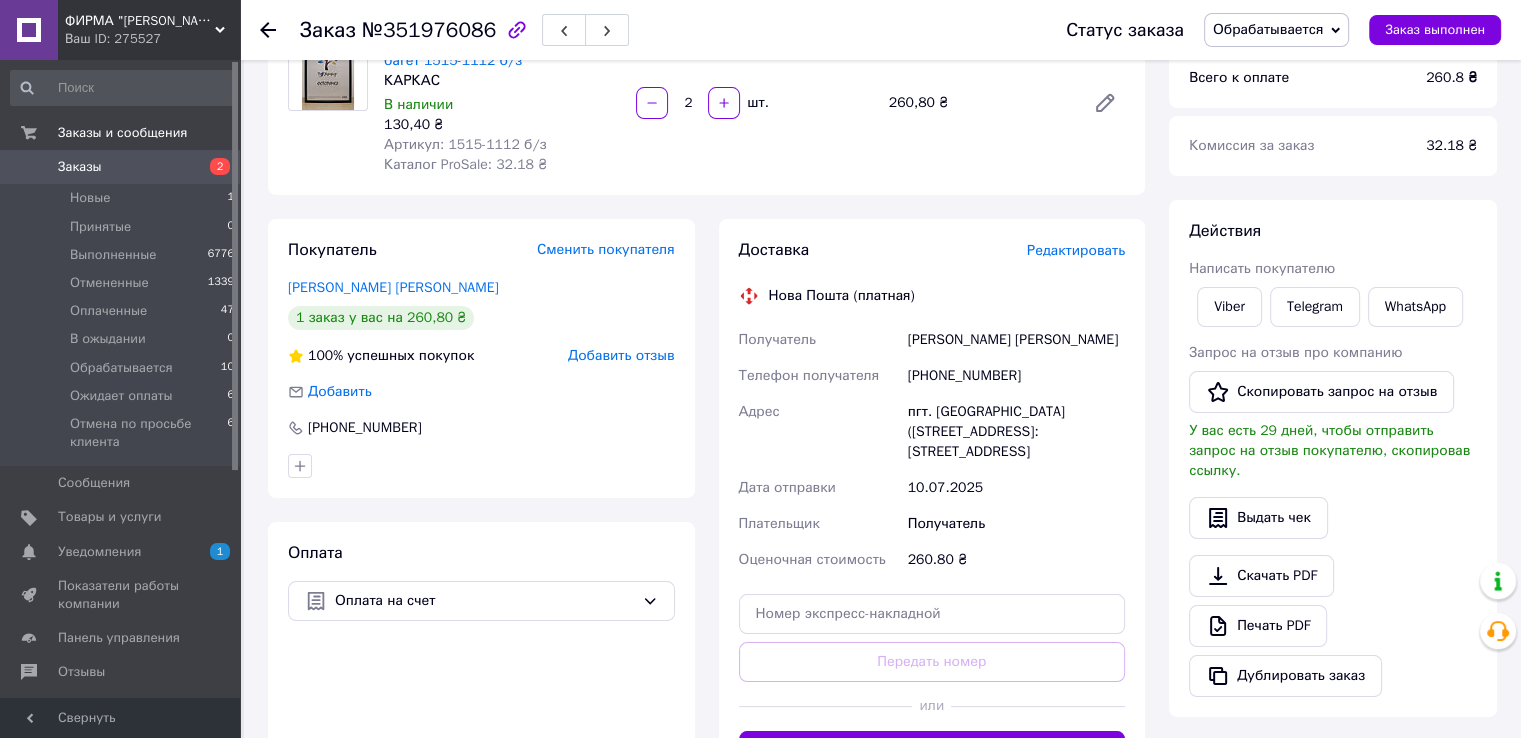 click on "Обрабатывается" at bounding box center (1268, 29) 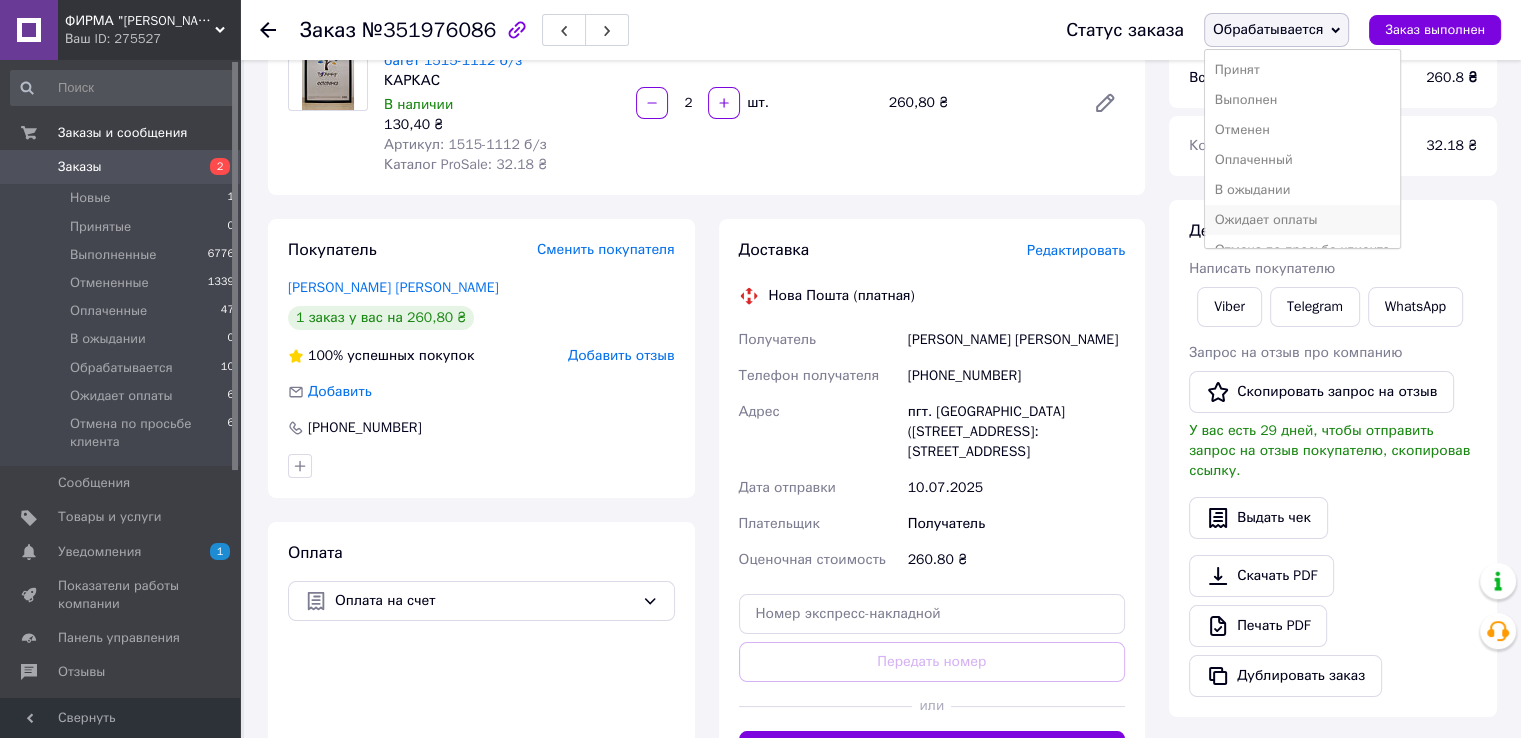 click on "Ожидает оплаты" at bounding box center [1302, 220] 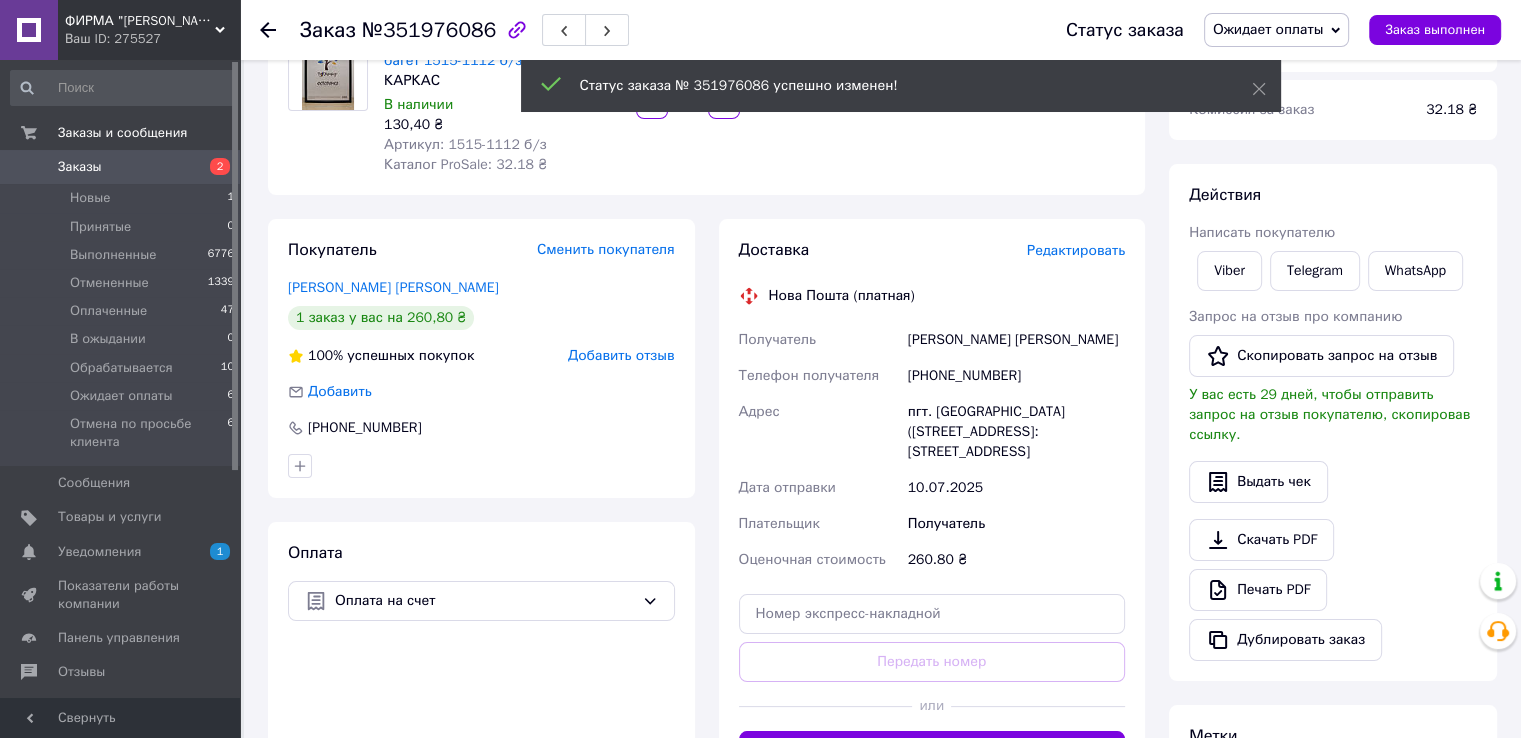 click on "Обрабатывается 10" at bounding box center (123, 368) 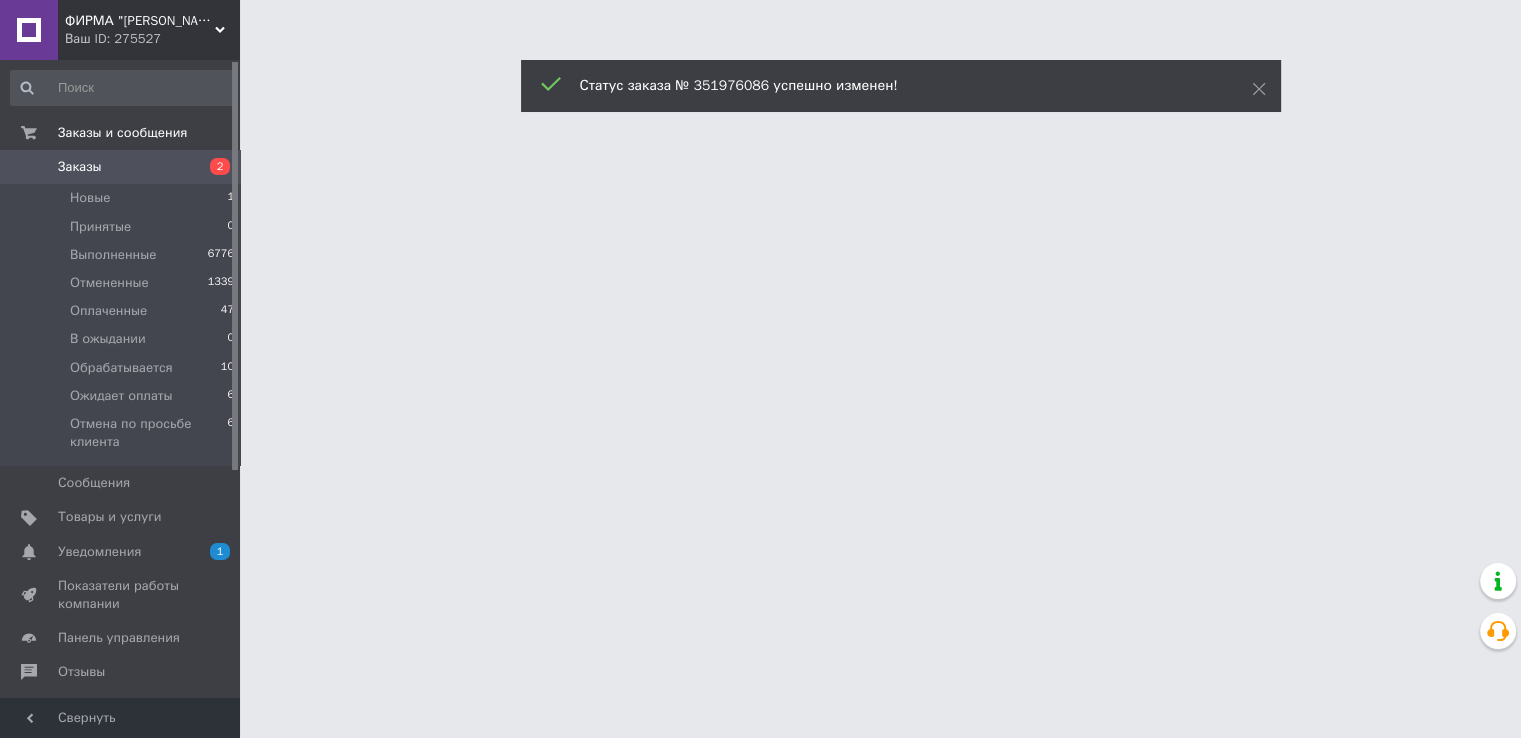 scroll, scrollTop: 0, scrollLeft: 0, axis: both 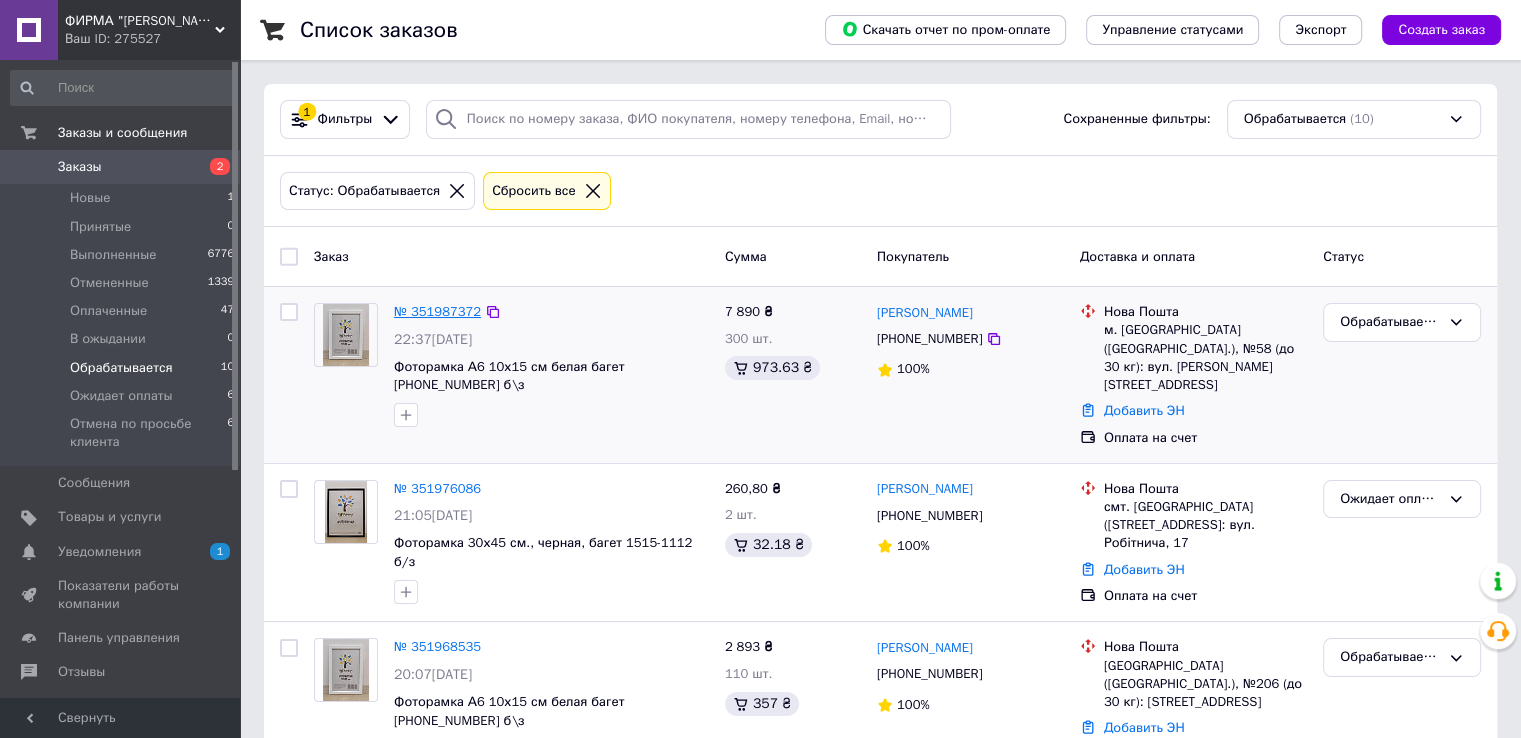 click on "№ 351987372" at bounding box center [437, 311] 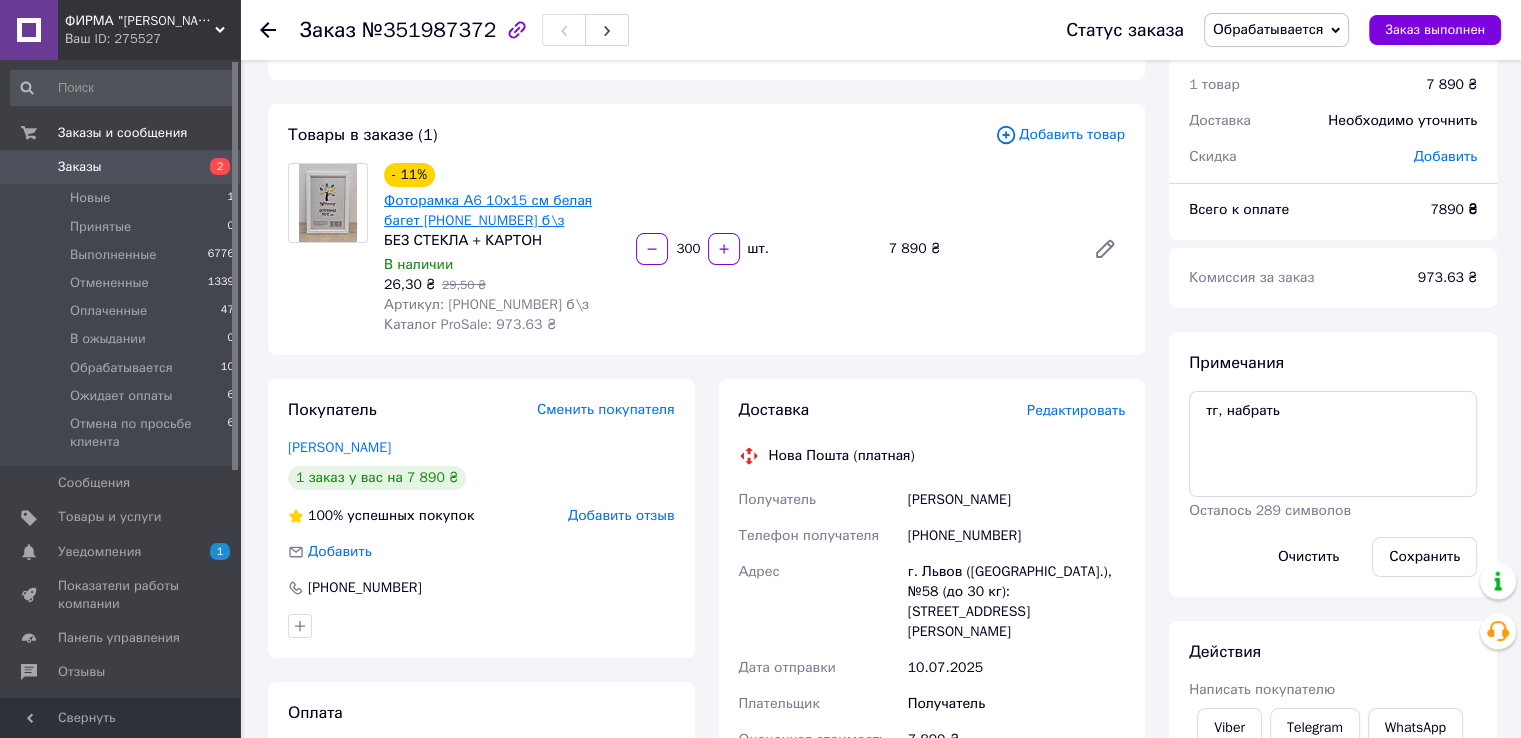 scroll, scrollTop: 100, scrollLeft: 0, axis: vertical 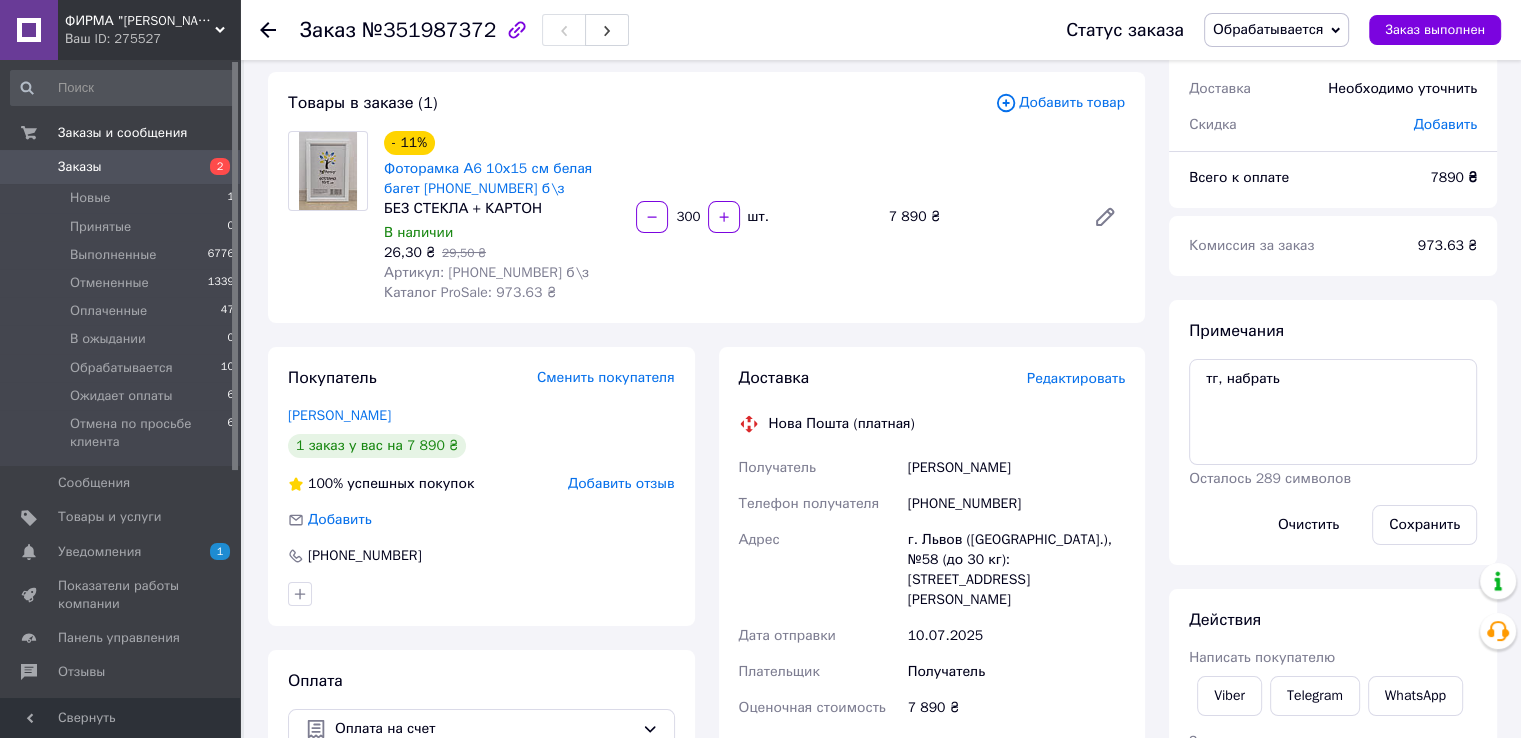 click at bounding box center (328, 217) 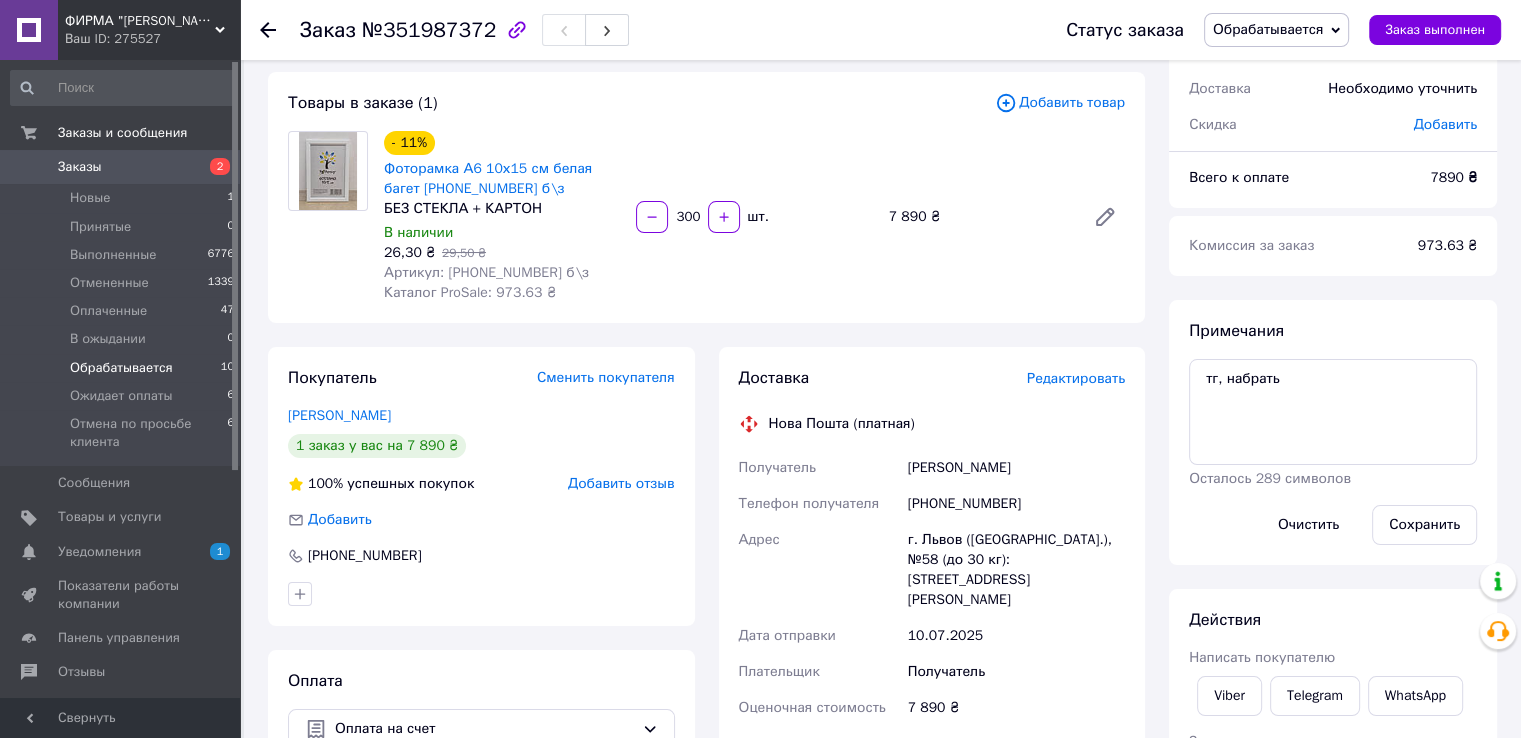 click on "Обрабатывается 10" at bounding box center [123, 368] 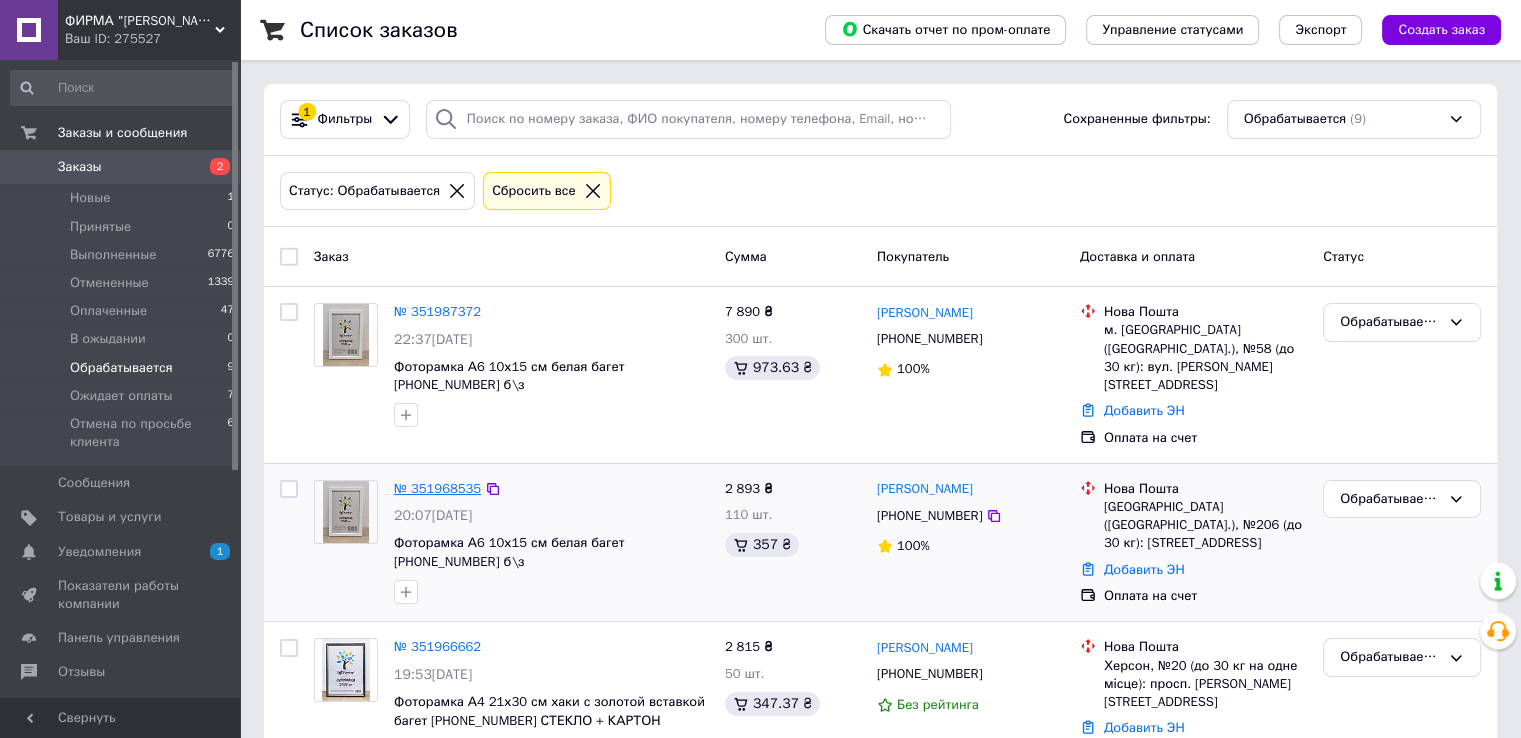 click on "№ 351968535" at bounding box center [437, 488] 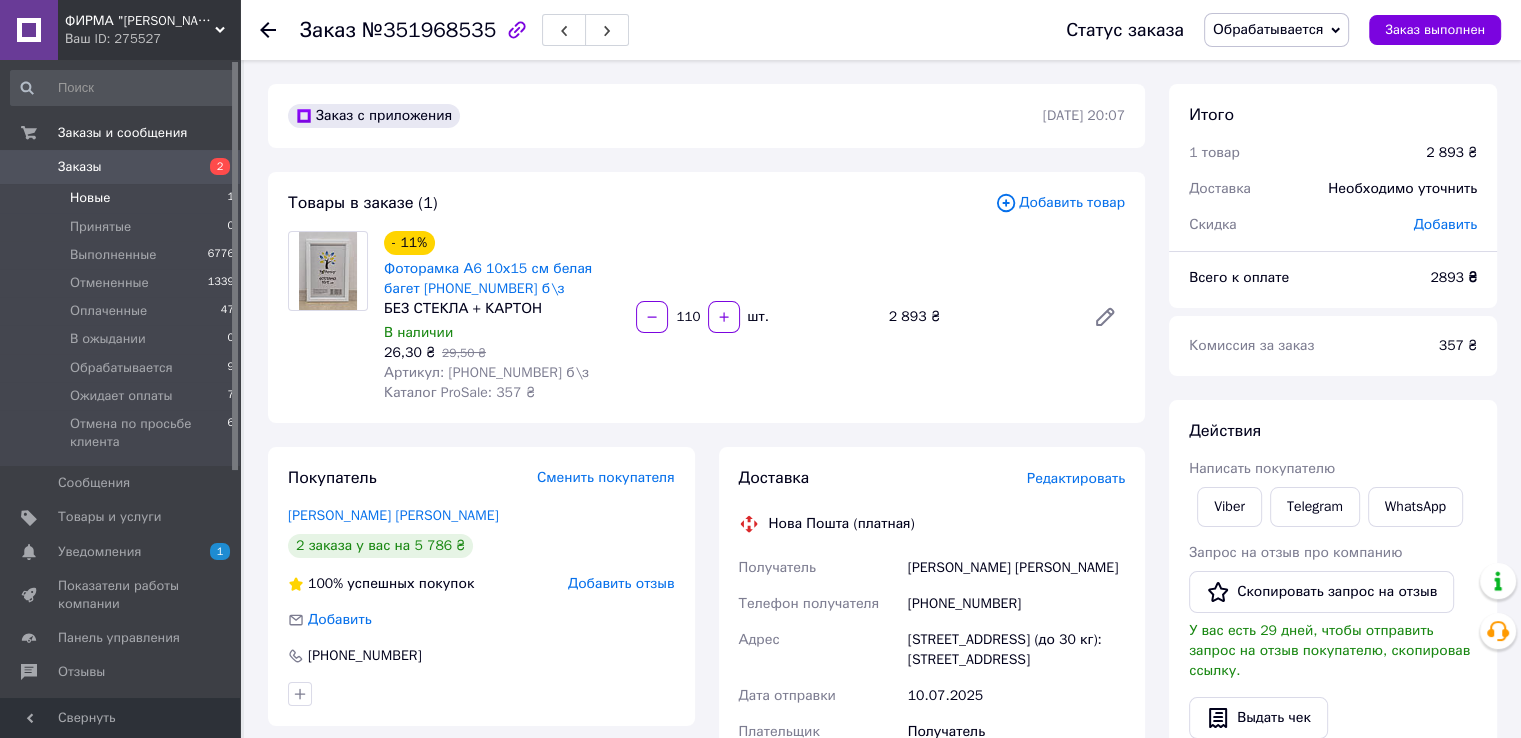 click on "Новые 1" at bounding box center [123, 198] 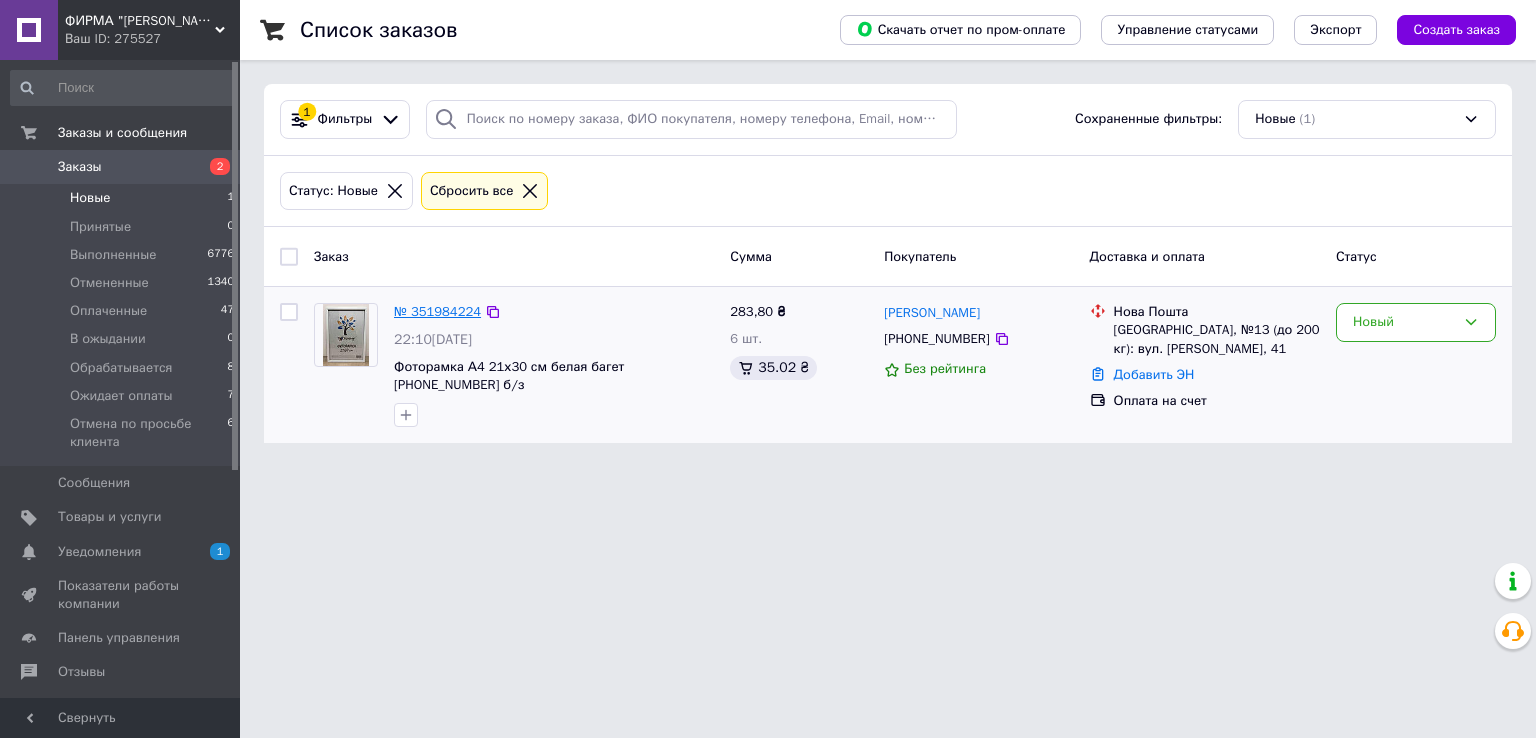 click on "№ 351984224" at bounding box center [437, 311] 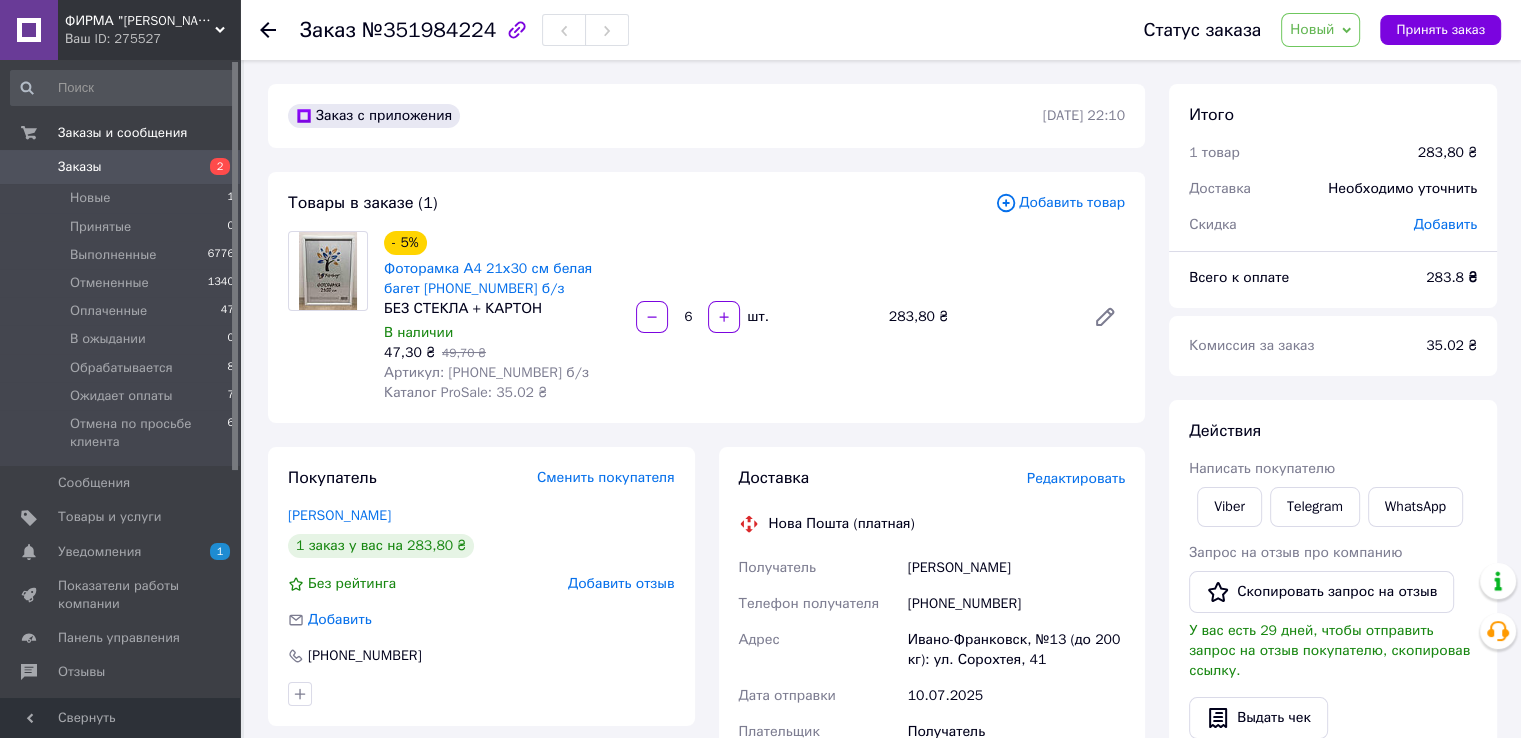 click on "Новый" at bounding box center (1312, 29) 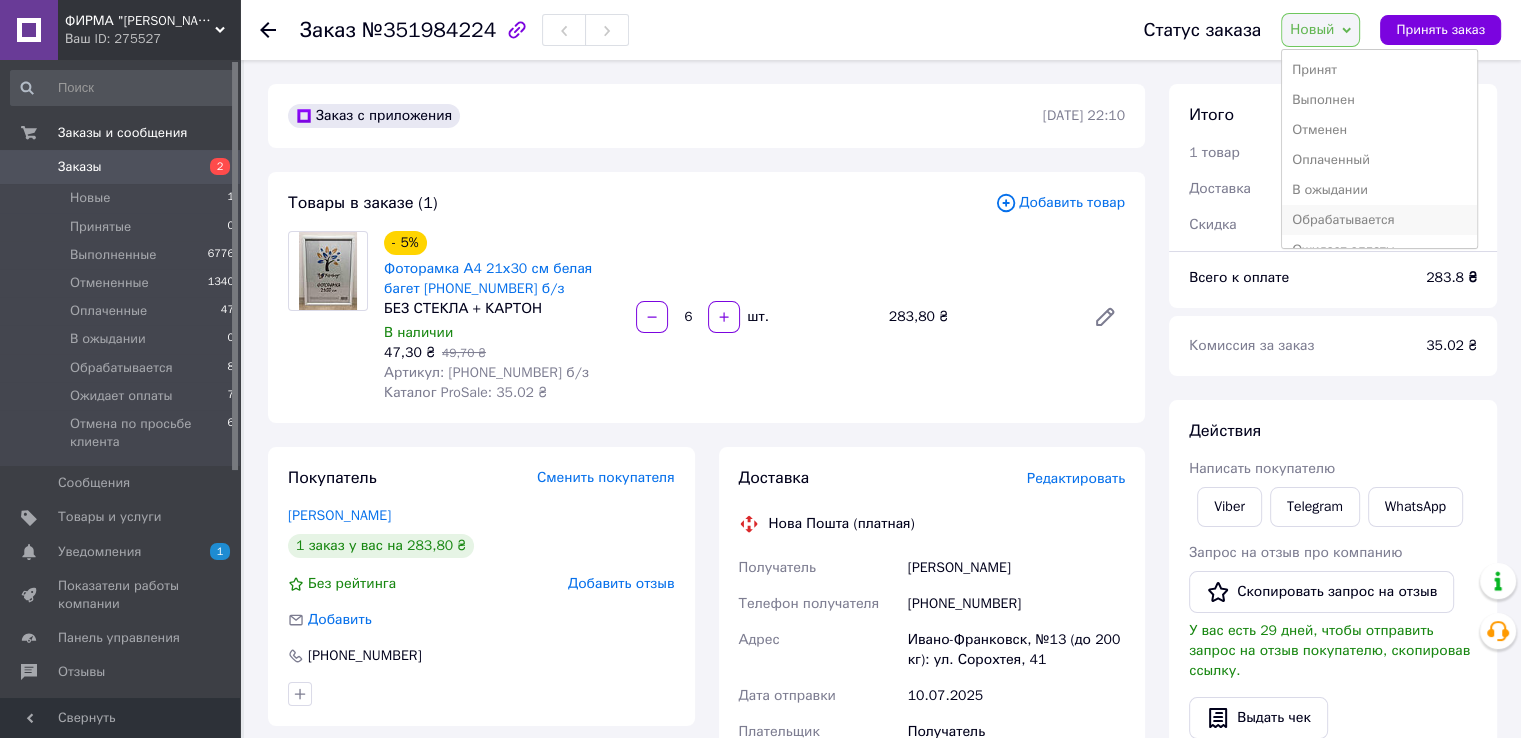 click on "Обрабатывается" at bounding box center [1379, 220] 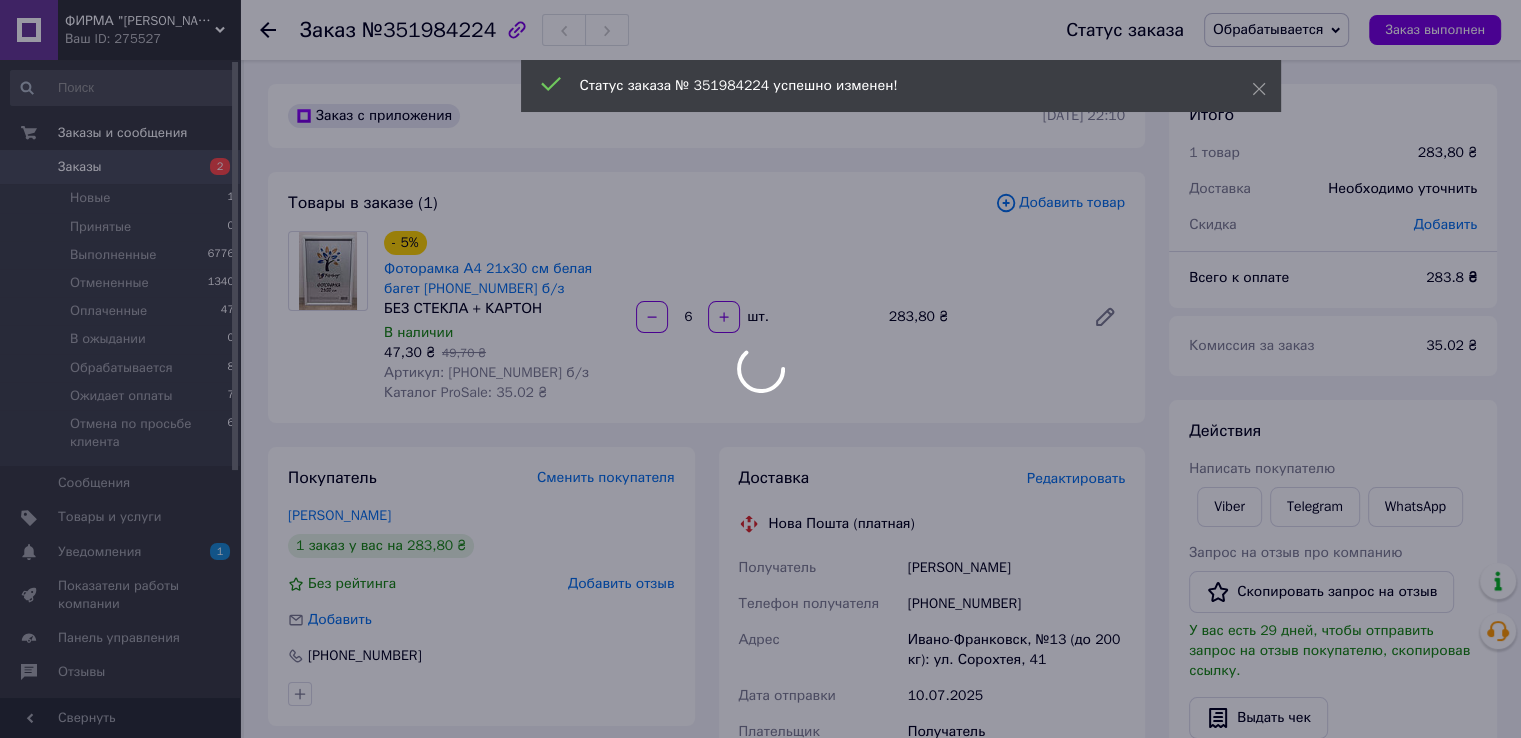 scroll, scrollTop: 100, scrollLeft: 0, axis: vertical 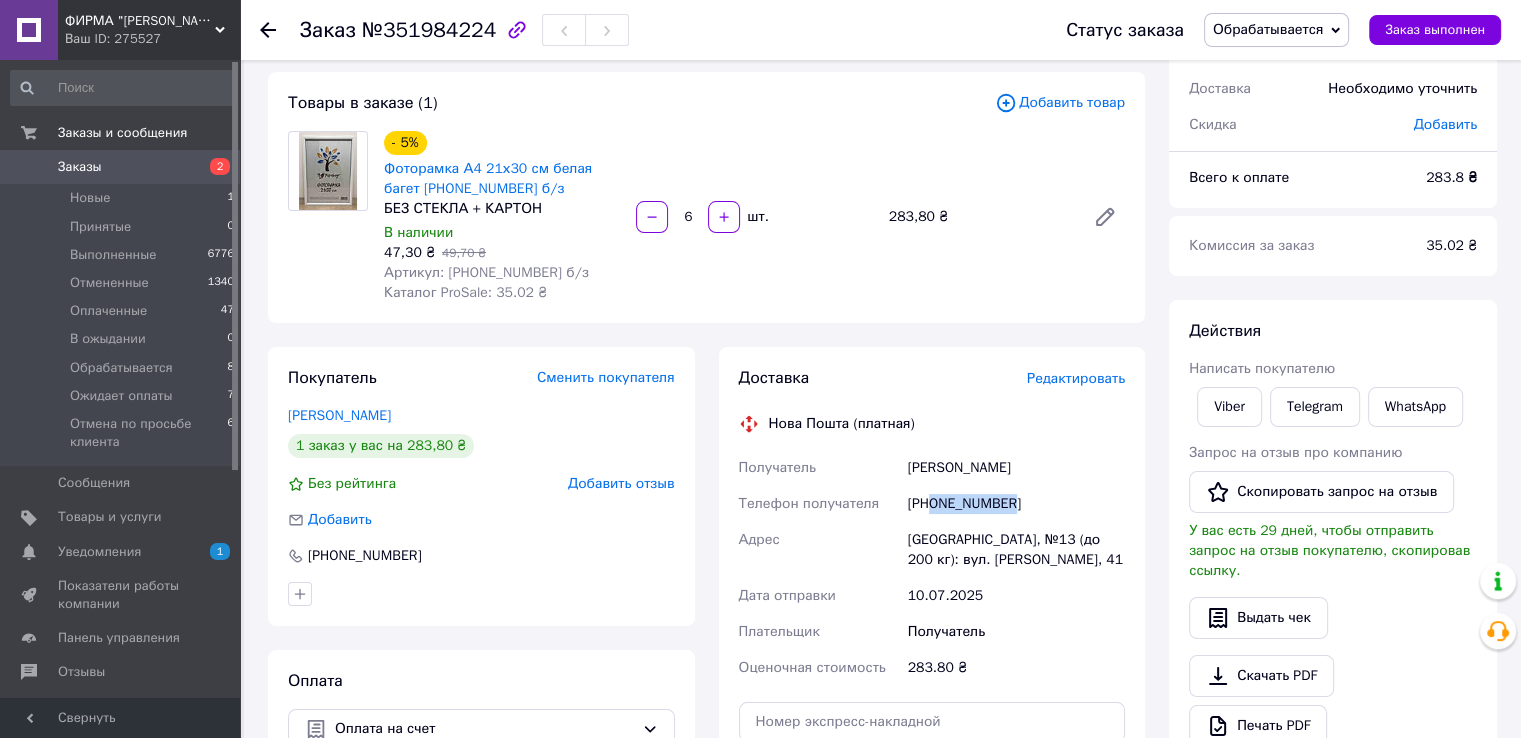 drag, startPoint x: 932, startPoint y: 506, endPoint x: 1016, endPoint y: 501, distance: 84.14868 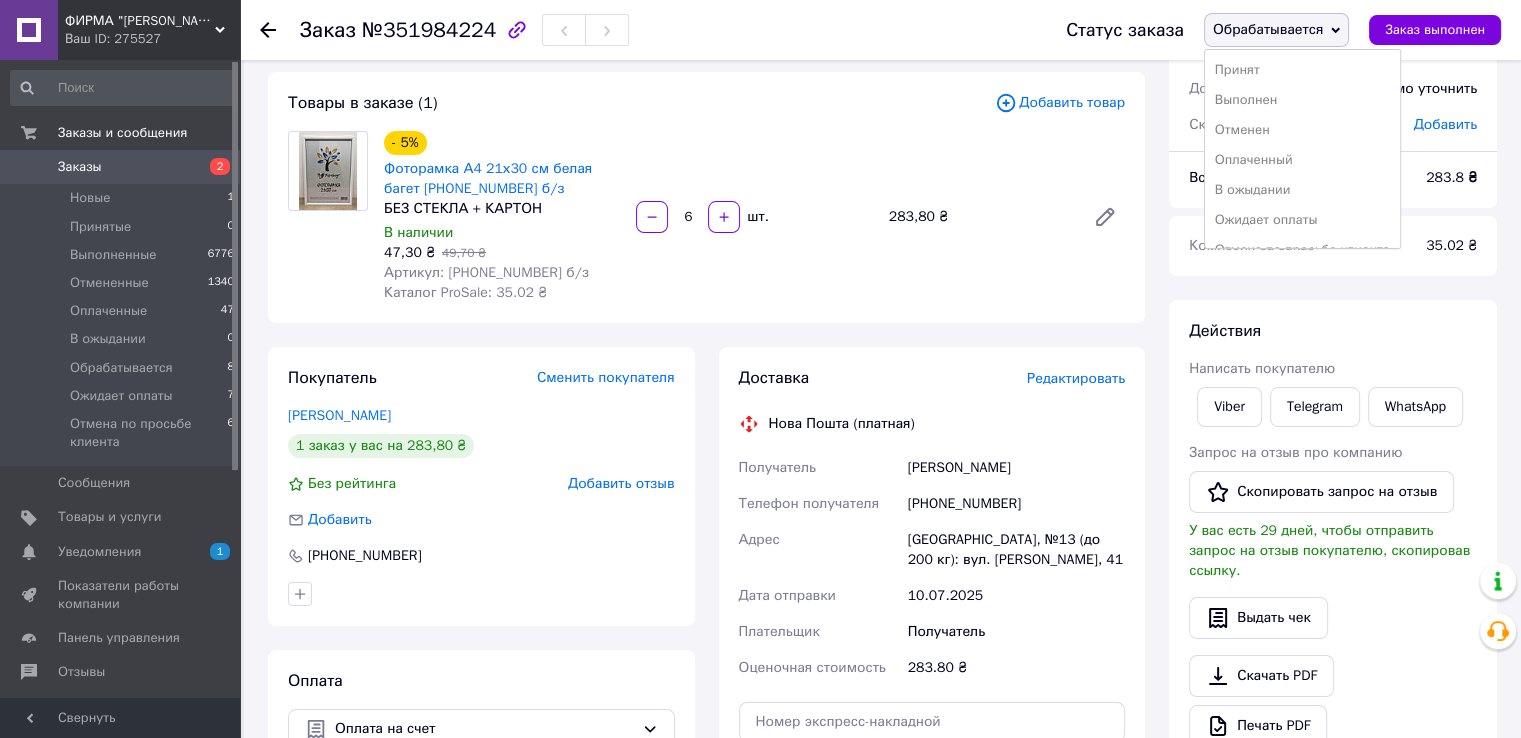 click on "- 5% Фоторамка А4 21х30 см белая багет 1210-015-3 б/з БЕЗ СТЕКЛА + КАРТОН В наличии 47,30 ₴   49,70 ₴ Артикул: 1210-015-3 б/з Каталог ProSale: 35.02 ₴  6   шт. 283,80 ₴" at bounding box center [754, 217] 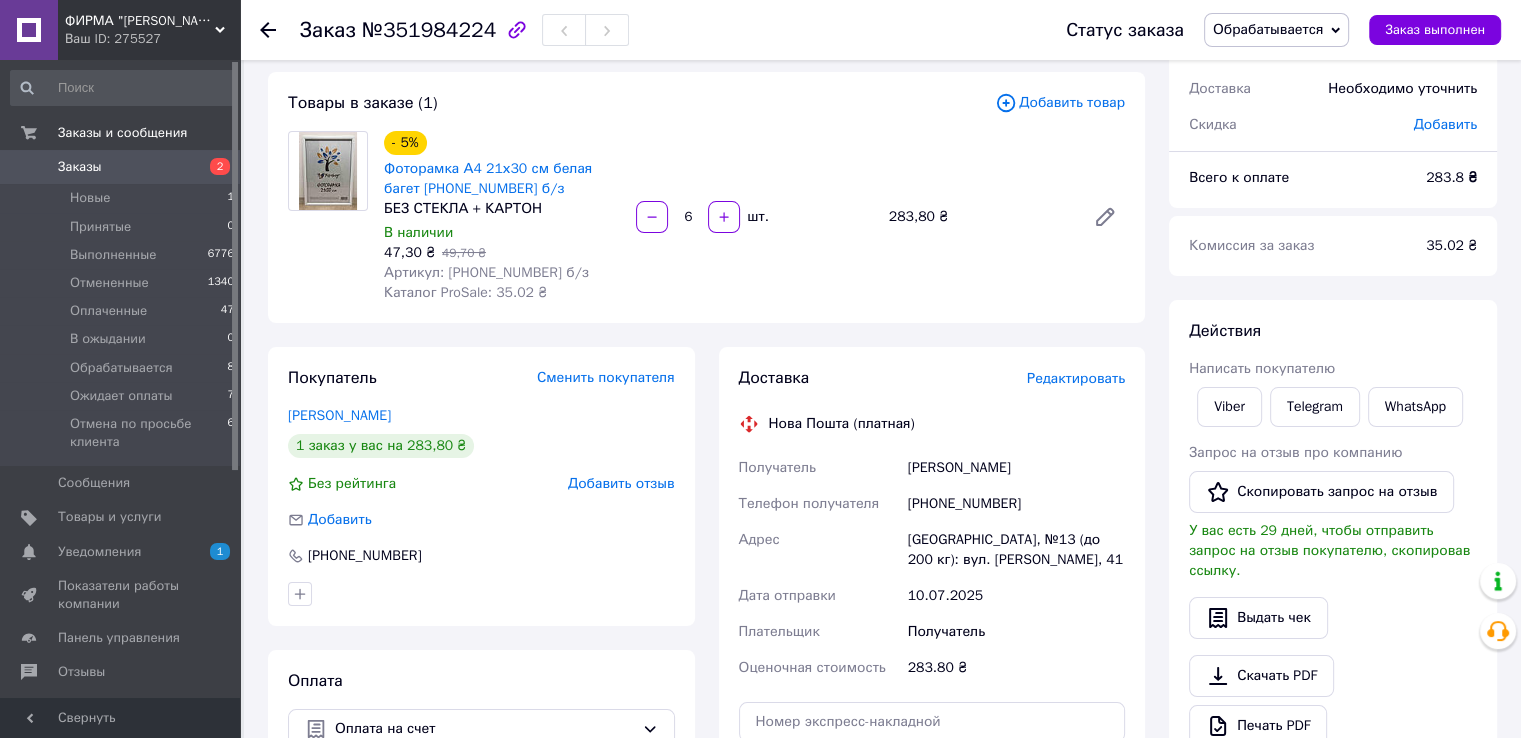 click on "Обрабатывается" at bounding box center [1276, 30] 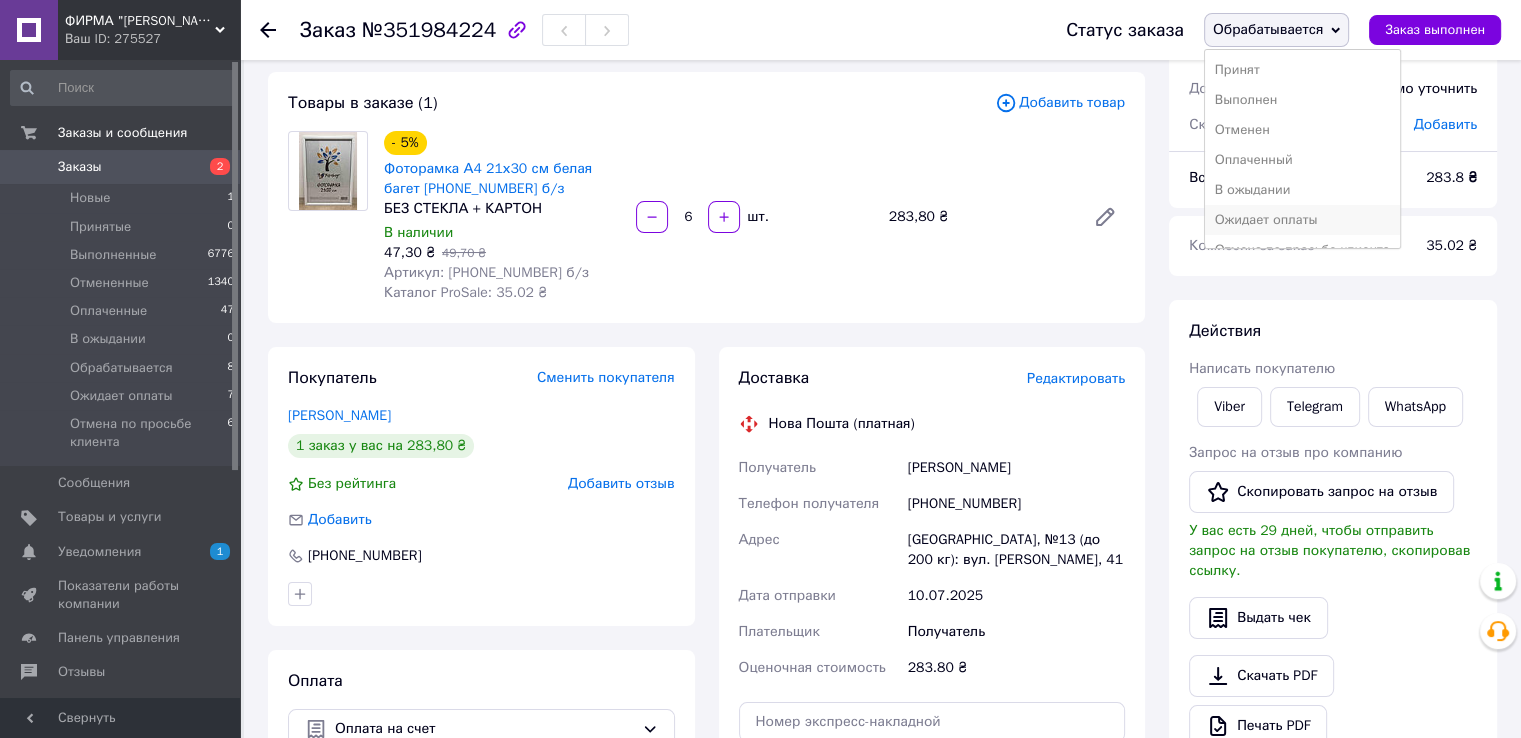 click on "Ожидает оплаты" at bounding box center [1302, 220] 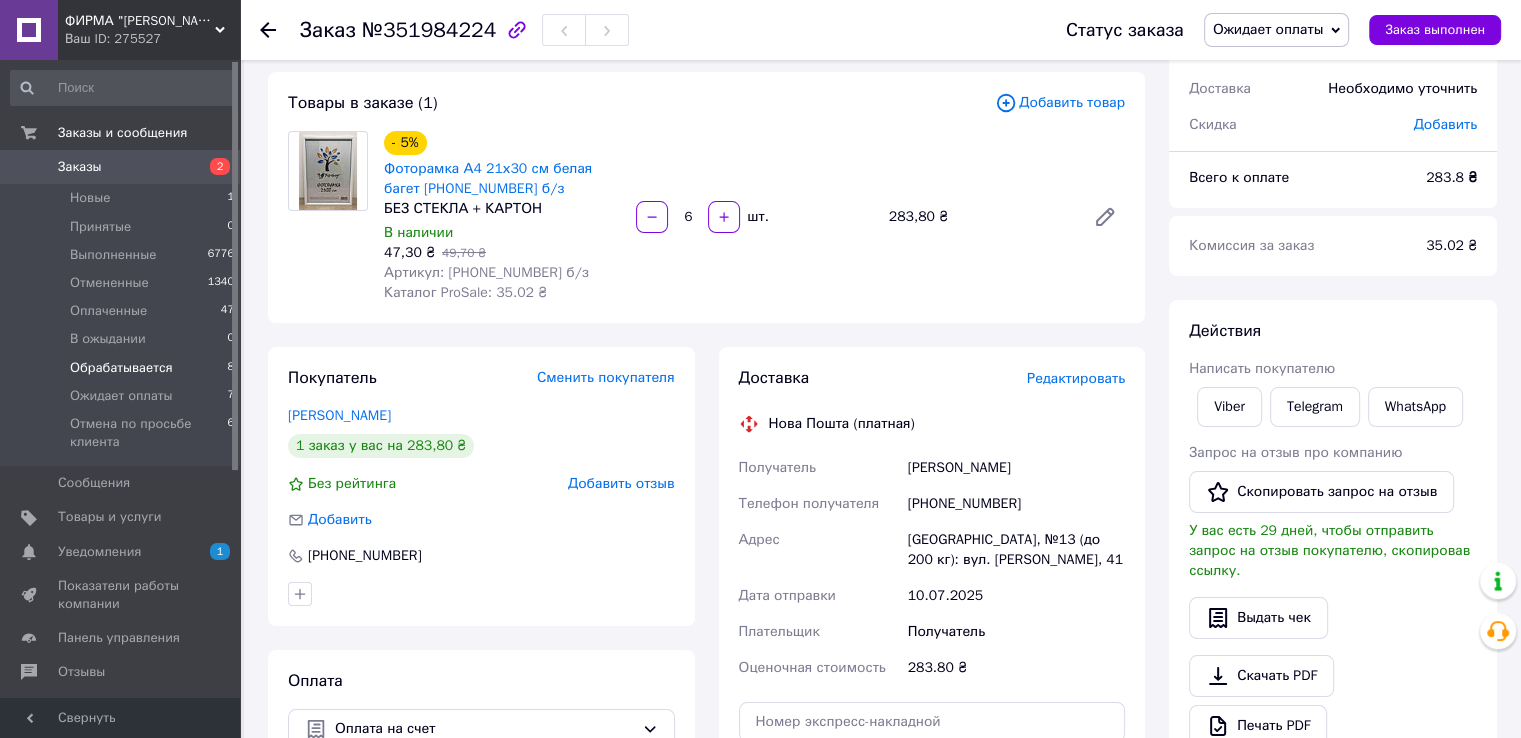 click on "Обрабатывается" at bounding box center (121, 368) 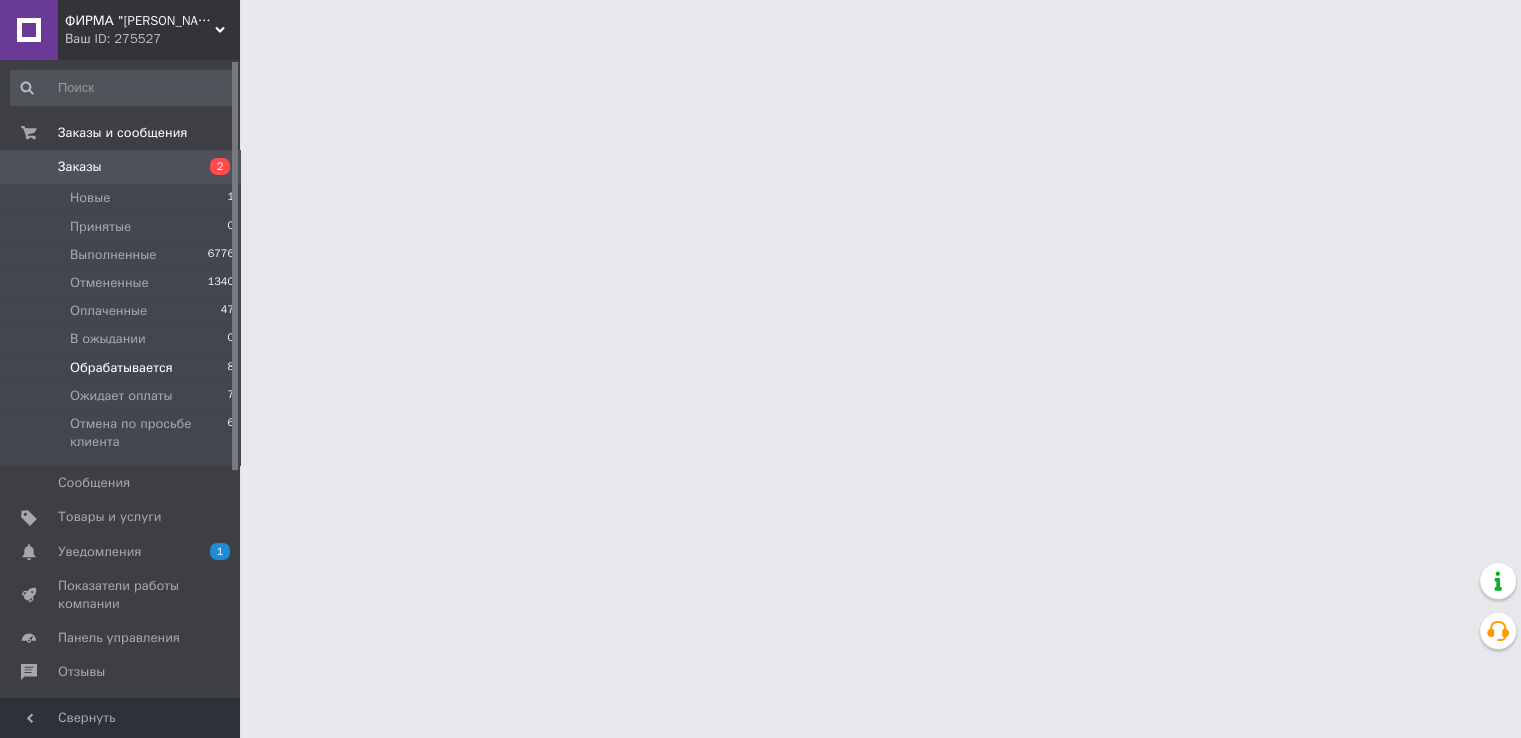 scroll, scrollTop: 0, scrollLeft: 0, axis: both 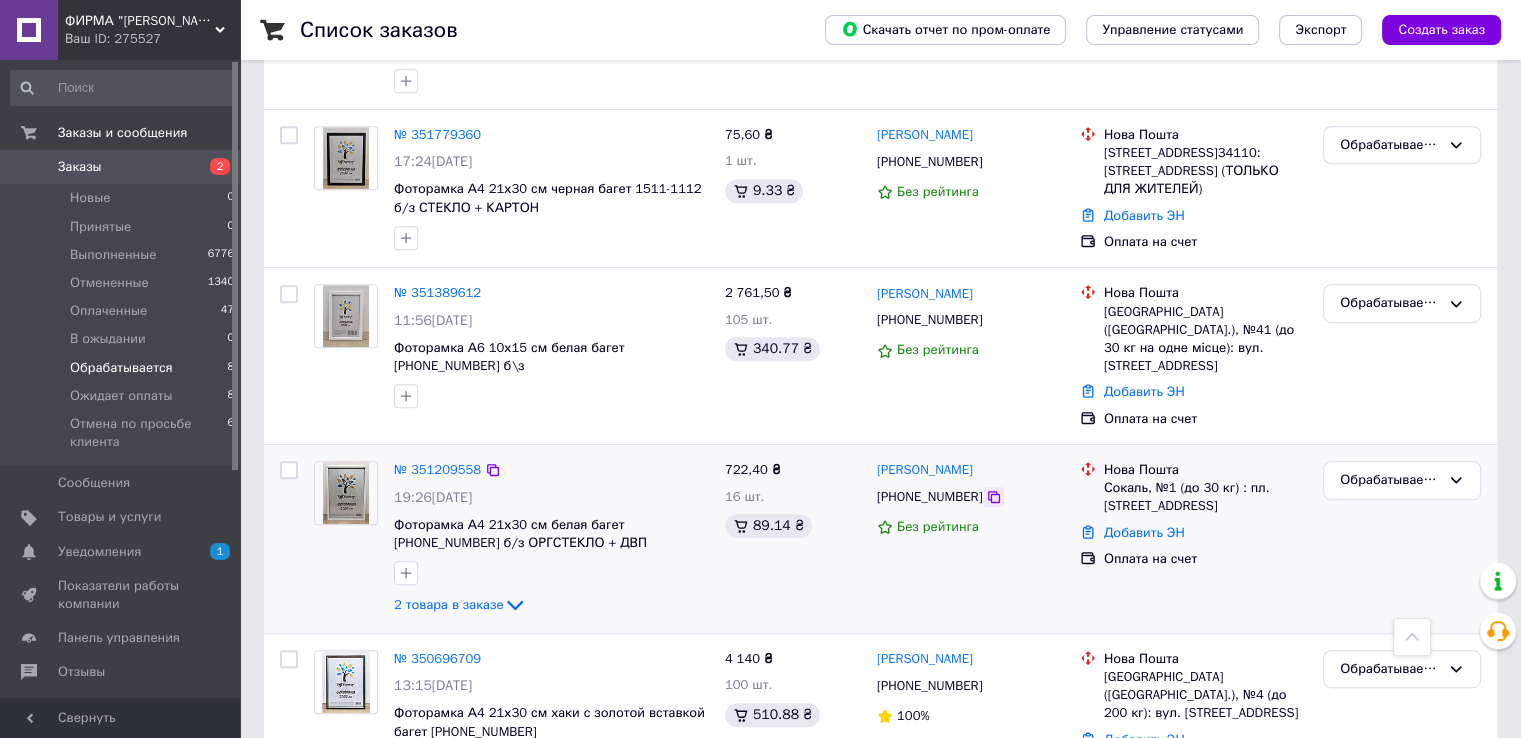 click 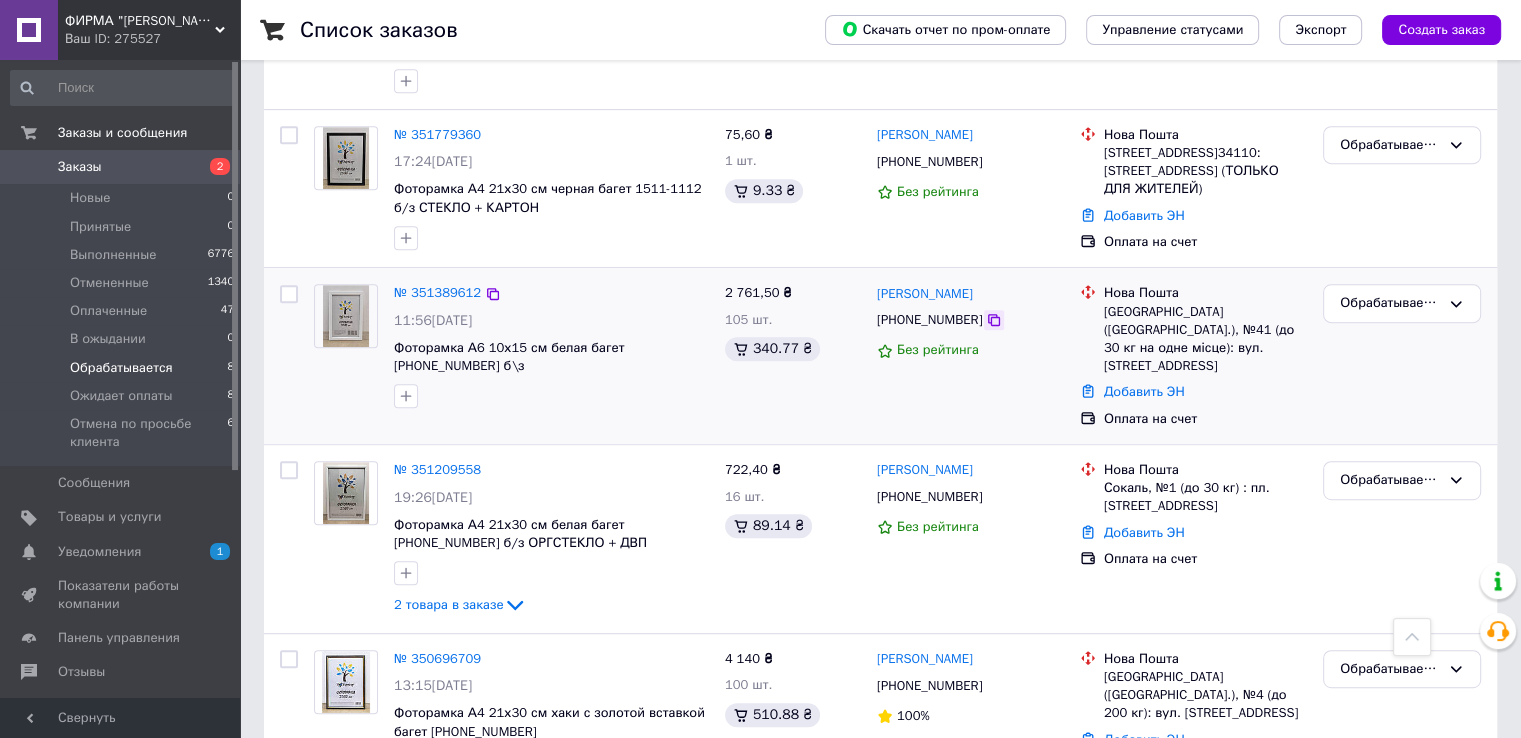 click 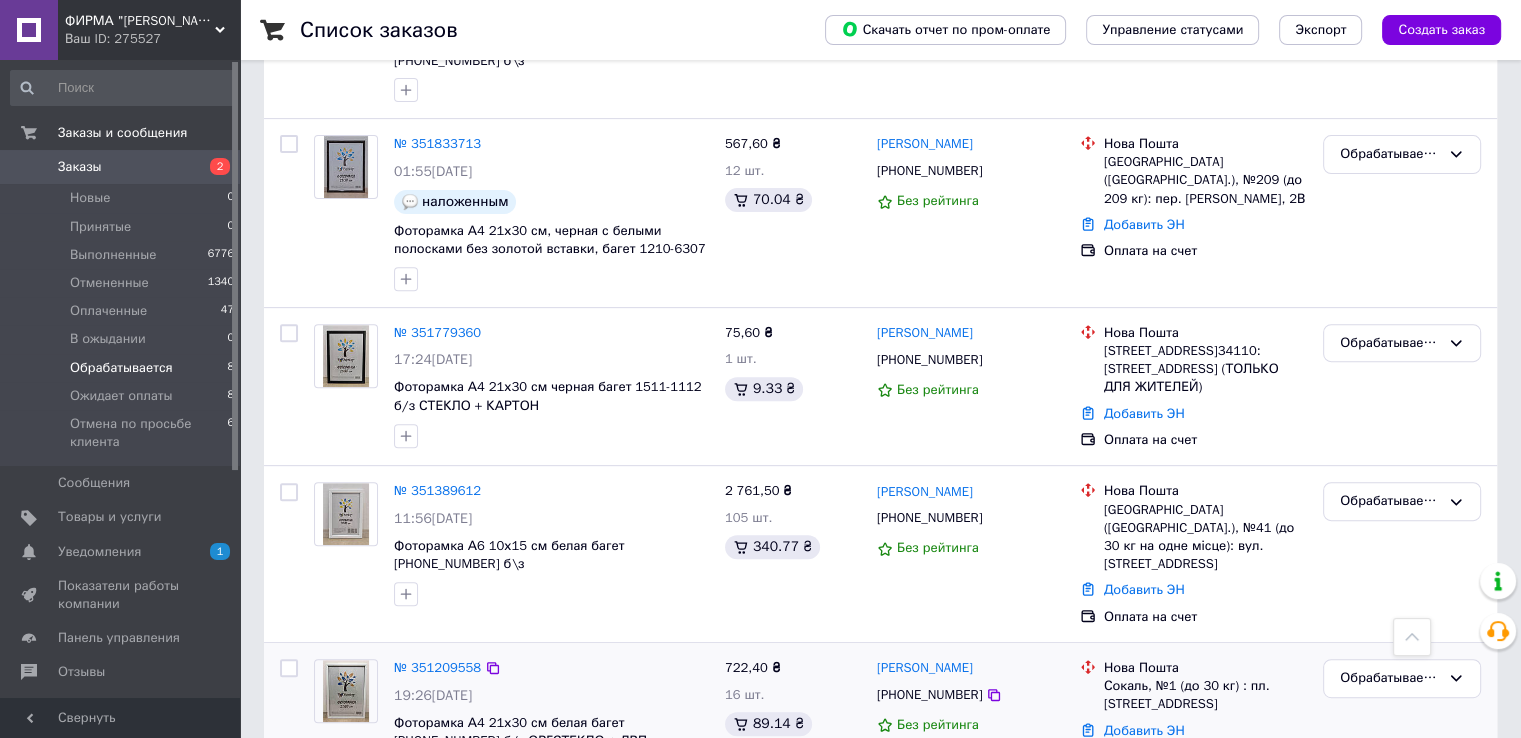 scroll, scrollTop: 706, scrollLeft: 0, axis: vertical 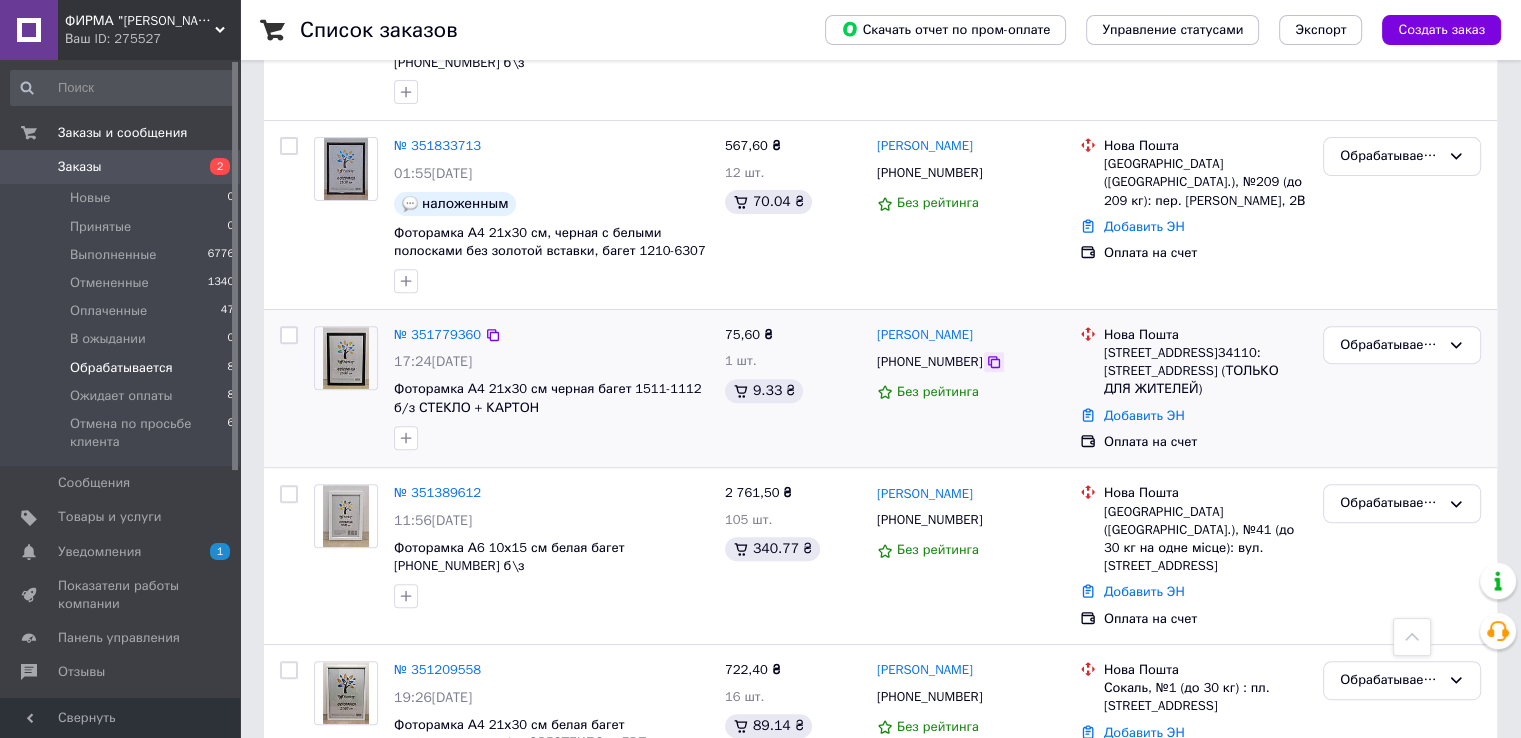 click 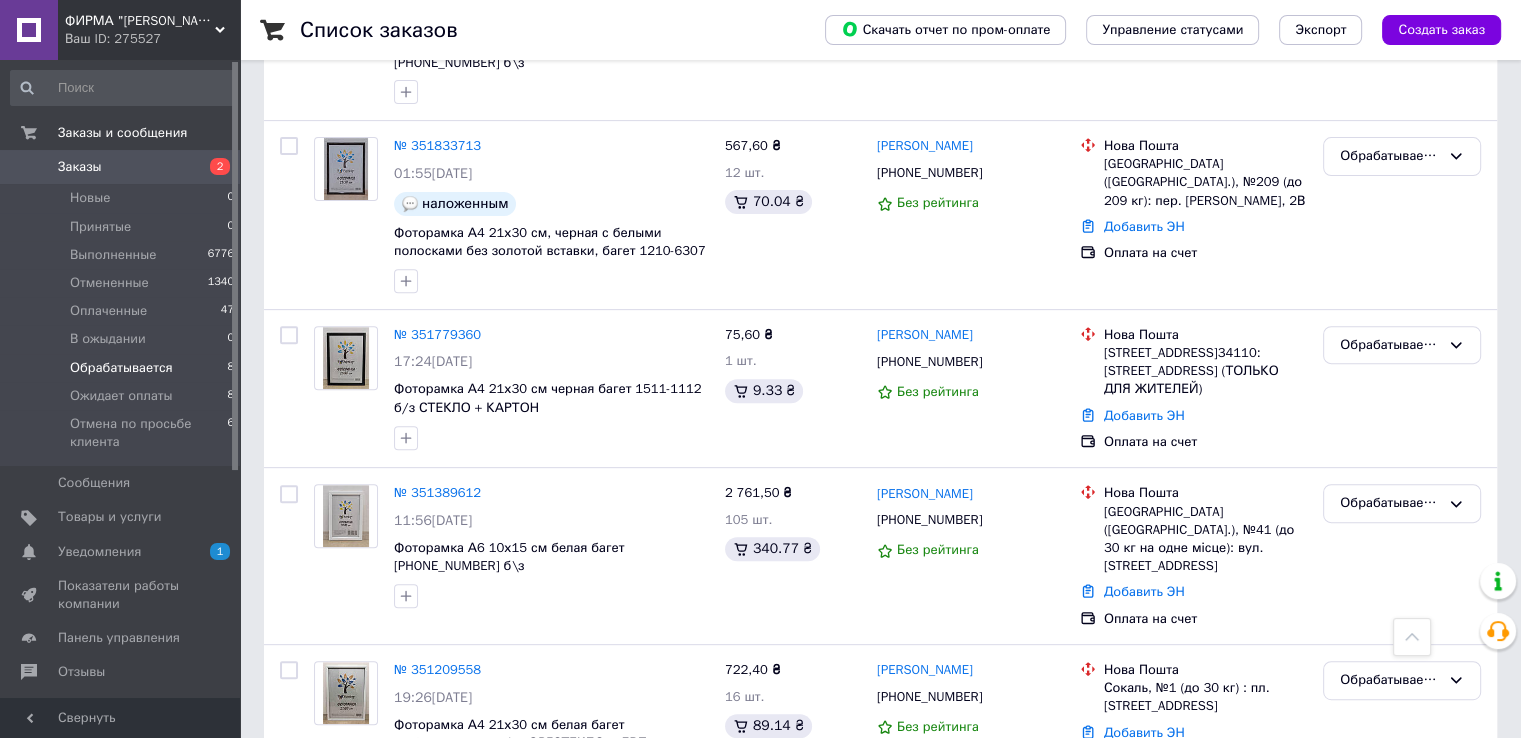 click on "Список заказов   Скачать отчет по пром-оплате Управление статусами Экспорт Создать заказ 1 Фильтры Сохраненные фильтры: Обрабатывается (8) Статус: Обрабатывается Сбросить все Заказ Сумма Покупатель Доставка и оплата Статус № 351987372 22:37, 09.07.2025 Фоторамка А6 10х15 см белая багет 1210-015-3 б\з 7 890 ₴ 300 шт. 973.63 ₴ Віолетта Кондрат +380638617892 100% Нова Пошта м. Львів (Львівська обл.), №58 (до 30 кг): вул. Володимира Великого, 117 Добавить ЭН Оплата на счет Обрабатывается № 351966662 19:53, 09.07.2025 Фоторамка А4 21х30 см хаки с золотой вставкой багет 1210-050-34 СТЕКЛО + КАРТОН 2 815 ₴ 50 шт. 347.37 ₴ +380997801147" at bounding box center (880, 154) 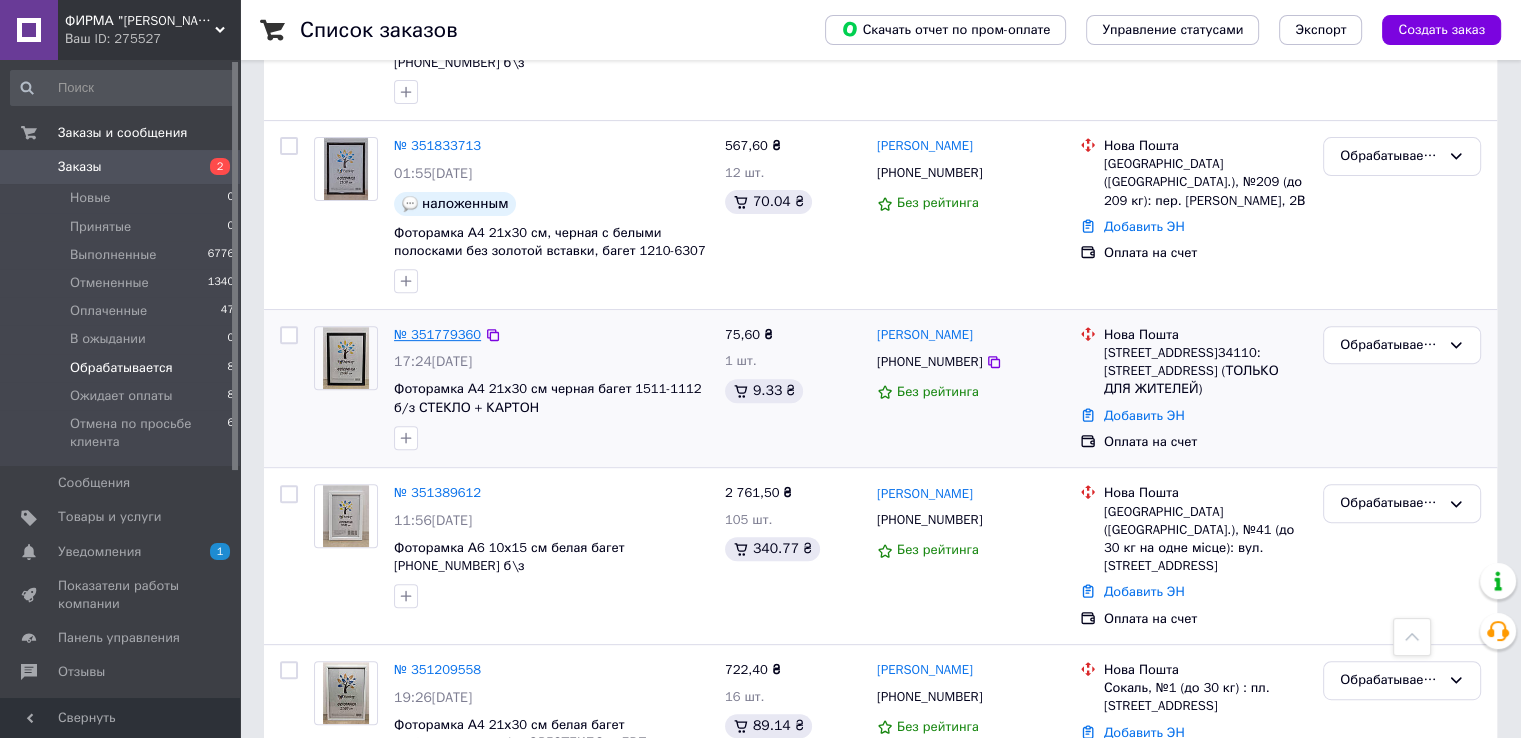 click on "№ 351779360" at bounding box center [437, 334] 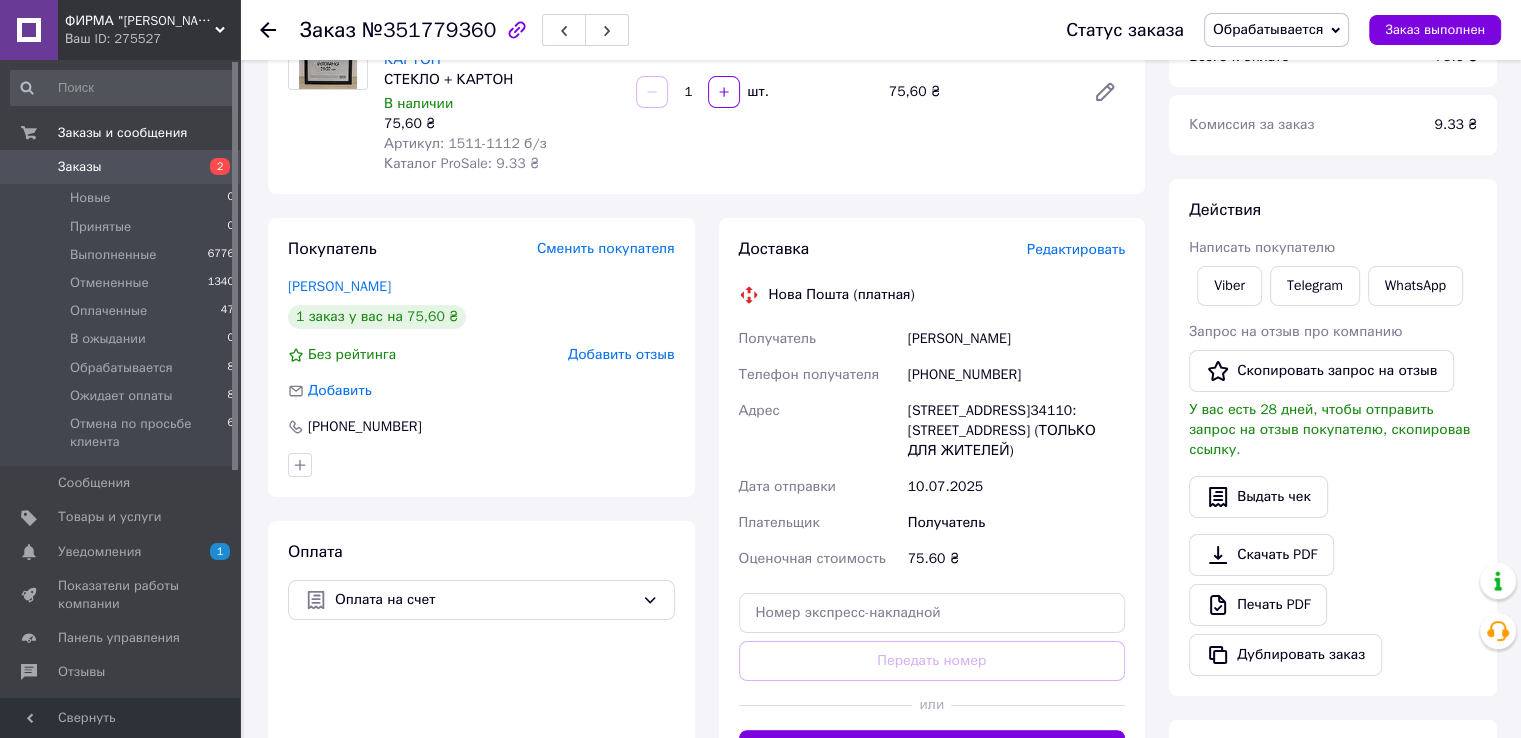 scroll, scrollTop: 244, scrollLeft: 0, axis: vertical 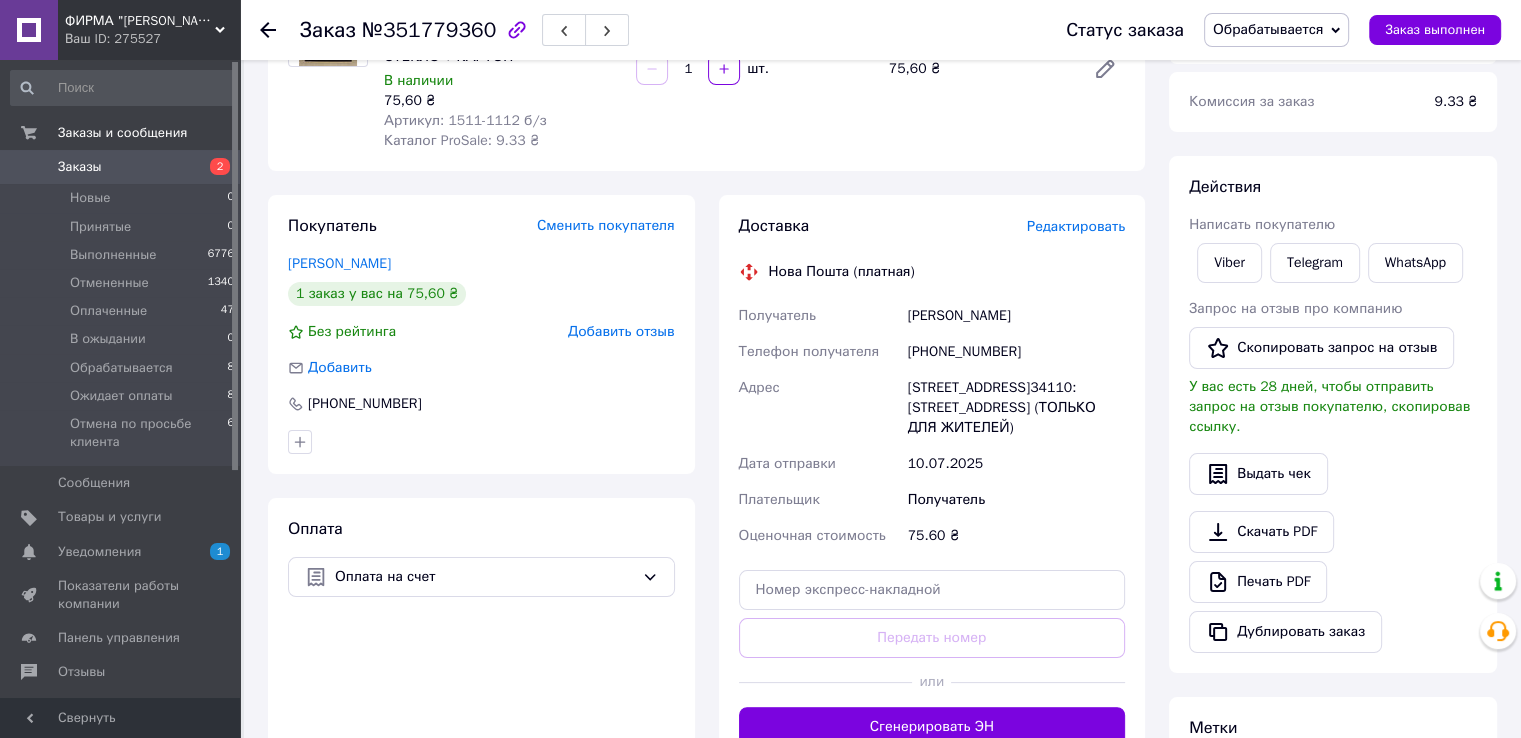 click on "Итого 1 товар 75,60 ₴ Доставка Необходимо уточнить Скидка Добавить Всего к оплате 75.6 ₴ Комиссия за заказ 9.33 ₴ Действия Написать покупателю Viber Telegram WhatsApp Запрос на отзыв про компанию   Скопировать запрос на отзыв У вас есть 28 дней, чтобы отправить запрос на отзыв покупателю, скопировав ссылку.   Выдать чек   Скачать PDF   Печать PDF   Дублировать заказ Метки Личные заметки, которые видите только вы. По ним можно фильтровать заказы Примечания Осталось 300 символов Очистить Сохранить" at bounding box center [1333, 488] 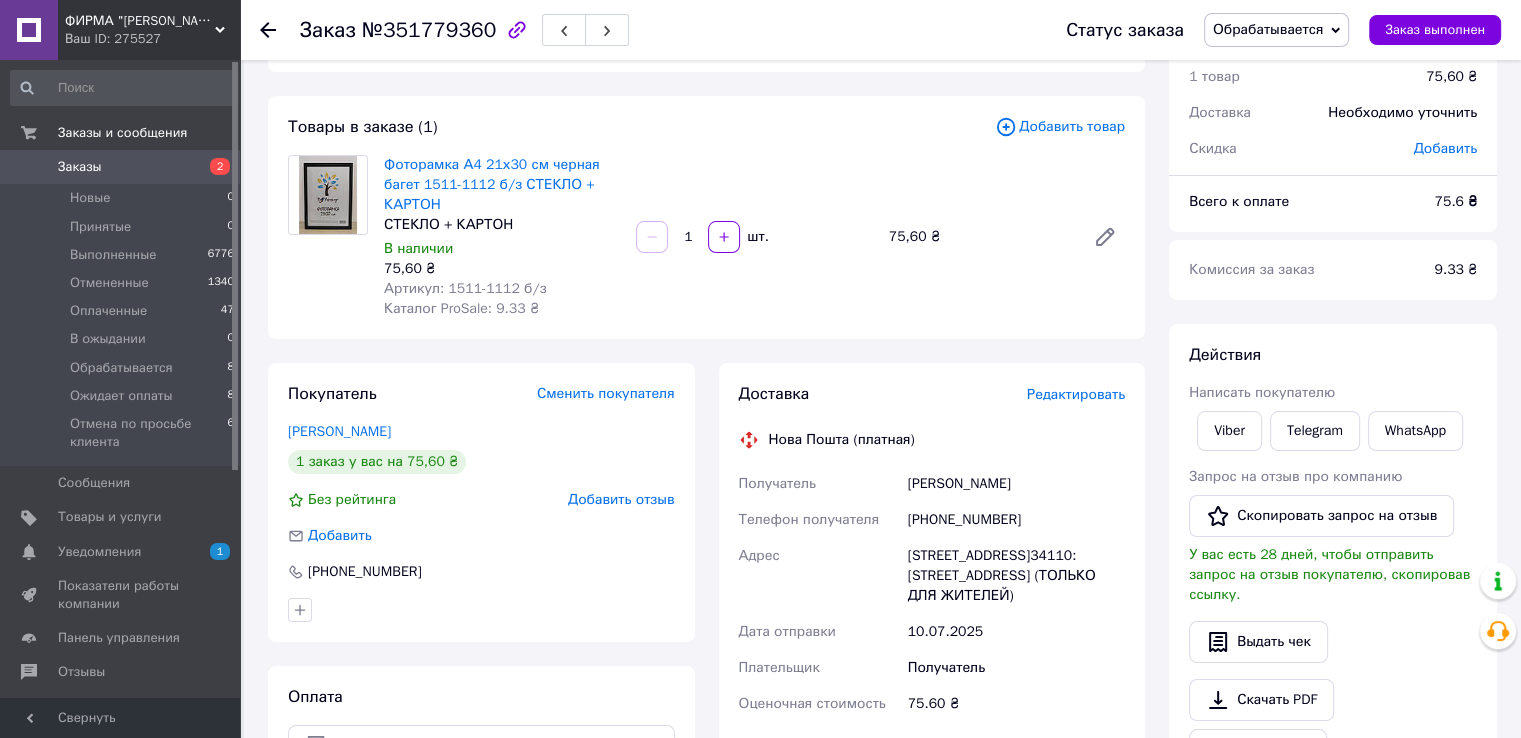 scroll, scrollTop: 44, scrollLeft: 0, axis: vertical 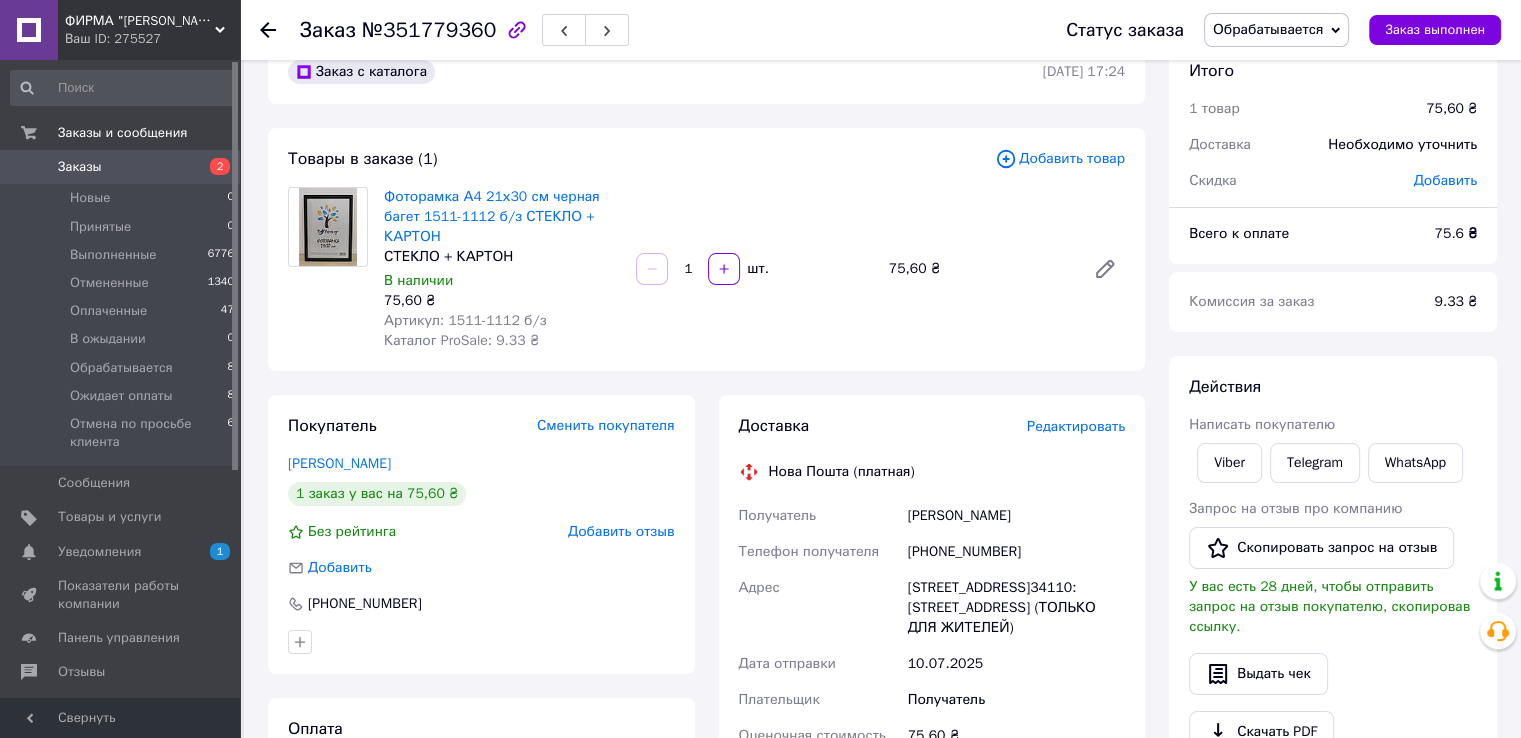 click on "Действия" at bounding box center (1333, 387) 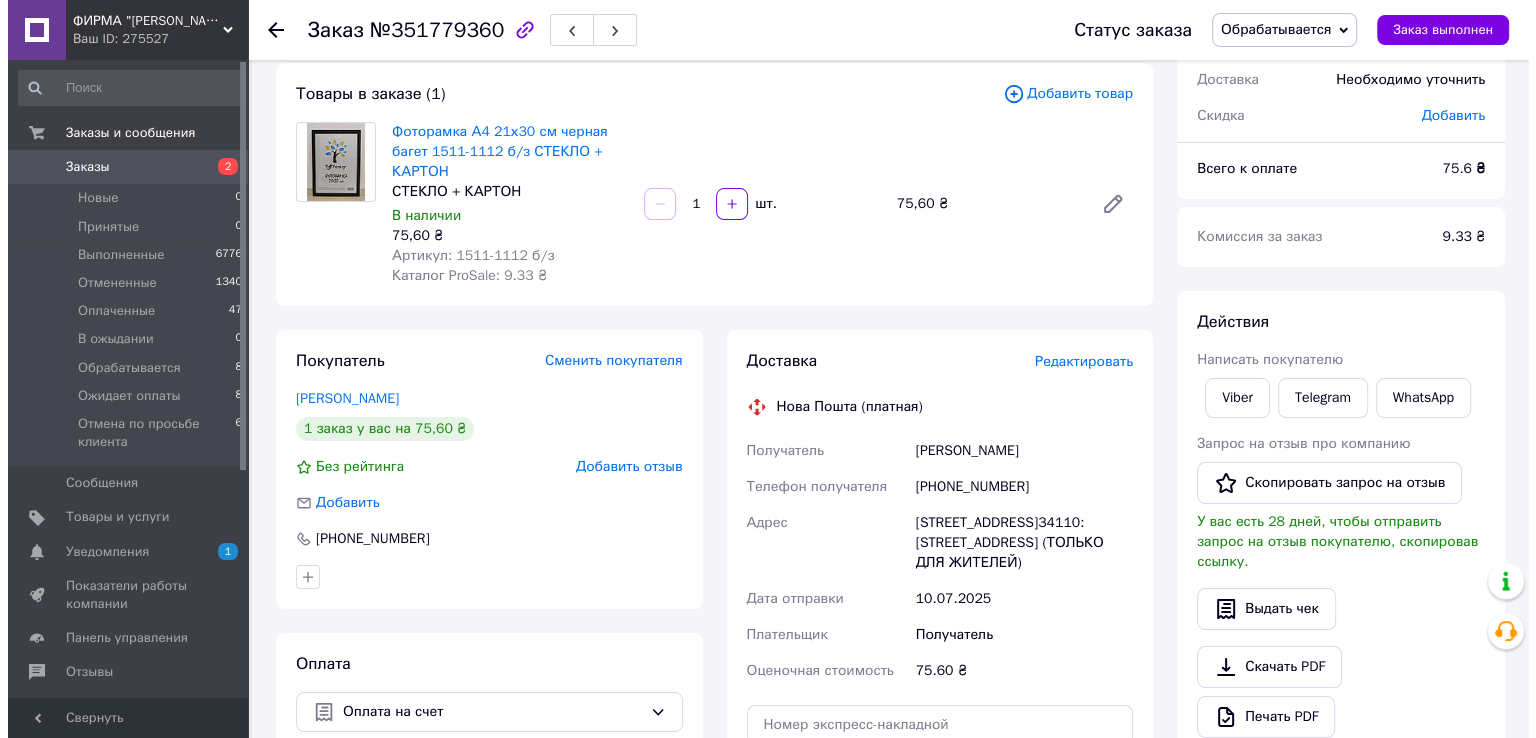 scroll, scrollTop: 144, scrollLeft: 0, axis: vertical 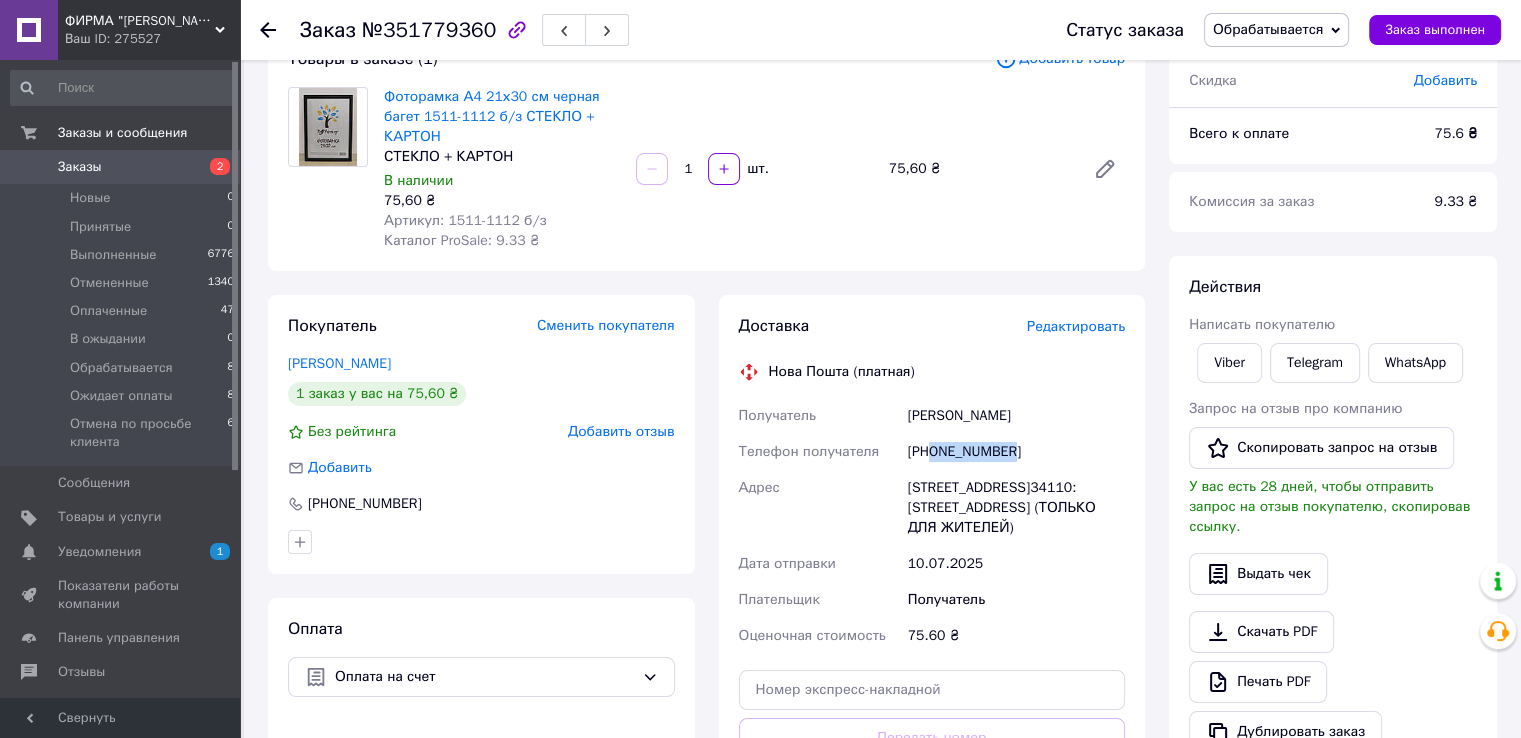 drag, startPoint x: 928, startPoint y: 449, endPoint x: 1094, endPoint y: 446, distance: 166.0271 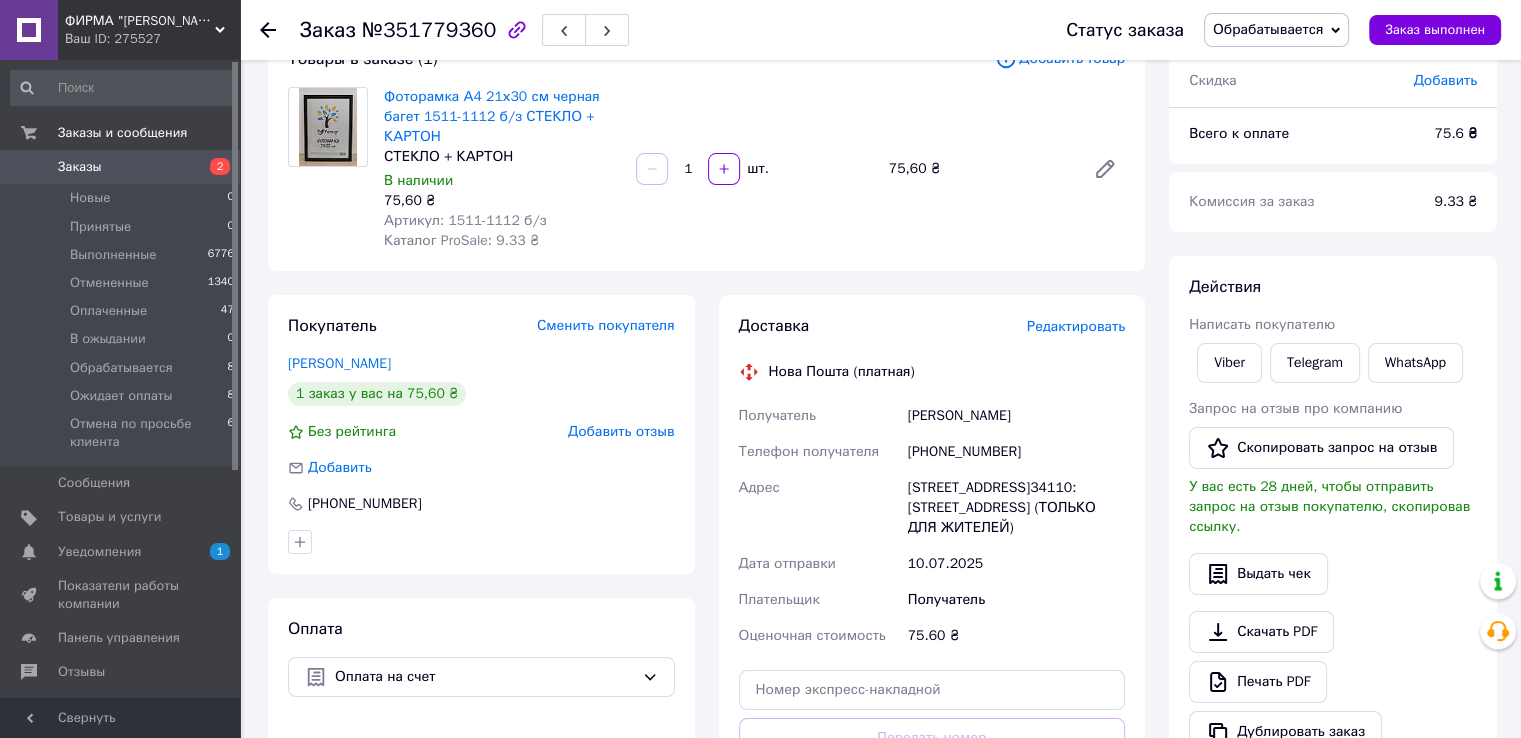 click on "Написать покупателю" at bounding box center [1333, 325] 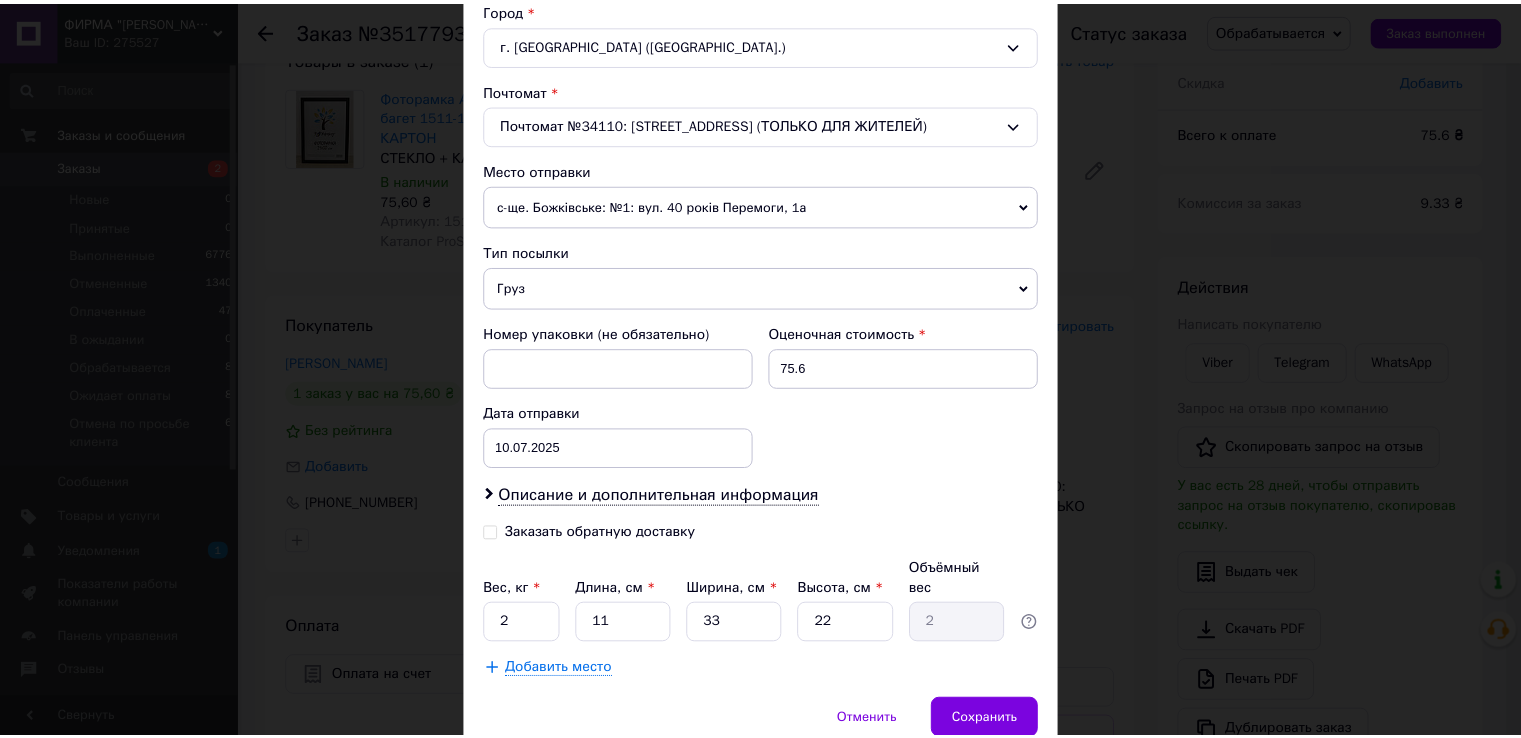 scroll, scrollTop: 600, scrollLeft: 0, axis: vertical 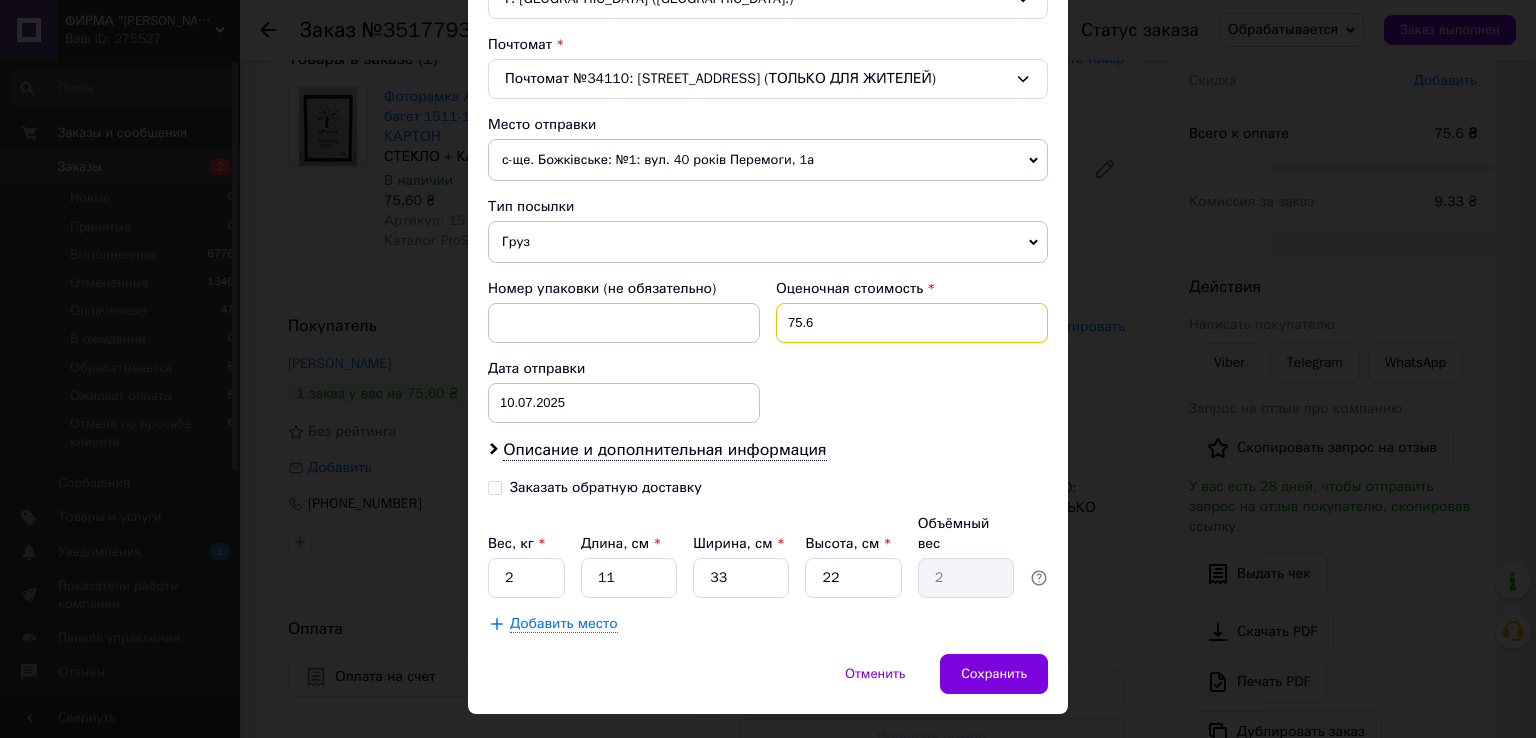 click on "75.6" at bounding box center (912, 323) 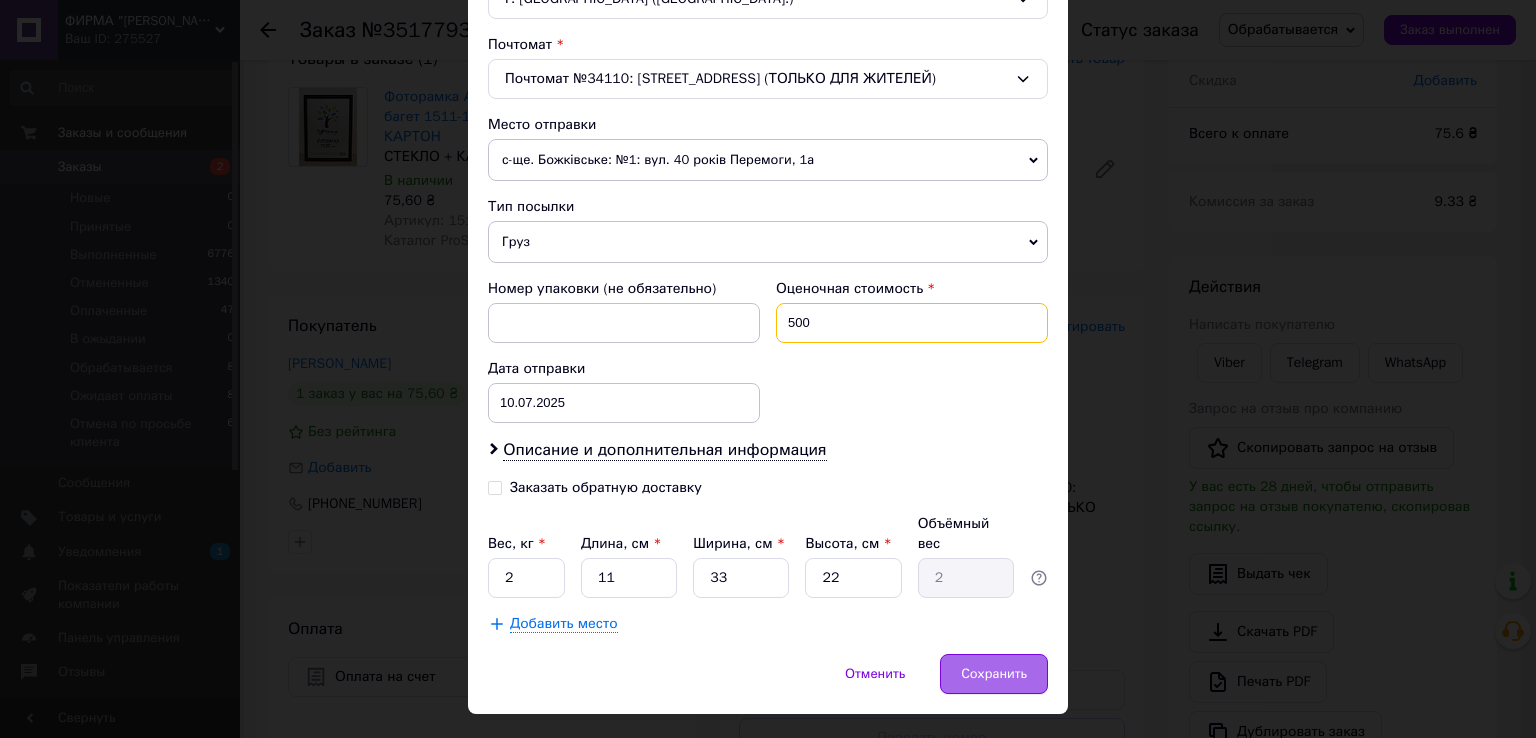 type on "500" 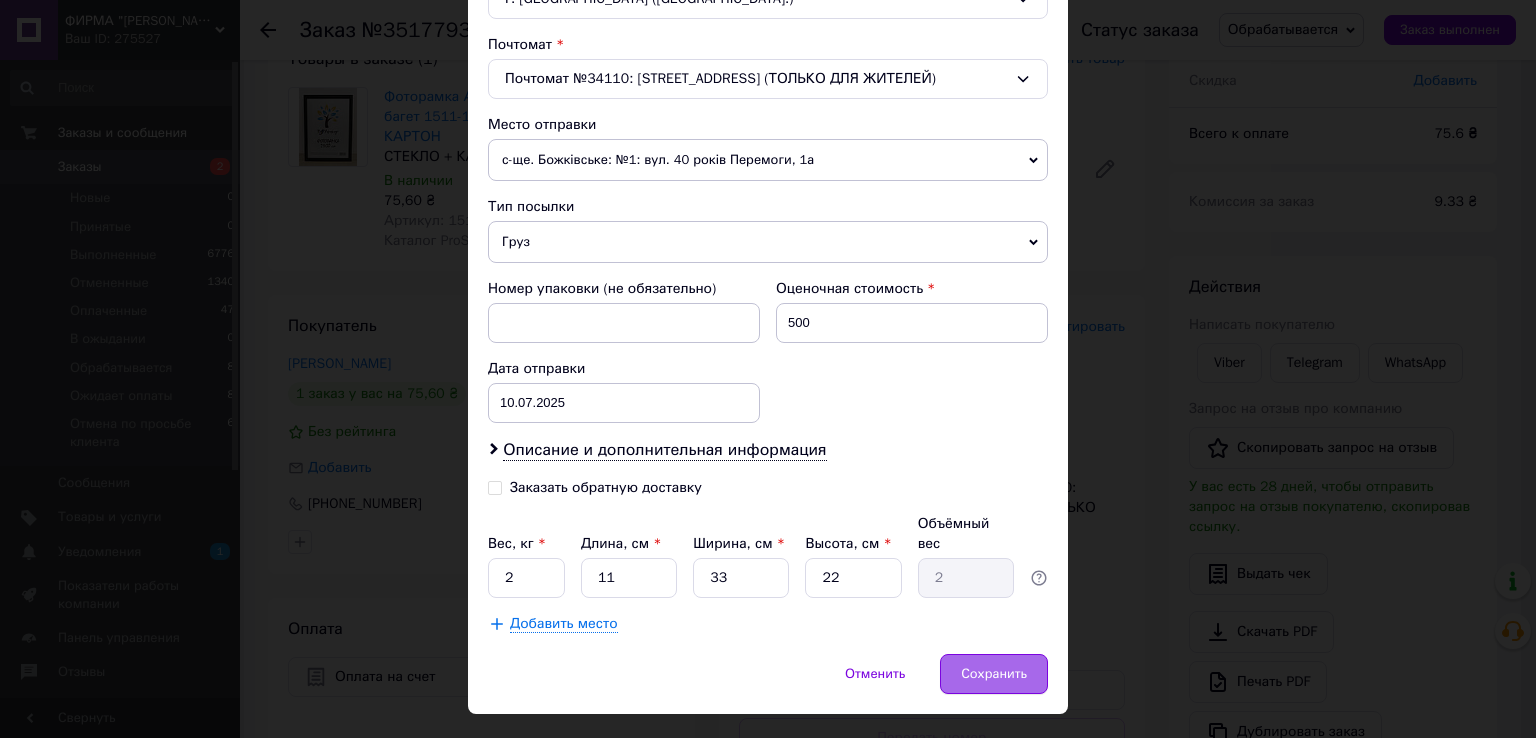 click on "Сохранить" at bounding box center [994, 674] 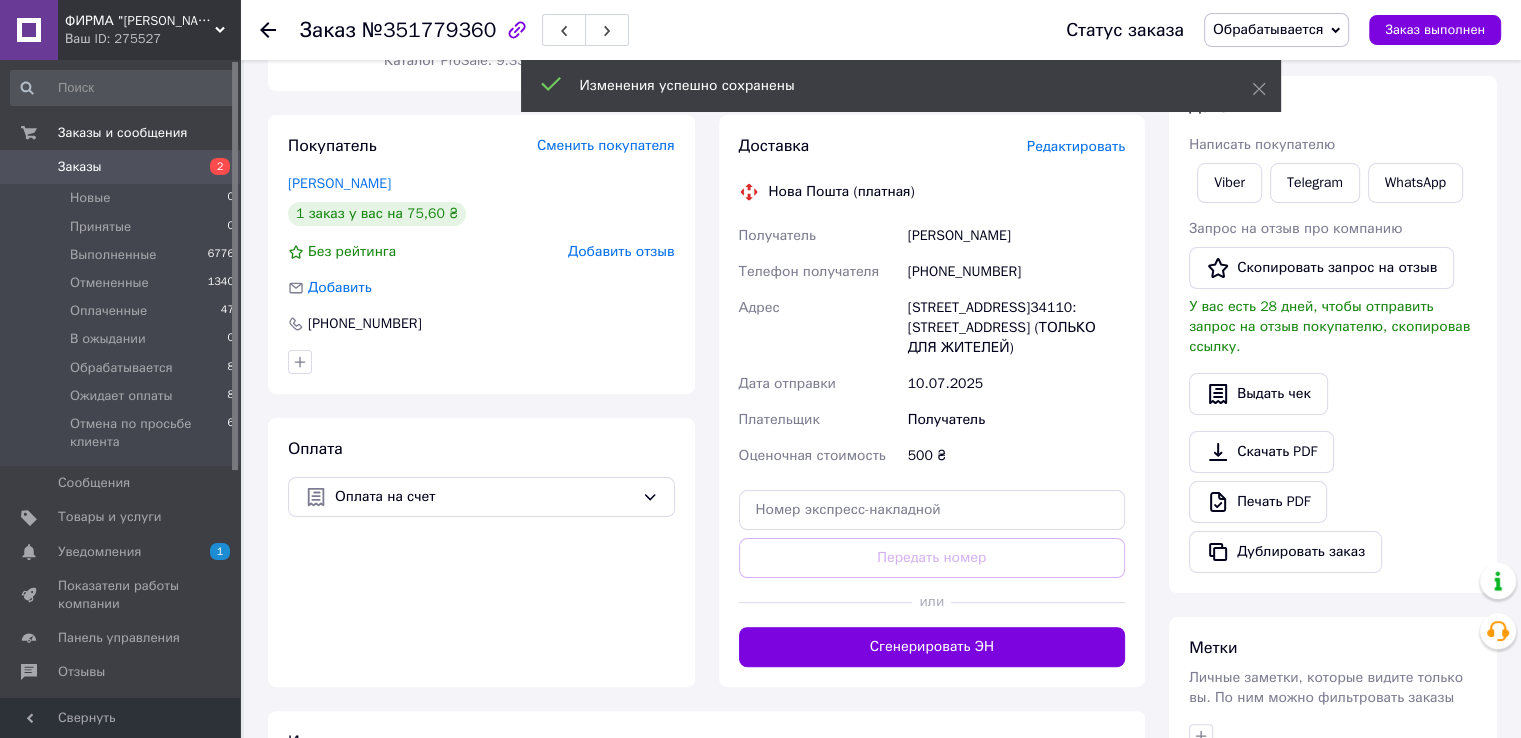 scroll, scrollTop: 344, scrollLeft: 0, axis: vertical 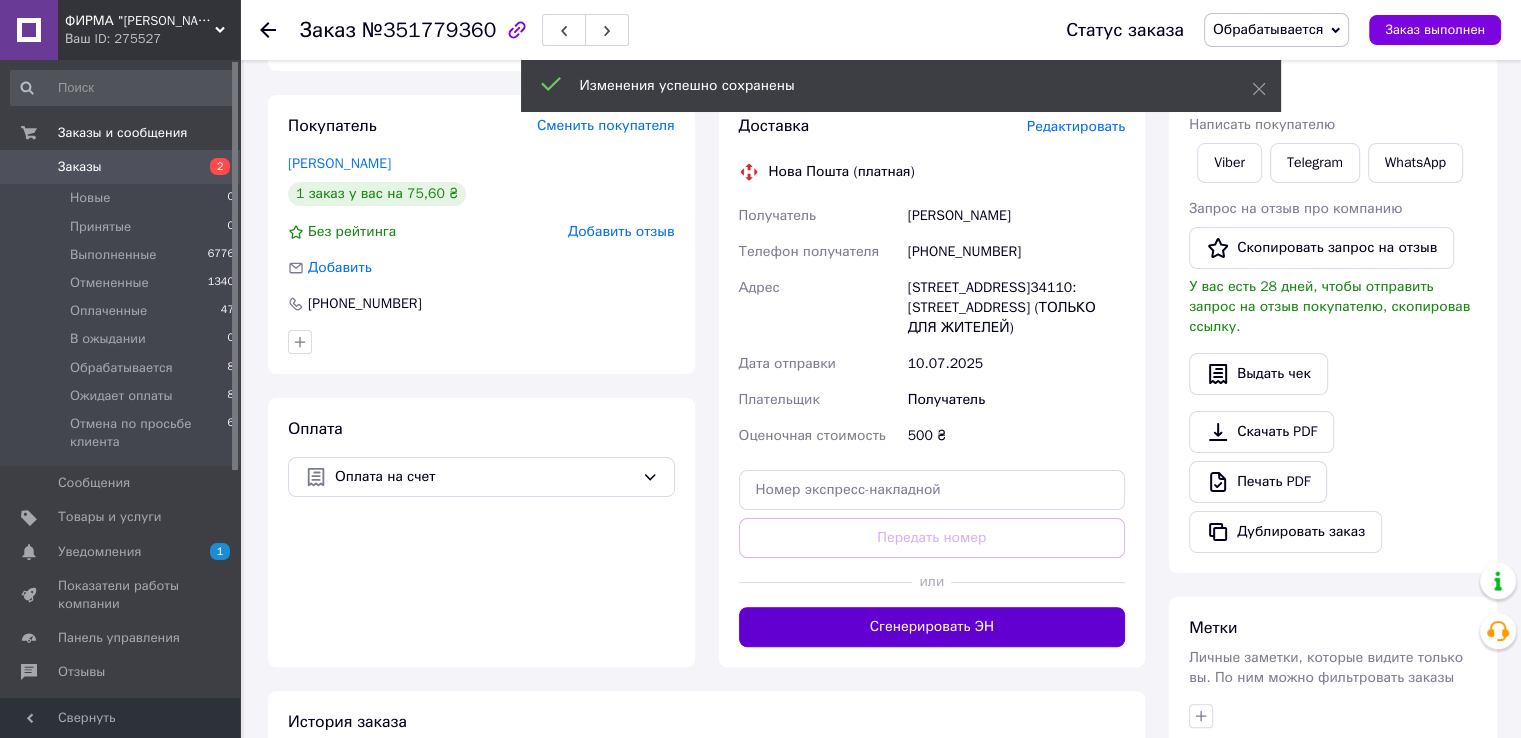 click on "Сгенерировать ЭН" at bounding box center (932, 627) 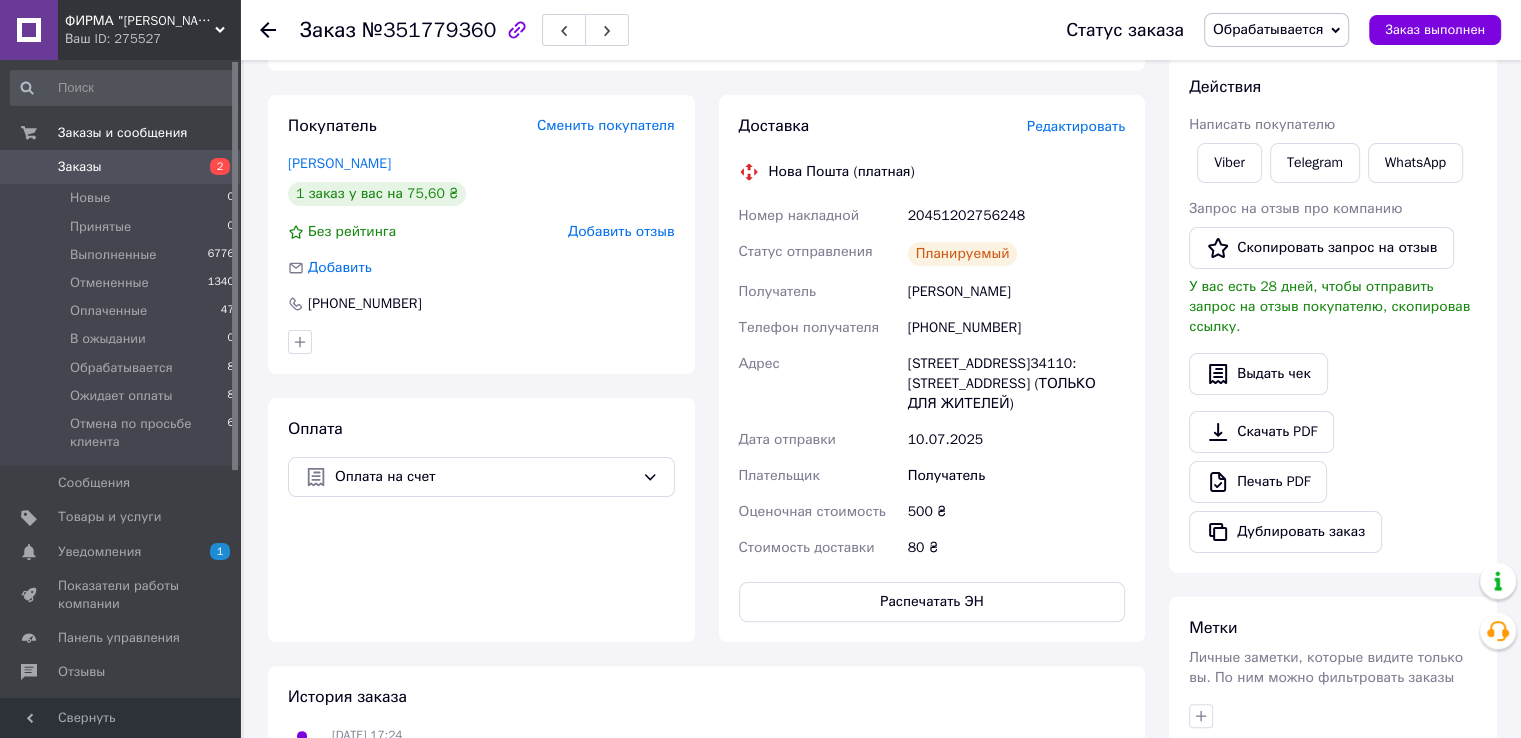 click on "Итого 1 товар 75,60 ₴ Доставка 80 ₴ Скидка Добавить Всего к оплате 75.6 ₴ Комиссия за заказ 9.33 ₴ Действия Написать покупателю Viber Telegram WhatsApp Запрос на отзыв про компанию   Скопировать запрос на отзыв У вас есть 28 дней, чтобы отправить запрос на отзыв покупателю, скопировав ссылку.   Выдать чек   Скачать PDF   Печать PDF   Дублировать заказ Метки Личные заметки, которые видите только вы. По ним можно фильтровать заказы Примечания Осталось 300 символов Очистить Сохранить" at bounding box center [1333, 388] 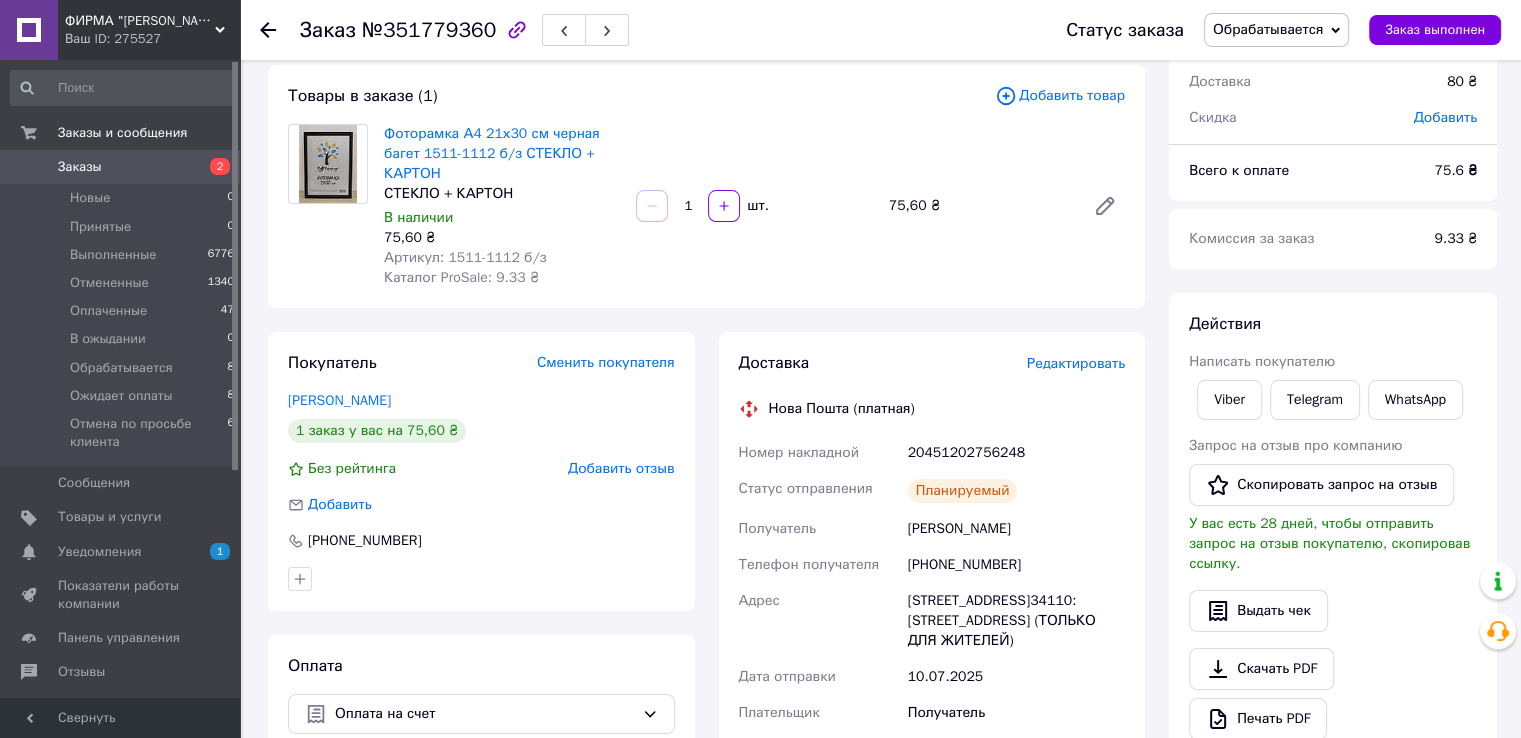 scroll, scrollTop: 44, scrollLeft: 0, axis: vertical 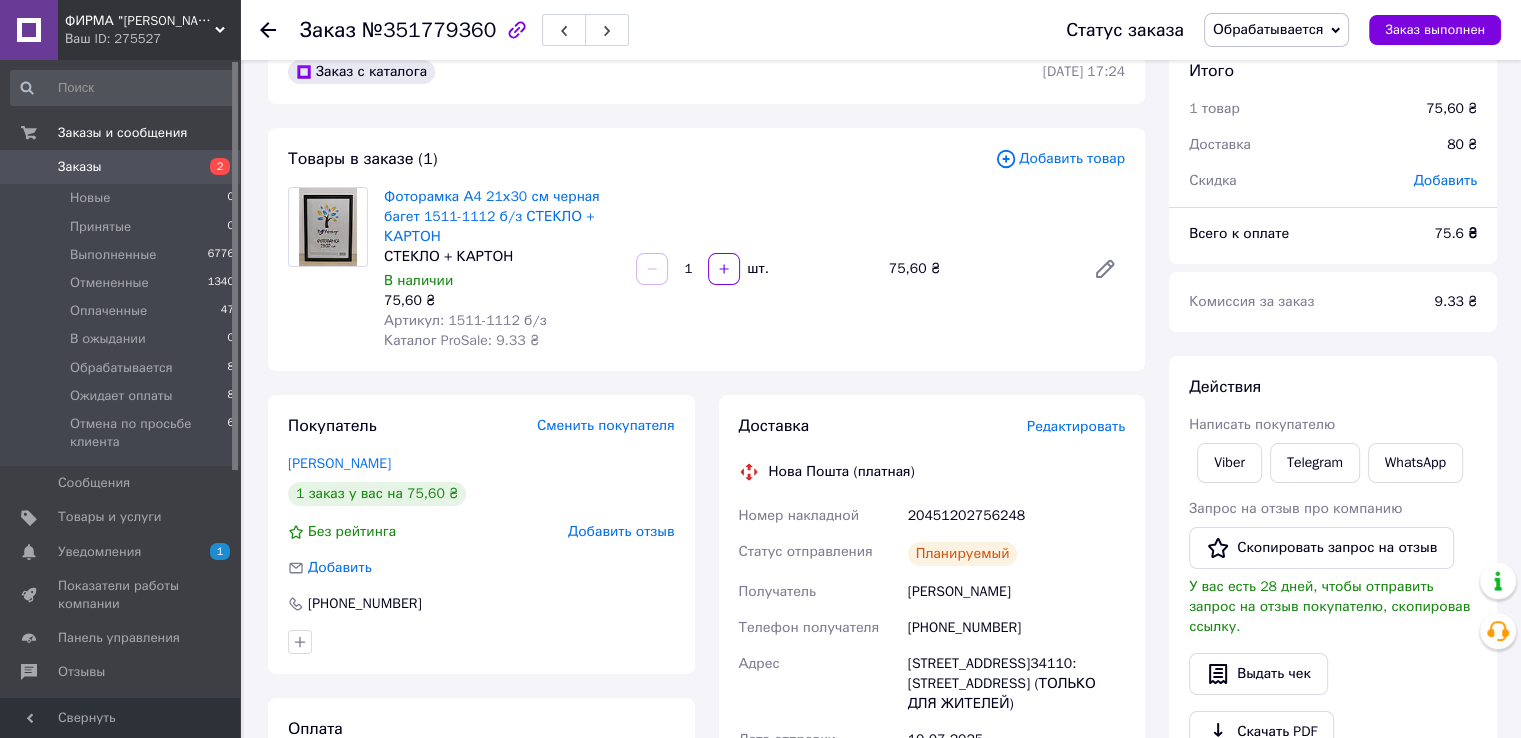 click on "Обрабатывается" at bounding box center [1276, 30] 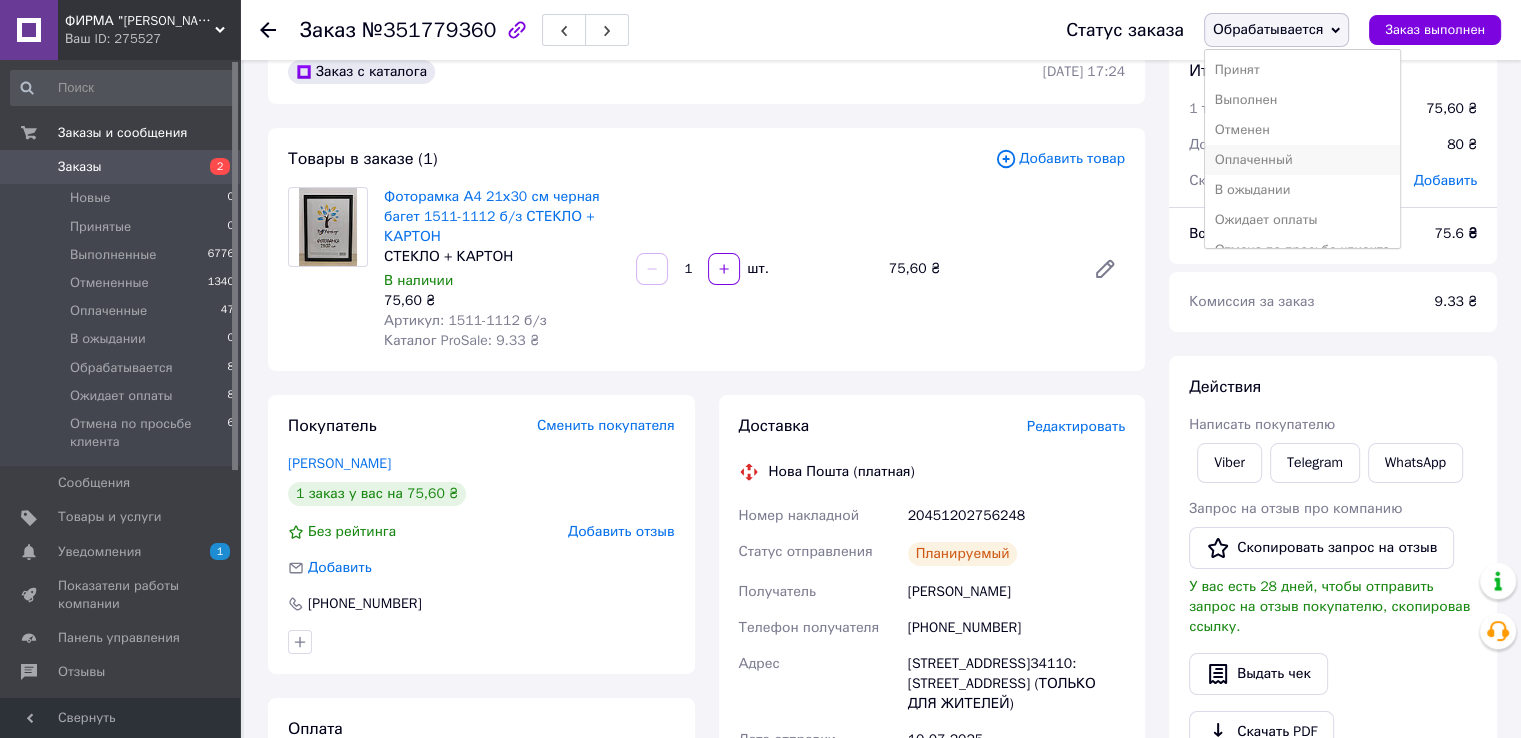 click on "Оплаченный" at bounding box center [1302, 160] 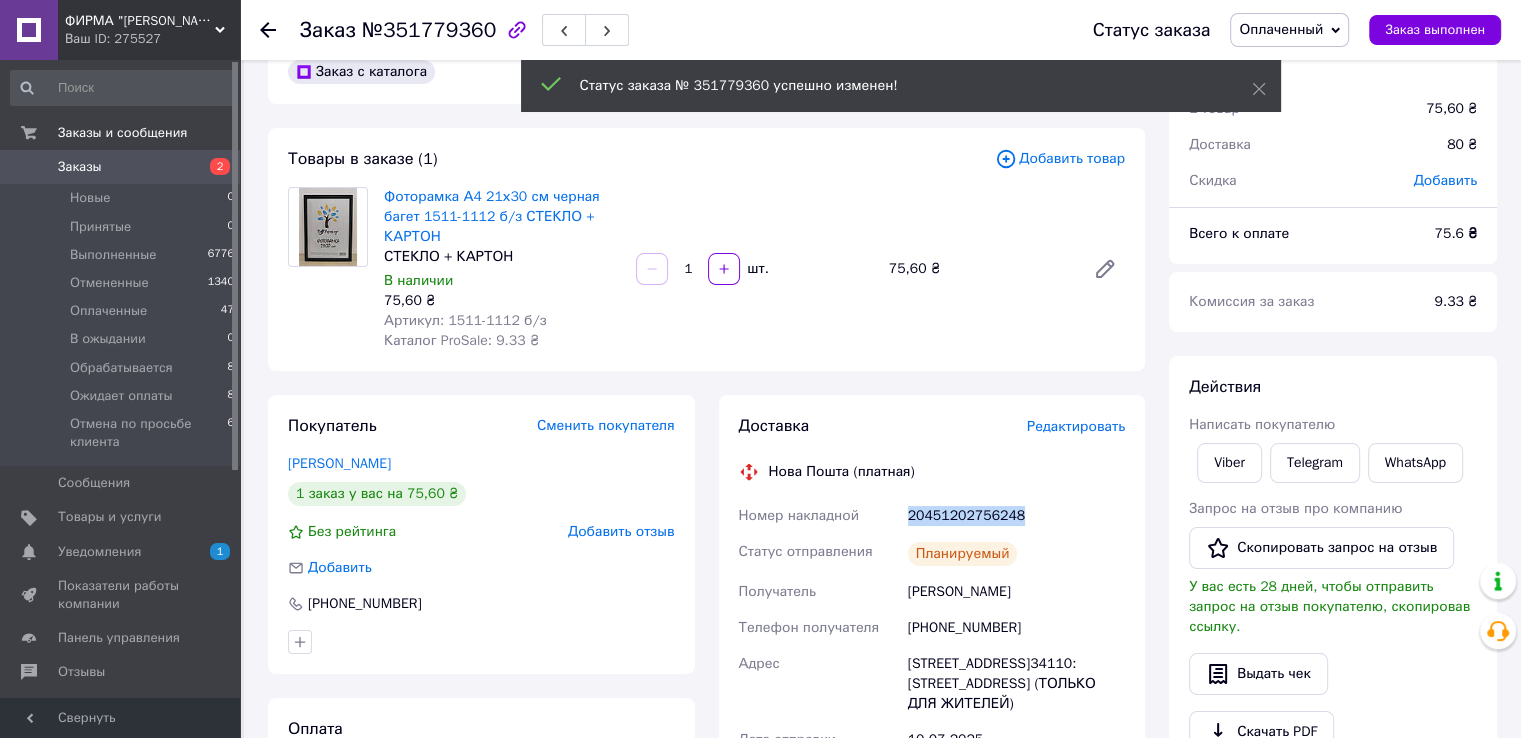 drag, startPoint x: 909, startPoint y: 518, endPoint x: 1063, endPoint y: 516, distance: 154.01299 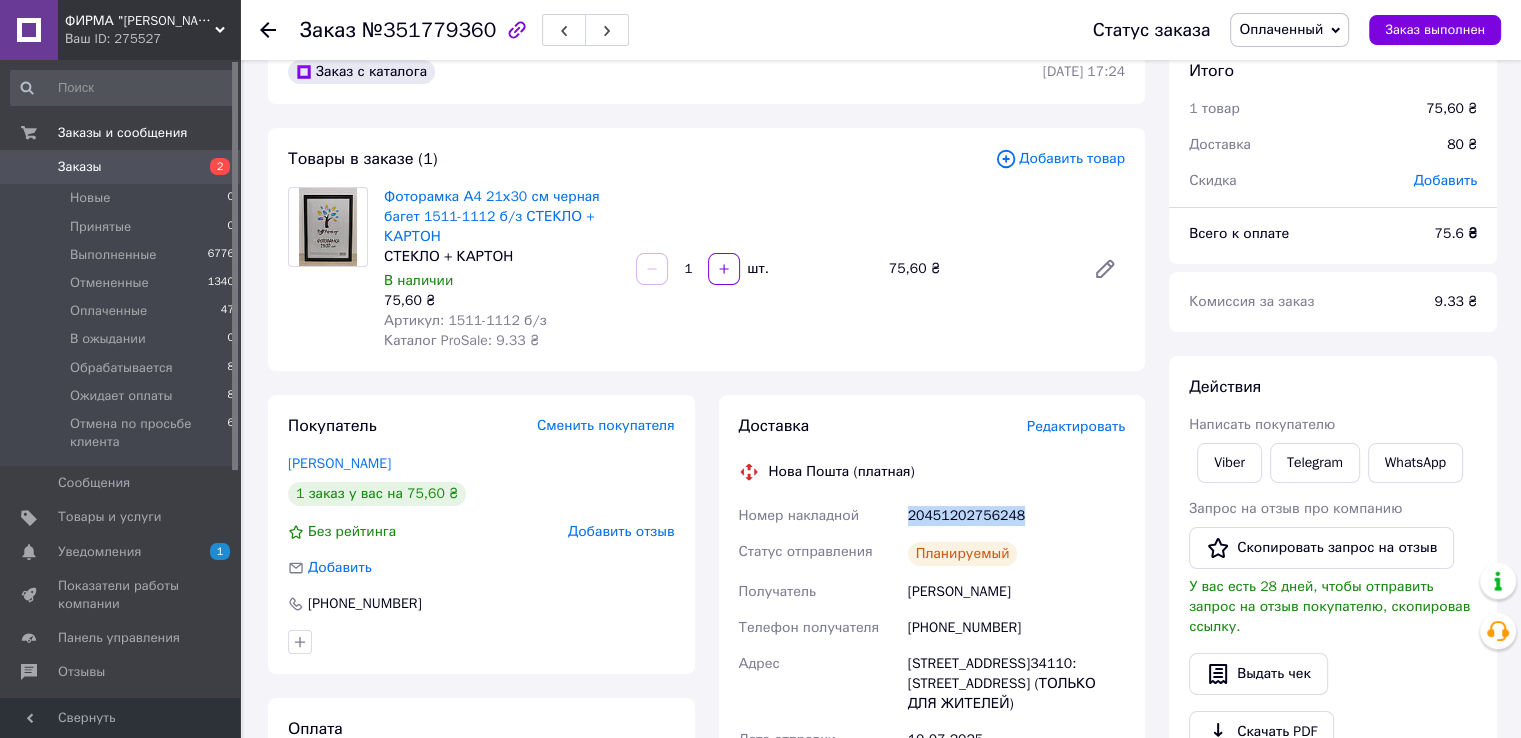 click on "Итого 1 товар 75,60 ₴ Доставка 80 ₴ Скидка Добавить Всего к оплате 75.6 ₴ Комиссия за заказ 9.33 ₴ Действия Написать покупателю Viber Telegram WhatsApp Запрос на отзыв про компанию   Скопировать запрос на отзыв У вас есть 28 дней, чтобы отправить запрос на отзыв покупателю, скопировав ссылку.   Выдать чек   Скачать PDF   Печать PDF   Дублировать заказ Метки Личные заметки, которые видите только вы. По ним можно фильтровать заказы Примечания Осталось 300 символов Очистить Сохранить" at bounding box center (1333, 688) 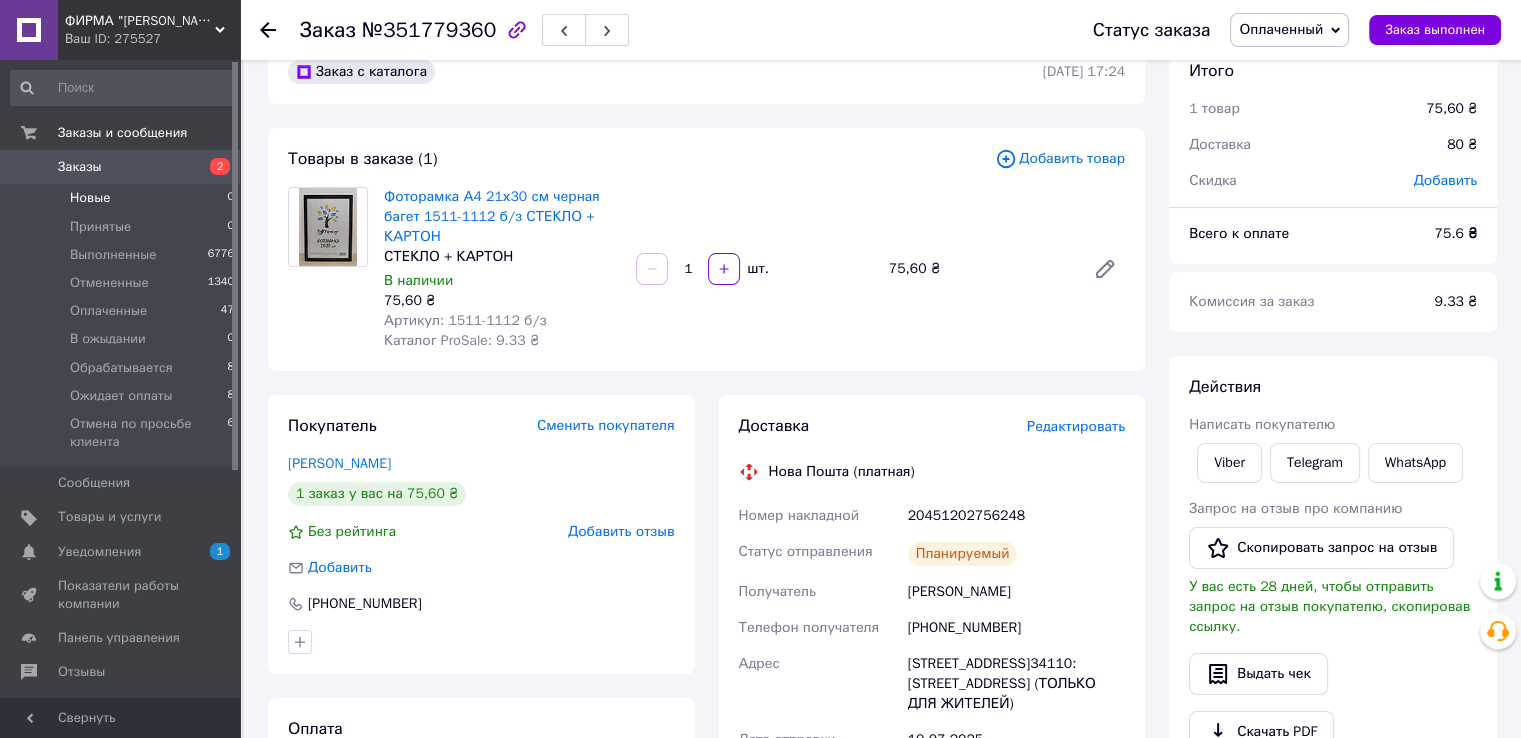 click on "Новые 0" at bounding box center [123, 198] 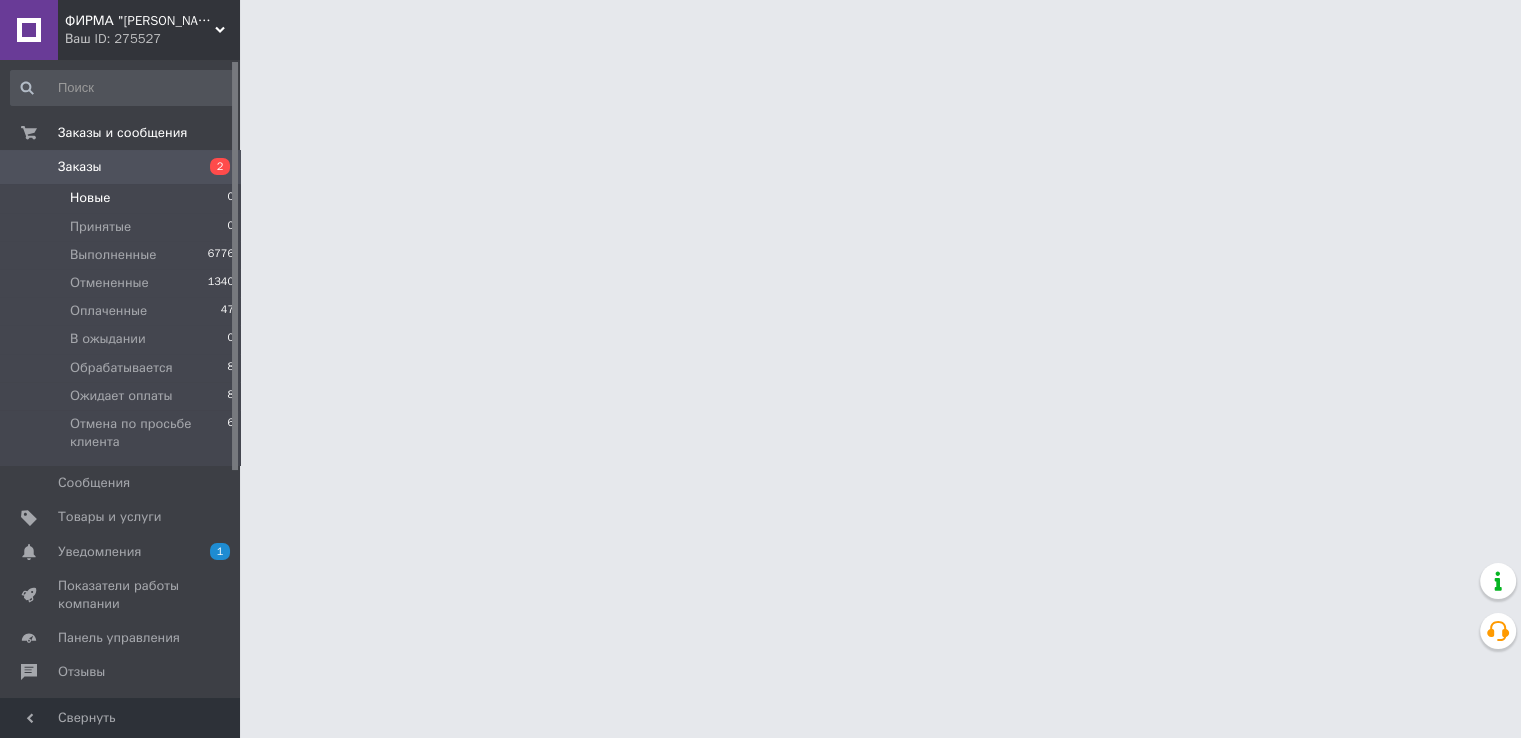 scroll, scrollTop: 0, scrollLeft: 0, axis: both 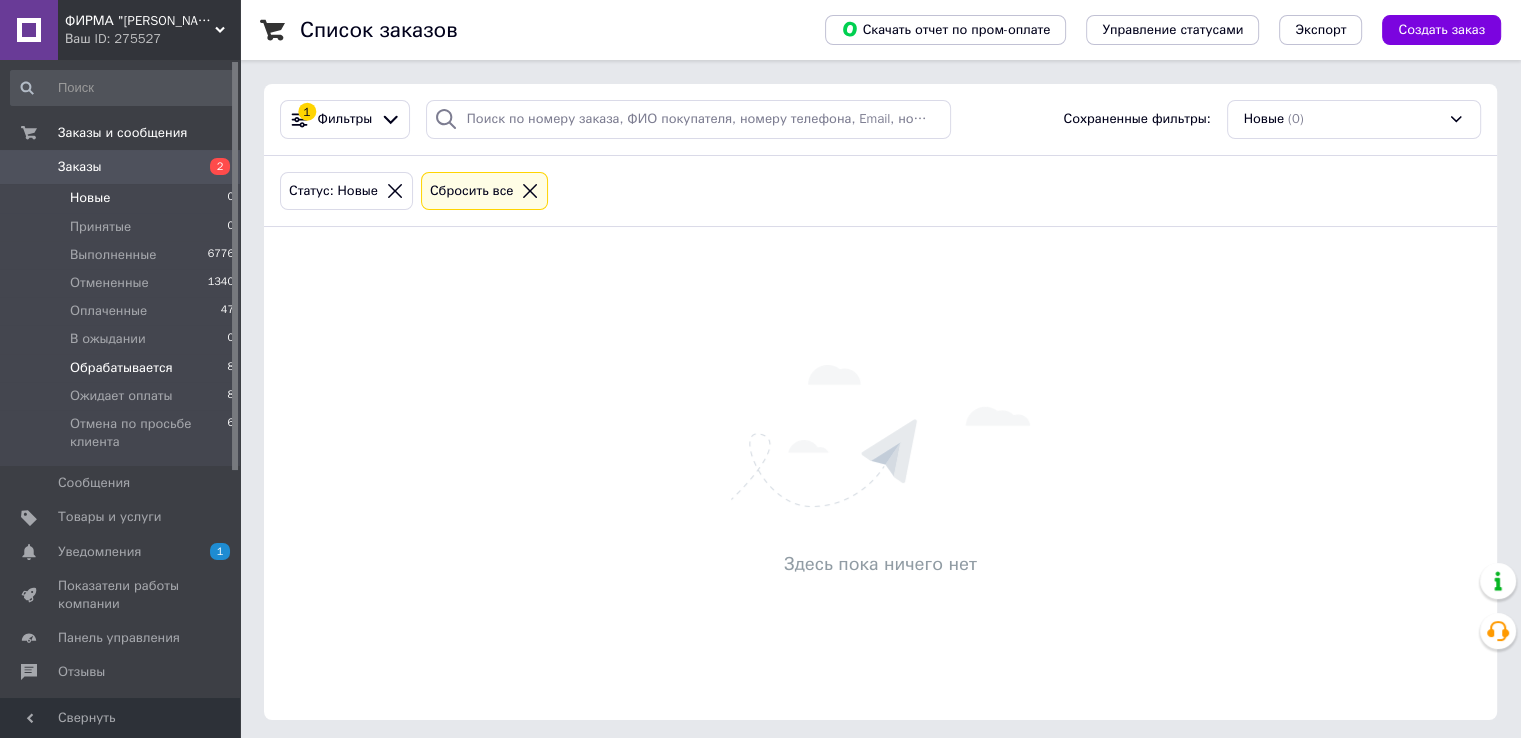 click on "Обрабатывается 8" at bounding box center (123, 368) 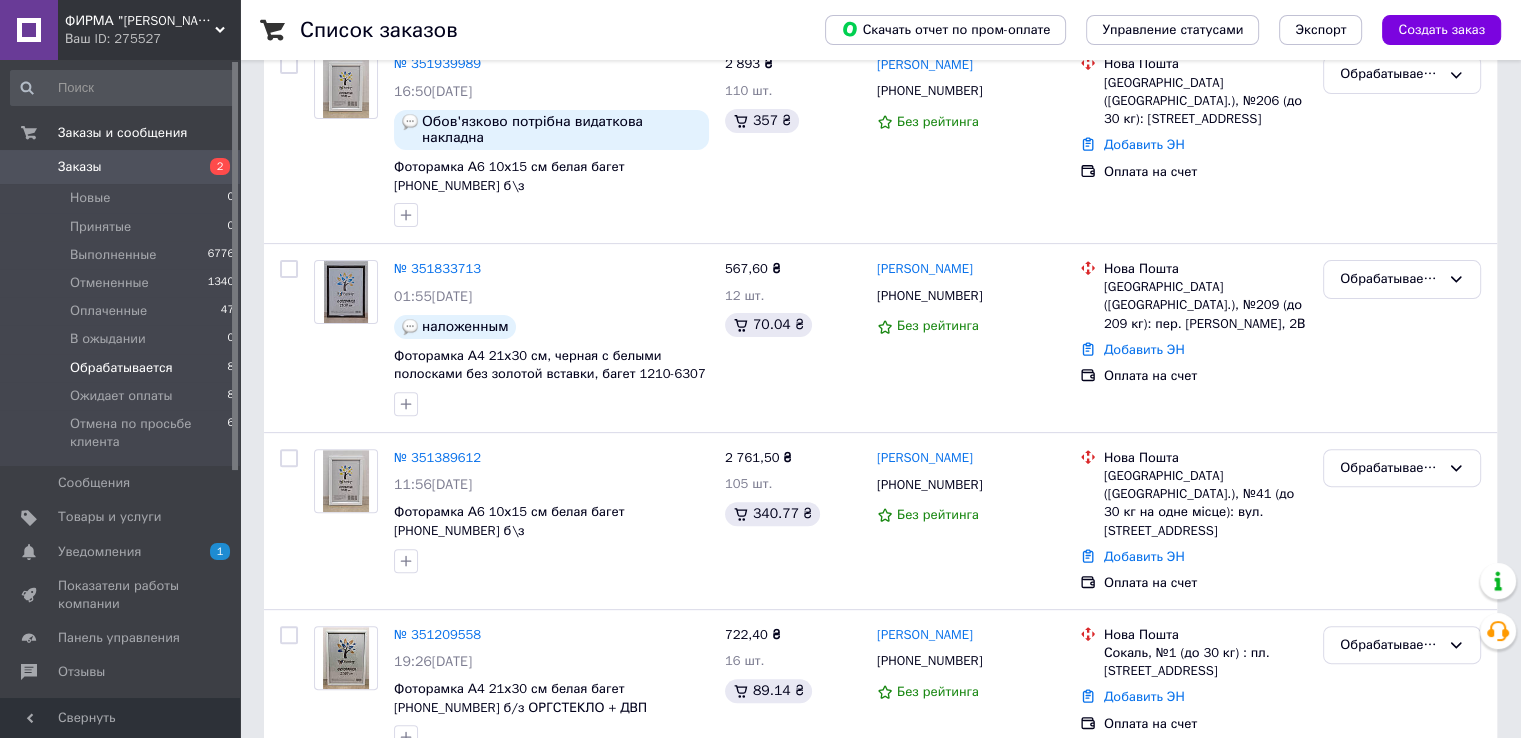 scroll, scrollTop: 748, scrollLeft: 0, axis: vertical 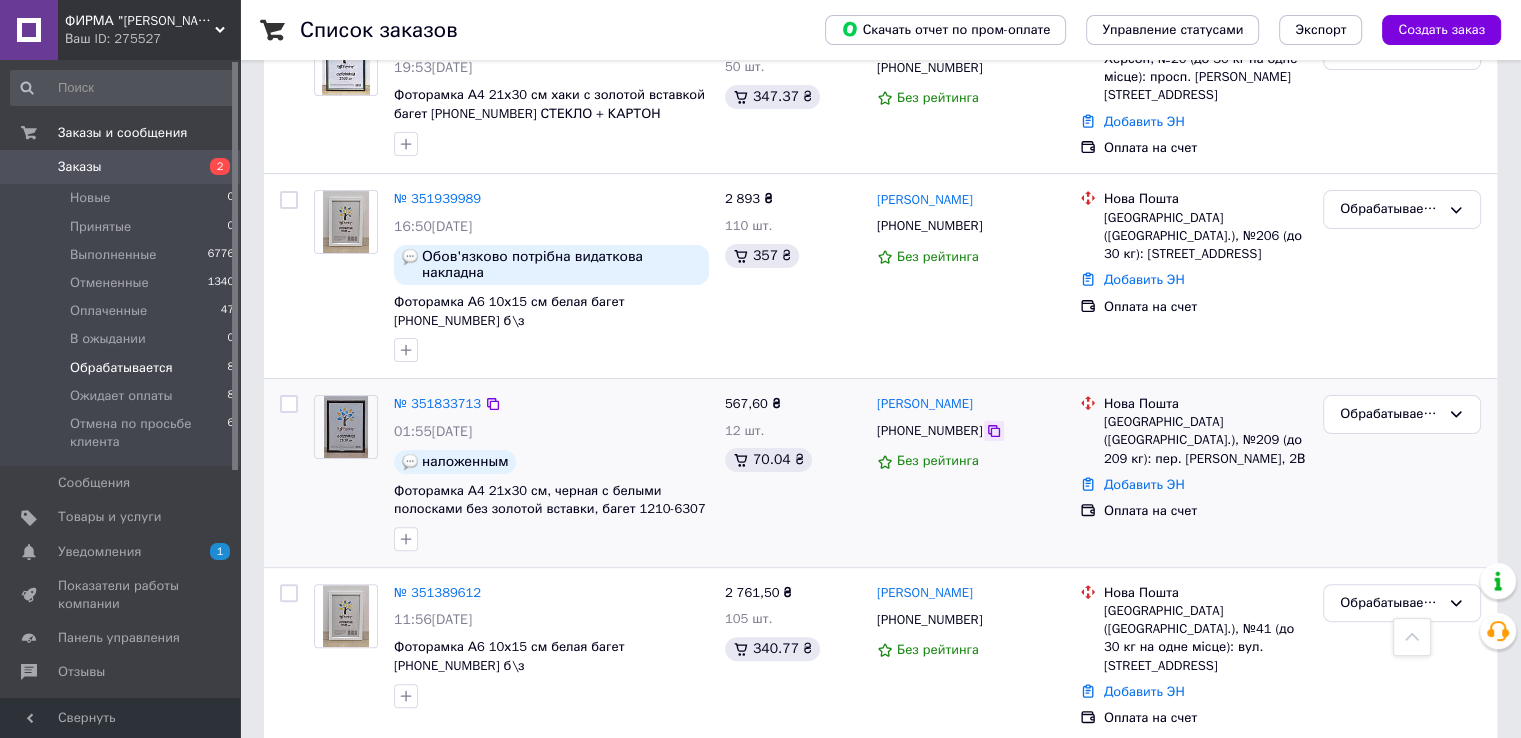 click 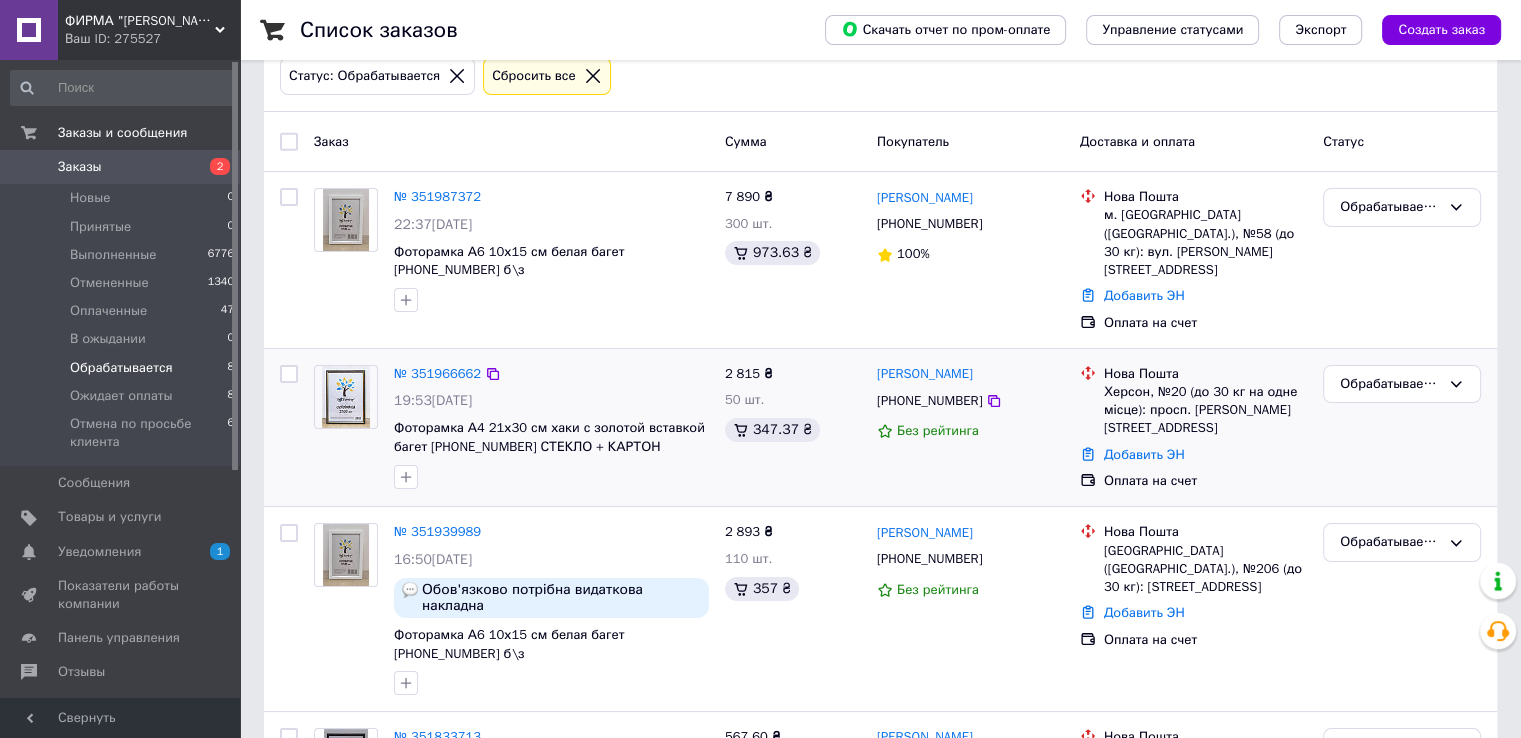 scroll, scrollTop: 48, scrollLeft: 0, axis: vertical 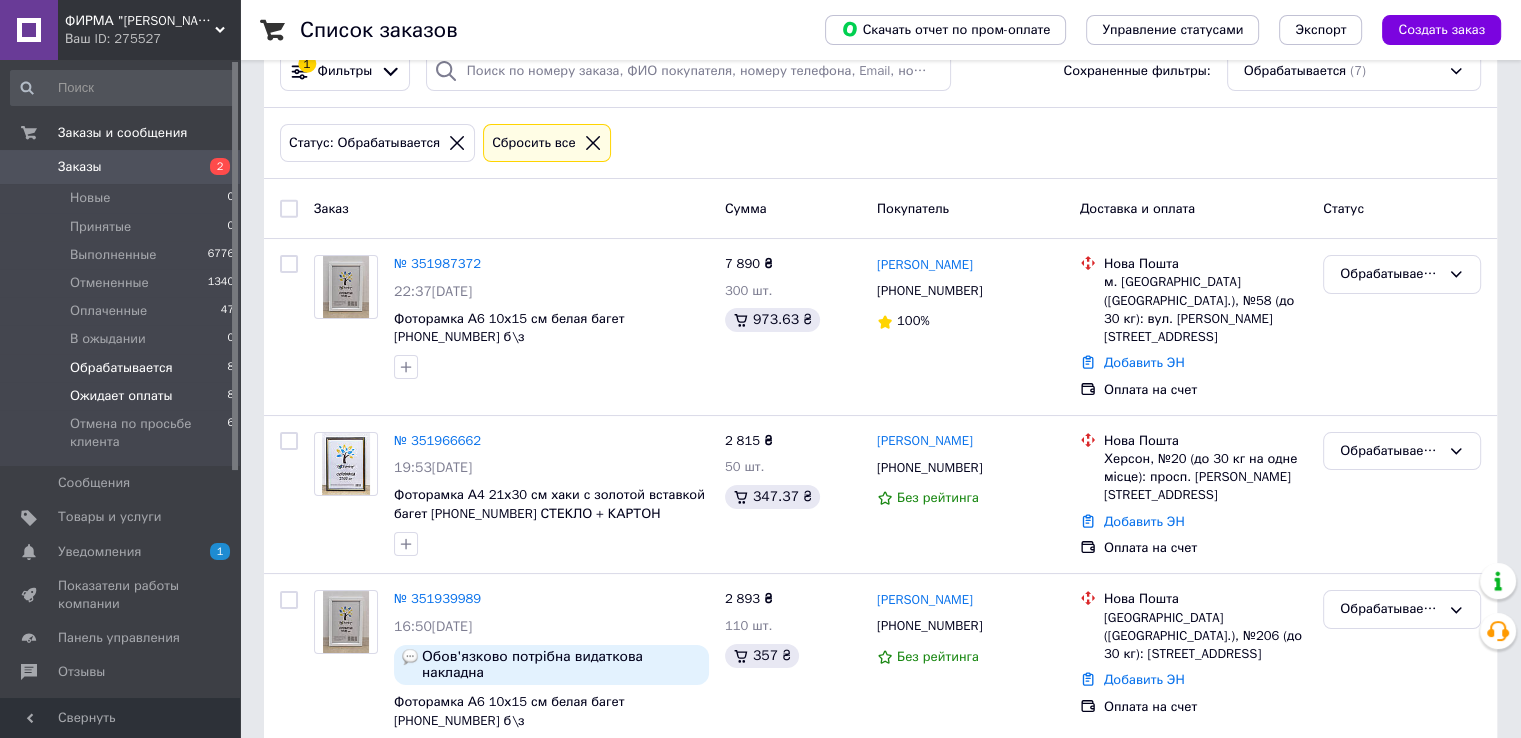 click on "Ожидает оплаты 8" at bounding box center (123, 396) 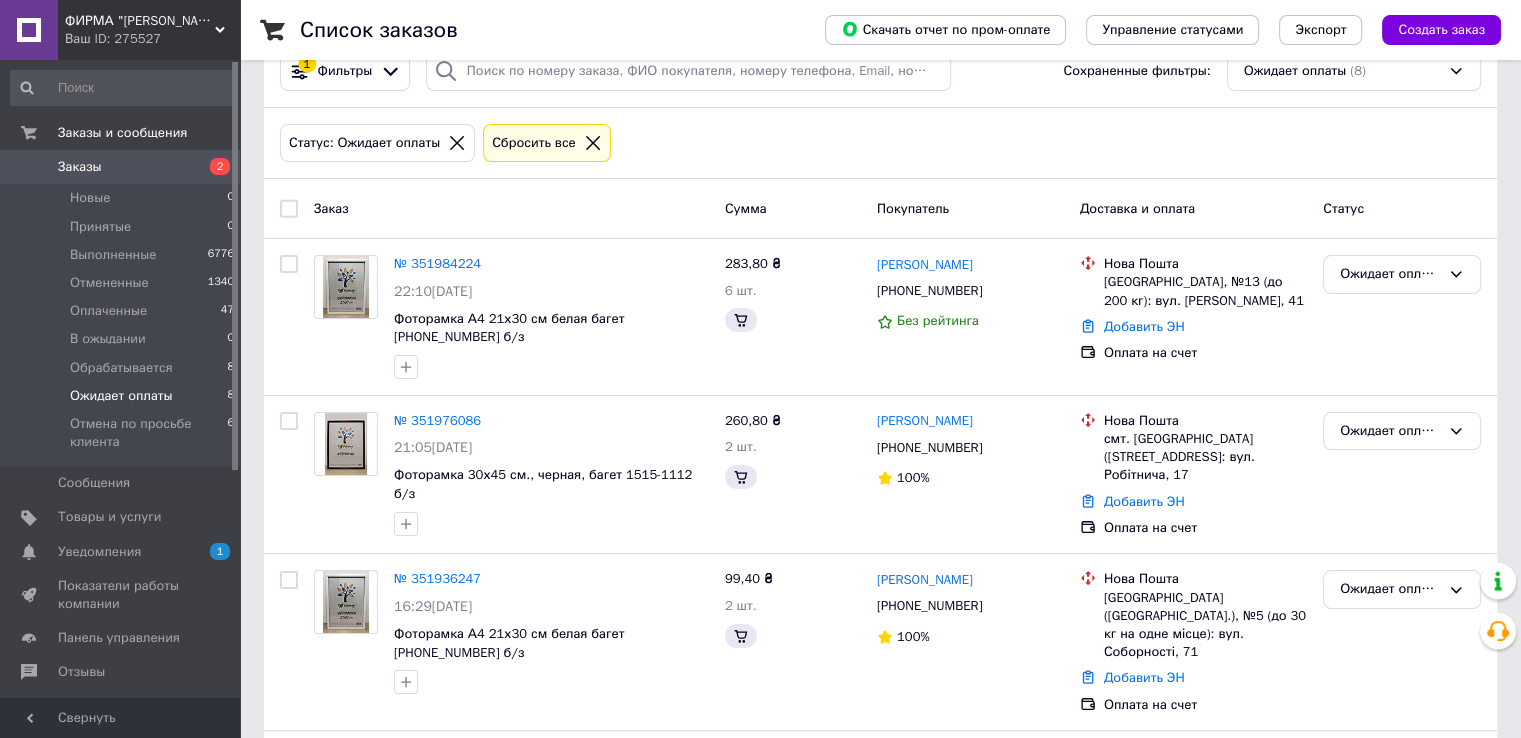 scroll, scrollTop: 0, scrollLeft: 0, axis: both 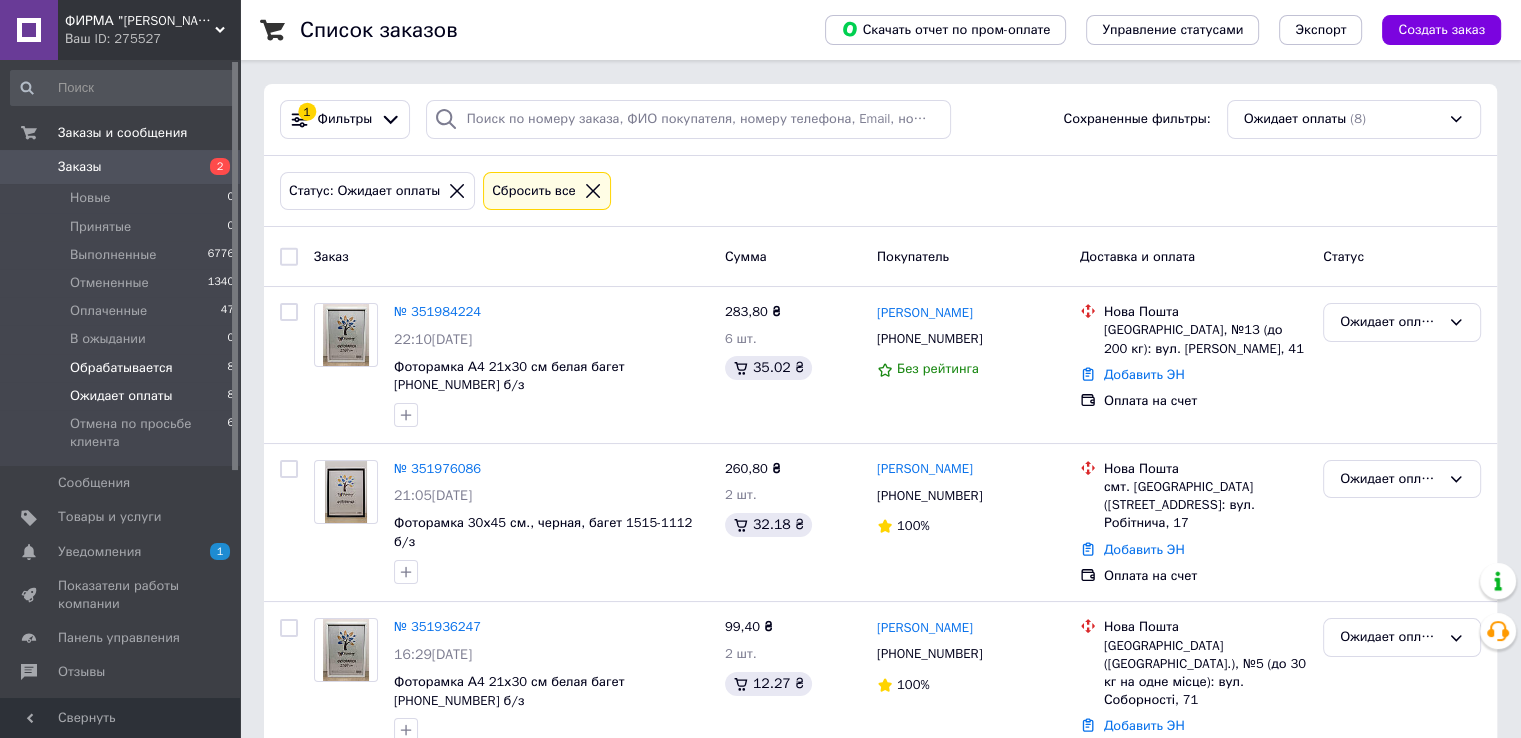 click on "Обрабатывается 8" at bounding box center [123, 368] 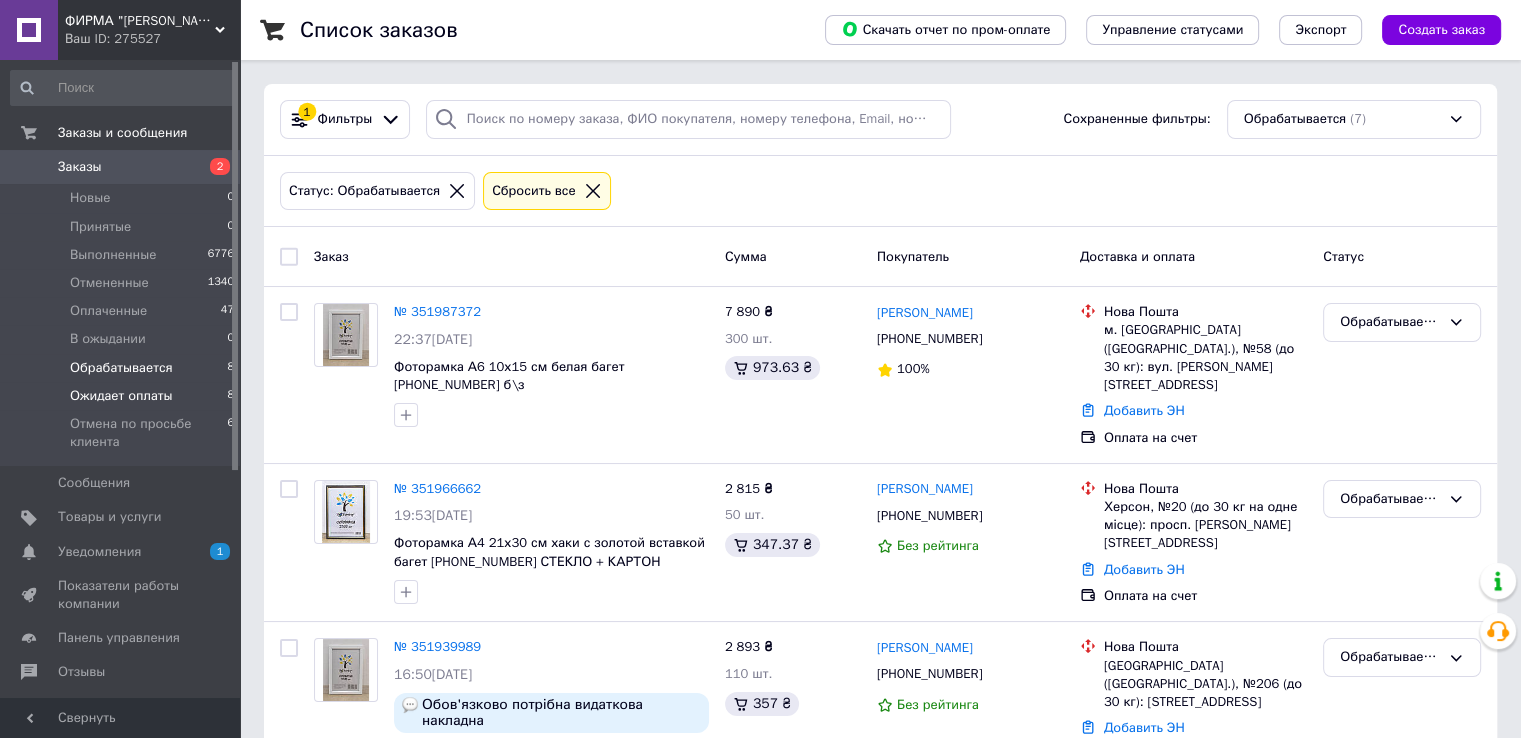 click on "Ожидает оплаты" at bounding box center (121, 396) 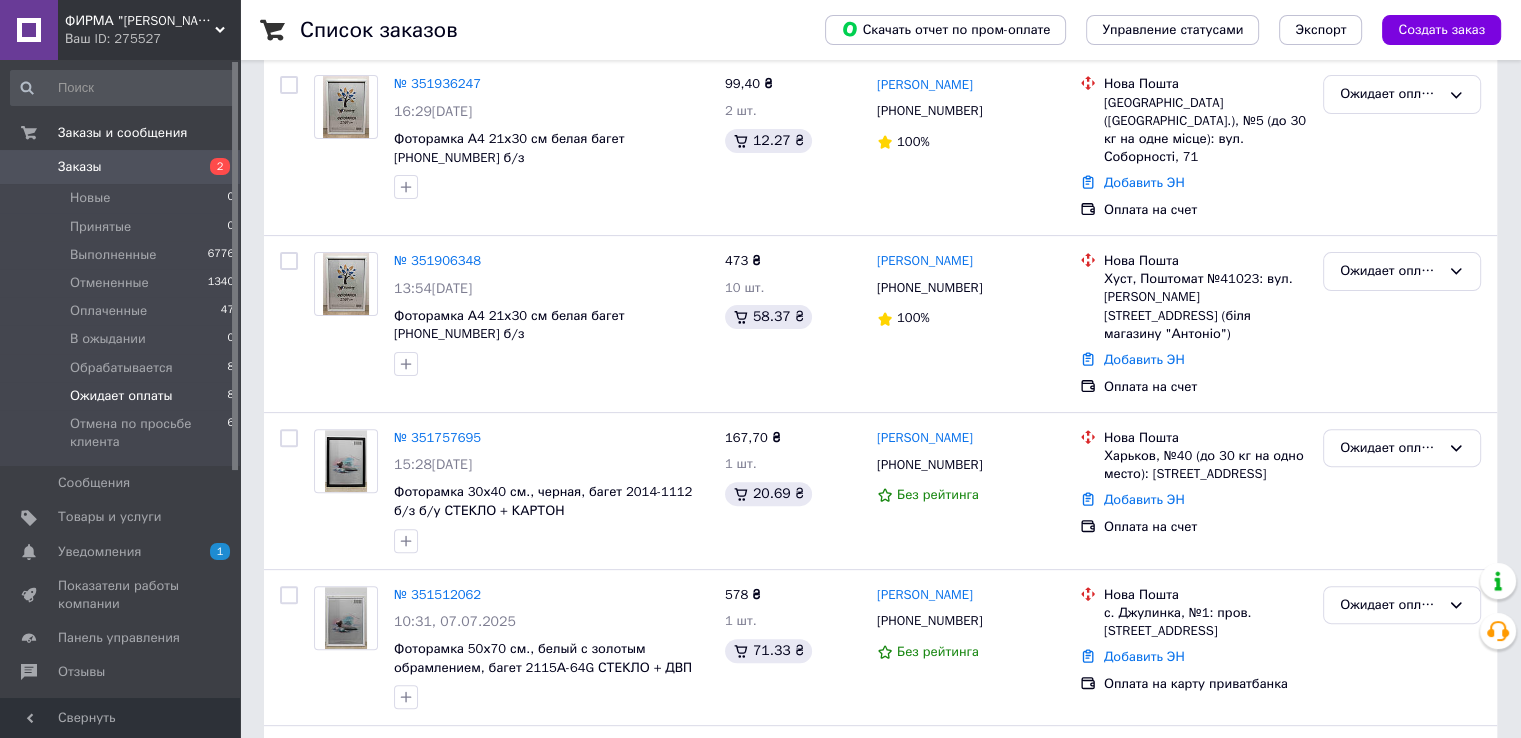 scroll, scrollTop: 812, scrollLeft: 0, axis: vertical 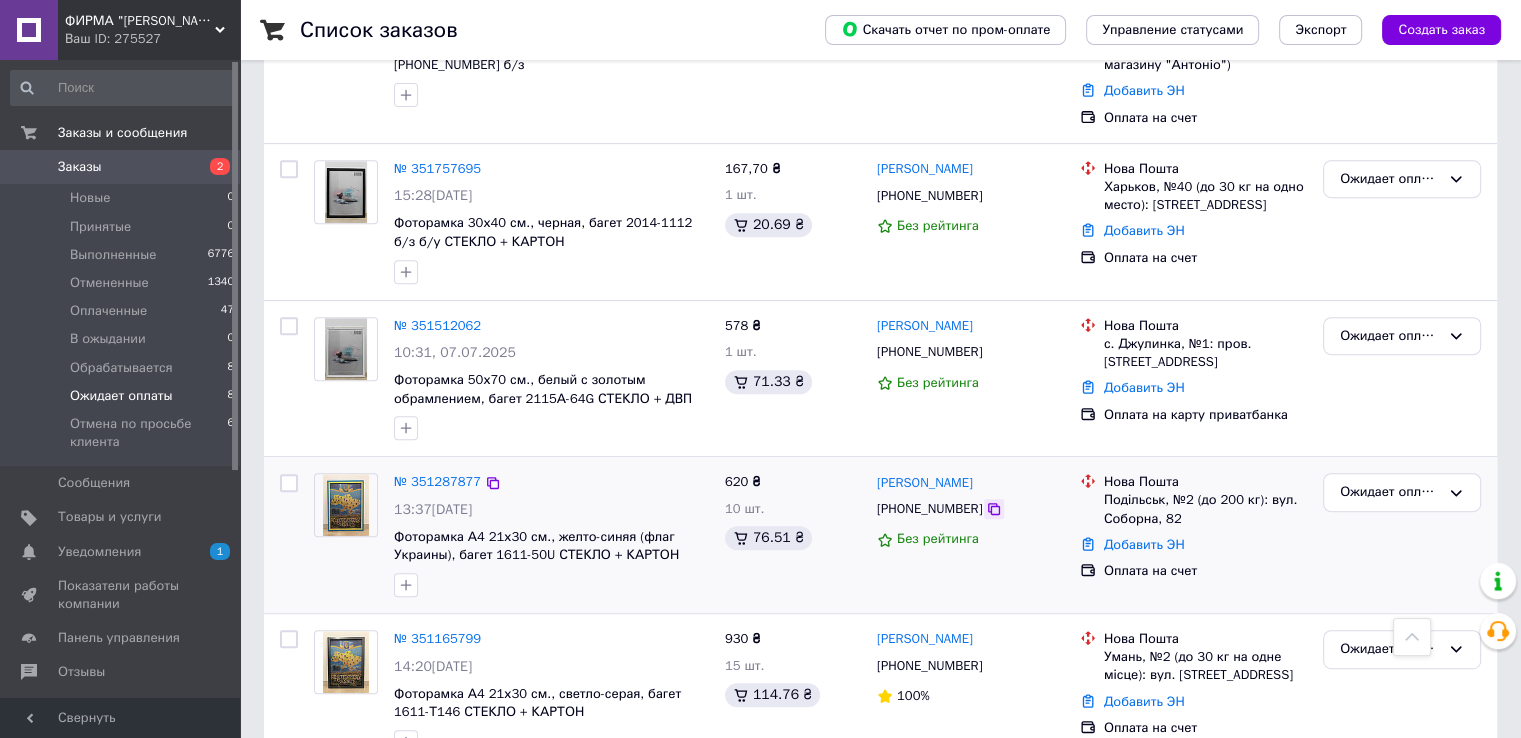click 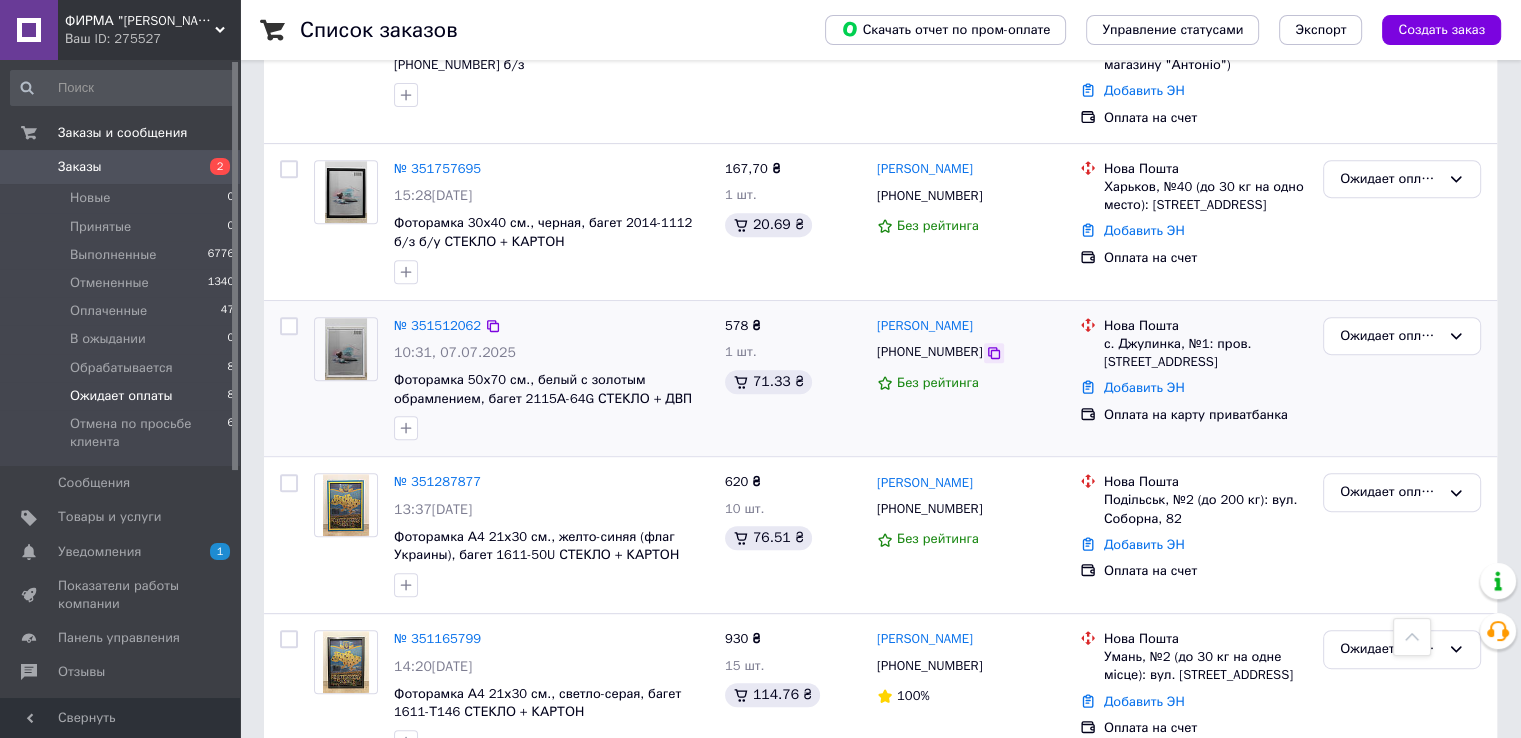 click 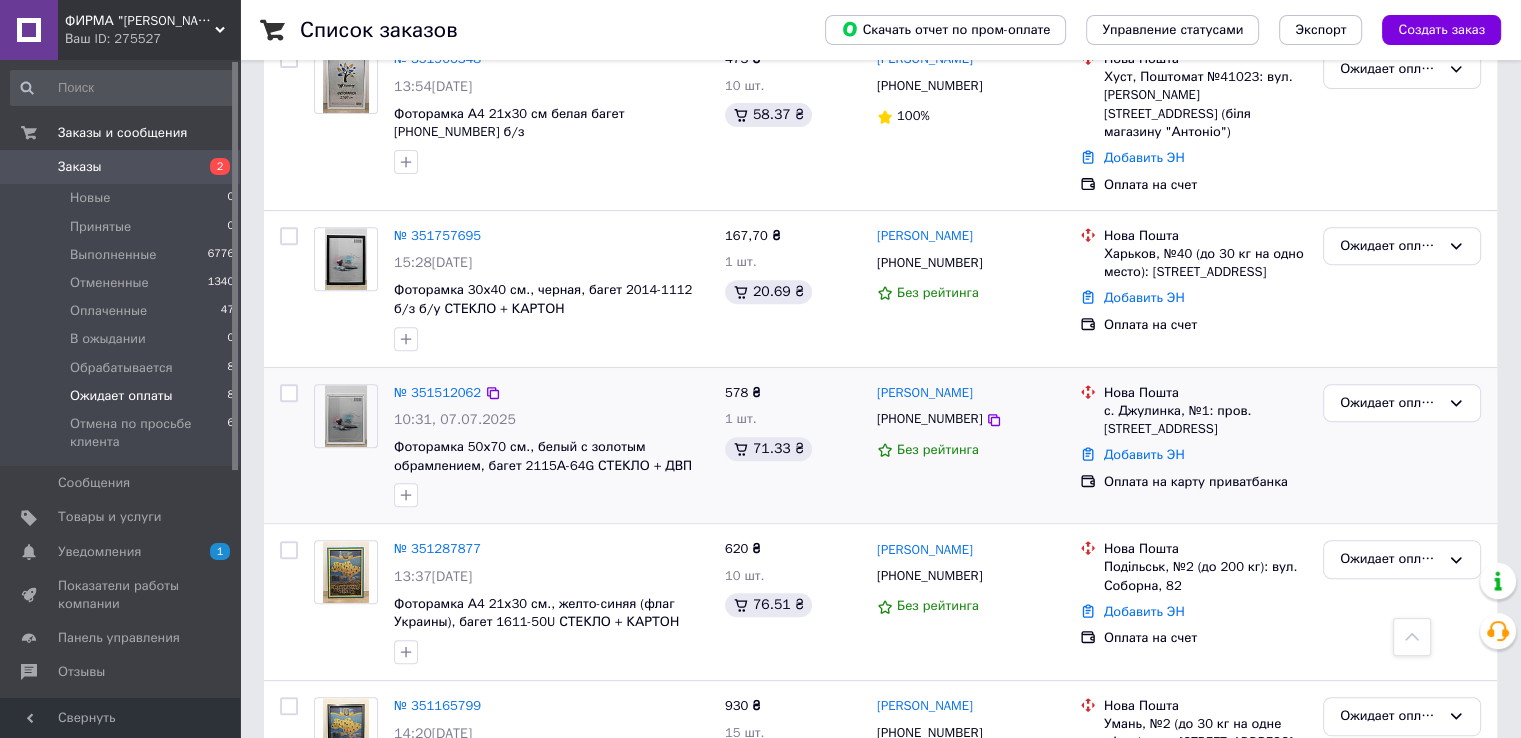 scroll, scrollTop: 712, scrollLeft: 0, axis: vertical 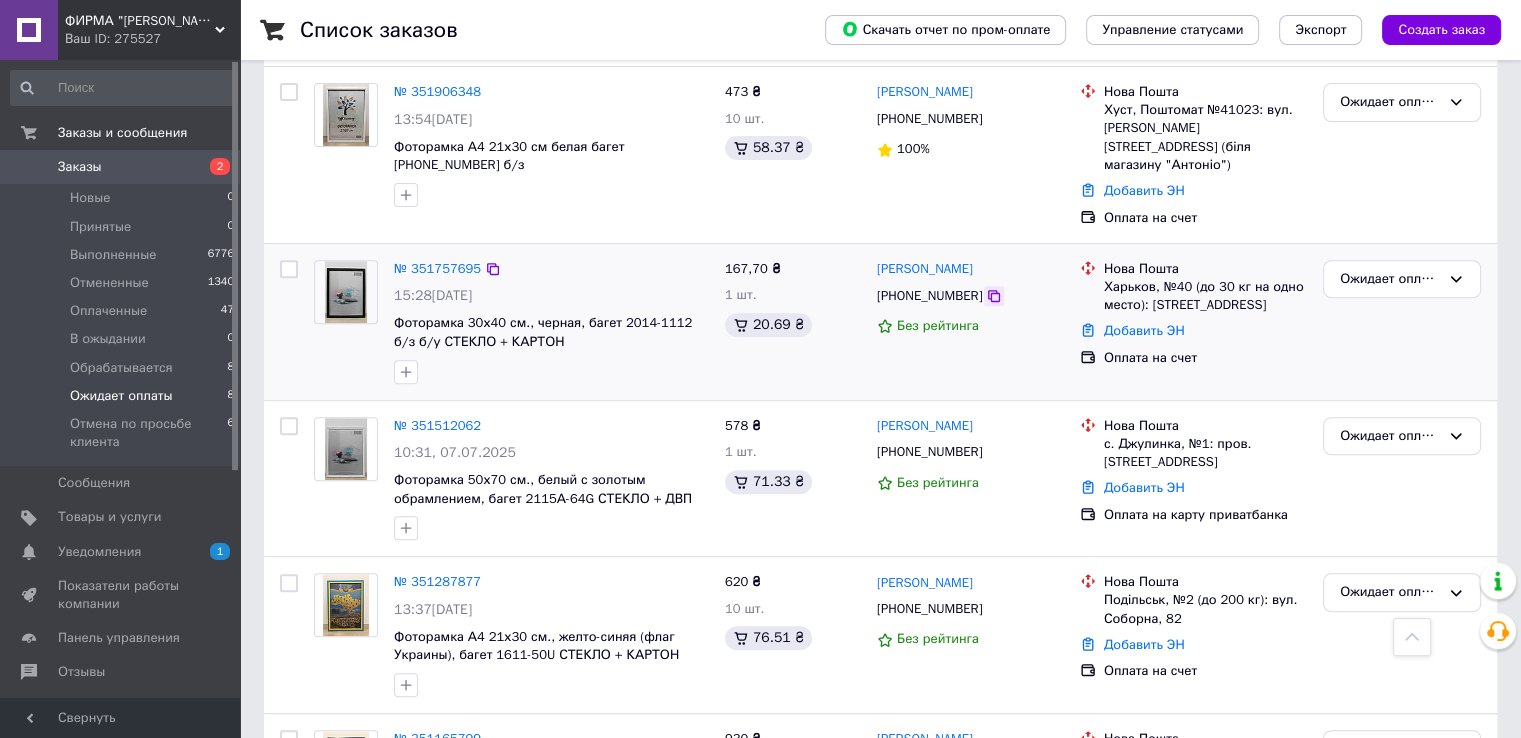 click 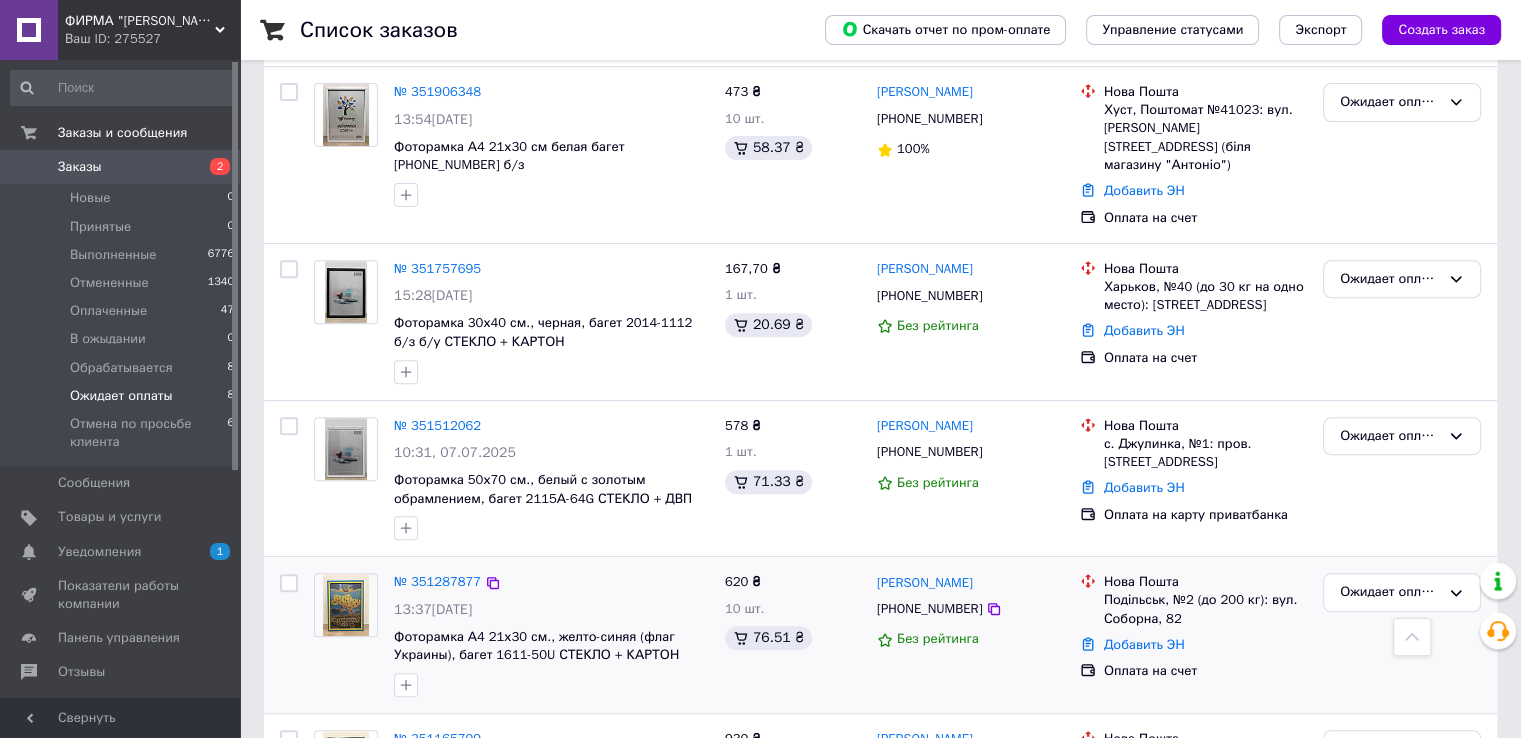 scroll, scrollTop: 412, scrollLeft: 0, axis: vertical 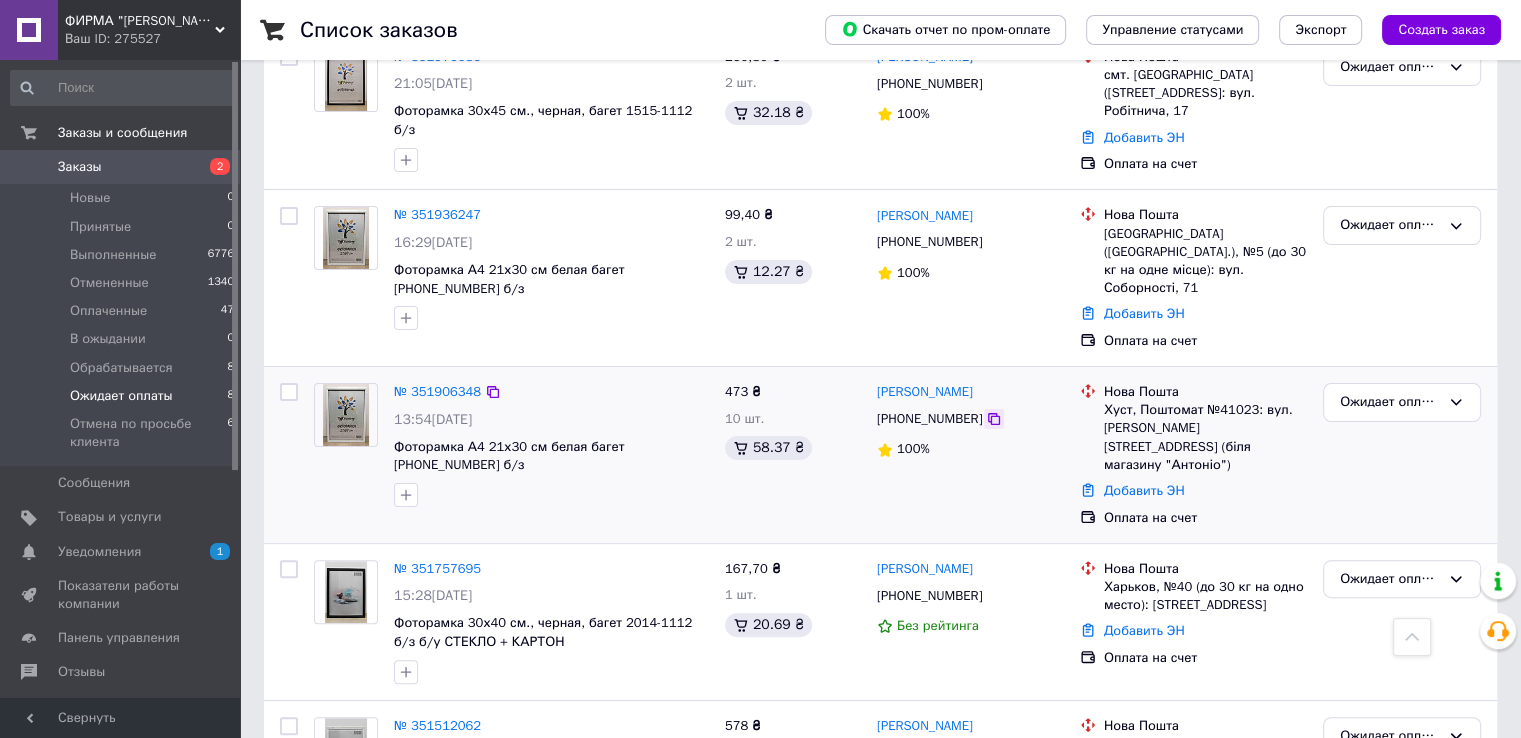 click 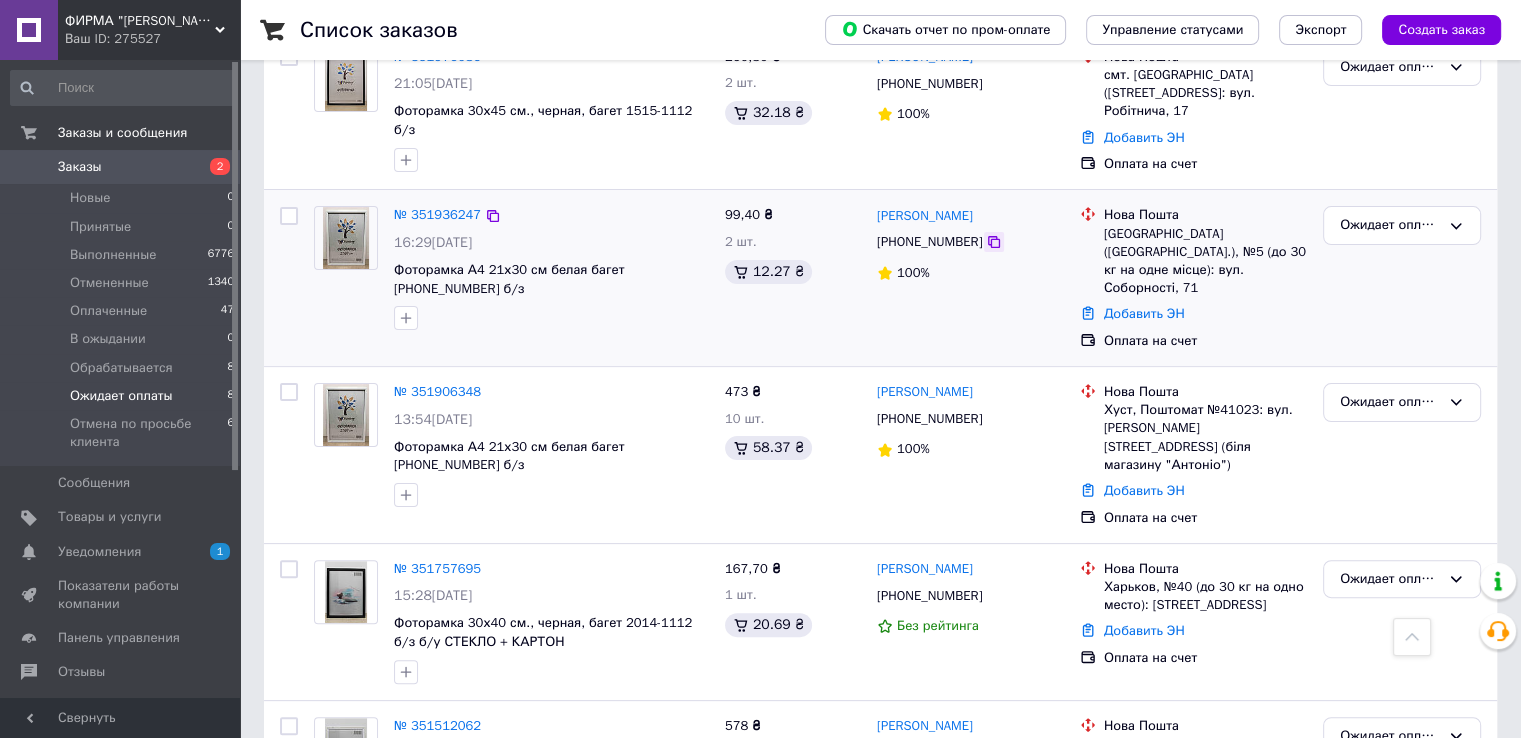 click 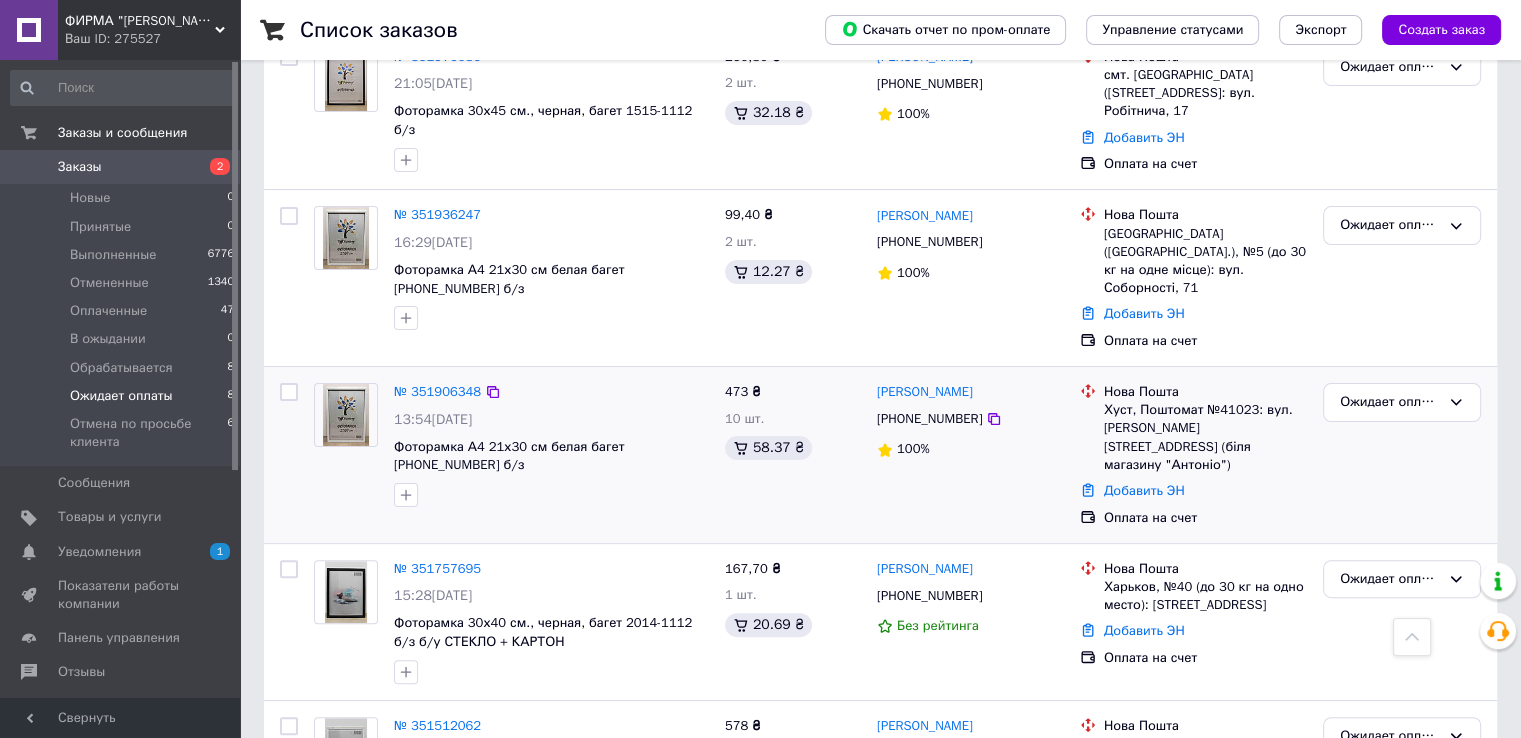 click on "Ожидает оплаты" at bounding box center (1402, 455) 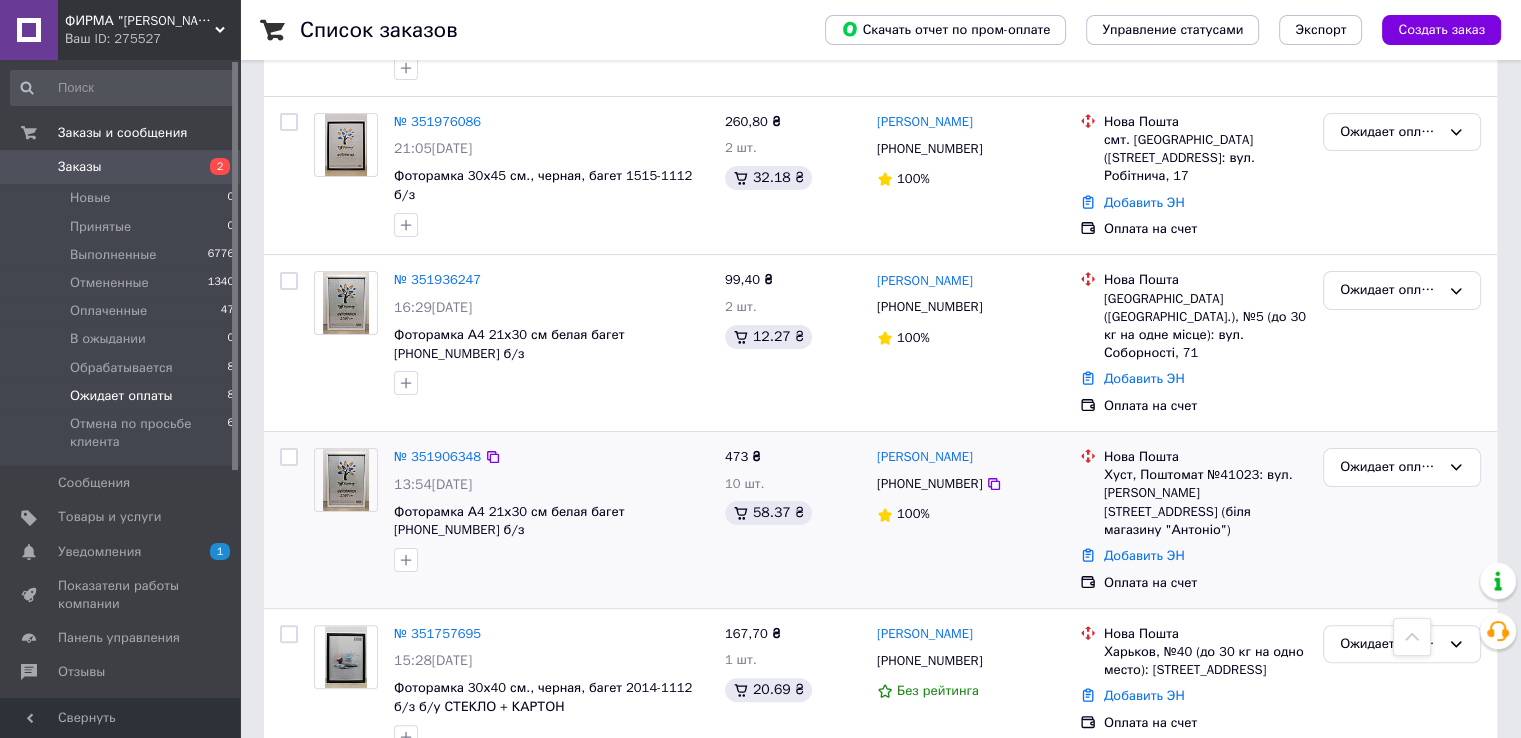 scroll, scrollTop: 312, scrollLeft: 0, axis: vertical 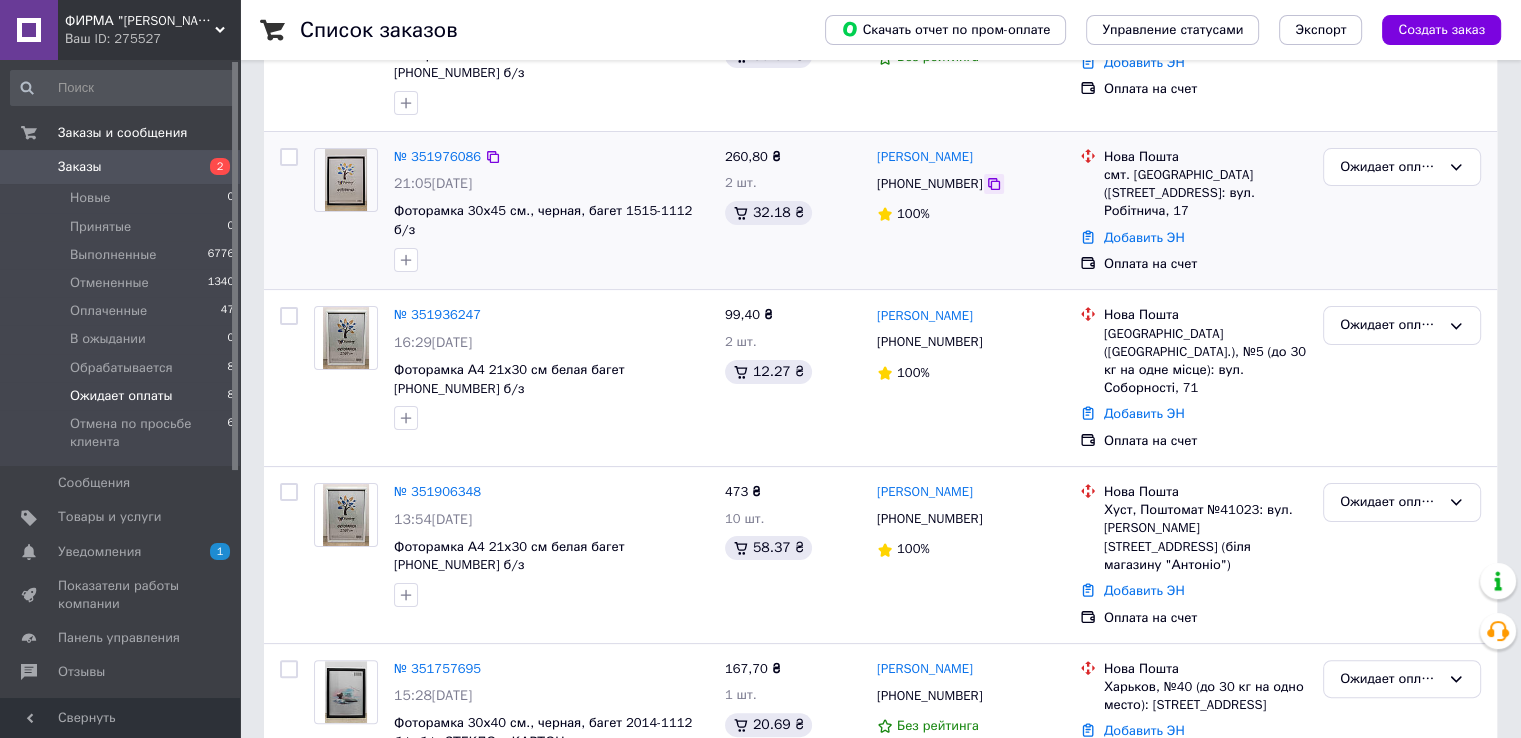 click 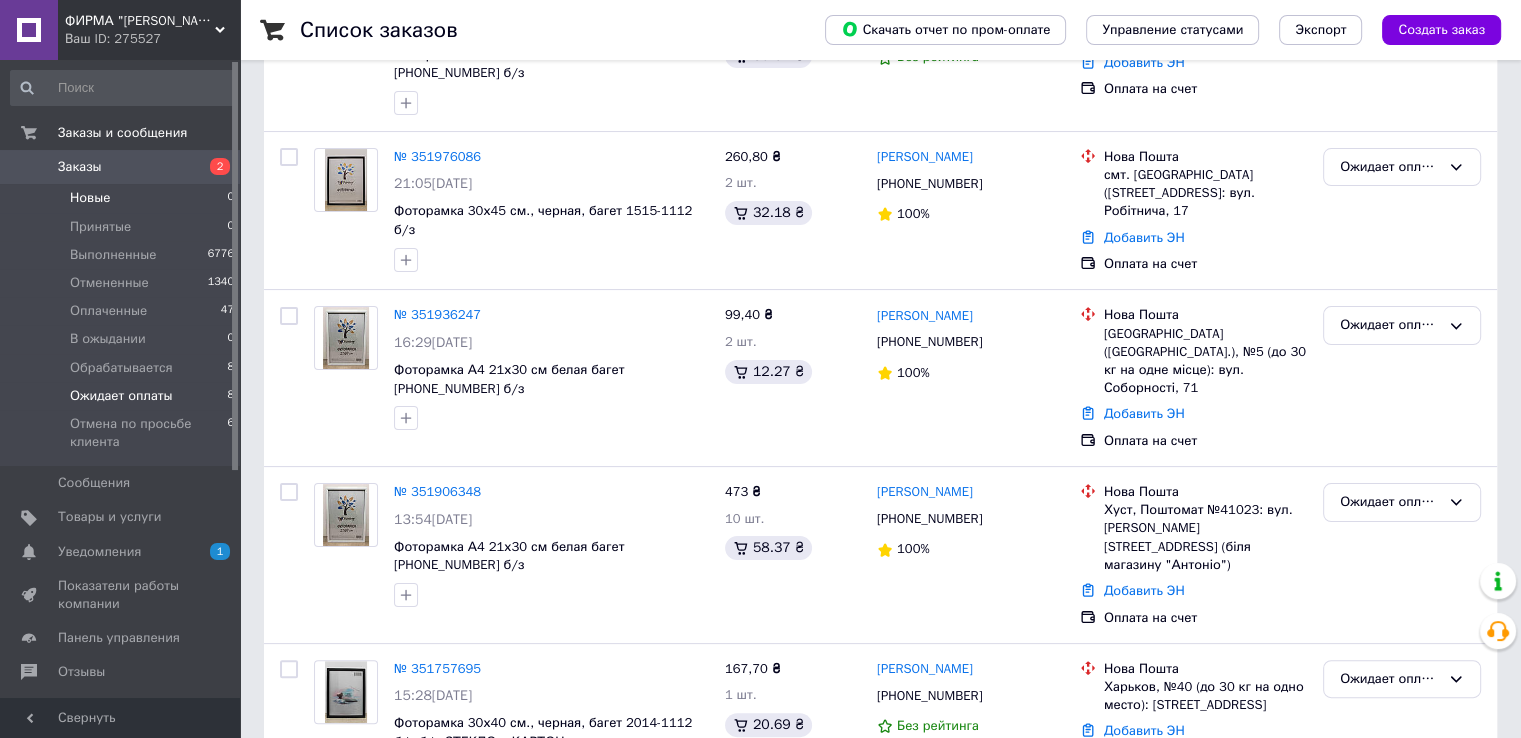 click on "Новые 0" at bounding box center (123, 198) 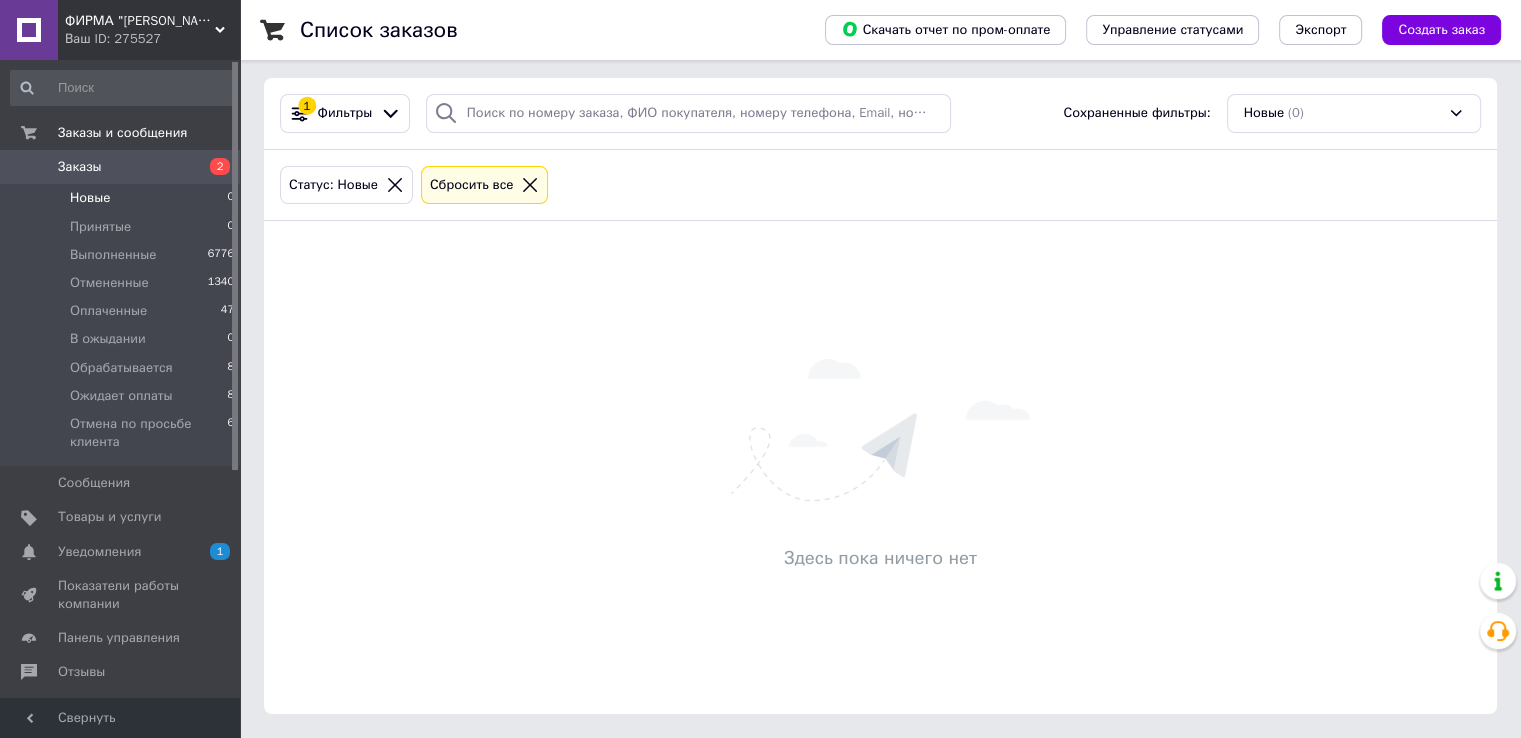 scroll, scrollTop: 0, scrollLeft: 0, axis: both 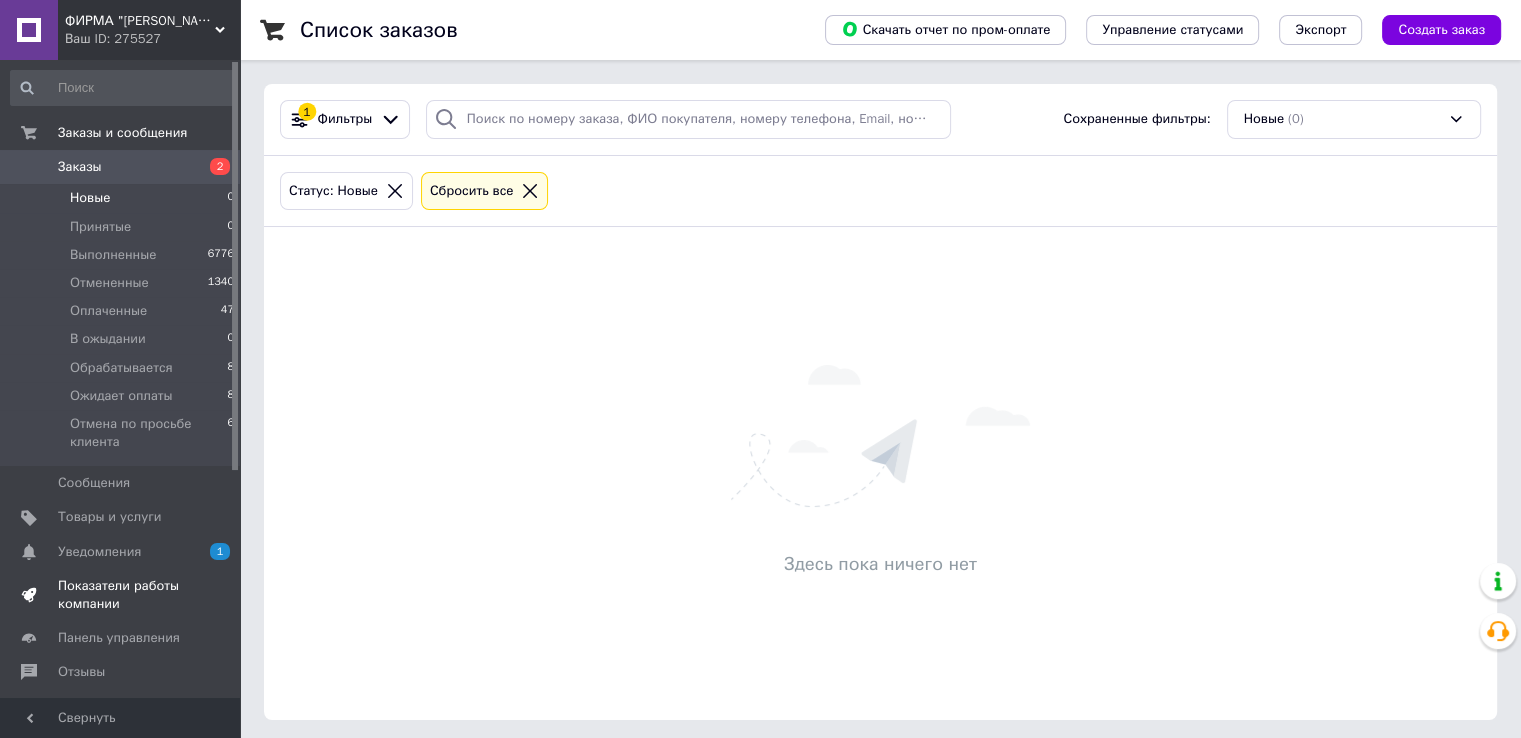 click on "Показатели работы компании" at bounding box center (121, 595) 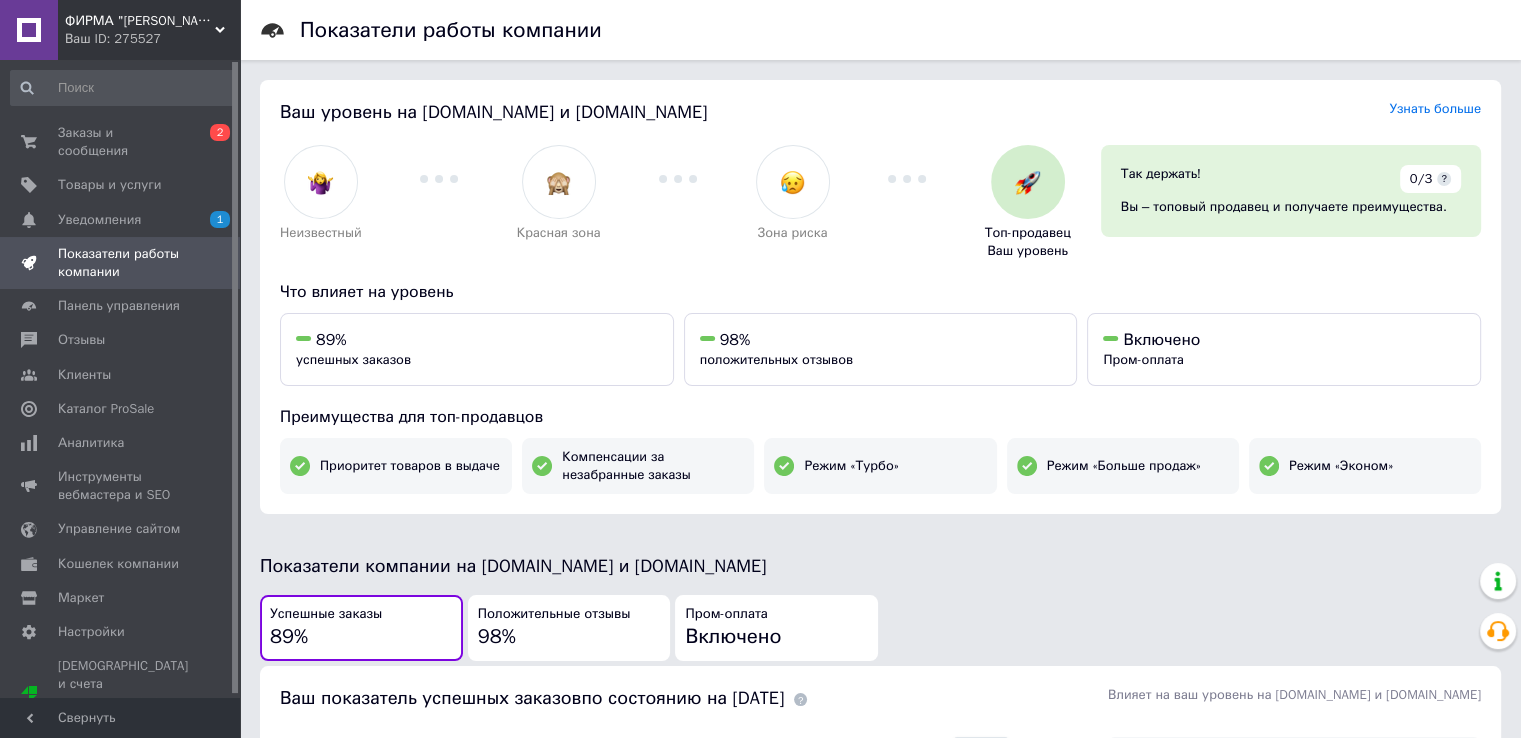 drag, startPoint x: 104, startPoint y: 564, endPoint x: 1322, endPoint y: 648, distance: 1220.8931 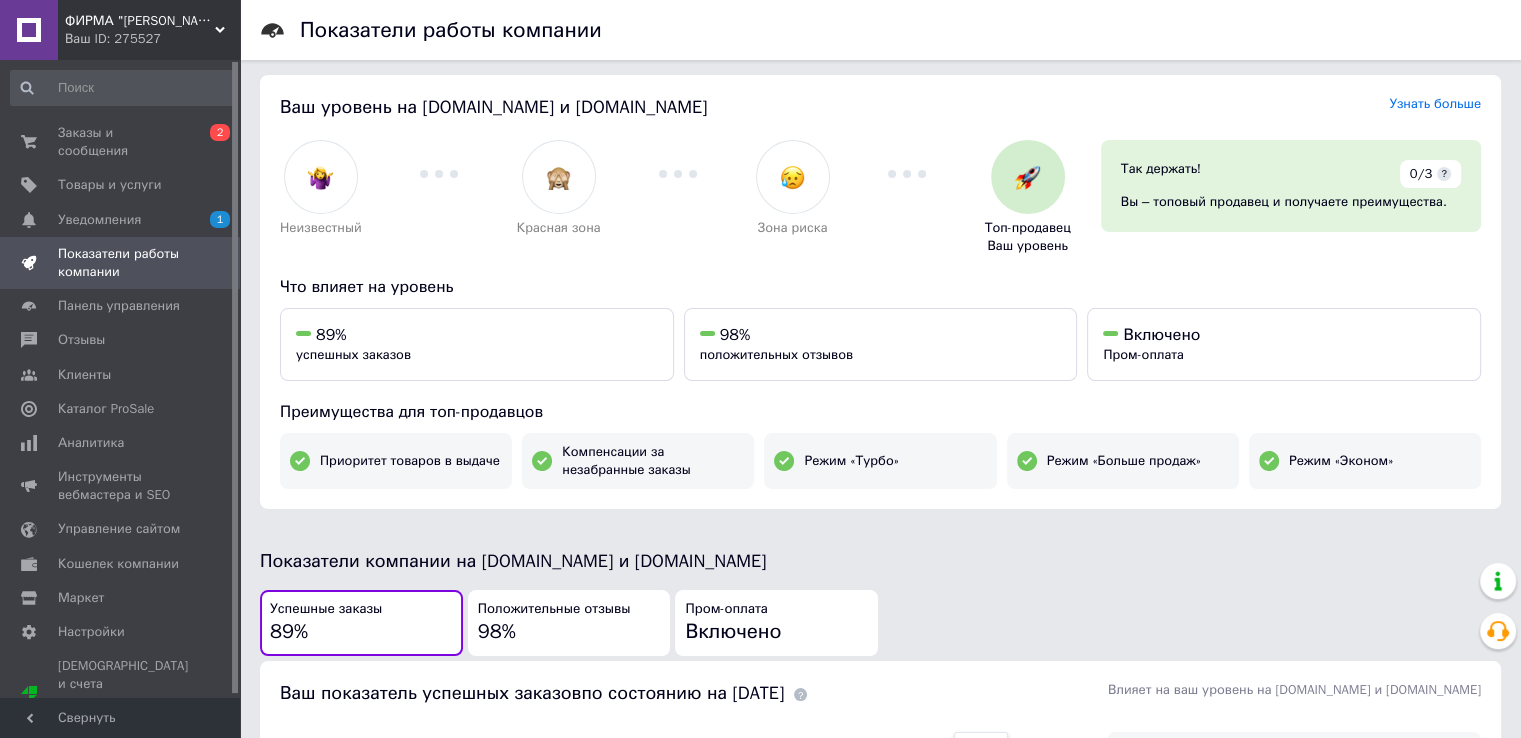 scroll, scrollTop: 0, scrollLeft: 0, axis: both 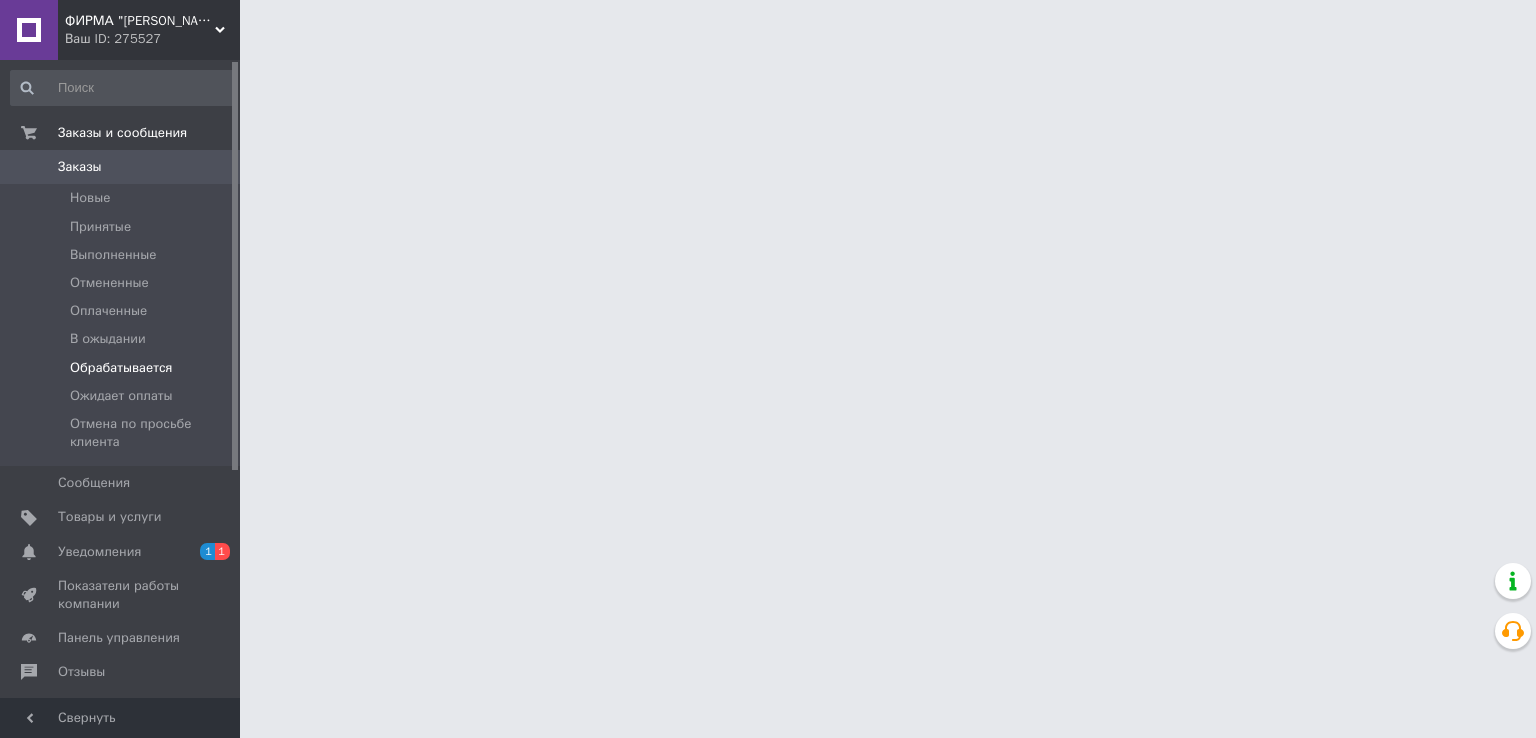 click on "Обрабатывается" at bounding box center [121, 368] 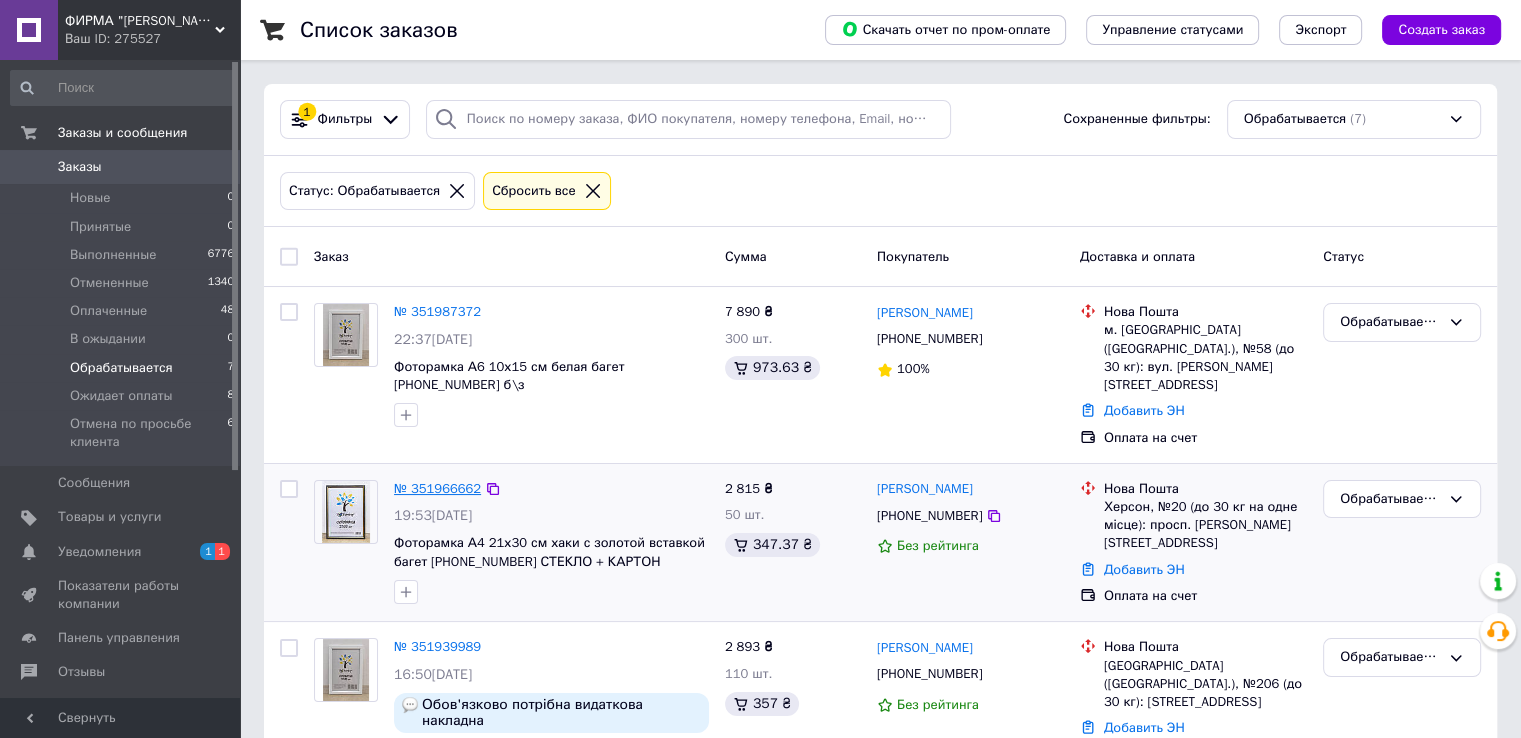 click on "№ 351966662" at bounding box center (437, 488) 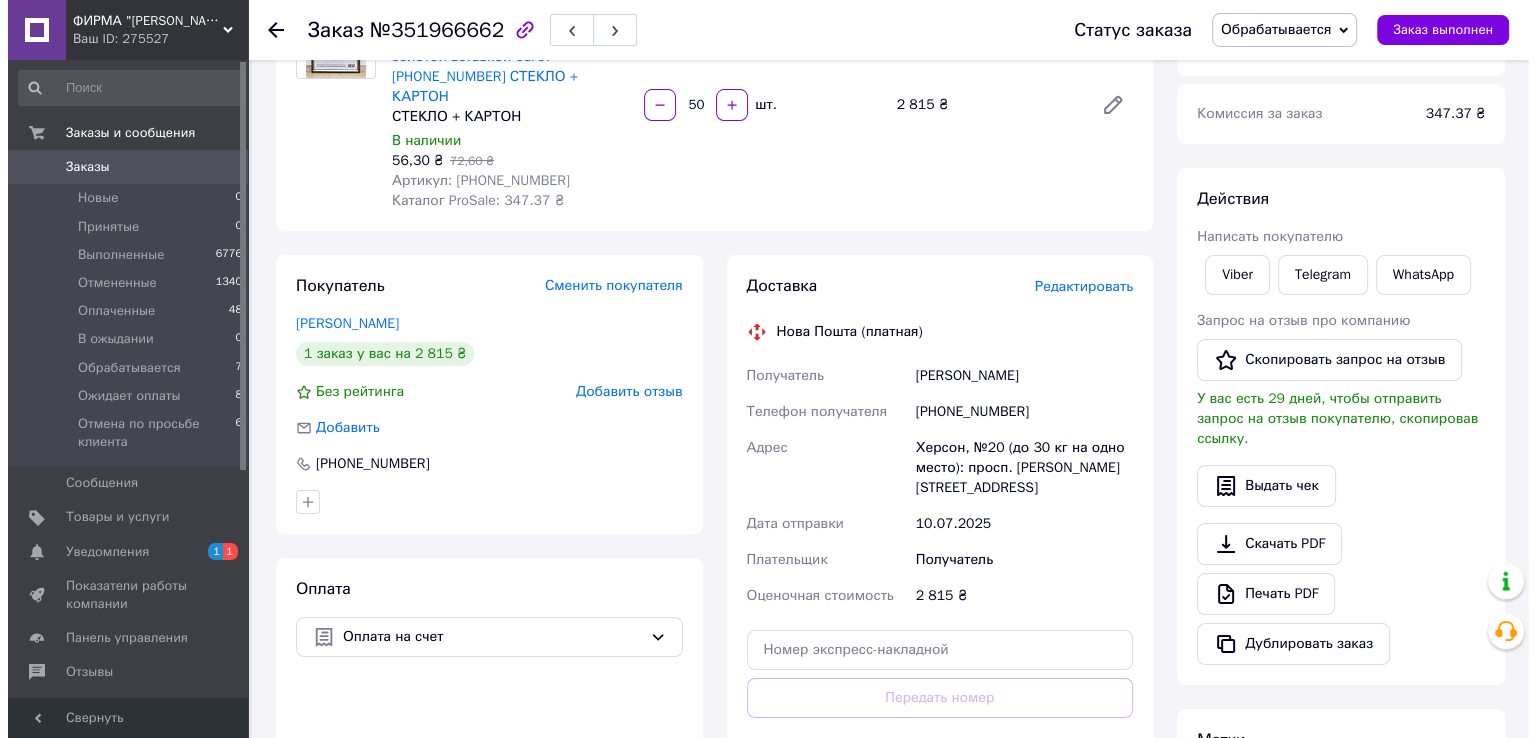 scroll, scrollTop: 200, scrollLeft: 0, axis: vertical 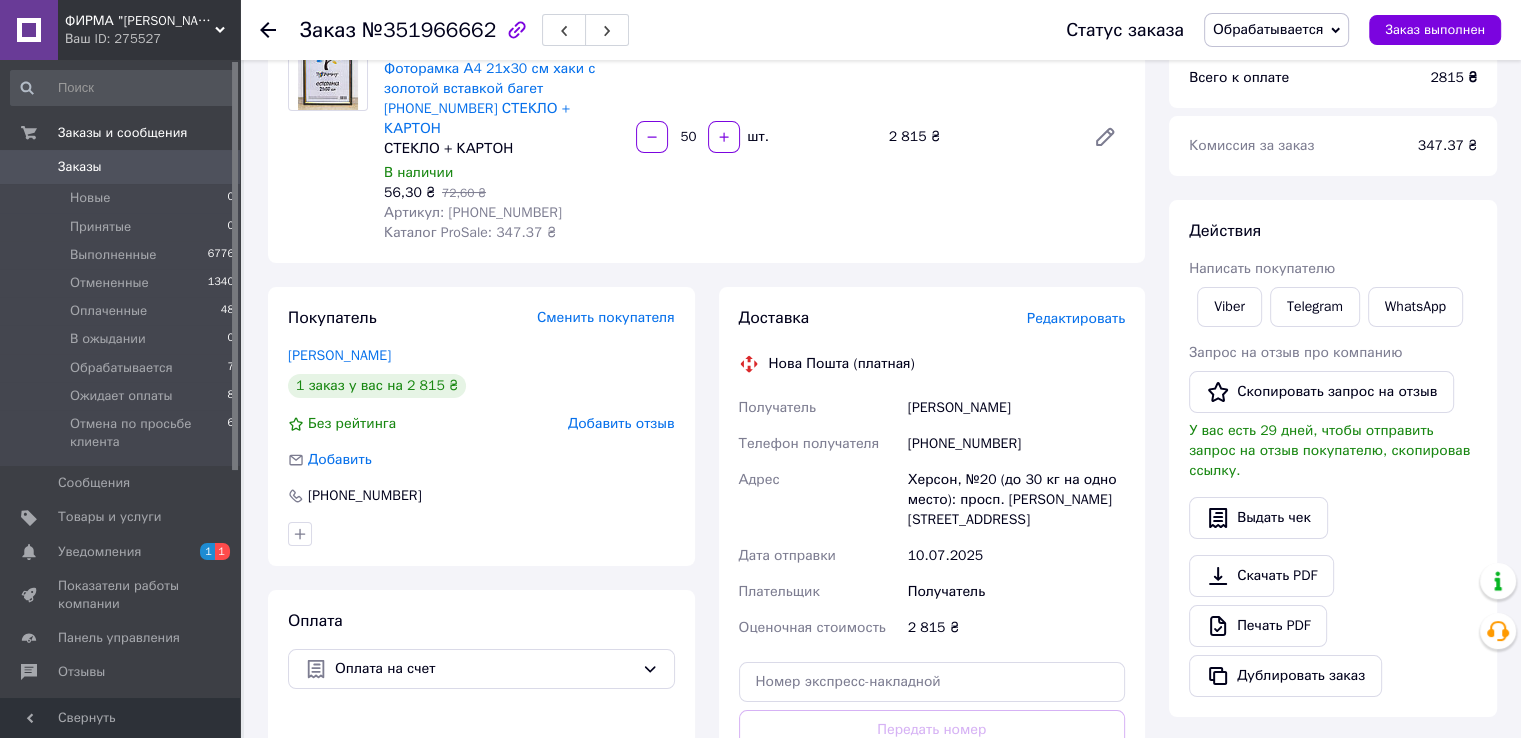 click on "Редактировать" at bounding box center (1076, 318) 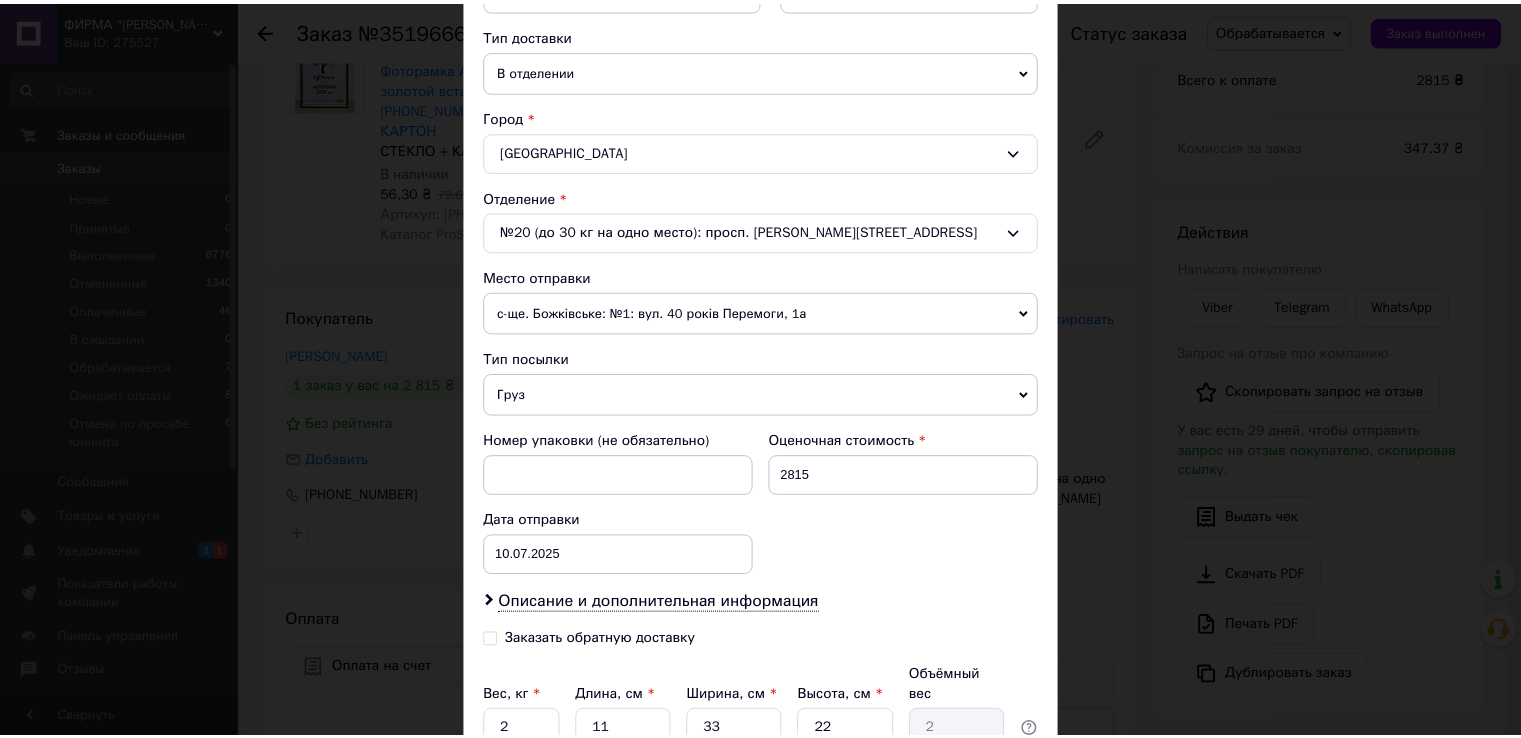 scroll, scrollTop: 600, scrollLeft: 0, axis: vertical 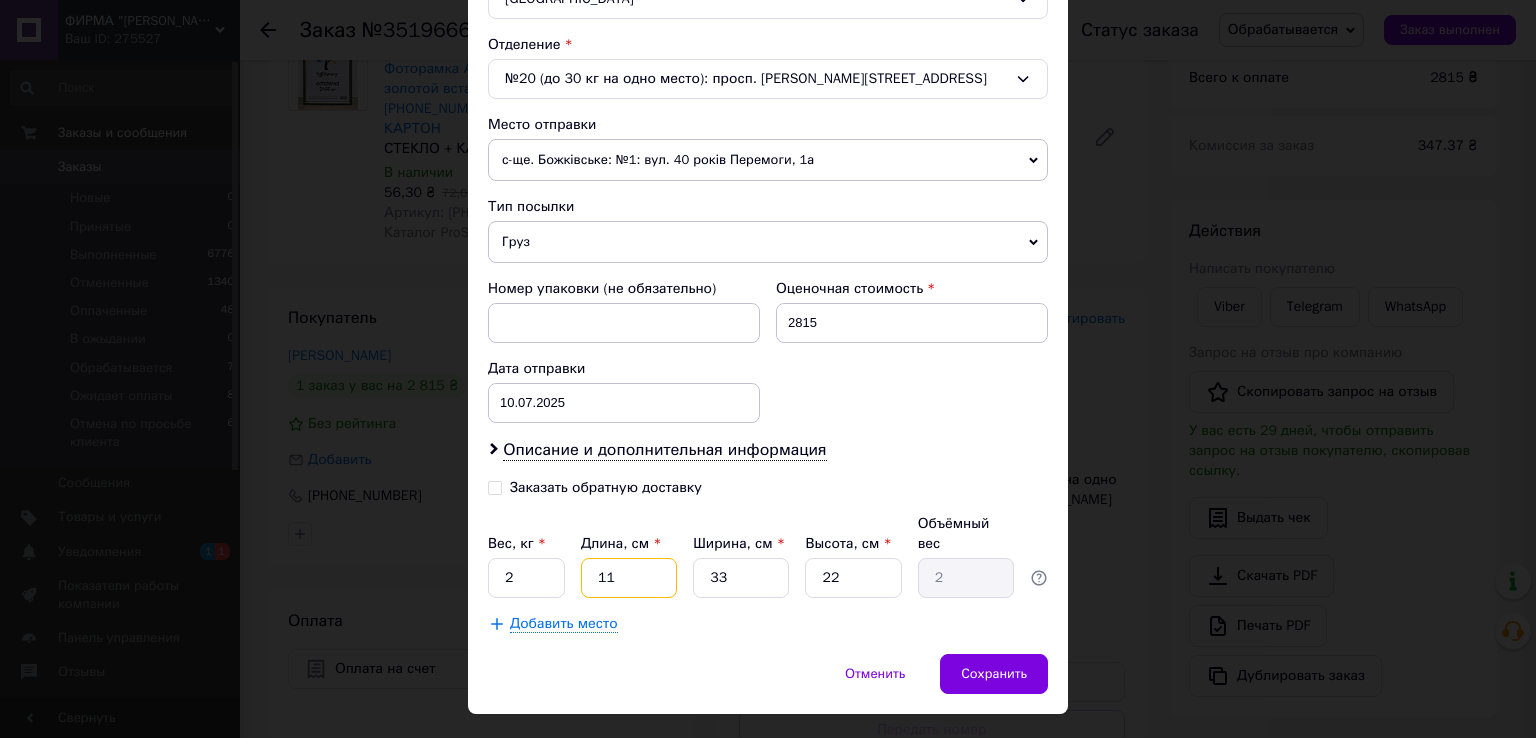 click on "11" at bounding box center (629, 578) 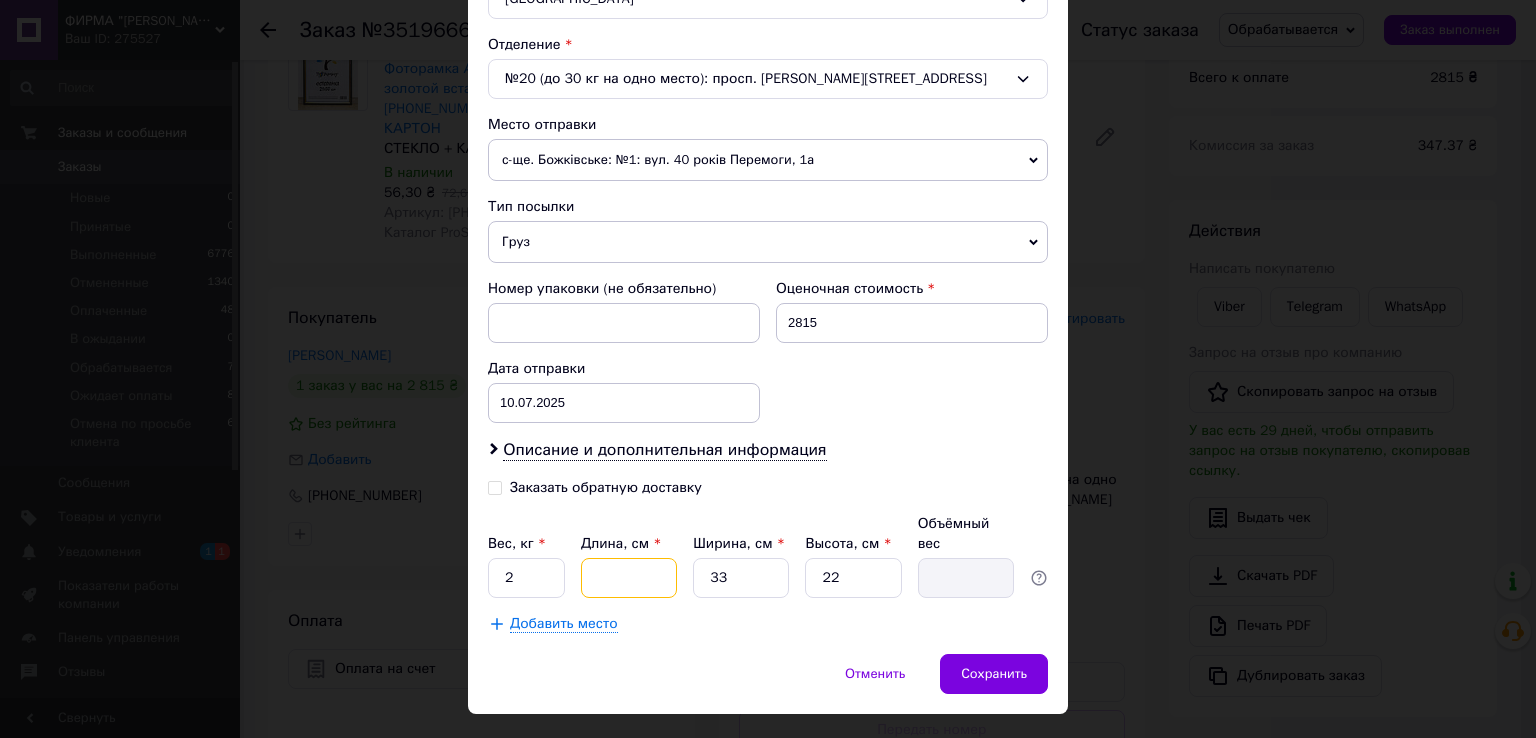 type on "5" 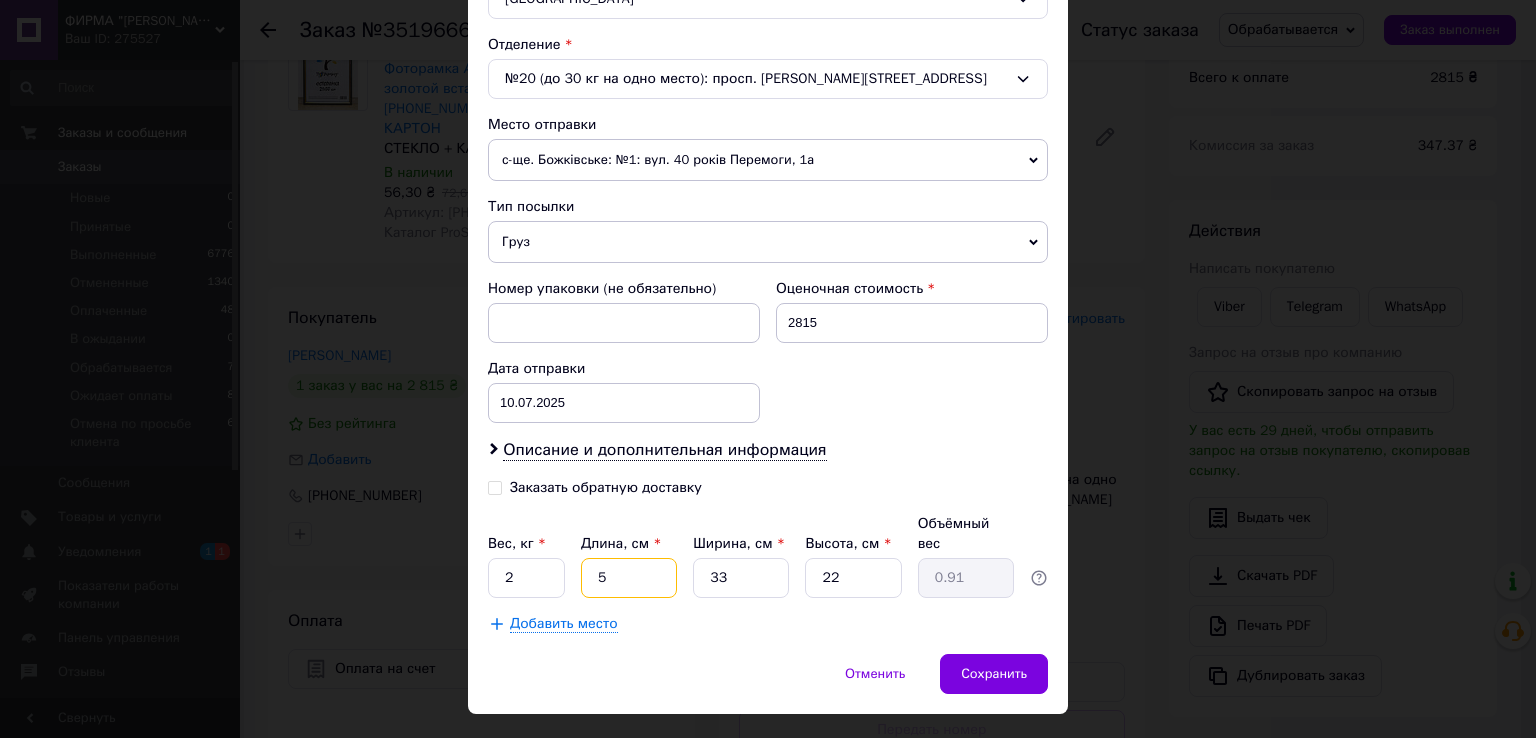 type on "50" 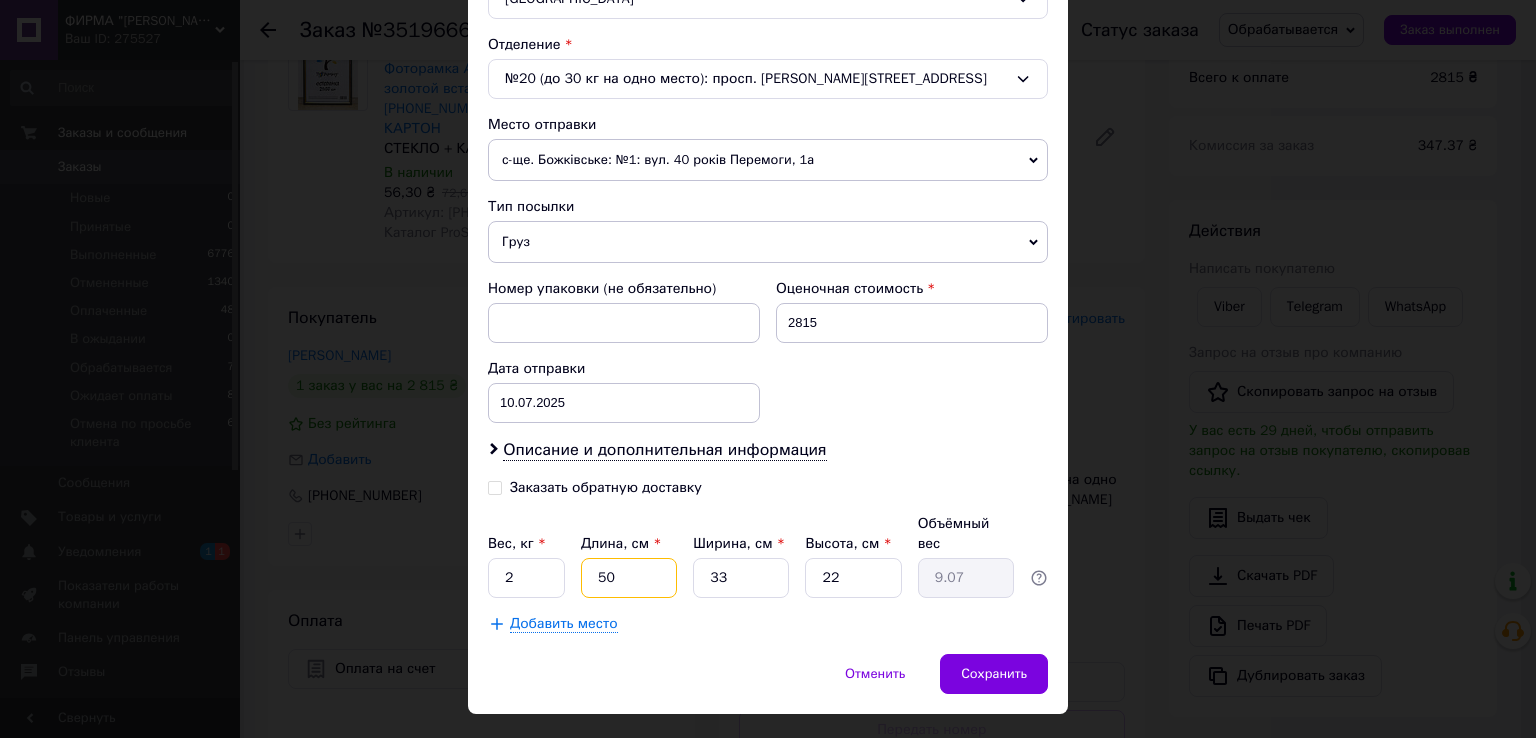 type on "50" 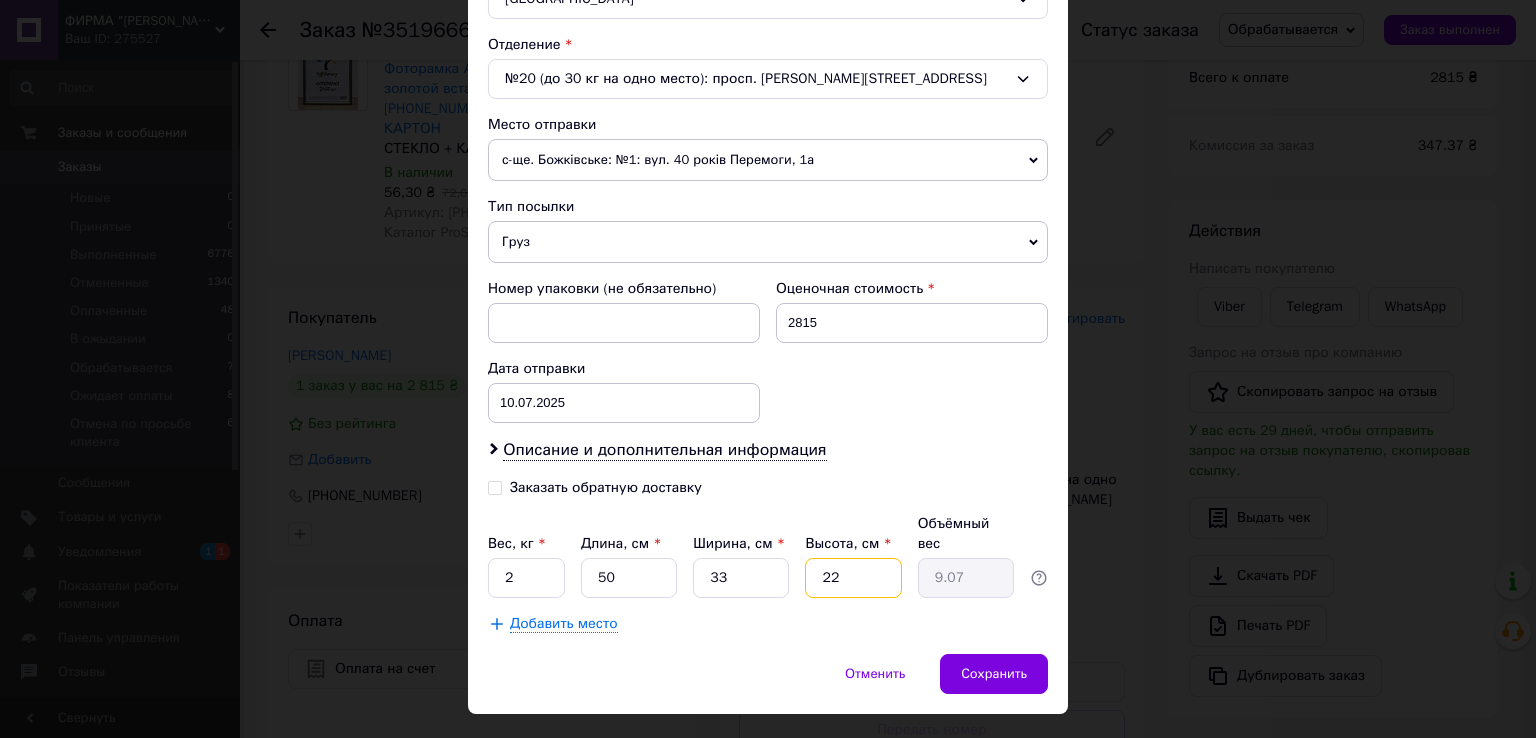 click on "22" at bounding box center (853, 578) 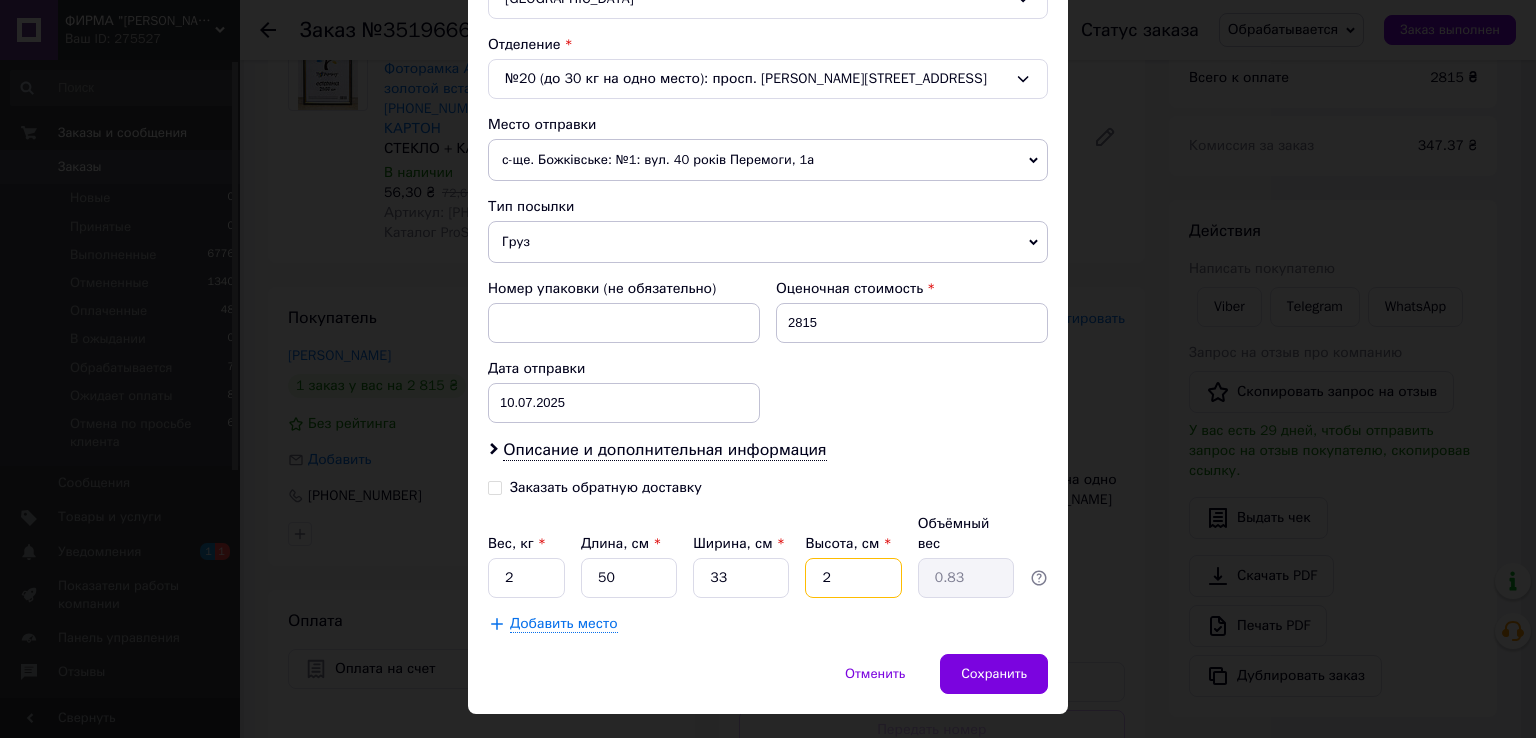 type on "24" 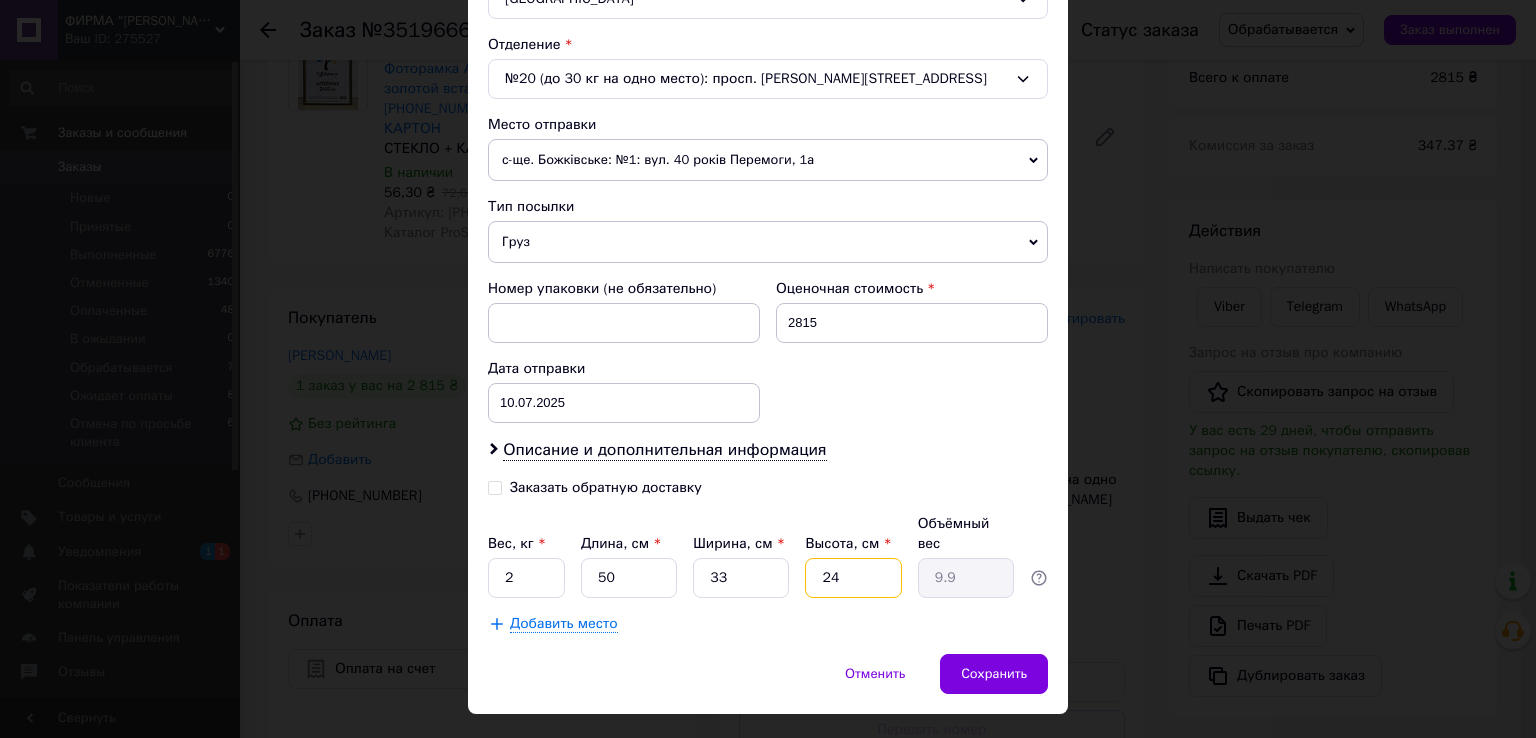 type on "24" 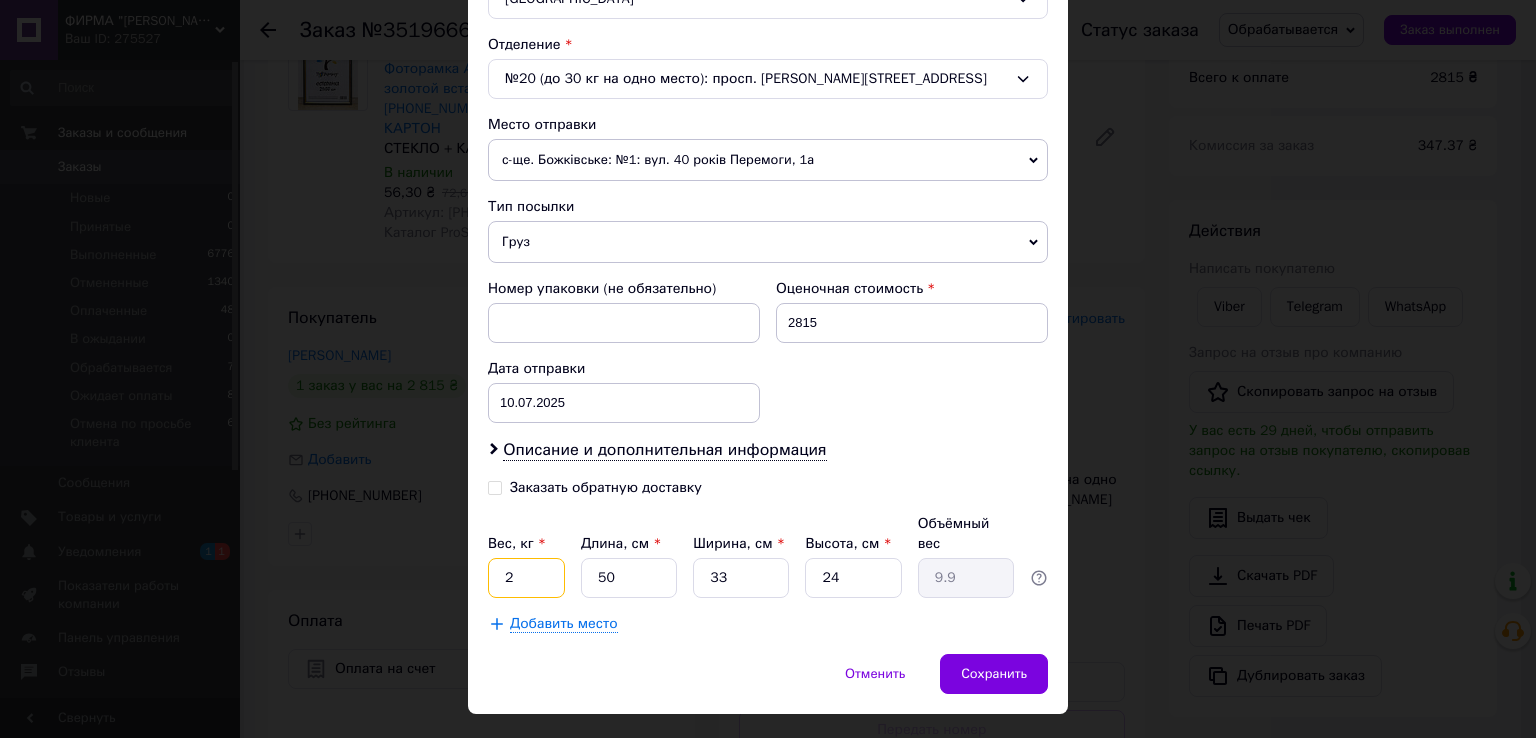 click on "2" at bounding box center [526, 578] 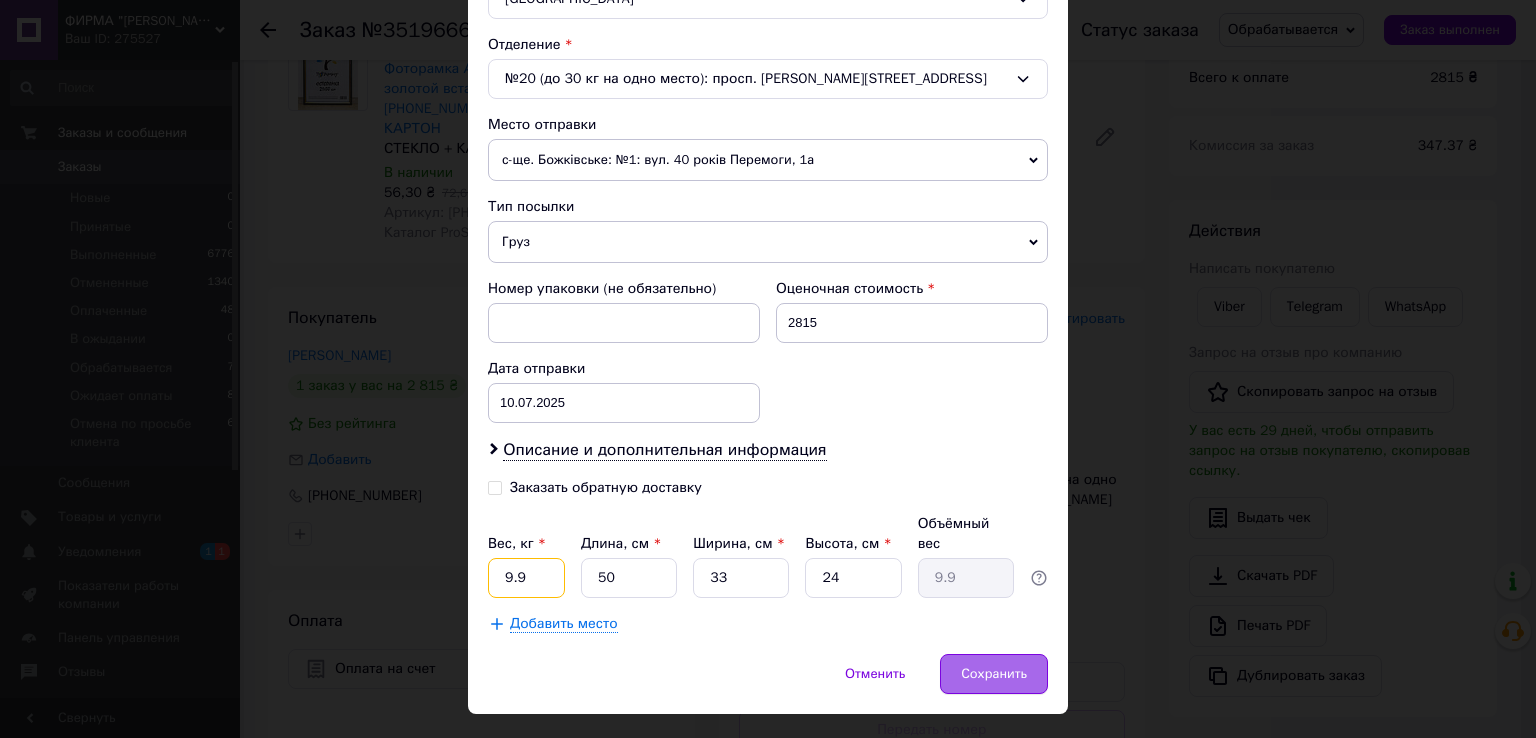 type on "9.9" 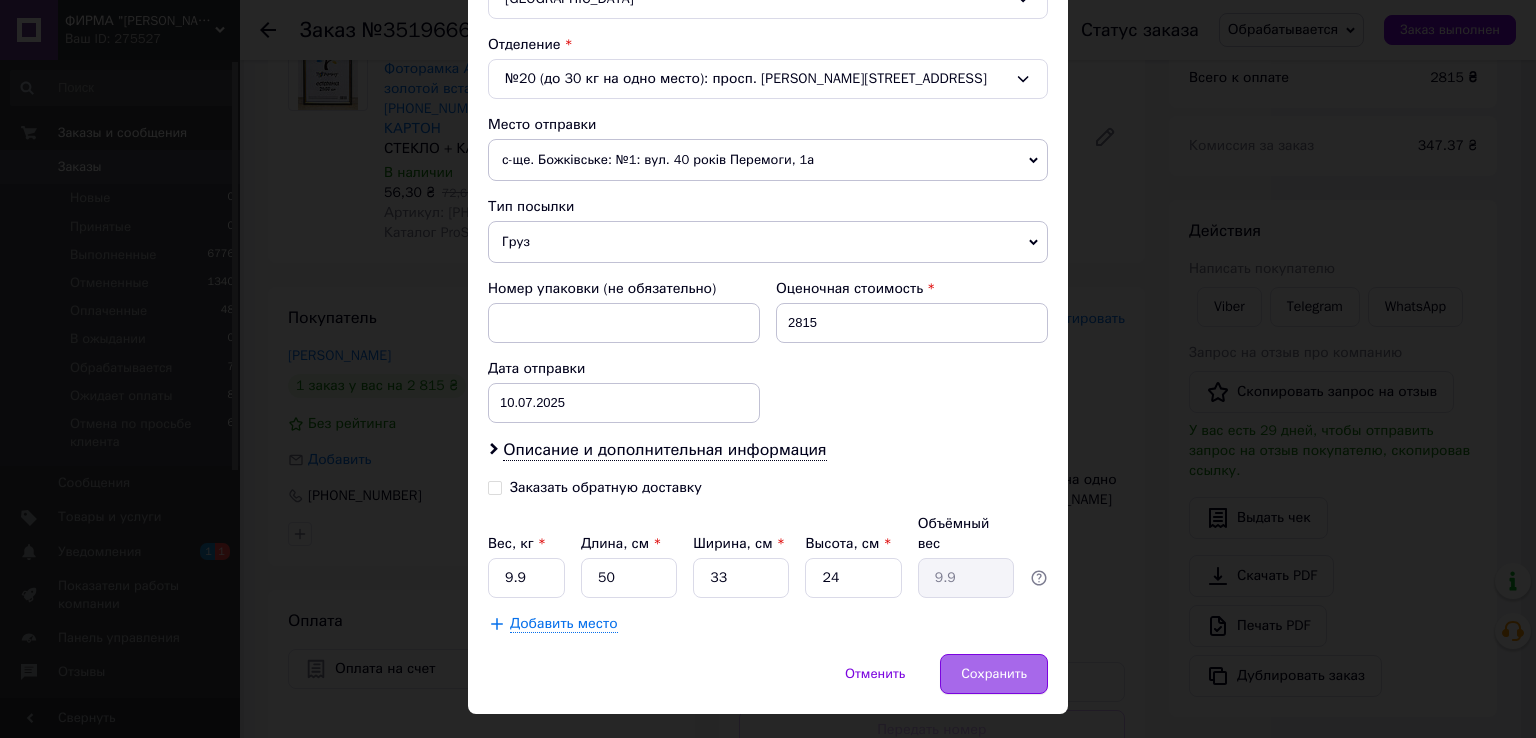 click on "Сохранить" at bounding box center [994, 674] 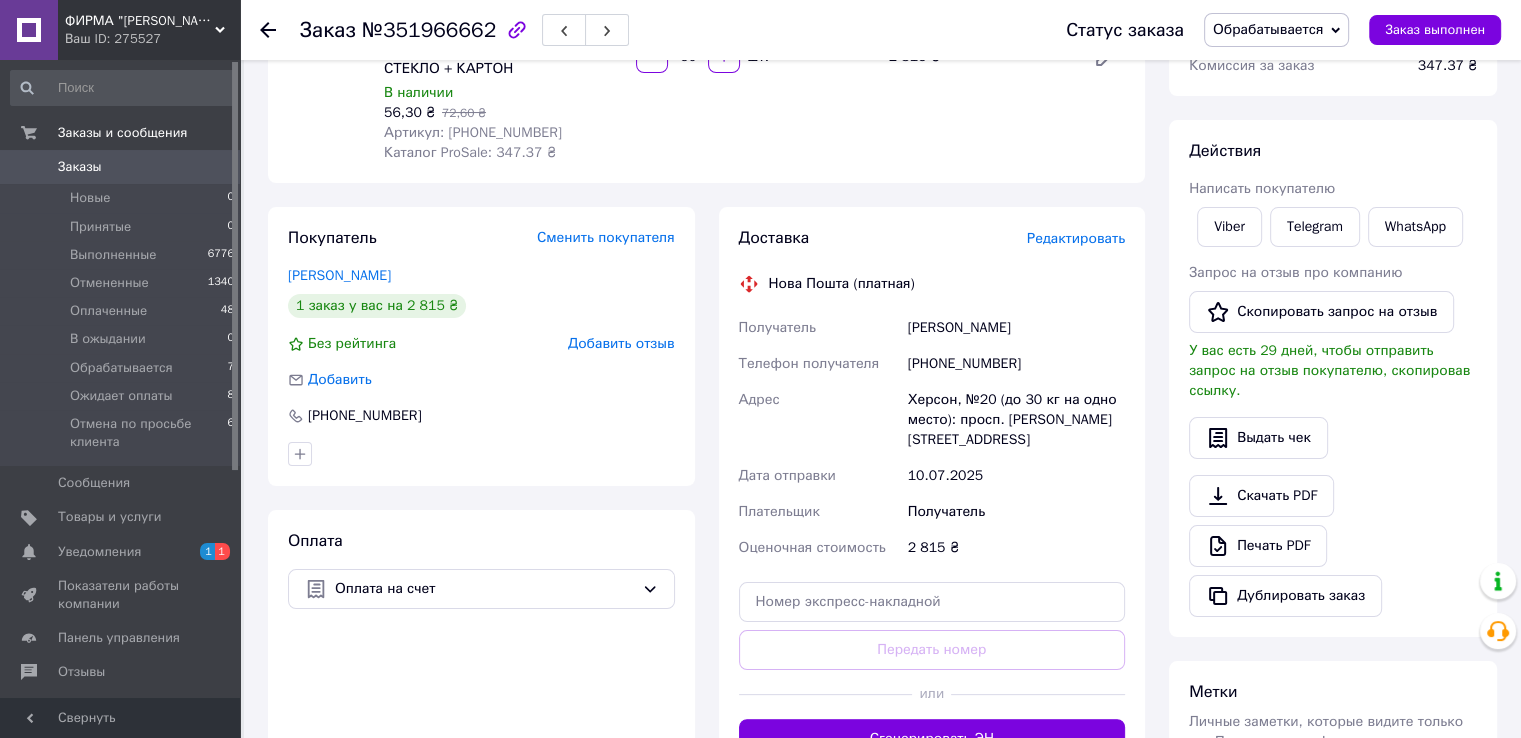scroll, scrollTop: 300, scrollLeft: 0, axis: vertical 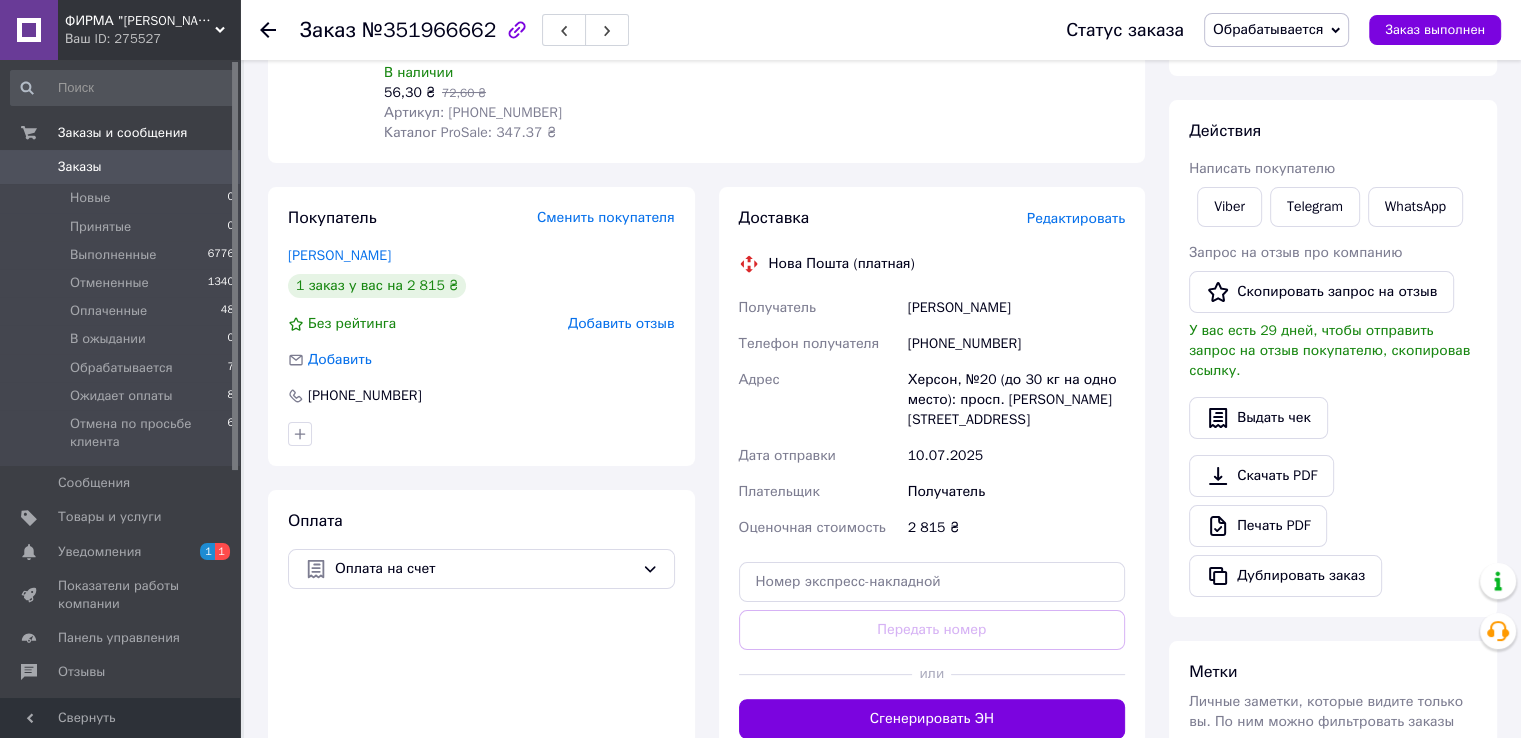click on "Сгенерировать ЭН" at bounding box center [932, 719] 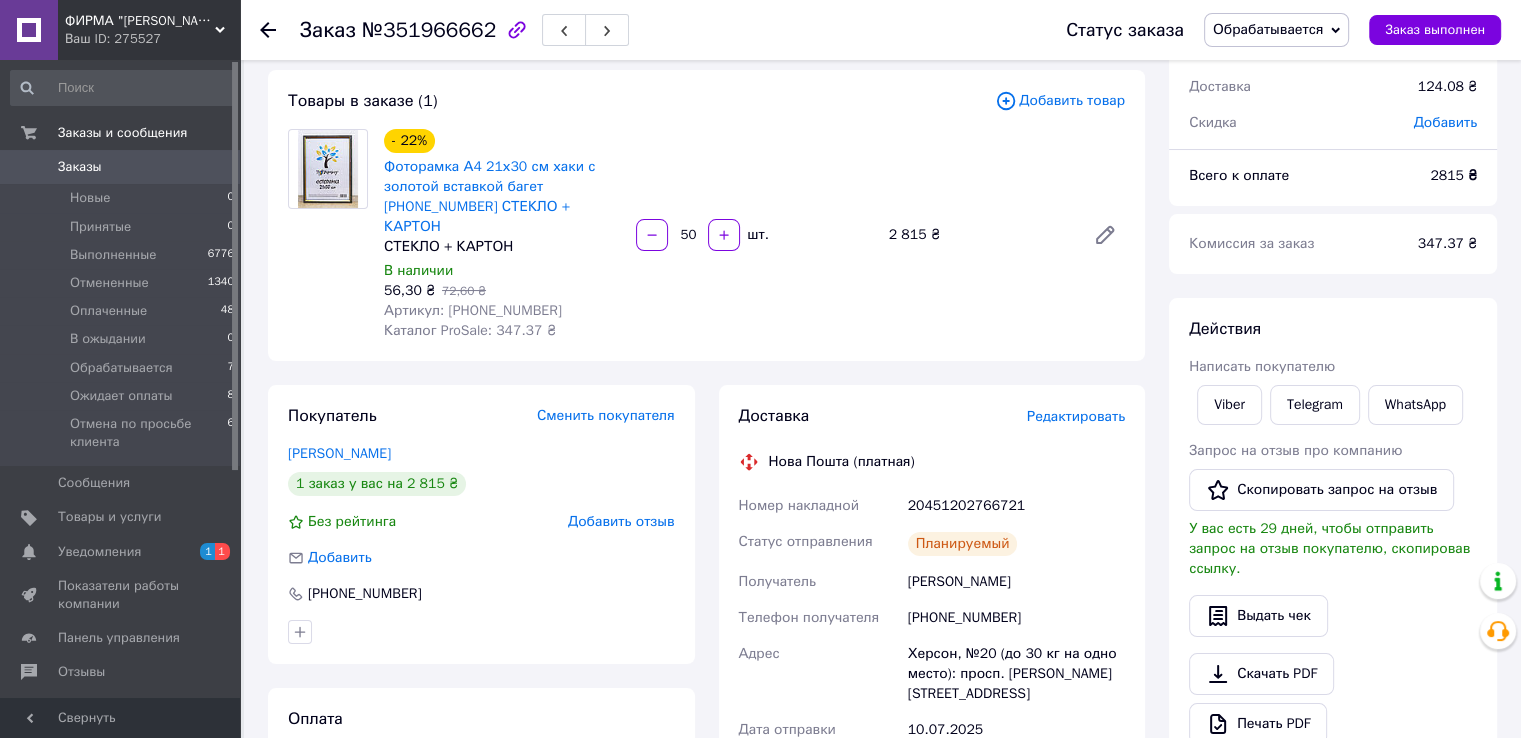 scroll, scrollTop: 100, scrollLeft: 0, axis: vertical 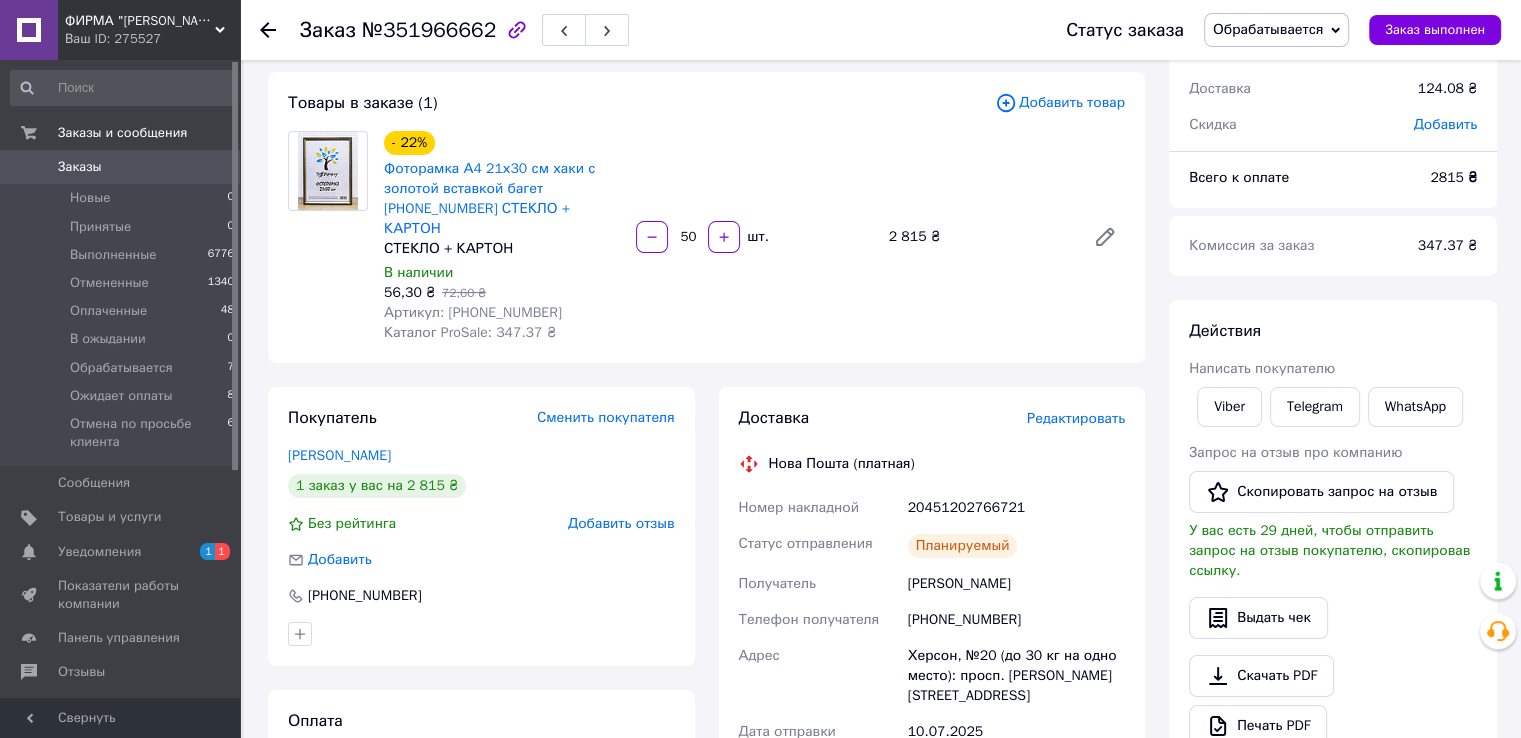 click on "Обрабатывается" at bounding box center [1268, 29] 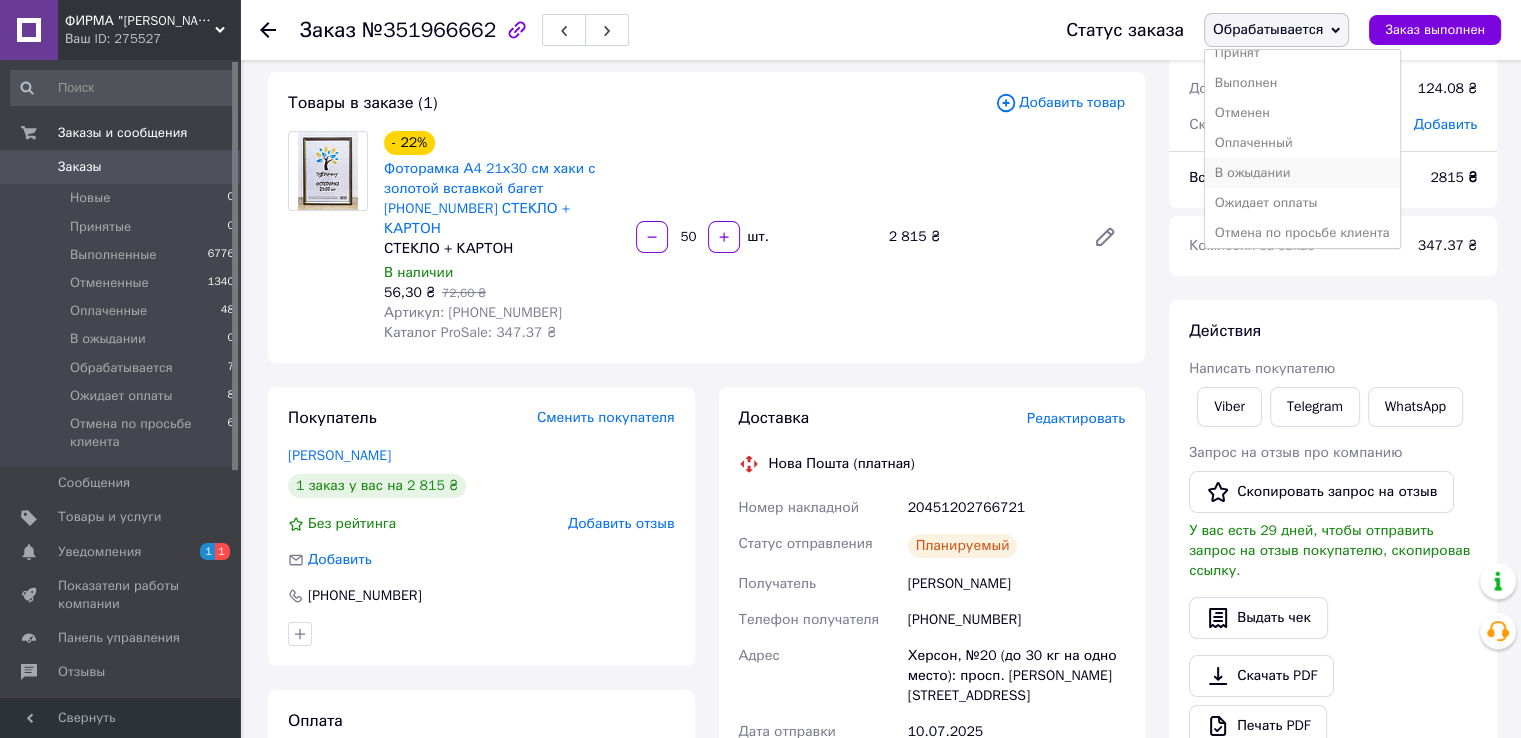 scroll, scrollTop: 21, scrollLeft: 0, axis: vertical 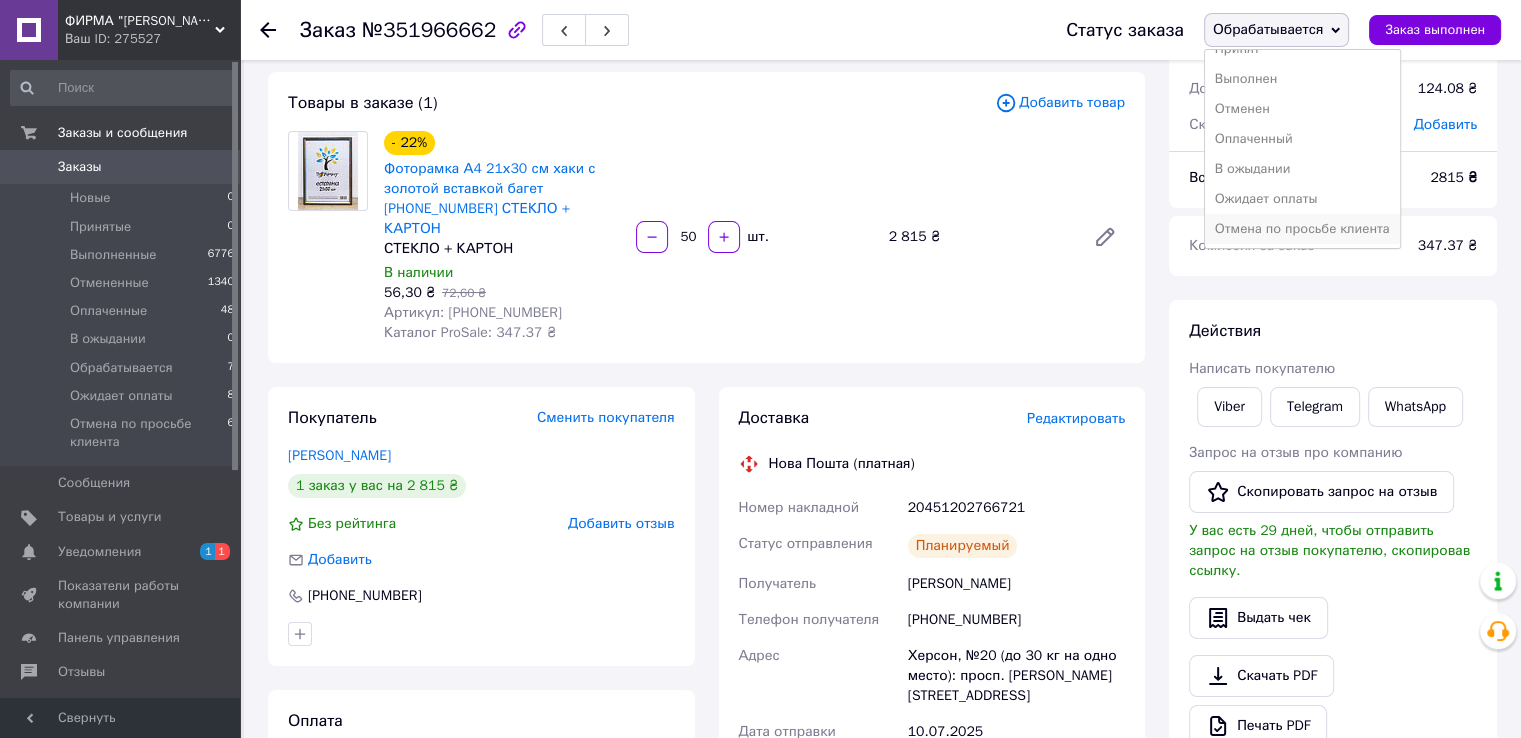 click on "Отмена по просьбе клиента" at bounding box center (1302, 229) 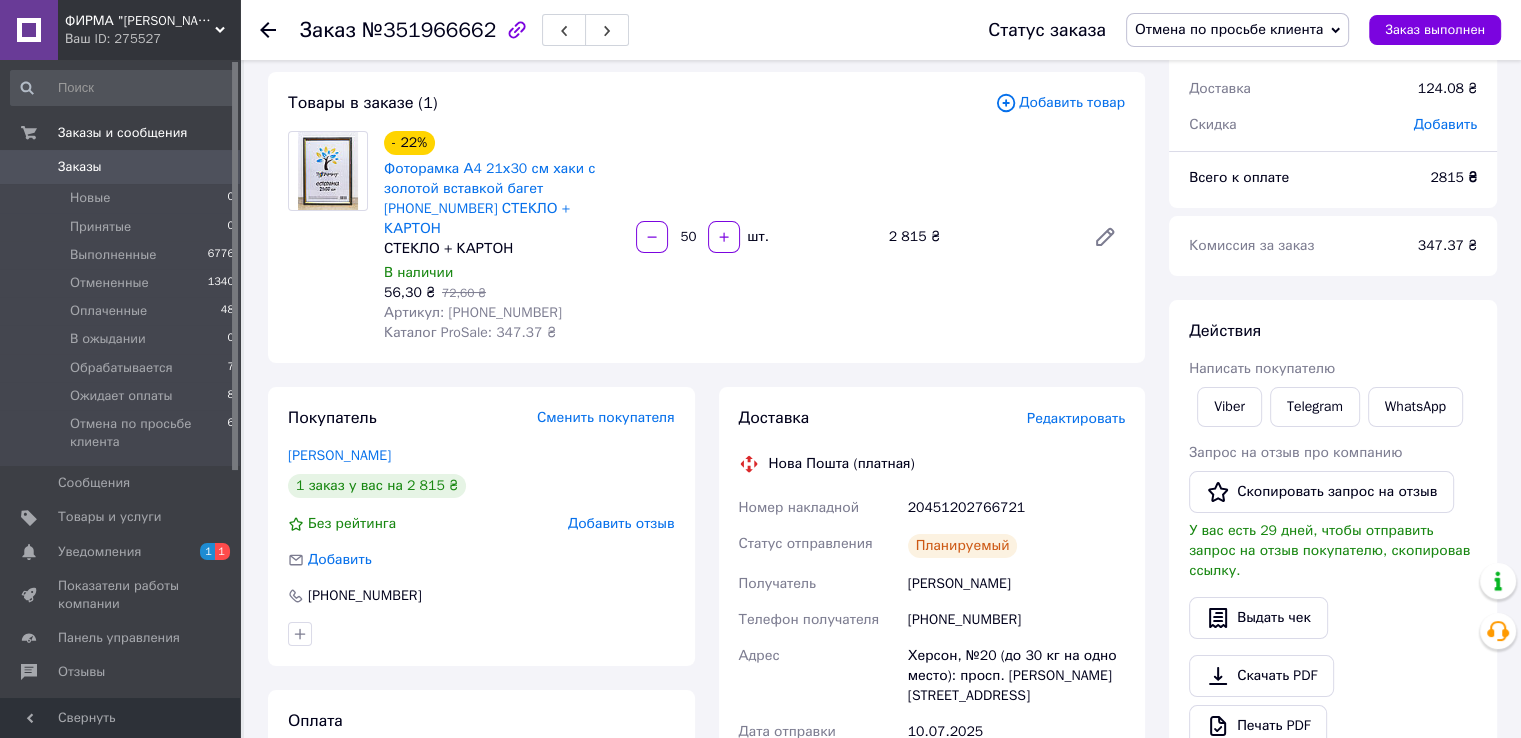 drag, startPoint x: 639, startPoint y: 717, endPoint x: 658, endPoint y: 710, distance: 20.248457 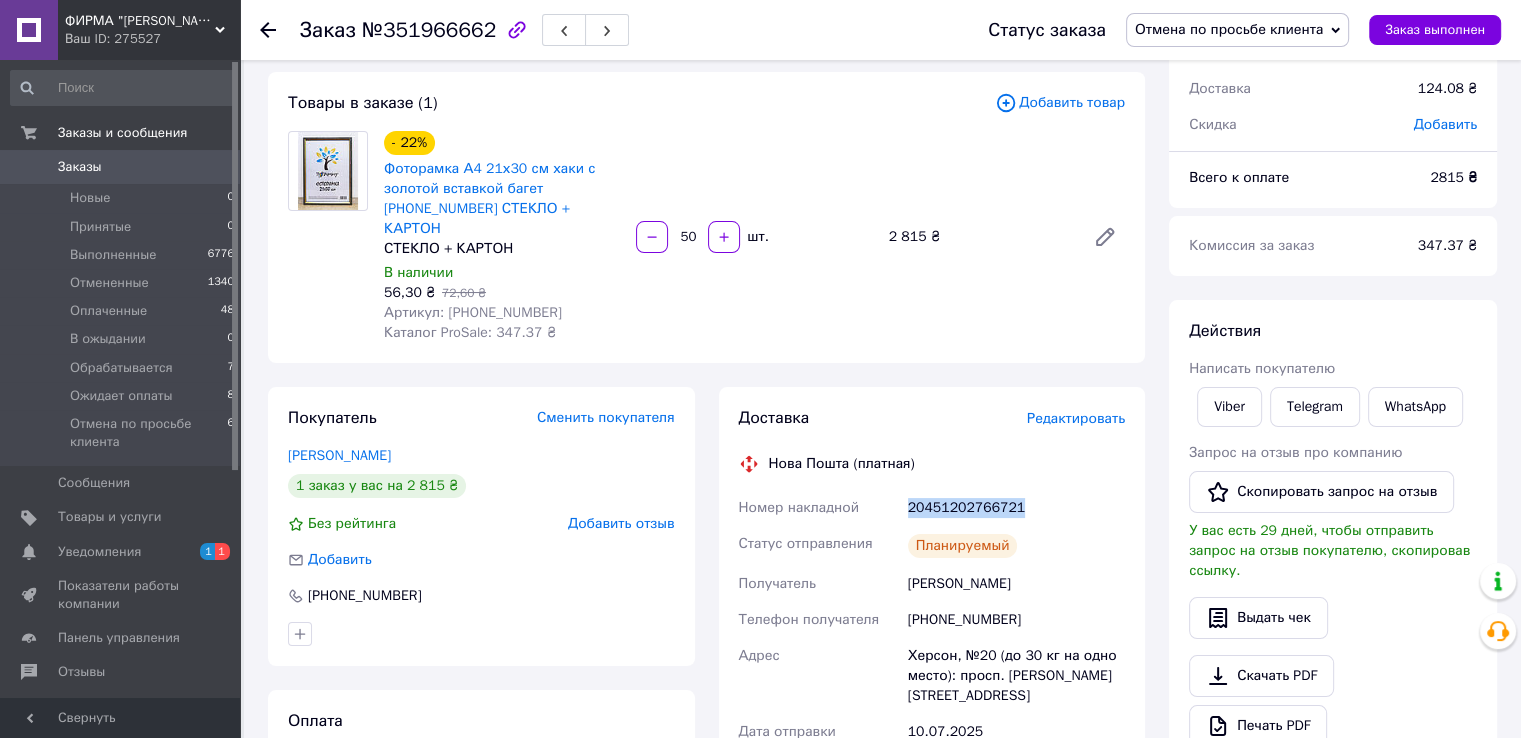 drag, startPoint x: 908, startPoint y: 489, endPoint x: 1045, endPoint y: 480, distance: 137.2953 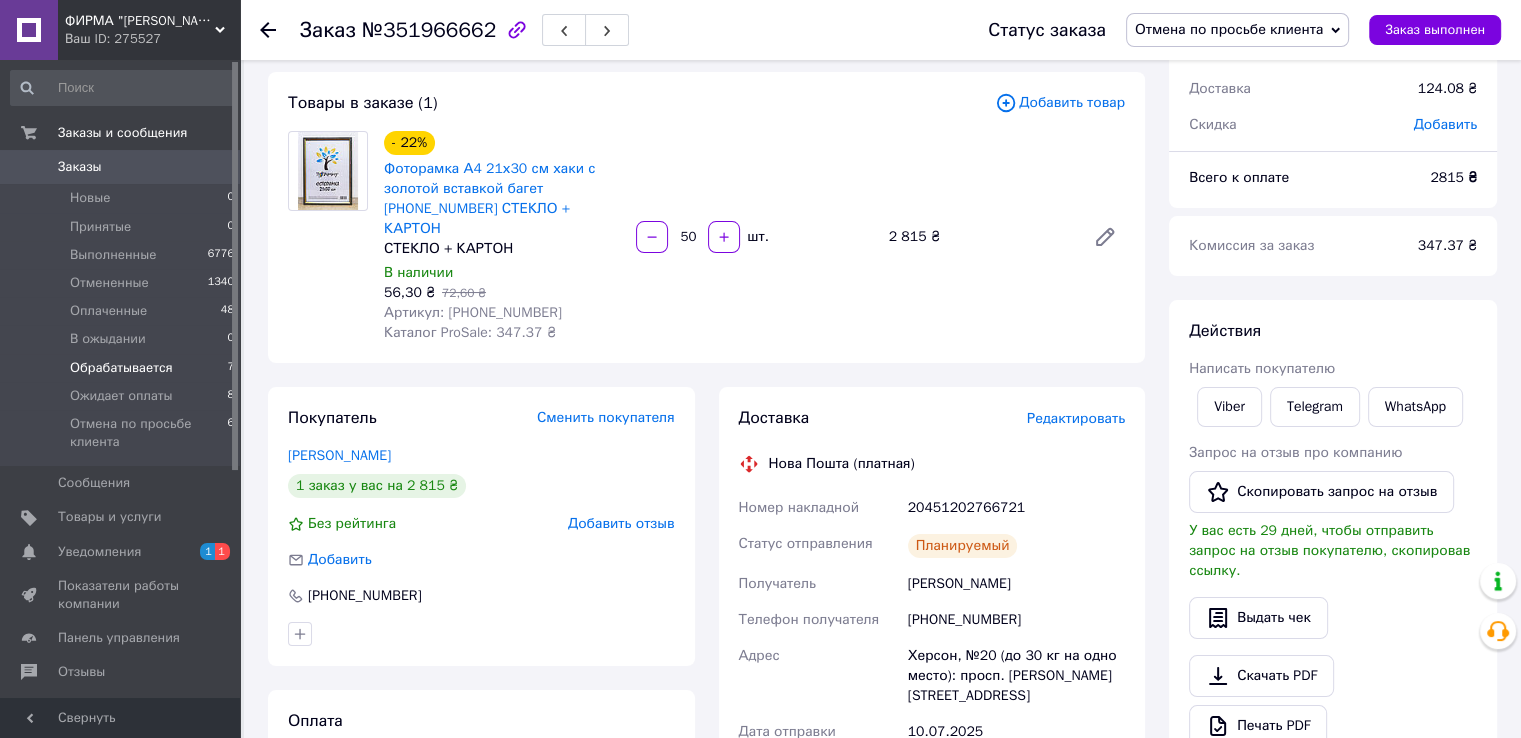 click on "Обрабатывается 7" at bounding box center [123, 368] 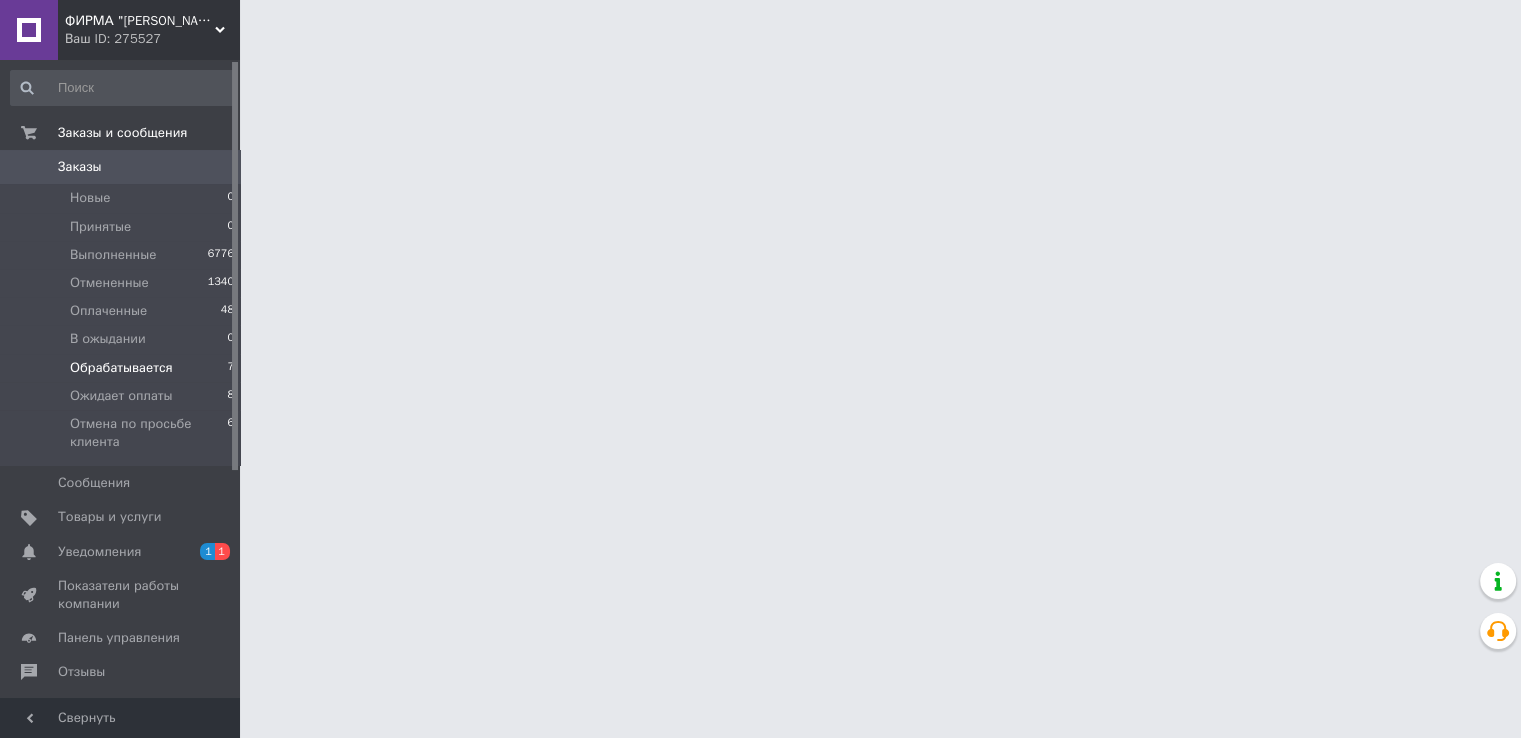 scroll, scrollTop: 0, scrollLeft: 0, axis: both 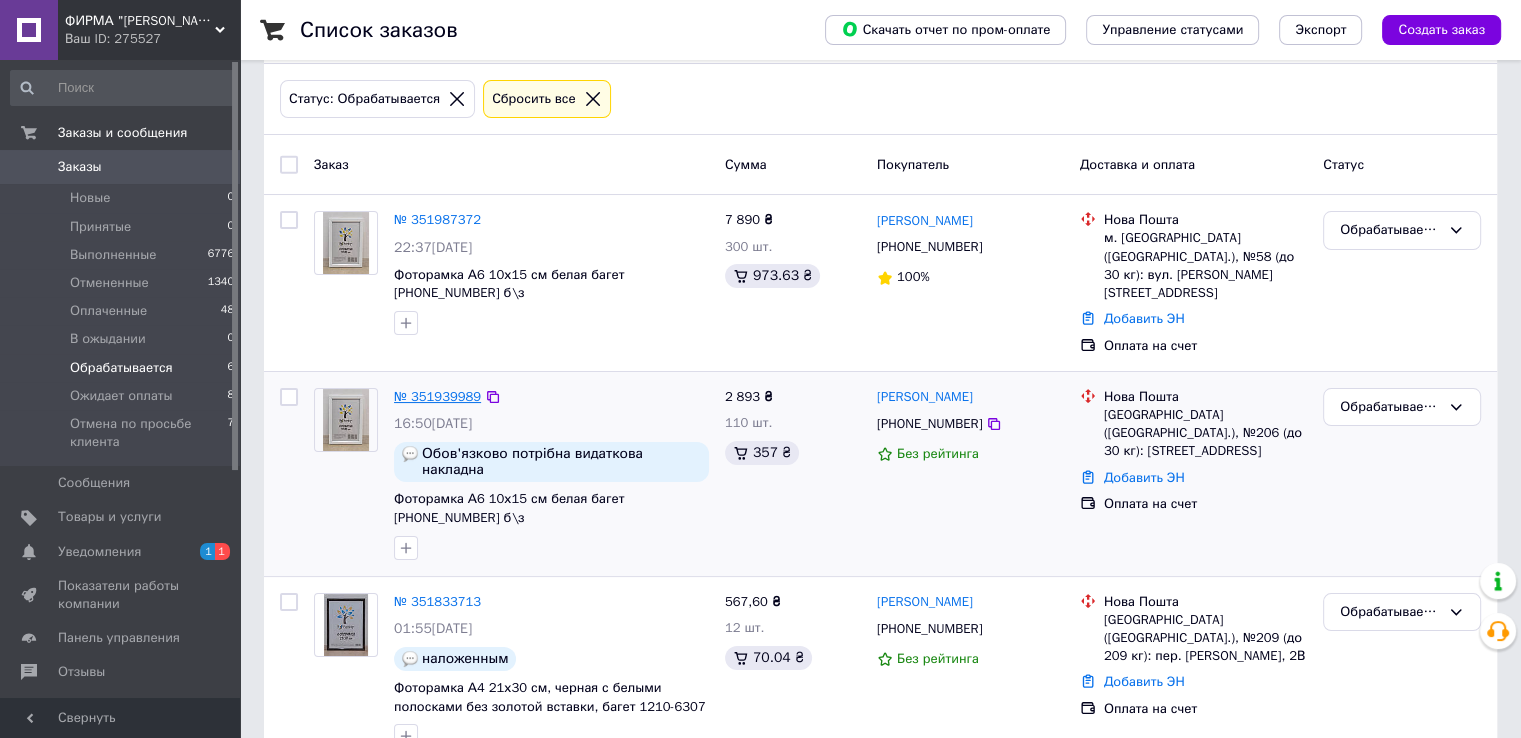 click on "№ 351939989" at bounding box center (437, 396) 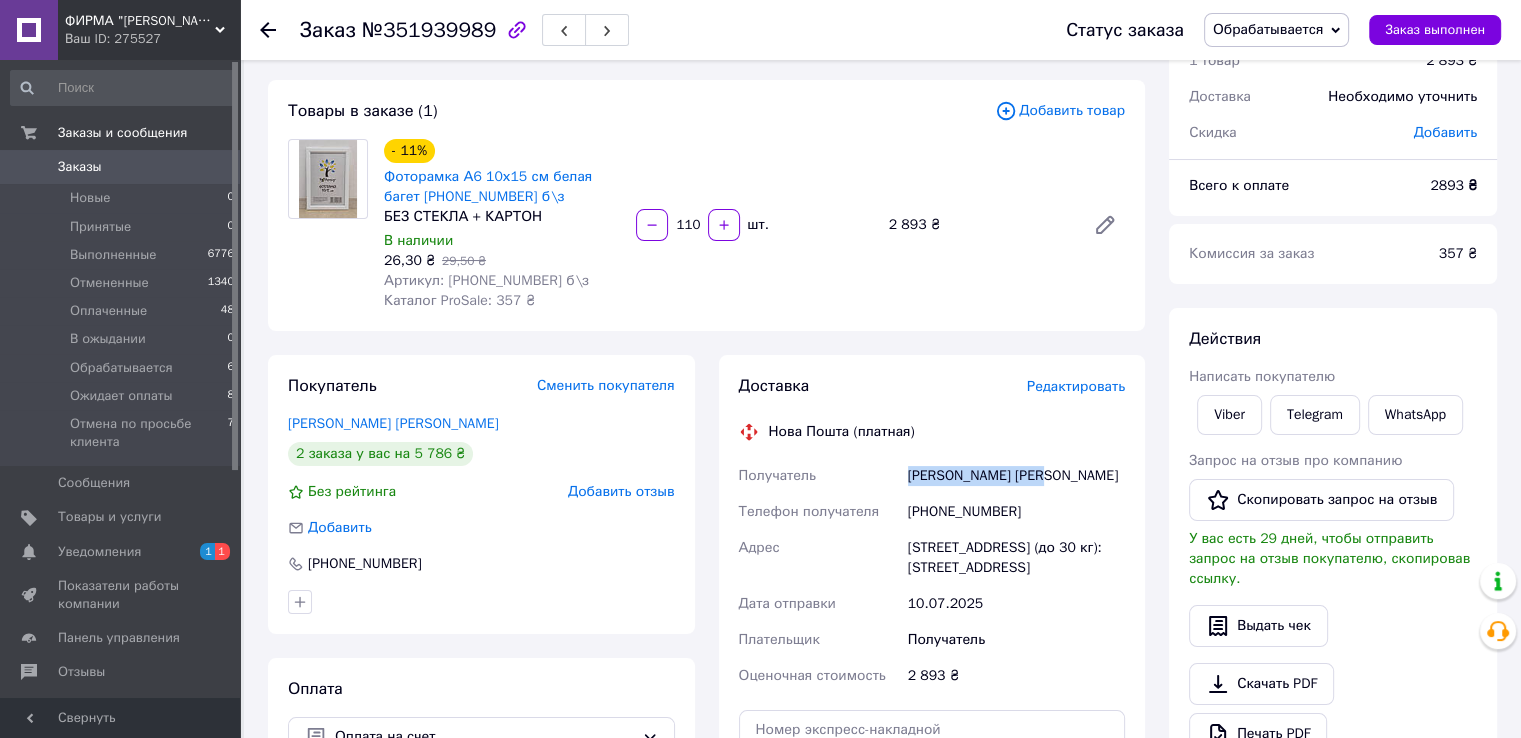 drag, startPoint x: 902, startPoint y: 475, endPoint x: 1099, endPoint y: 481, distance: 197.09135 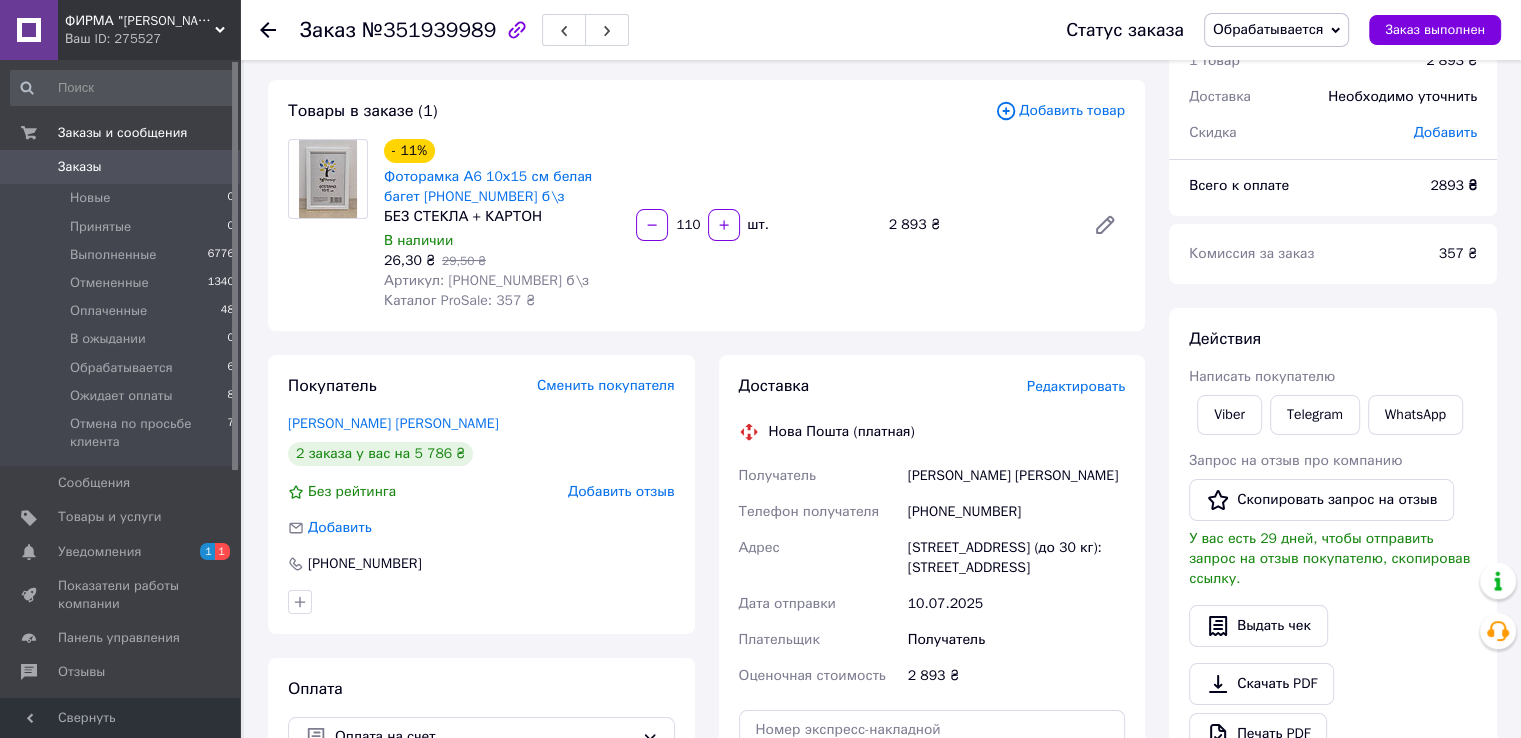 click on "Редактировать" at bounding box center [1076, 386] 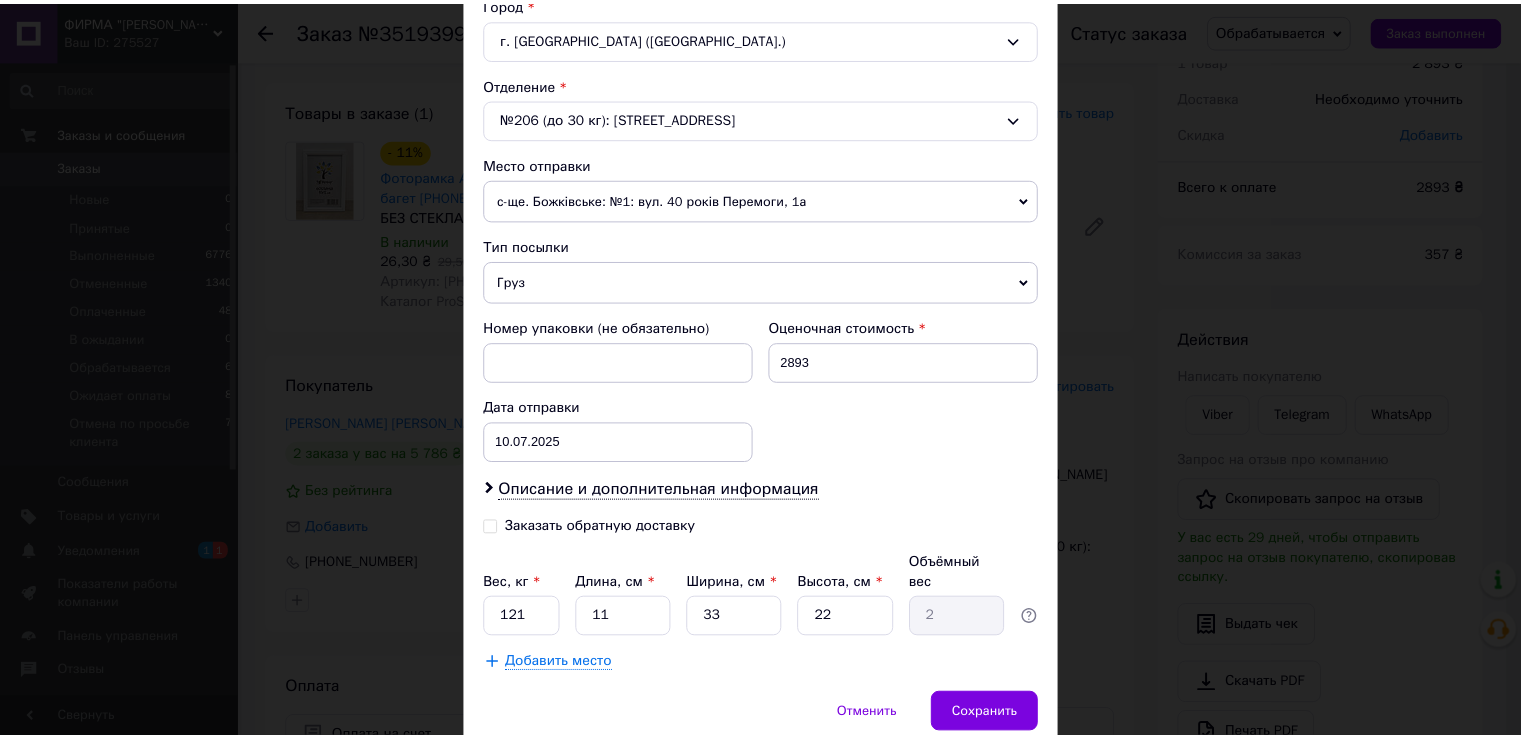 scroll, scrollTop: 520, scrollLeft: 0, axis: vertical 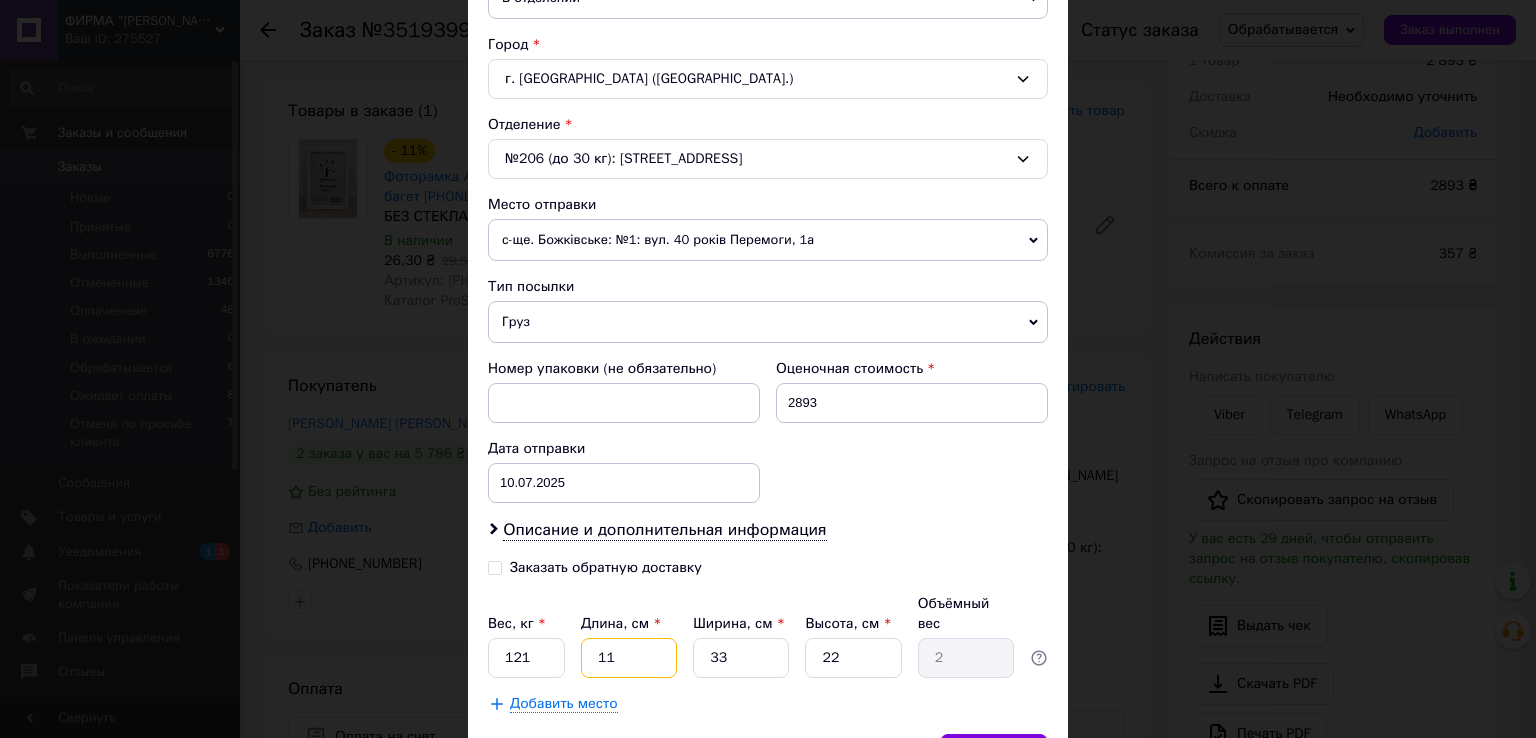 click on "11" at bounding box center (629, 658) 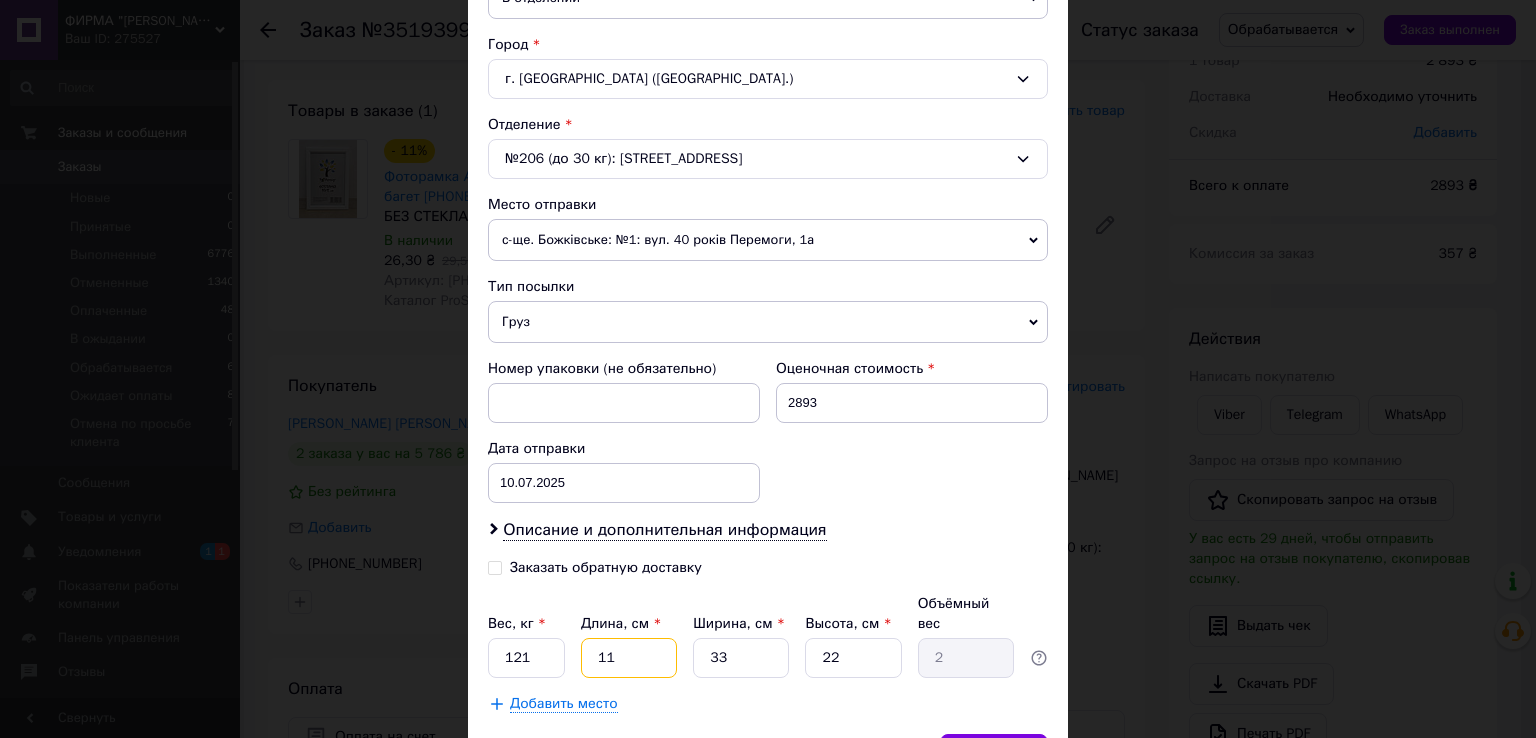 type on "1" 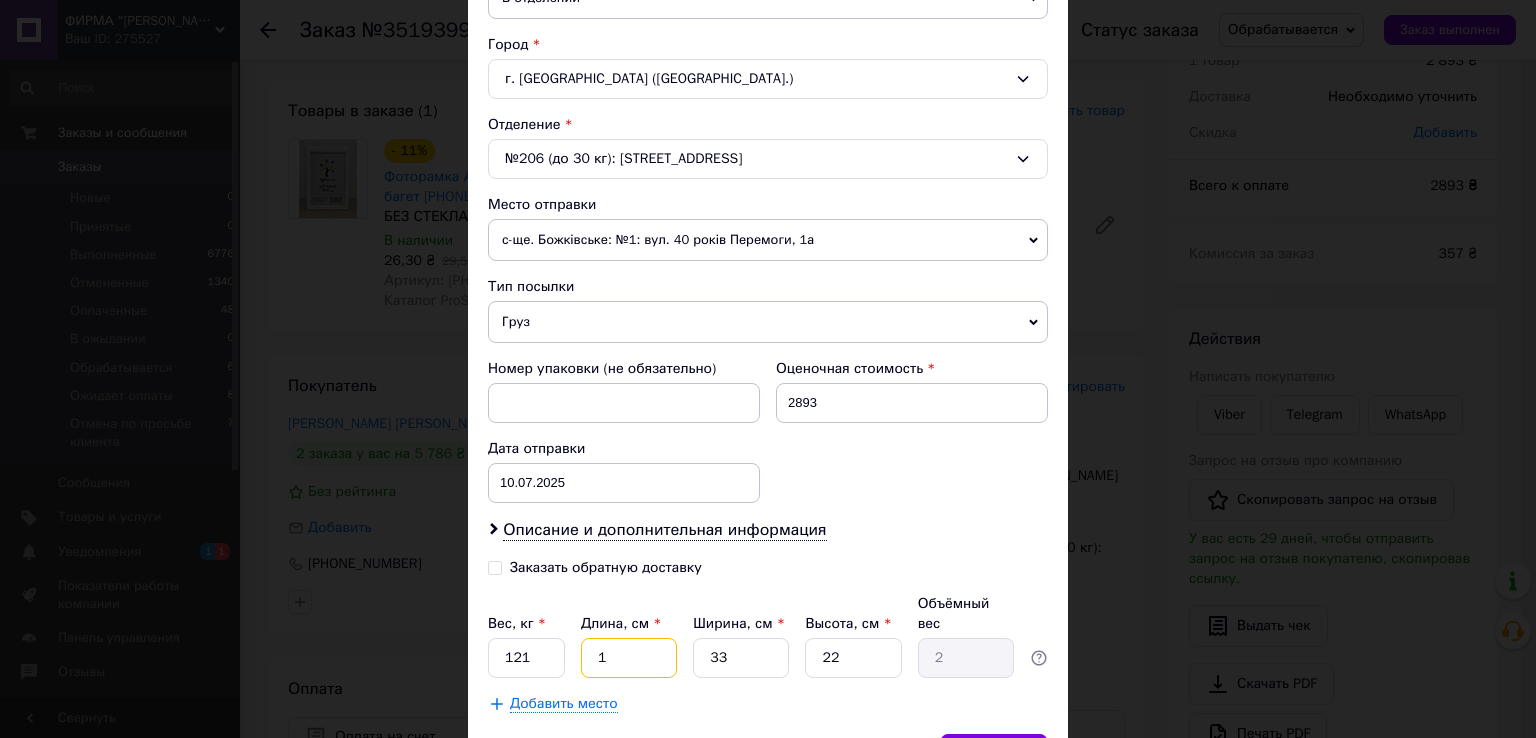 type on "0.18" 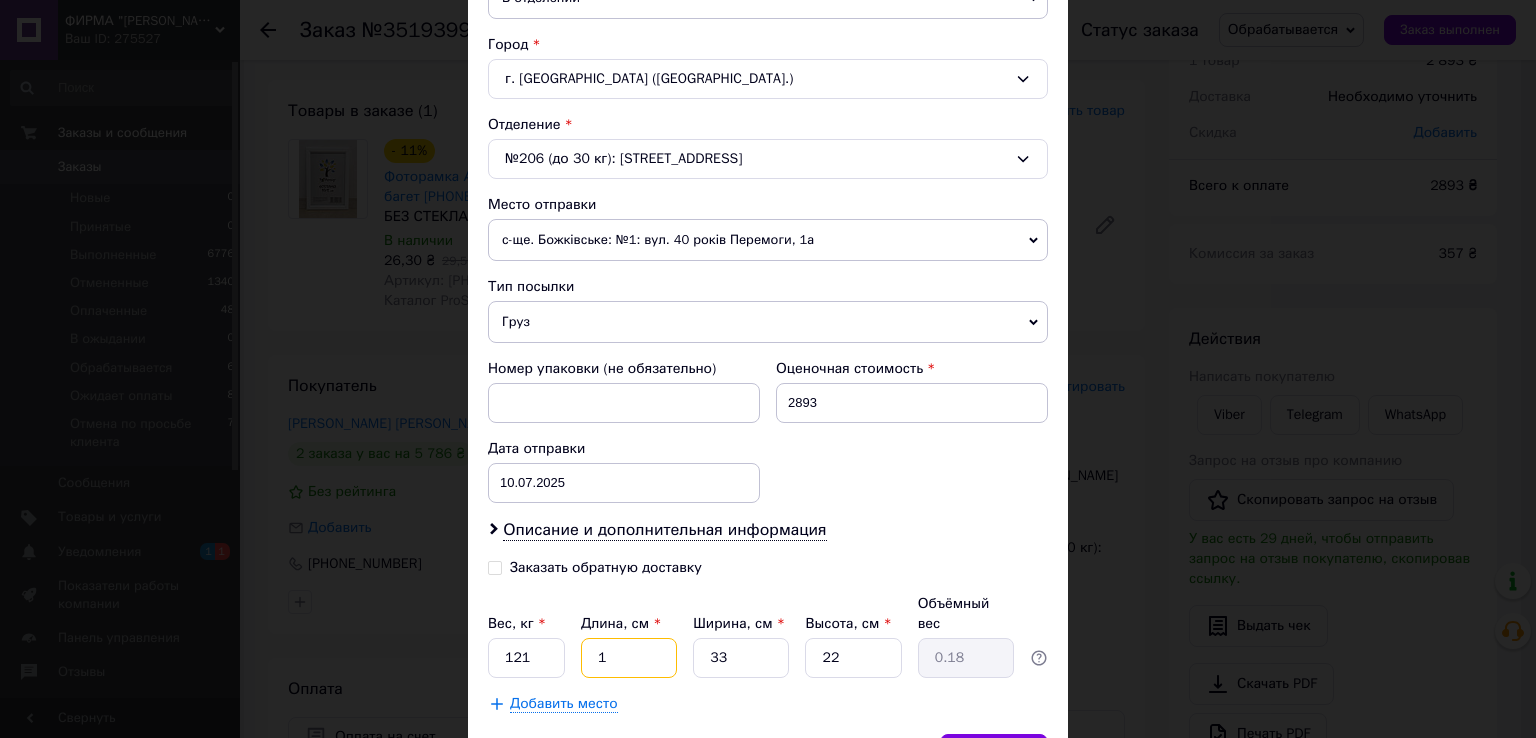 type 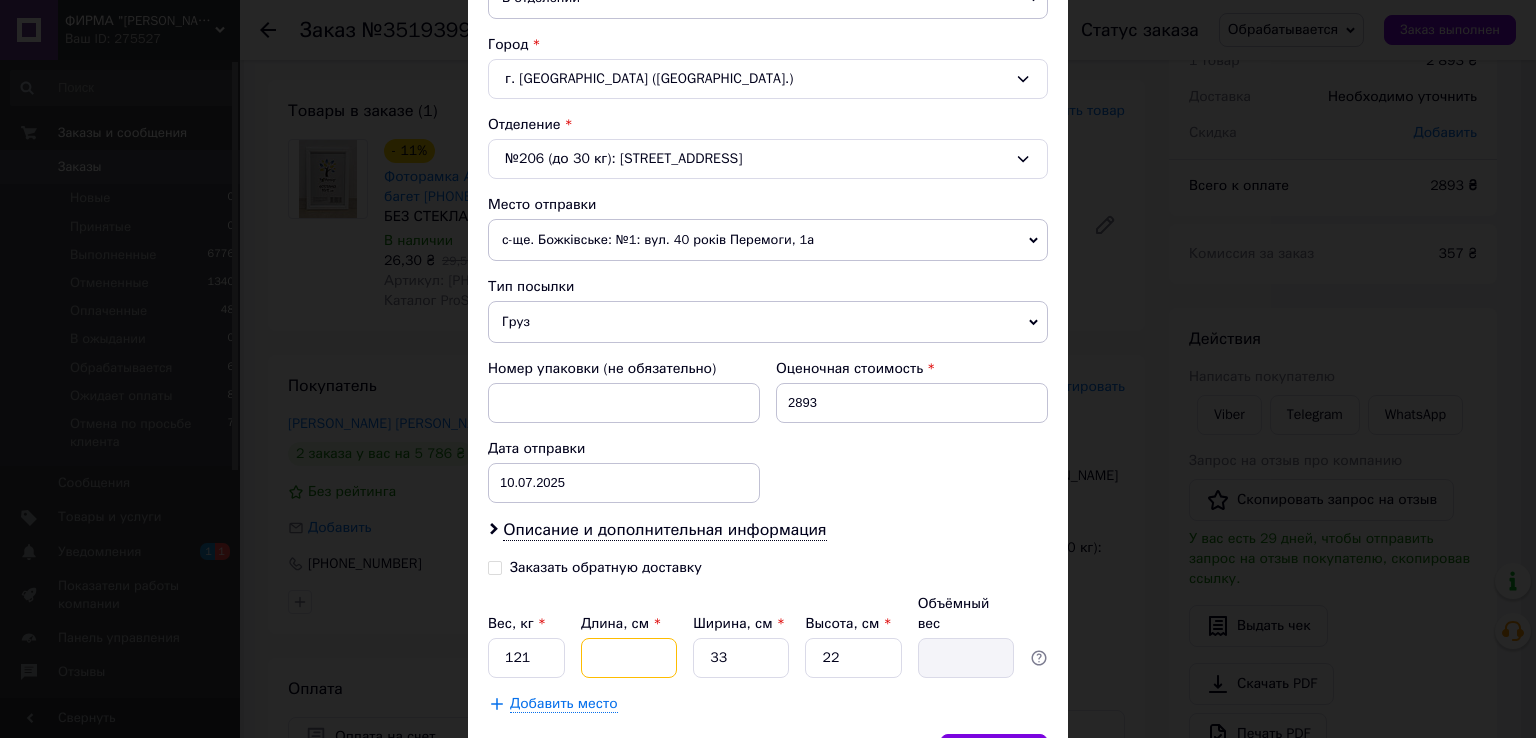 type on "5" 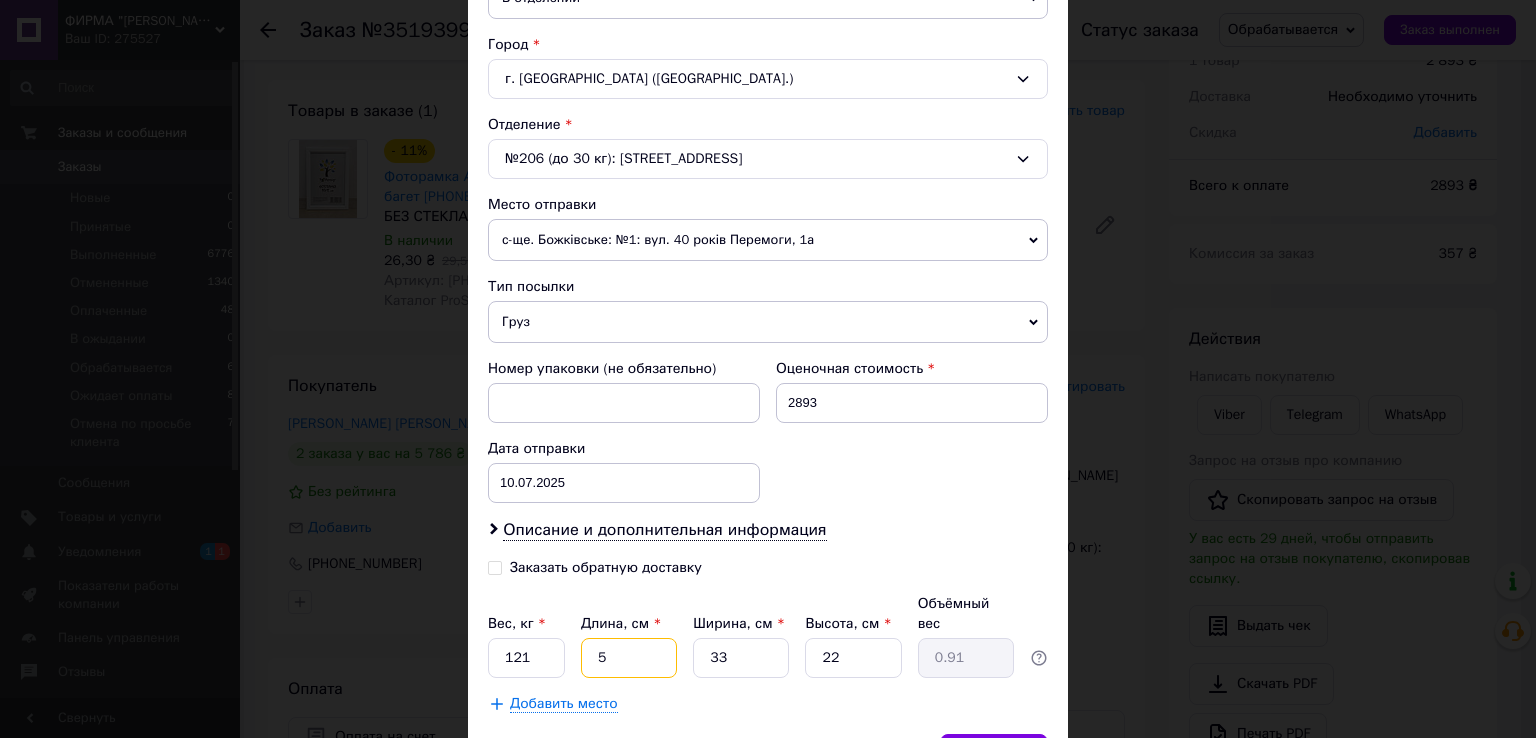 type on "50" 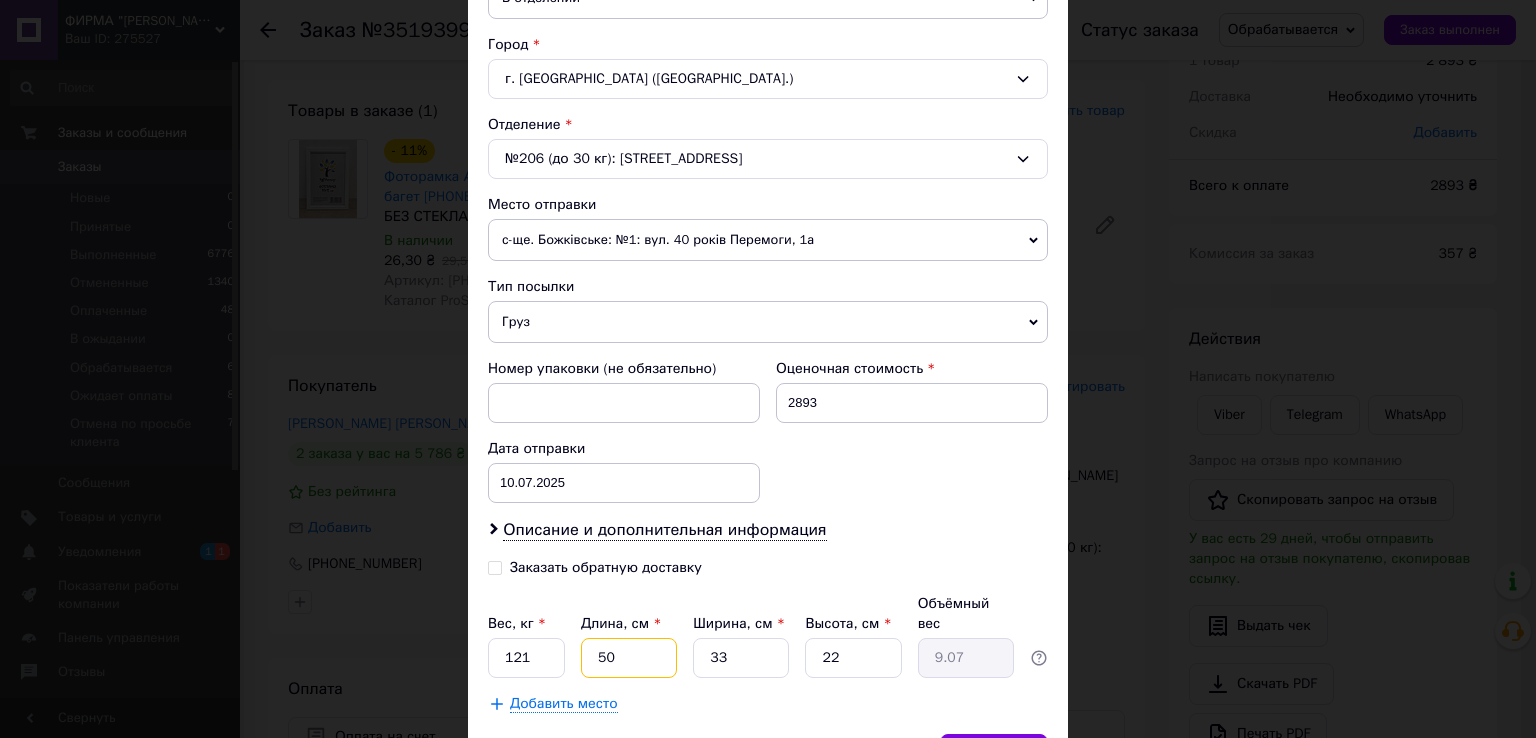 type on "50" 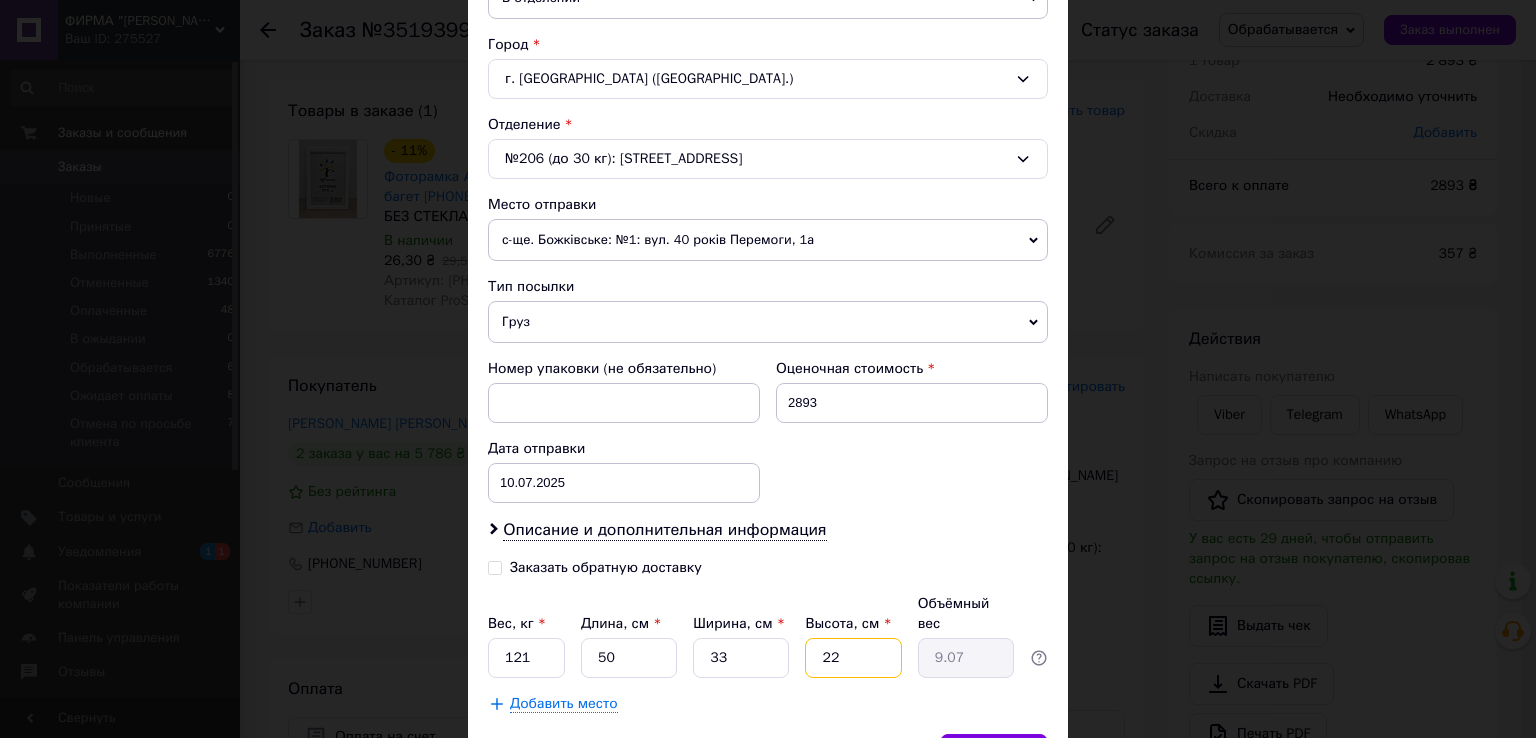 click on "22" at bounding box center (853, 658) 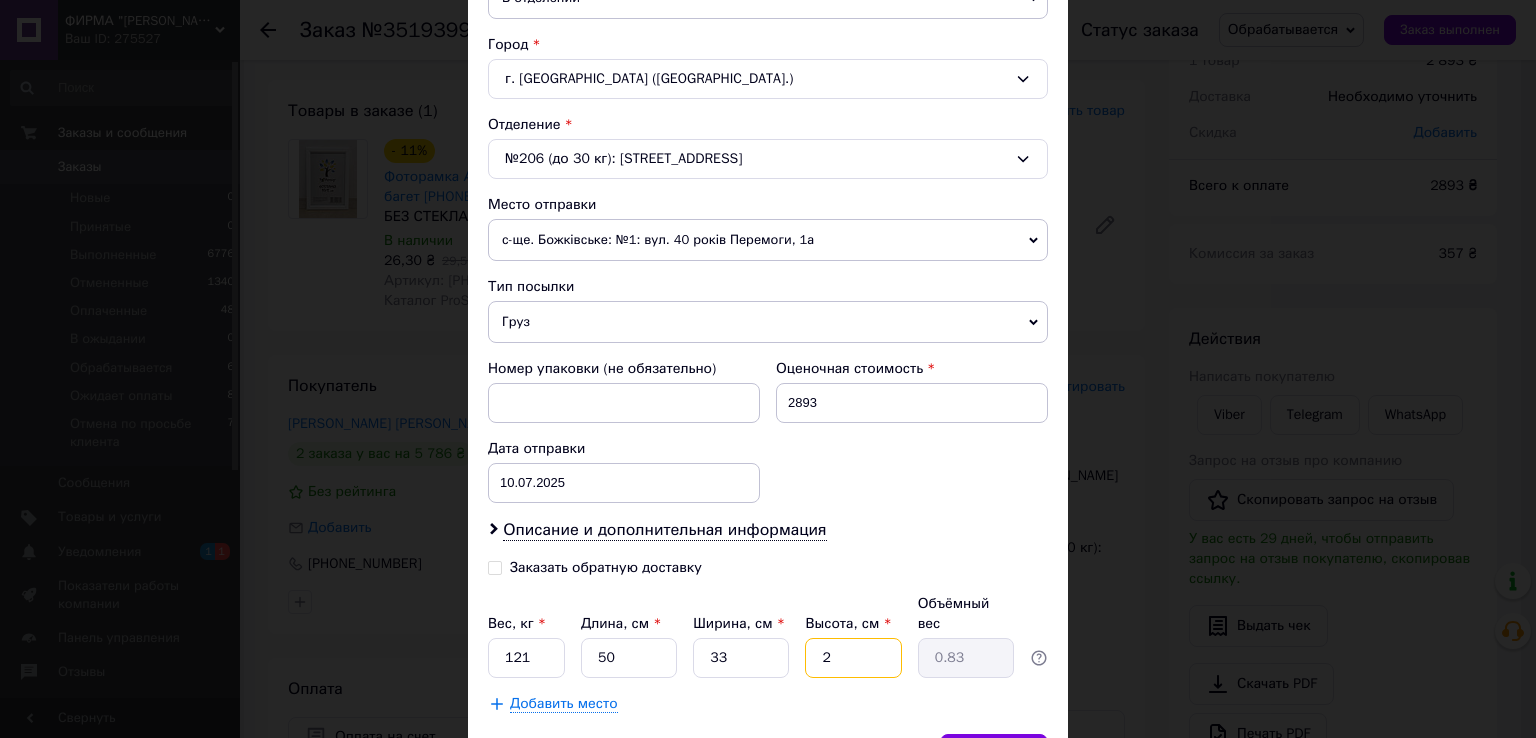 type on "24" 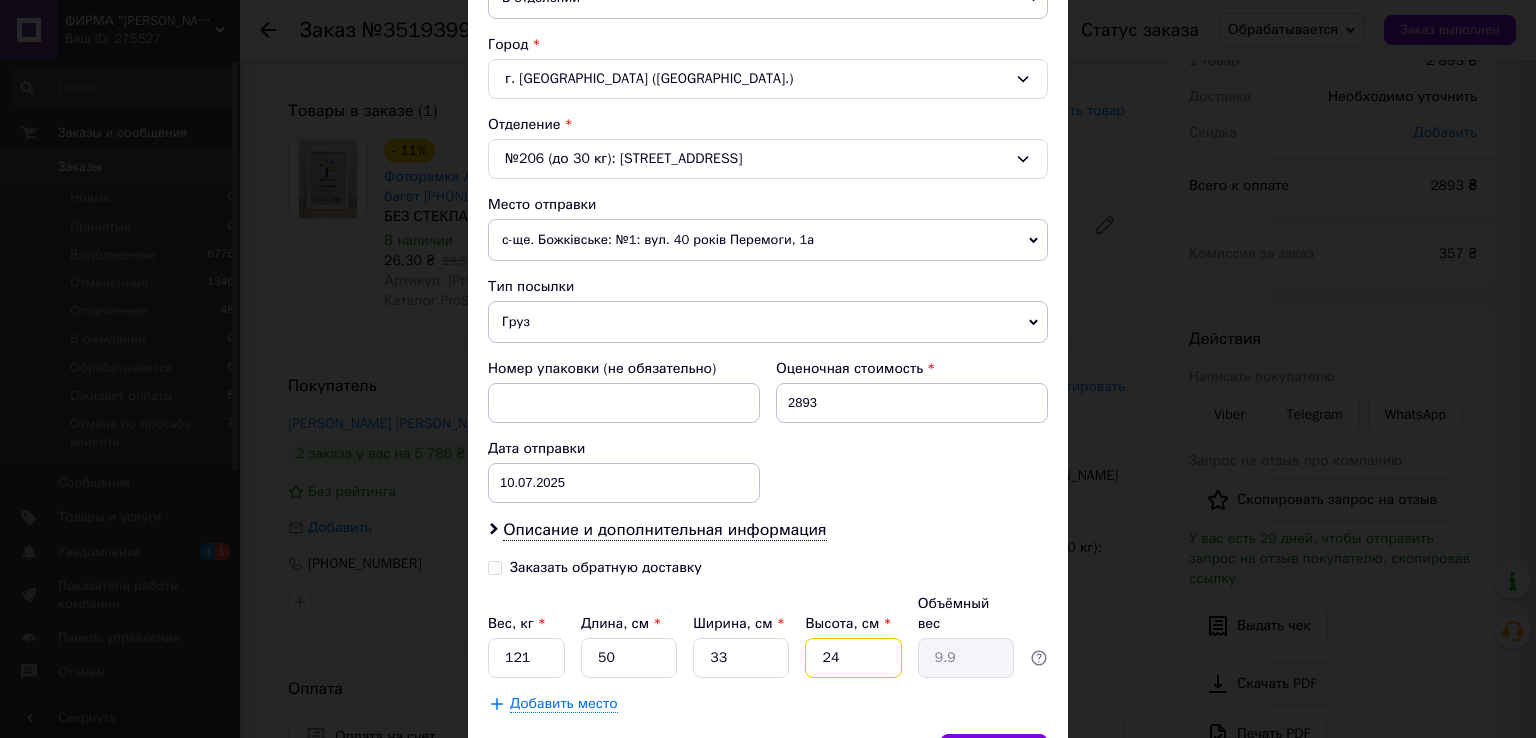 type on "24" 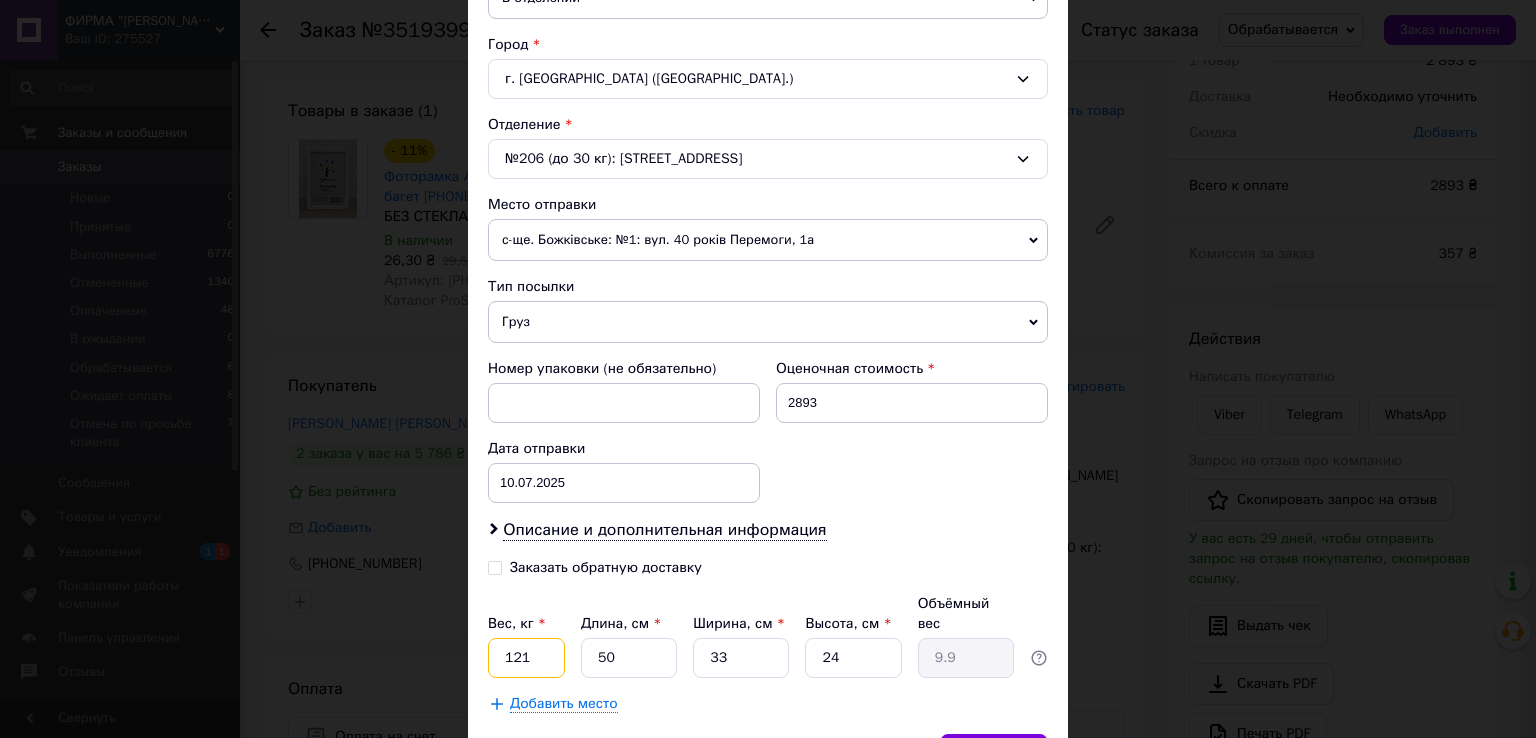 click on "121" at bounding box center [526, 658] 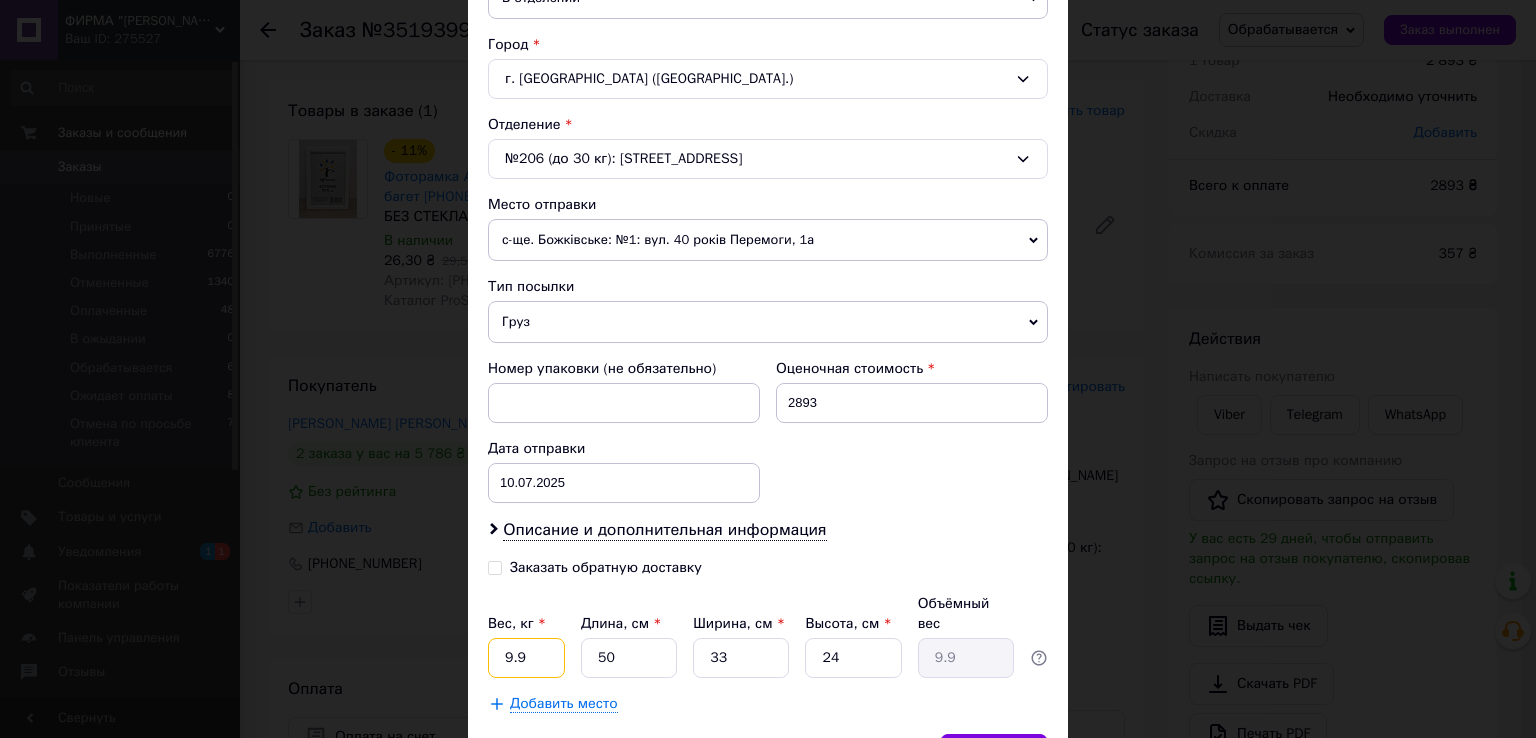 type on "9.9" 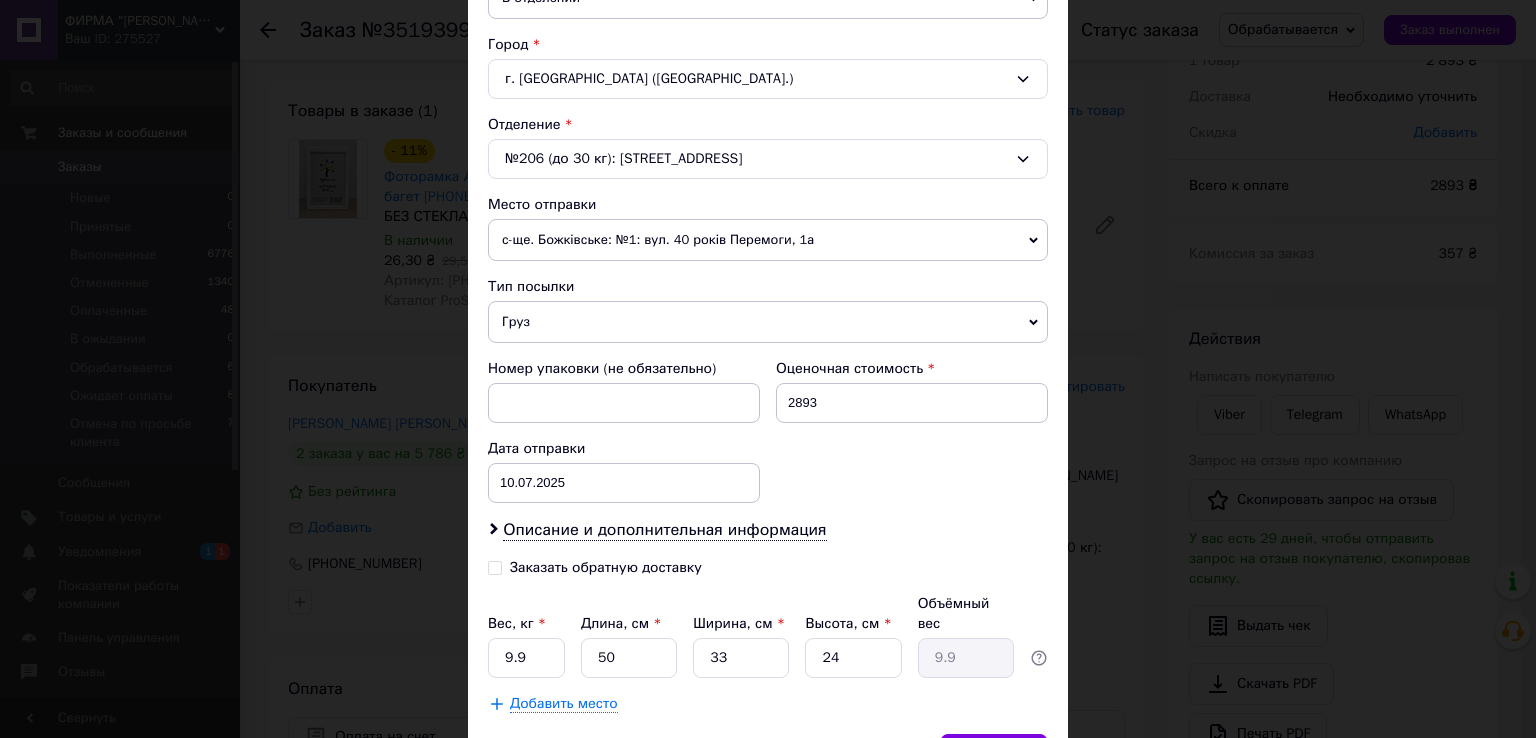 click on "× Редактирование доставки Способ доставки Нова Пошта (платная) Плательщик Получатель Отправитель Фамилия получателя Кулаковська Имя получателя [PERSON_NAME] Отчество получателя Телефон получателя [PHONE_NUMBER] Тип доставки В отделении Курьером В почтомате Город г. [GEOGRAPHIC_DATA] ([GEOGRAPHIC_DATA].) Отделение №206 (до 30 кг): [STREET_ADDRESS] Место отправки с-ще. Божківське: №1: вул. 40 років Перемоги, 1а Нет совпадений. Попробуйте изменить условия поиска Добавить еще место отправки Тип посылки Груз Документы Номер упаковки (не обязательно) Оценочная стоимость 2893 Дата отправки <" at bounding box center (768, 369) 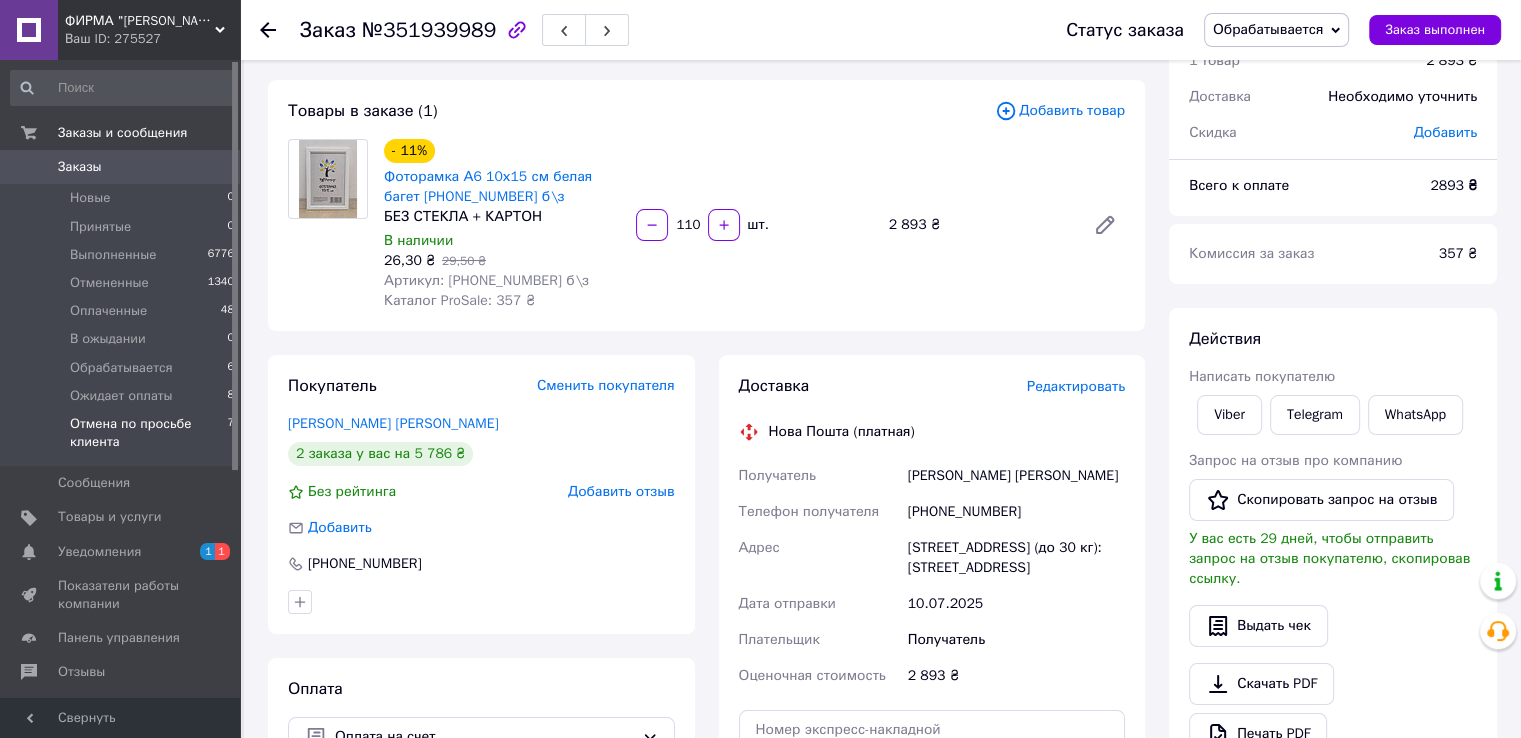 click on "Отмена по просьбе клиента 7" at bounding box center (123, 438) 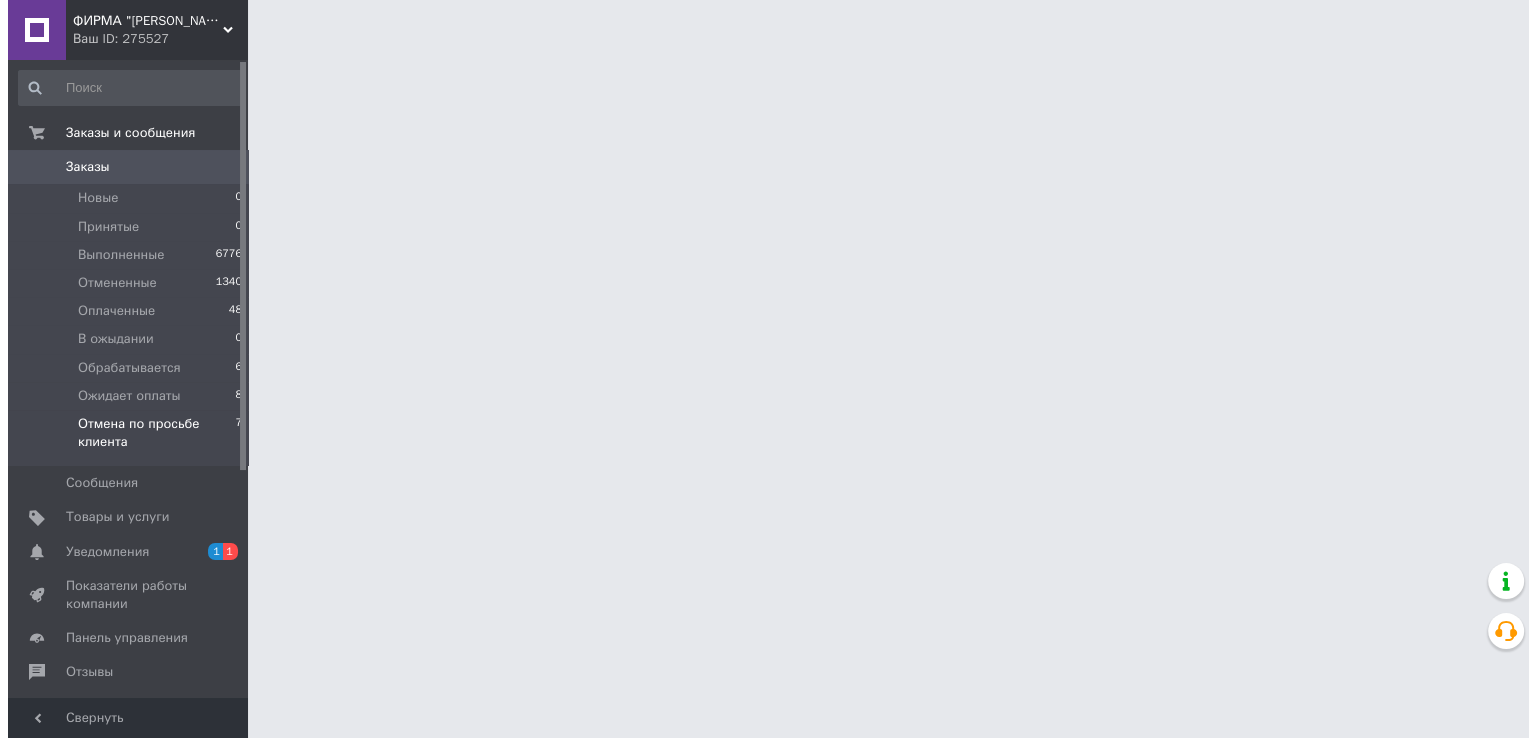 scroll, scrollTop: 0, scrollLeft: 0, axis: both 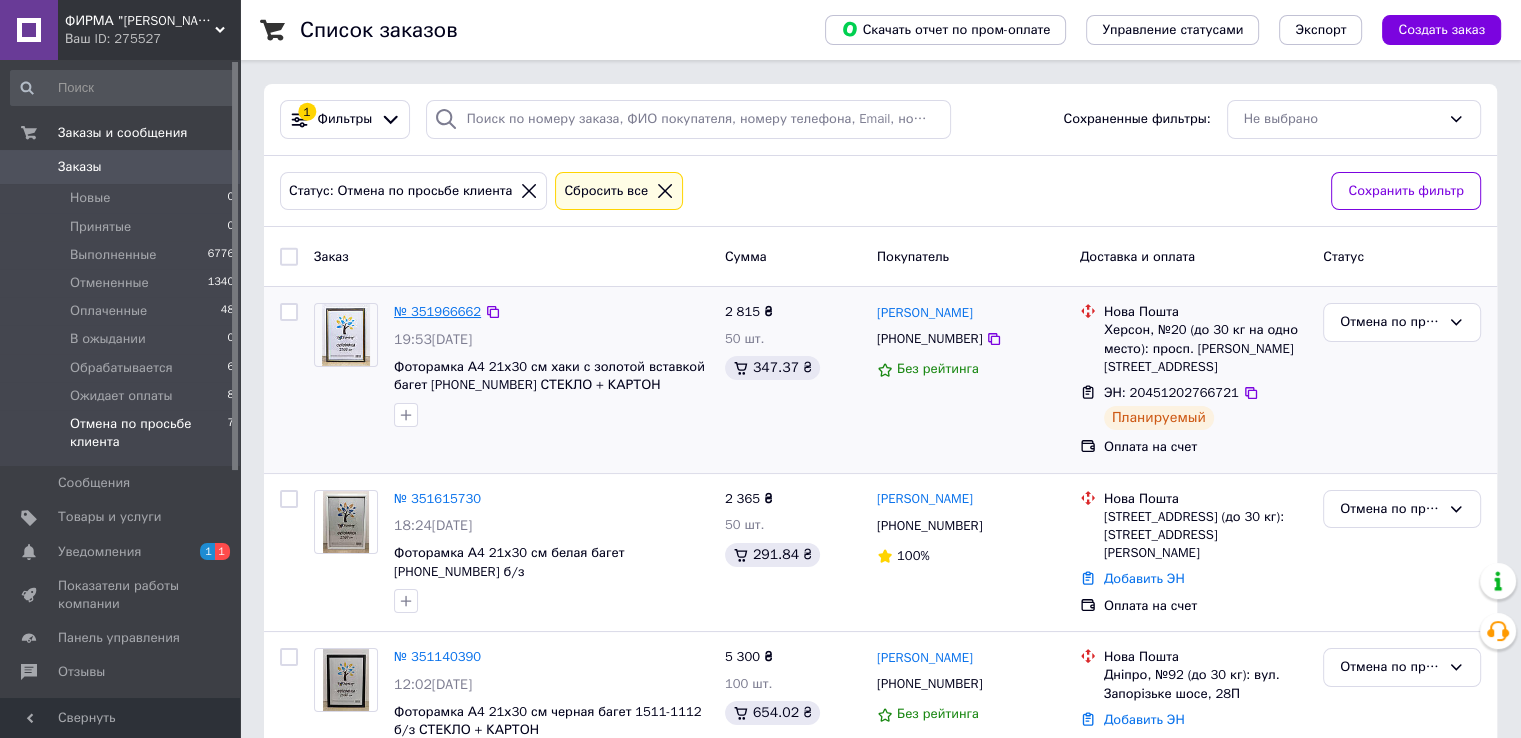 click on "№ 351966662" at bounding box center [437, 311] 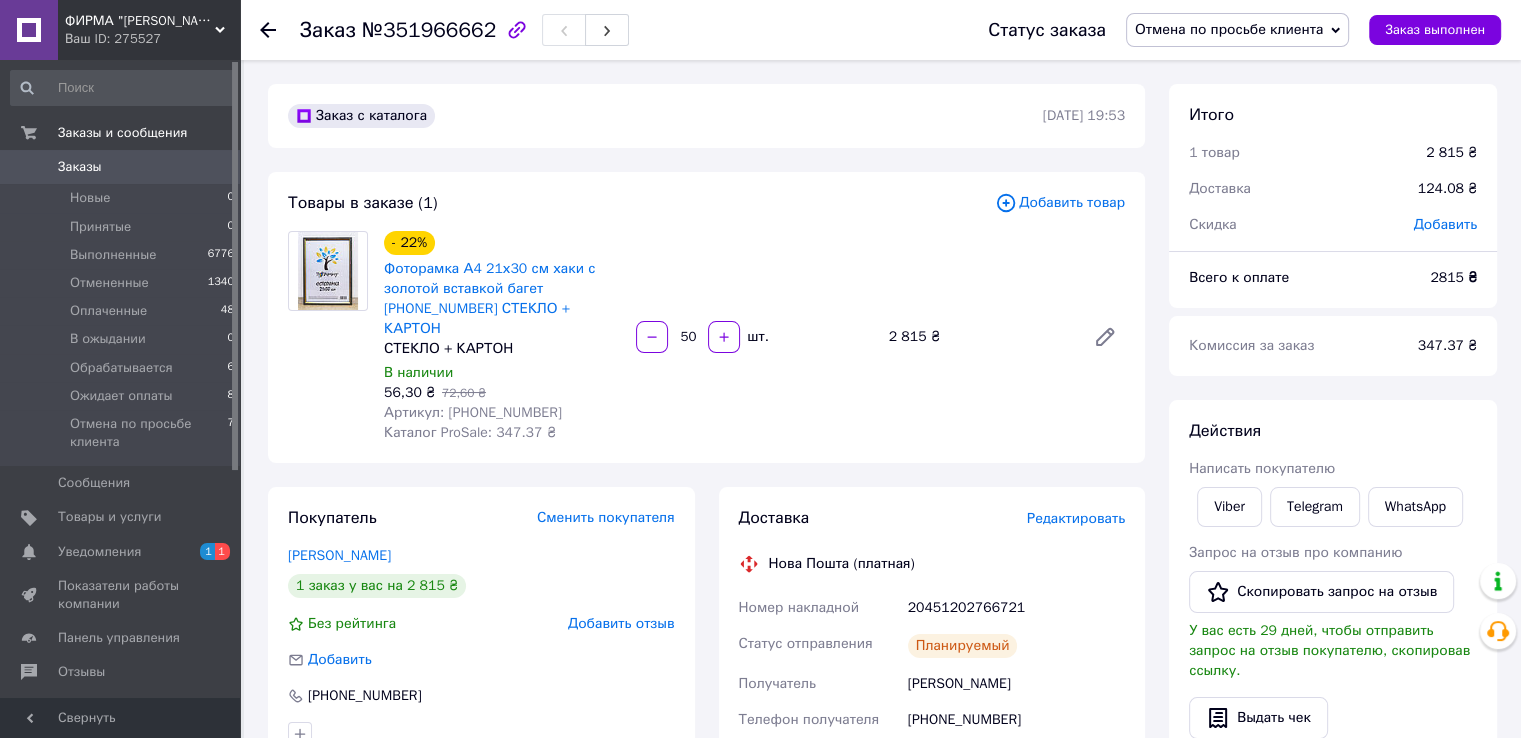 click on "Редактировать" at bounding box center (1076, 518) 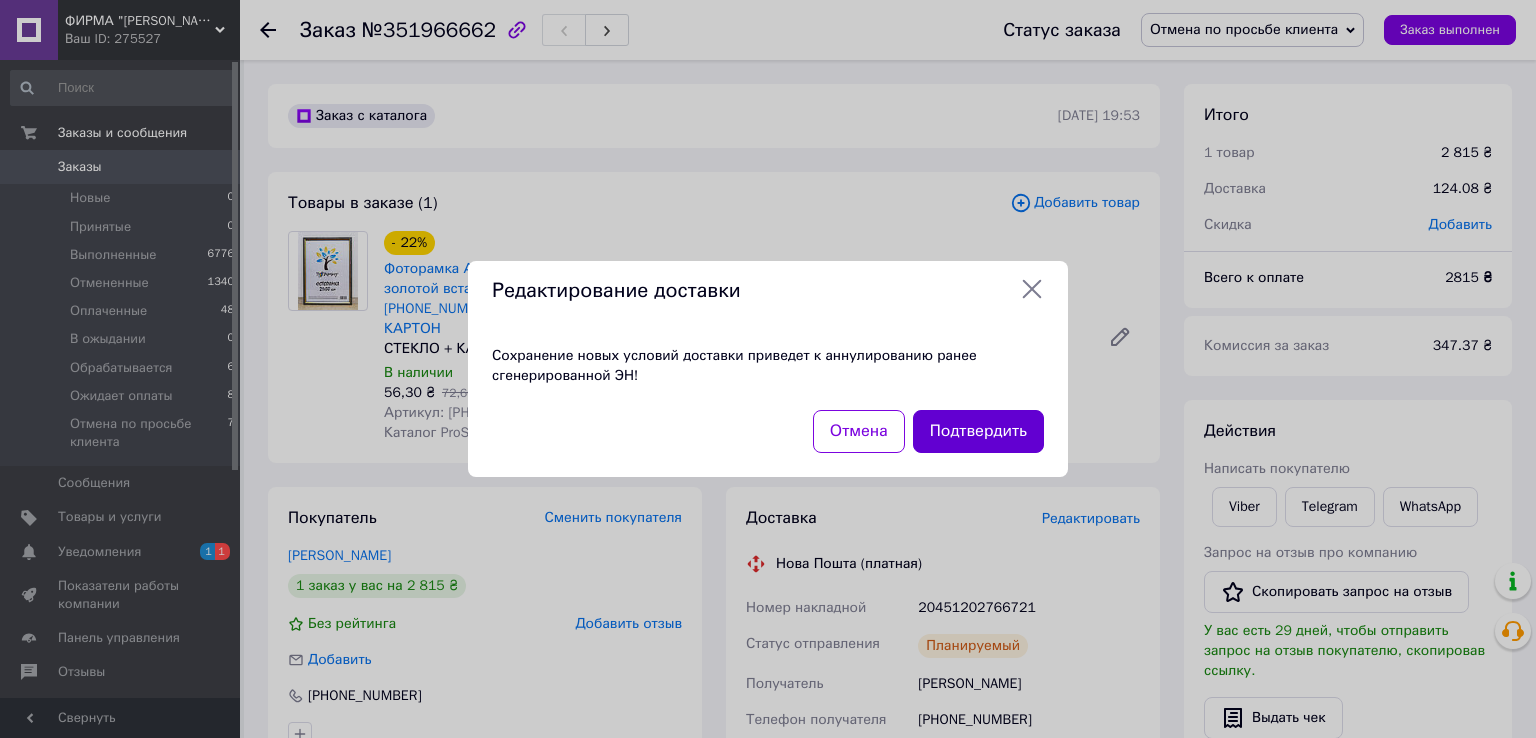 click on "Подтвердить" at bounding box center (978, 431) 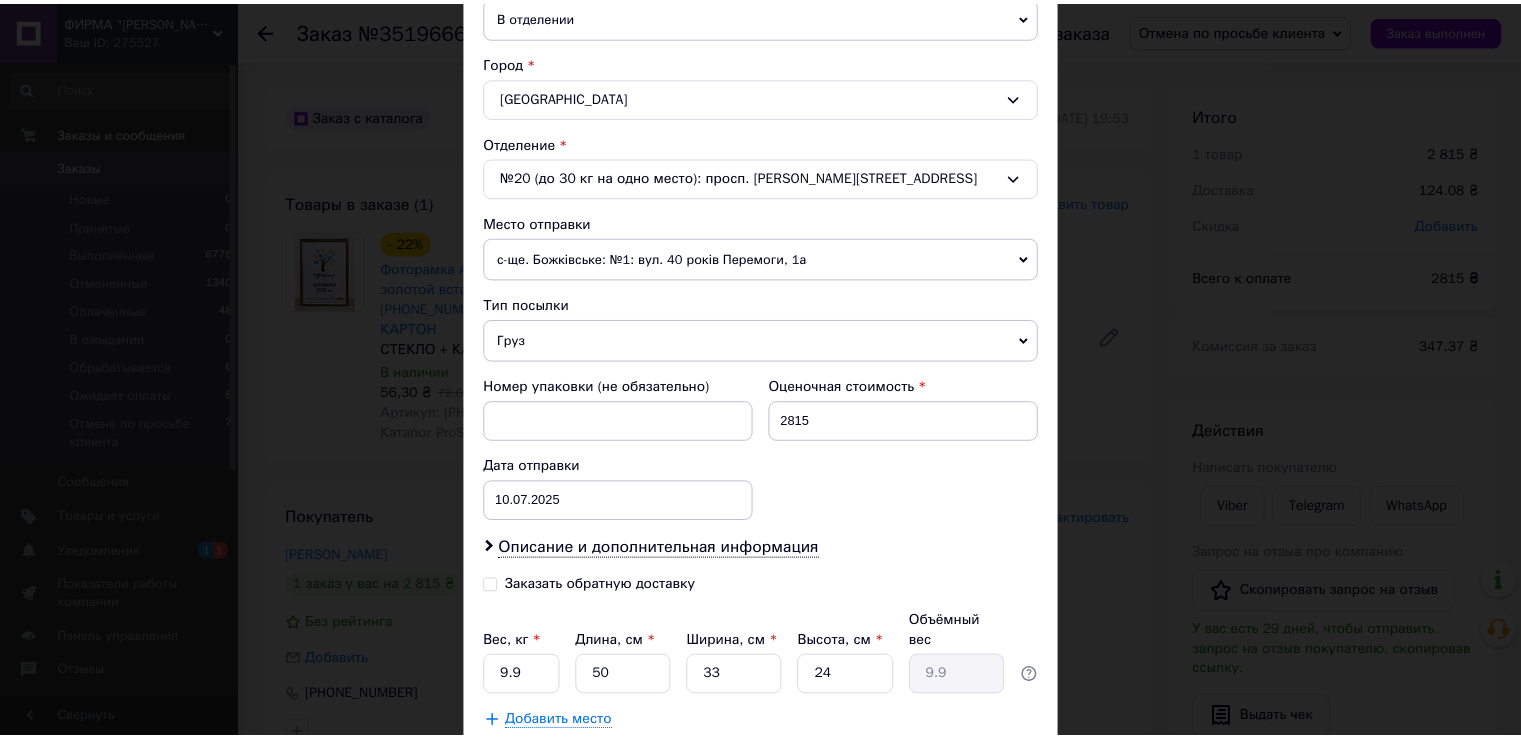 scroll, scrollTop: 600, scrollLeft: 0, axis: vertical 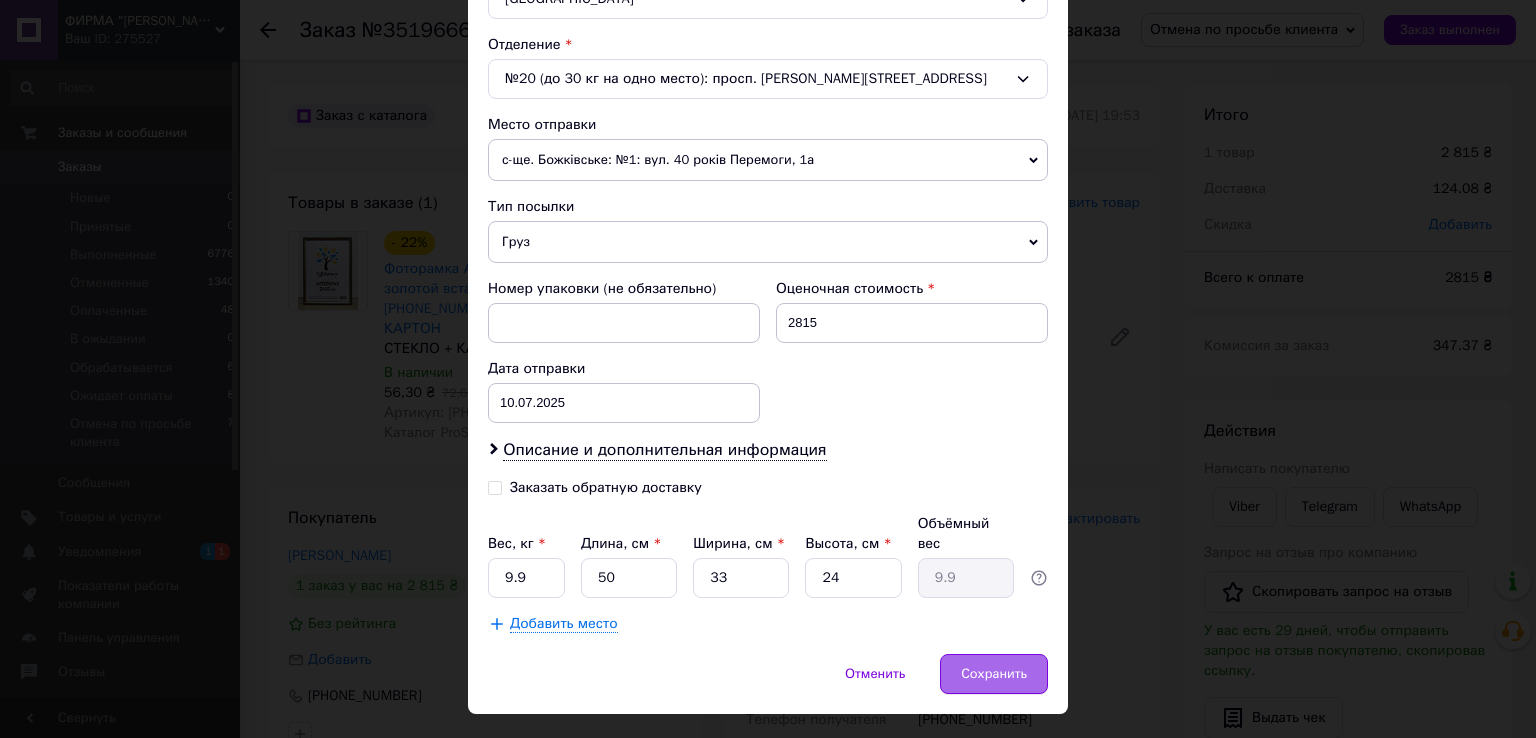 click on "Сохранить" at bounding box center (994, 674) 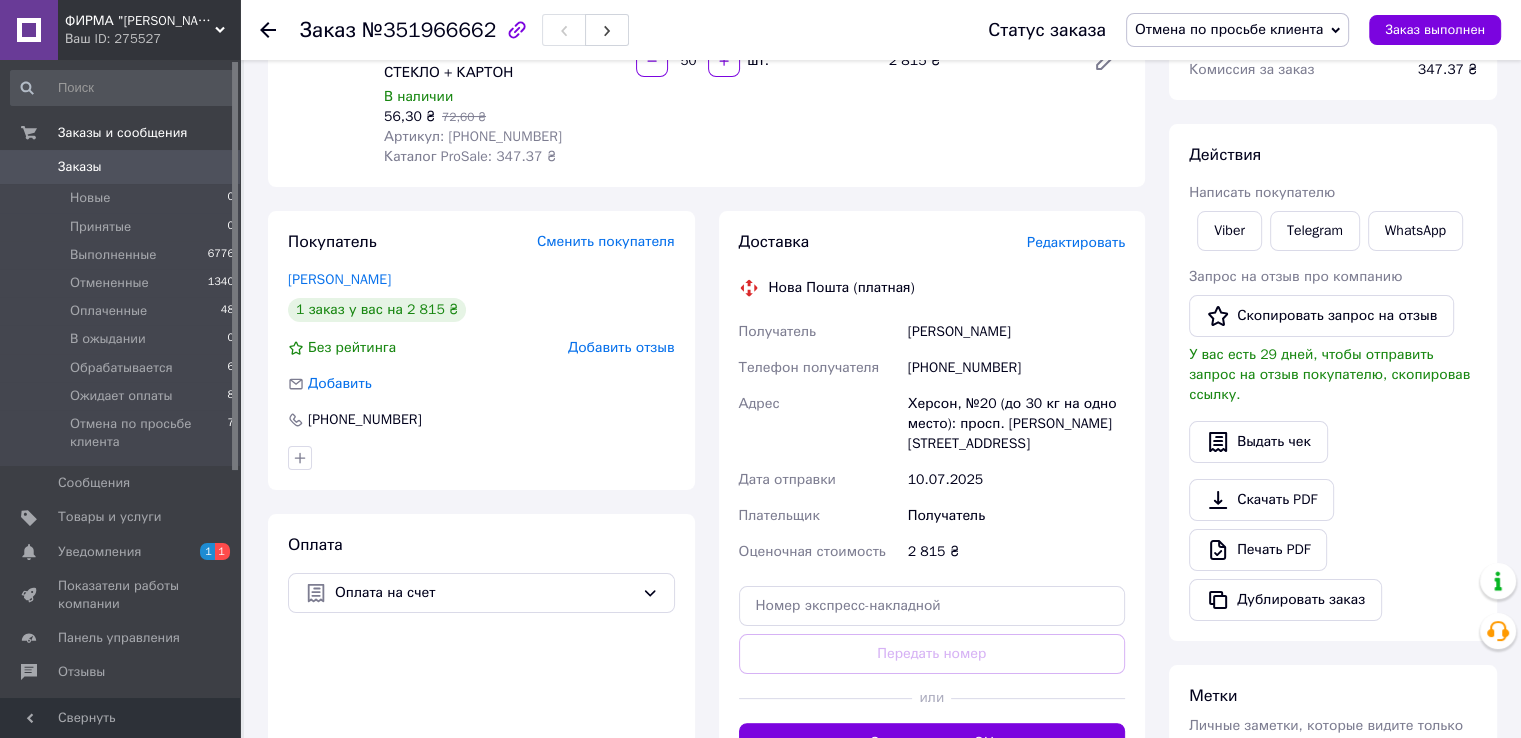 scroll, scrollTop: 300, scrollLeft: 0, axis: vertical 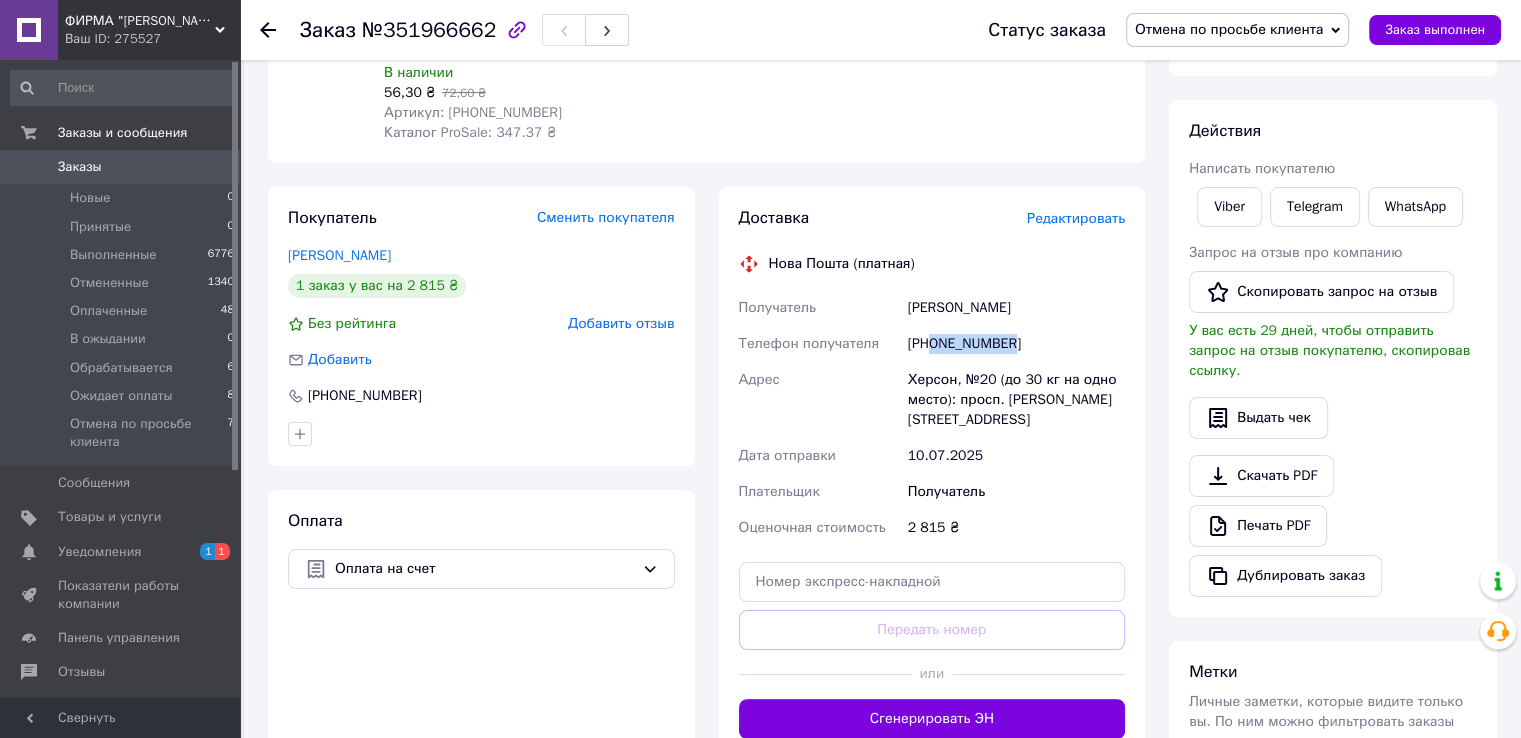 drag, startPoint x: 932, startPoint y: 323, endPoint x: 1103, endPoint y: 332, distance: 171.23668 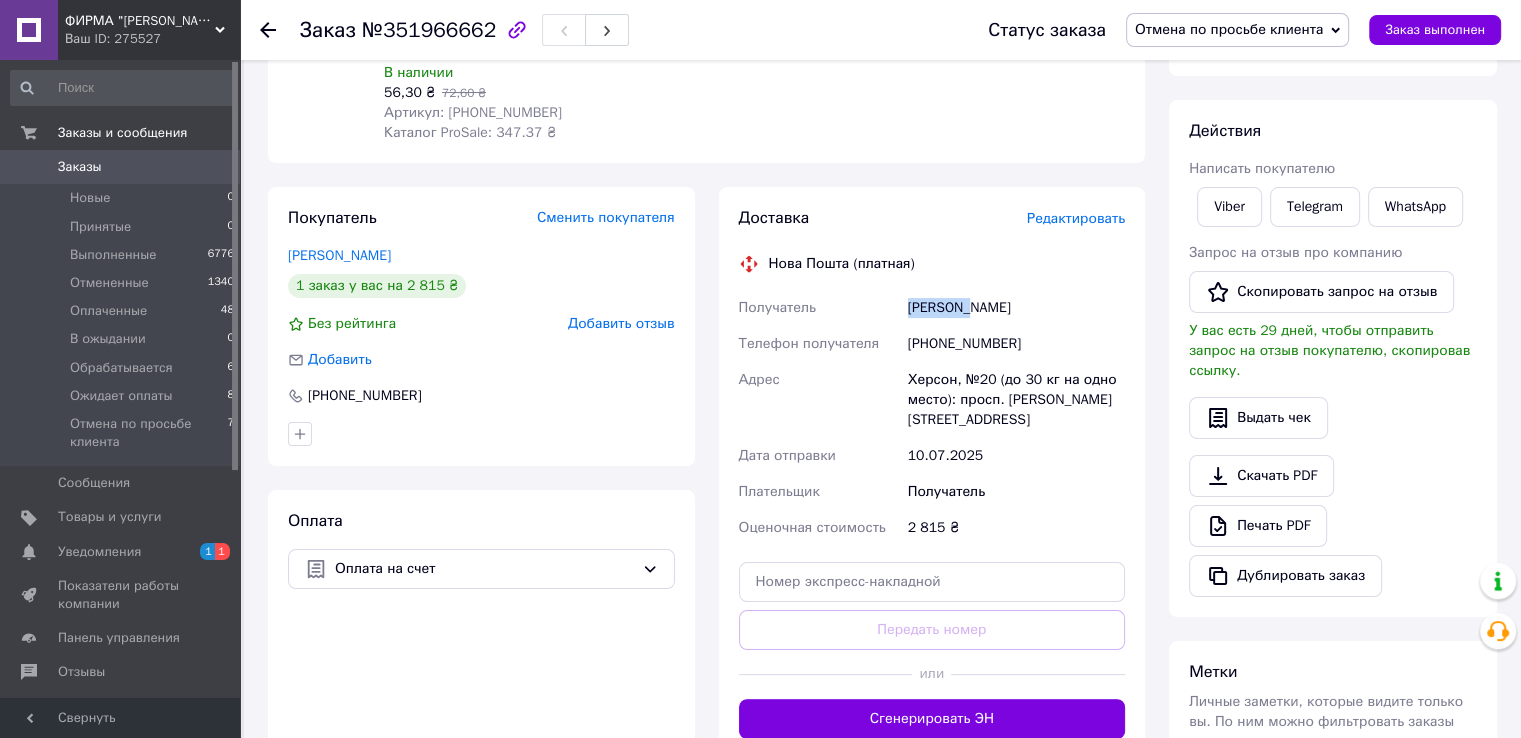 drag, startPoint x: 904, startPoint y: 291, endPoint x: 967, endPoint y: 289, distance: 63.03174 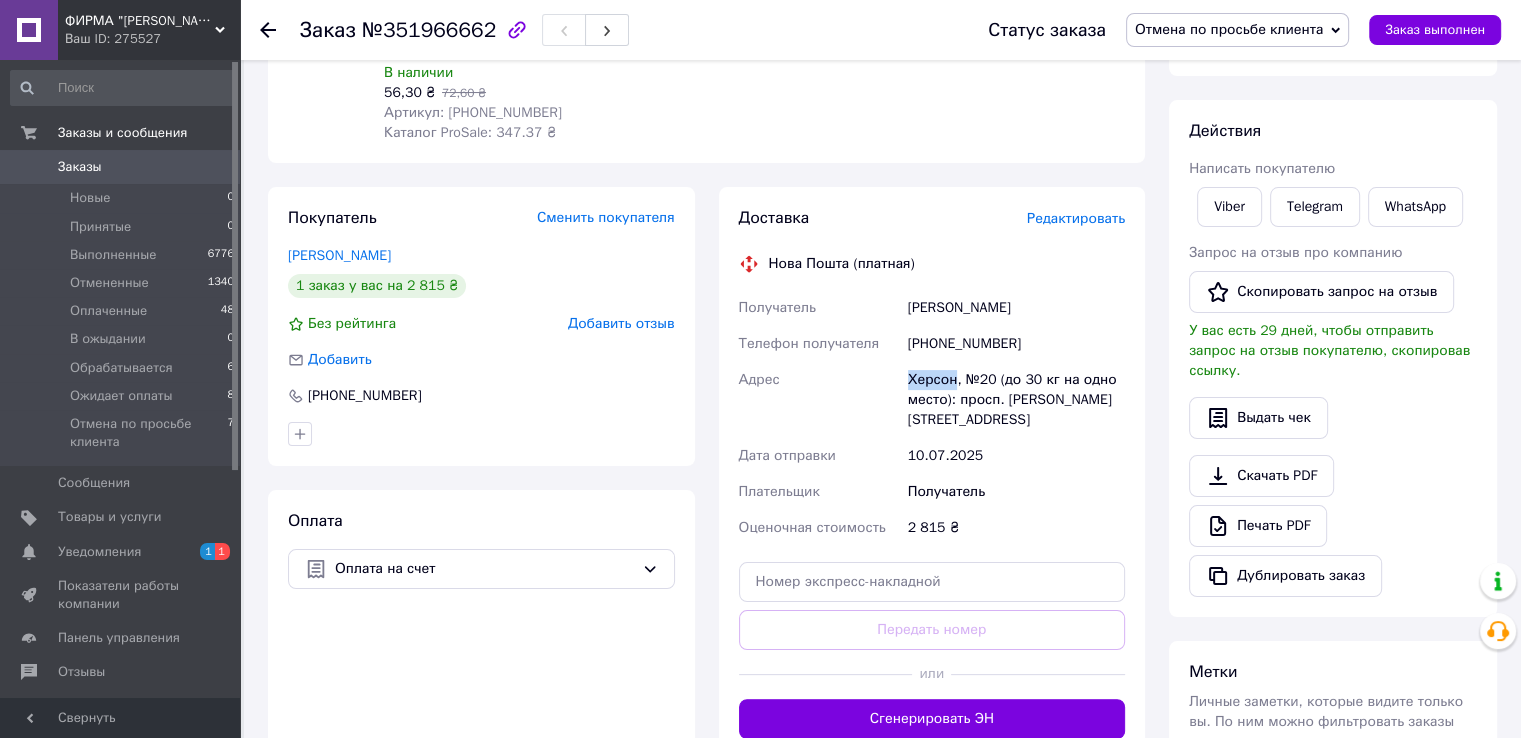 drag, startPoint x: 912, startPoint y: 357, endPoint x: 950, endPoint y: 353, distance: 38.209946 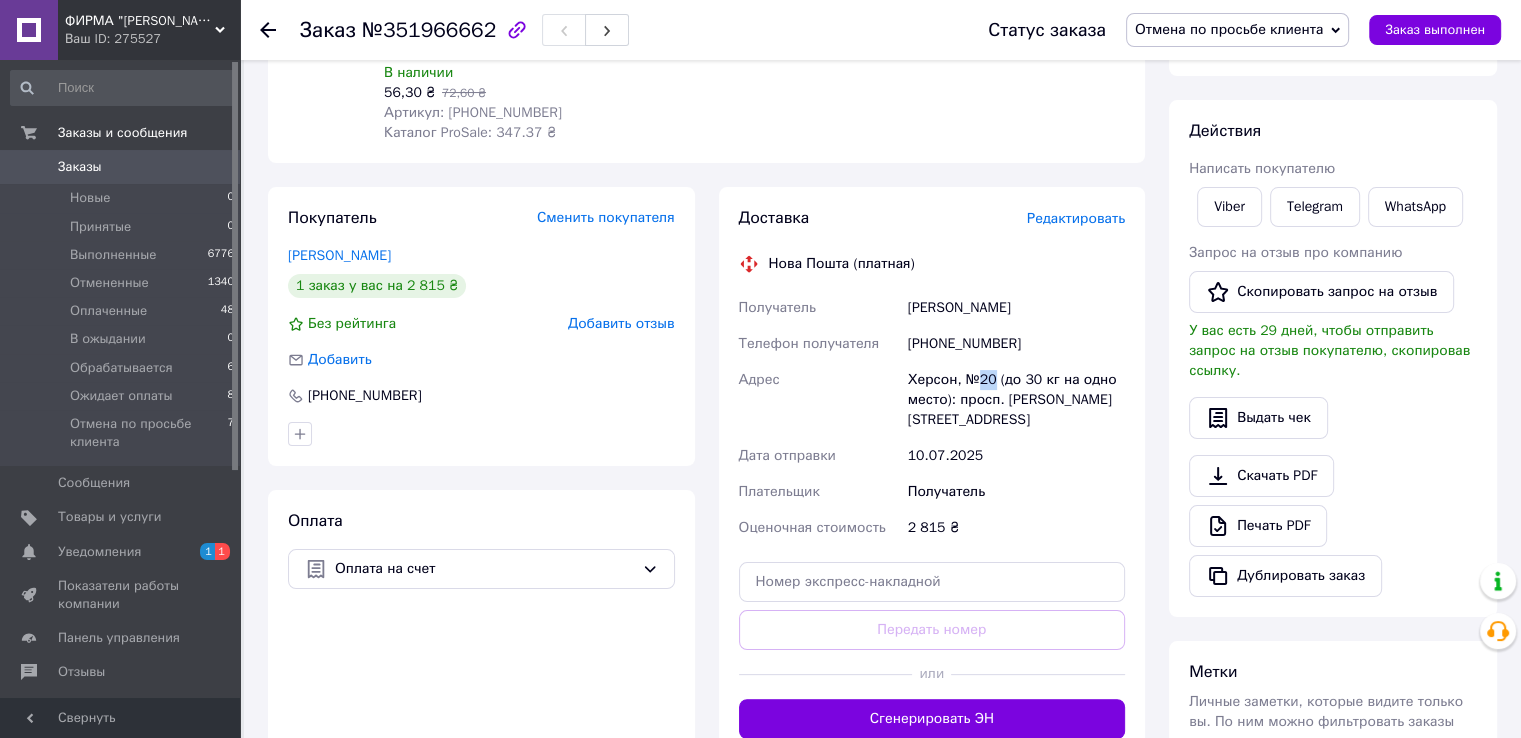 drag, startPoint x: 979, startPoint y: 362, endPoint x: 992, endPoint y: 363, distance: 13.038404 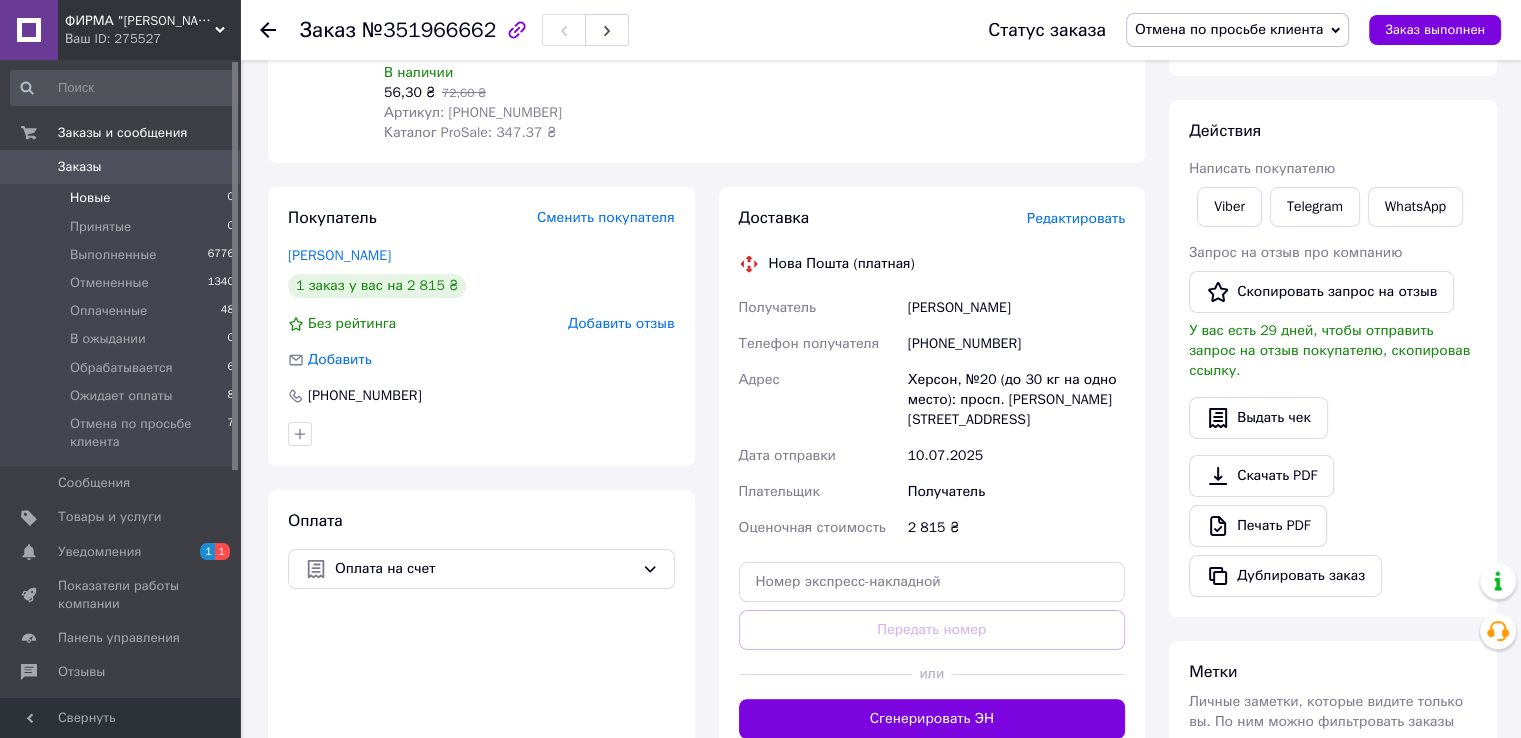 click on "Новые 0" at bounding box center (123, 198) 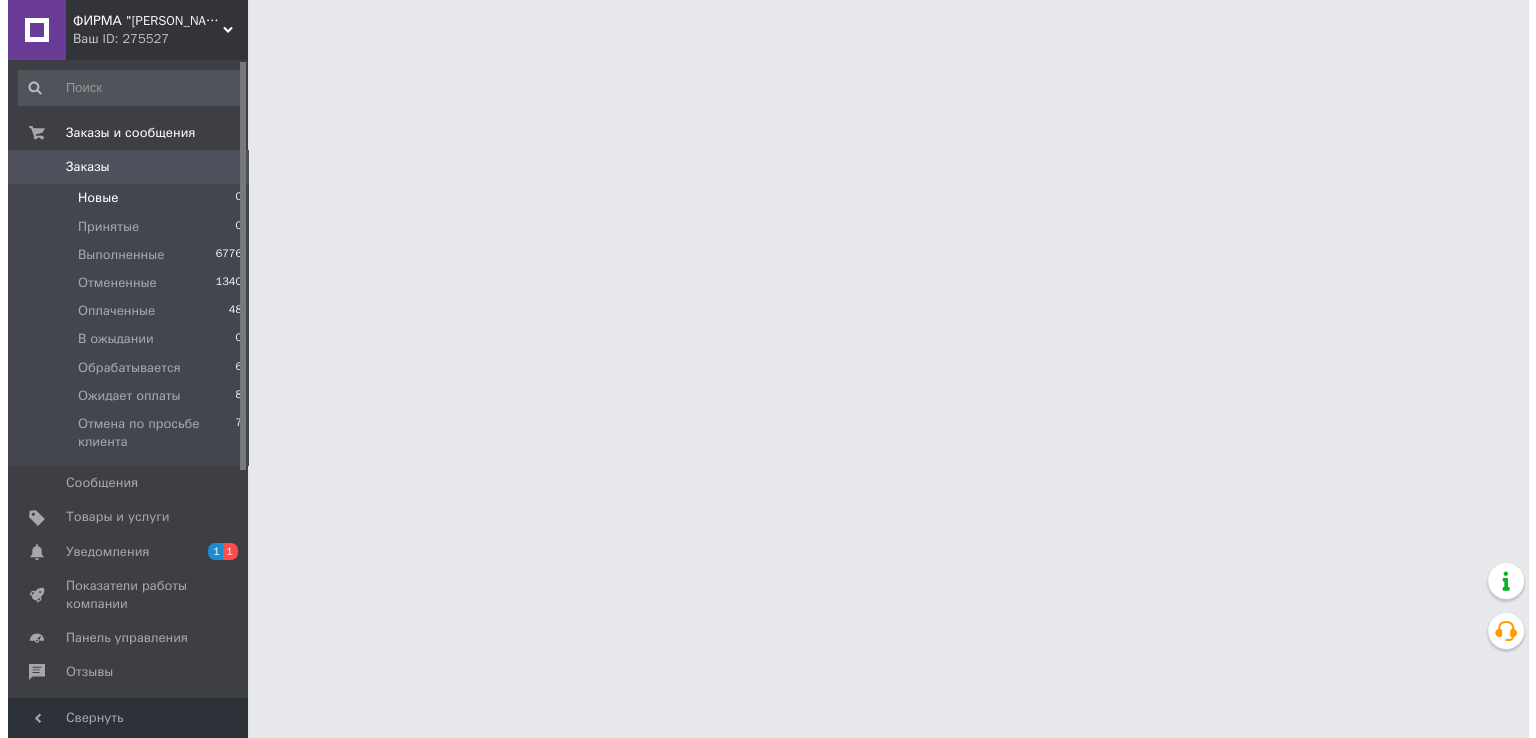 scroll, scrollTop: 0, scrollLeft: 0, axis: both 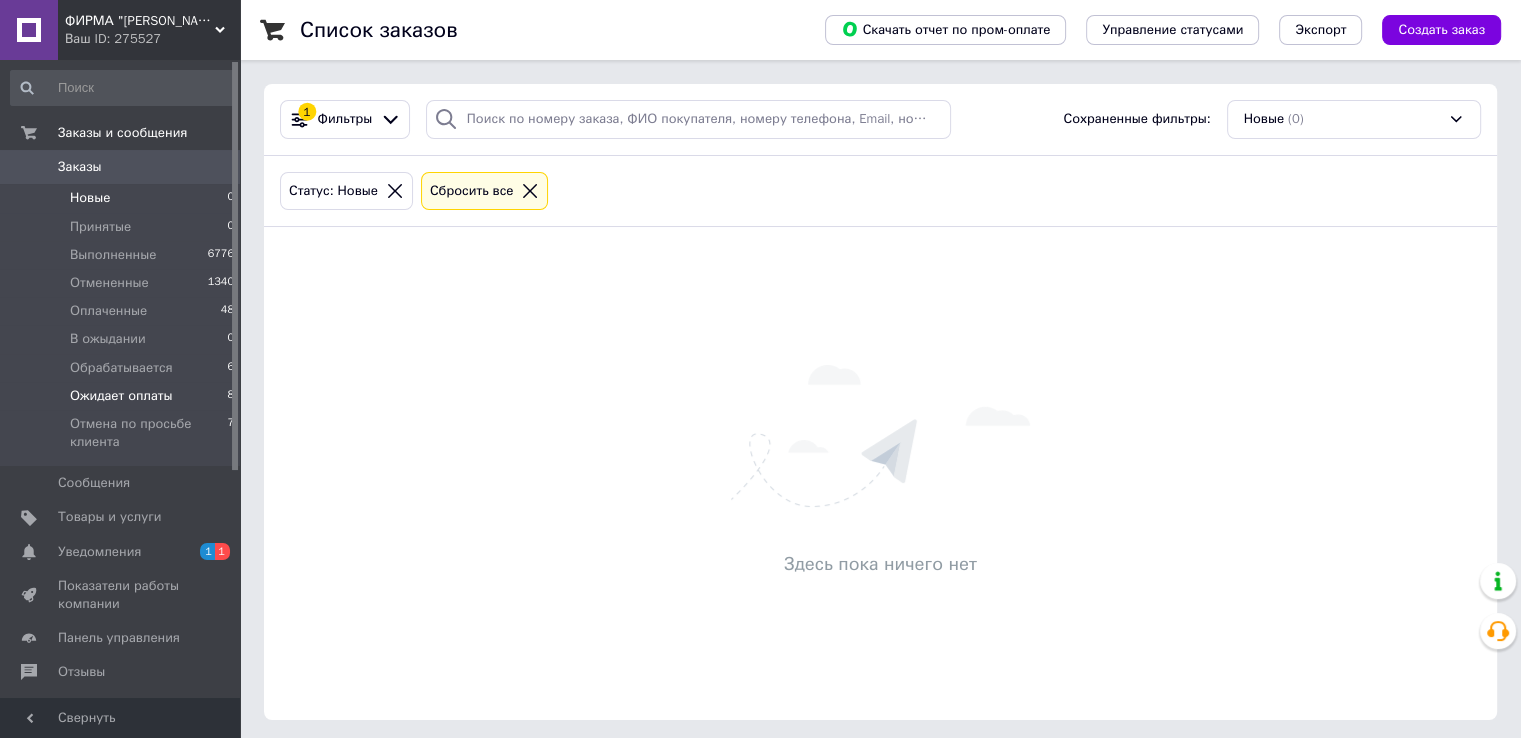 click on "Ожидает оплаты" at bounding box center [121, 396] 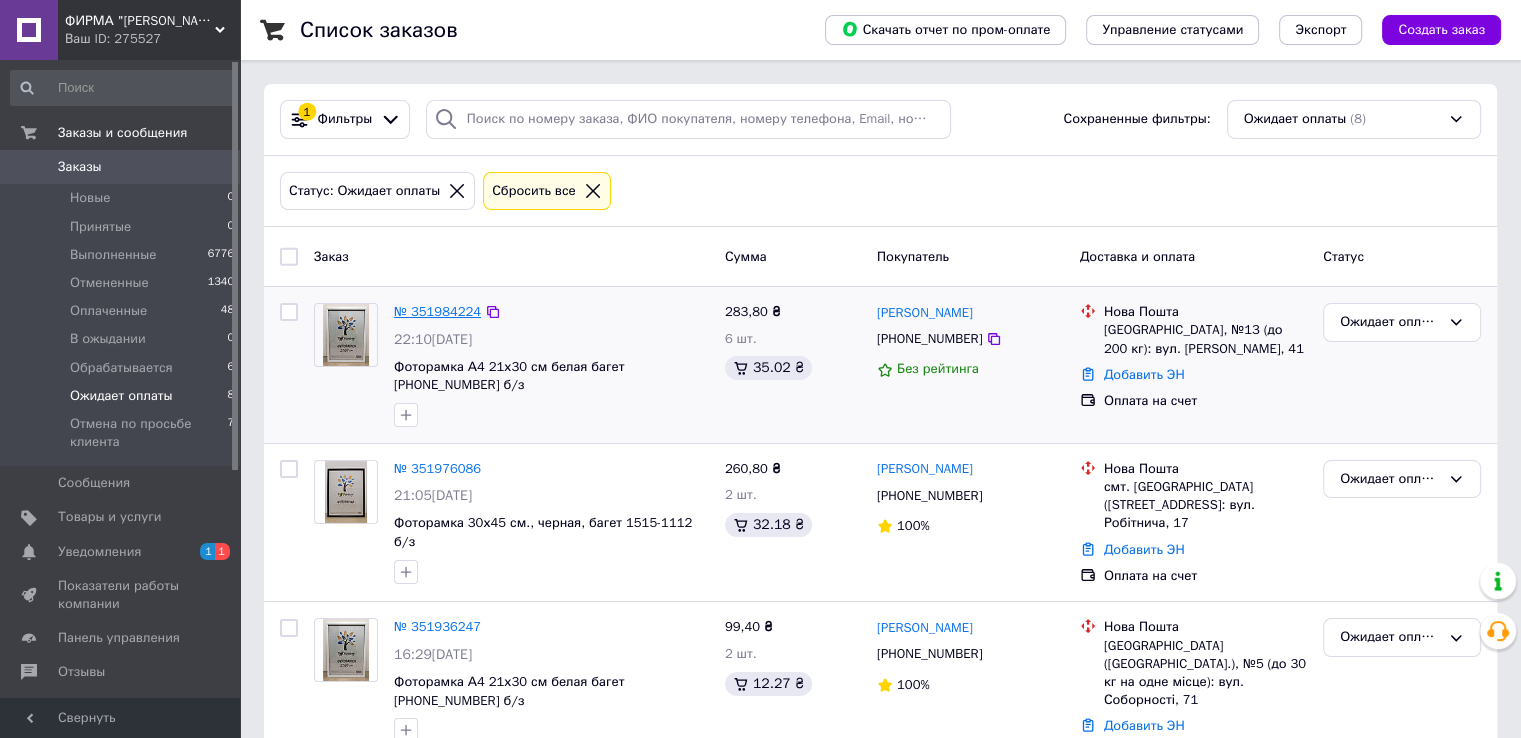click on "№ 351984224" at bounding box center (437, 311) 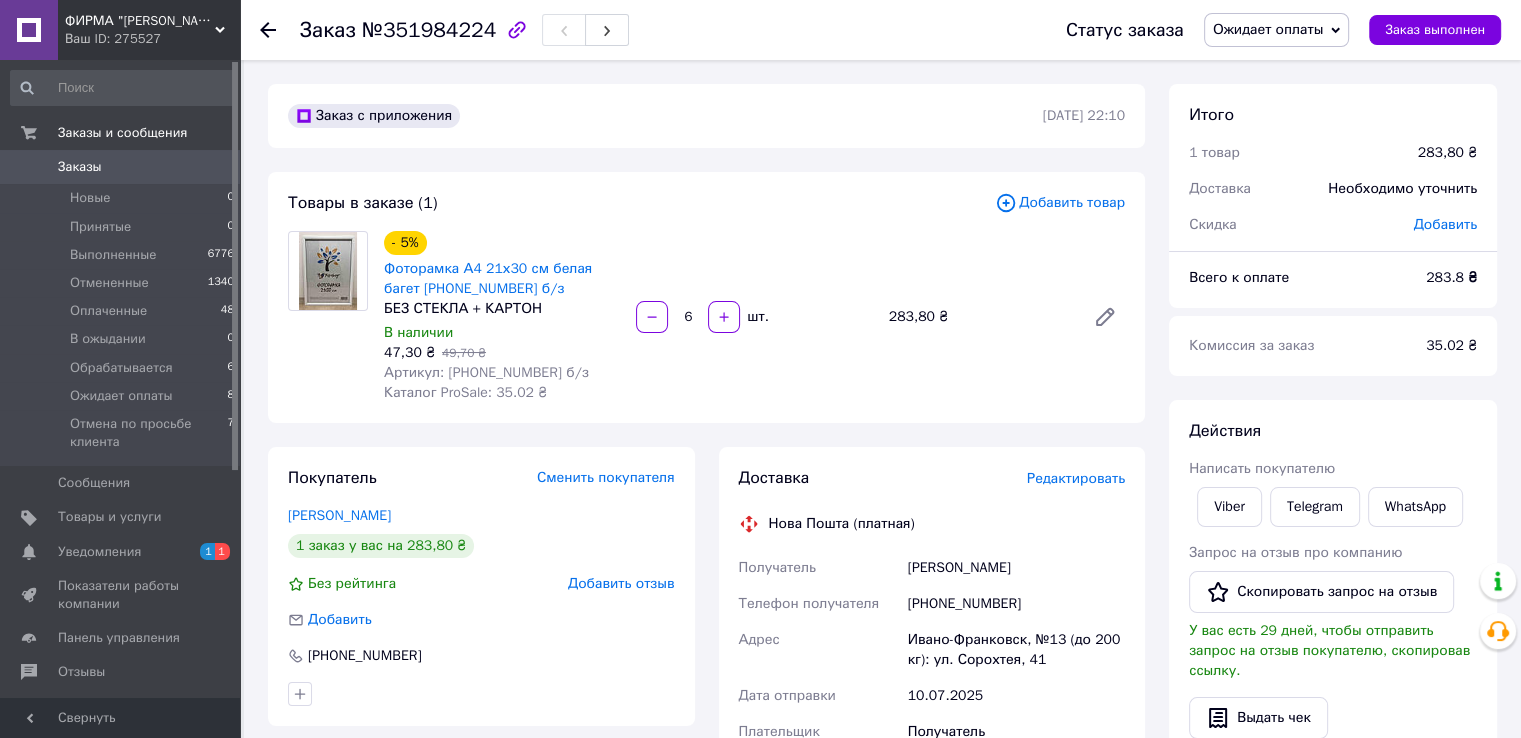 click on "Редактировать" at bounding box center (1076, 478) 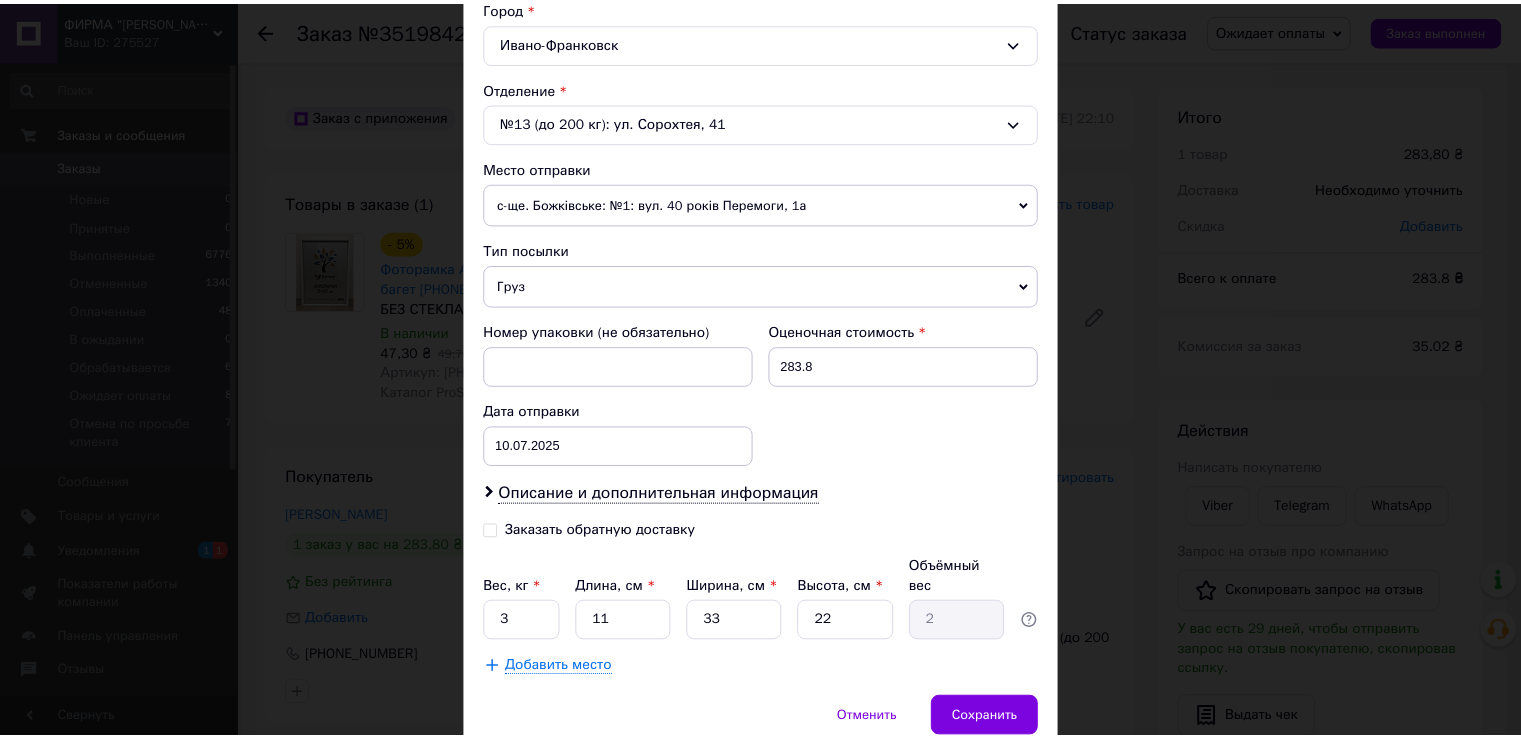 scroll, scrollTop: 600, scrollLeft: 0, axis: vertical 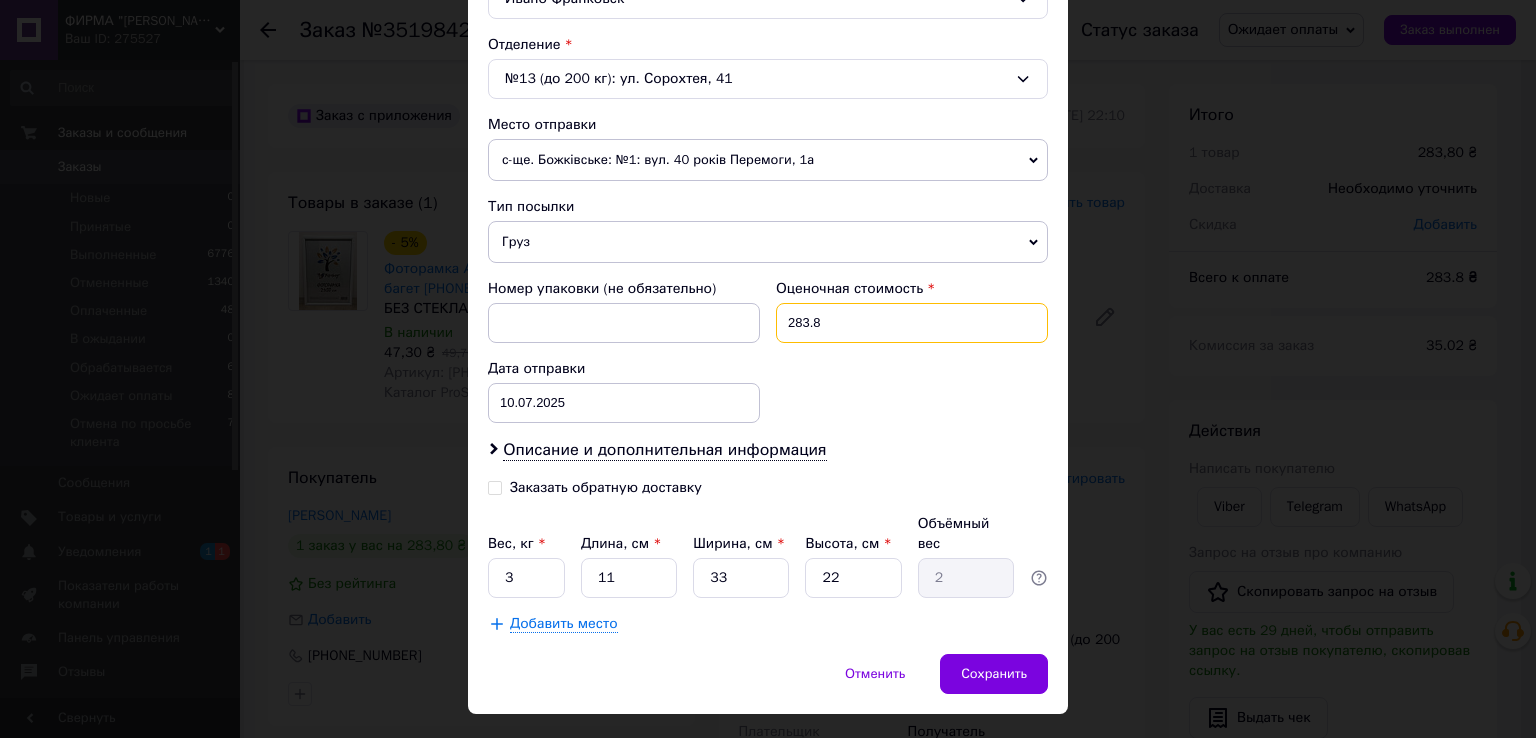 click on "283.8" at bounding box center (912, 323) 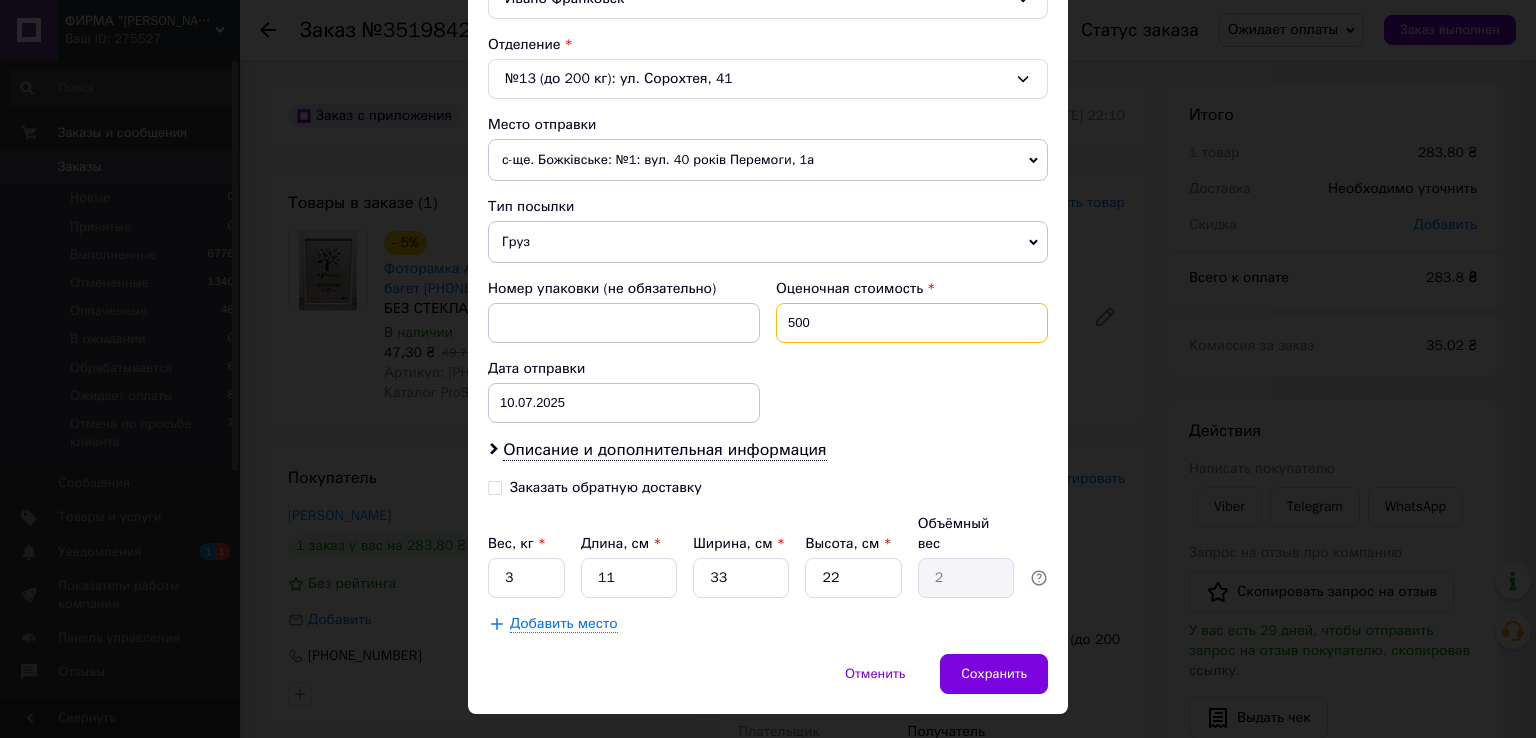 type on "500" 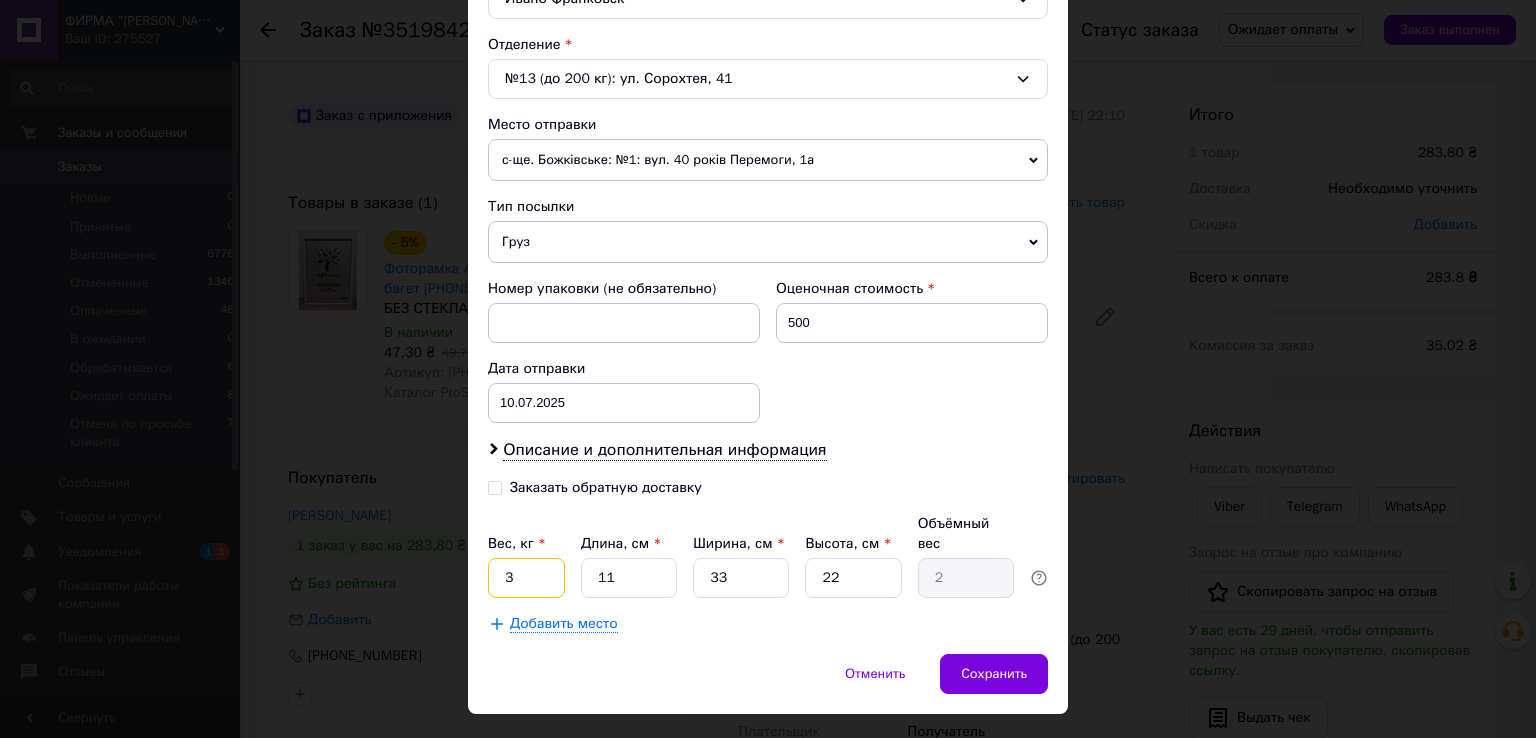 click on "3" at bounding box center [526, 578] 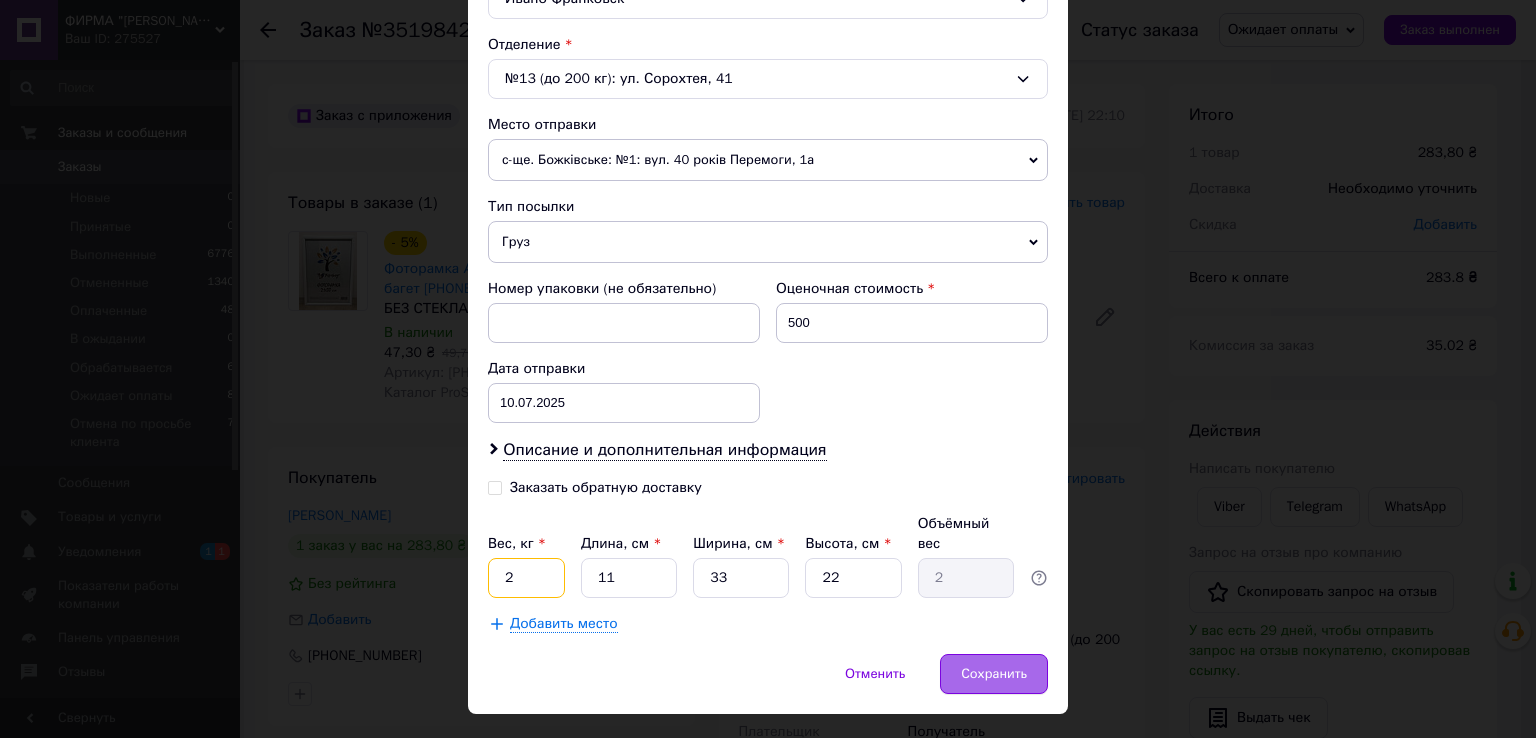 type on "2" 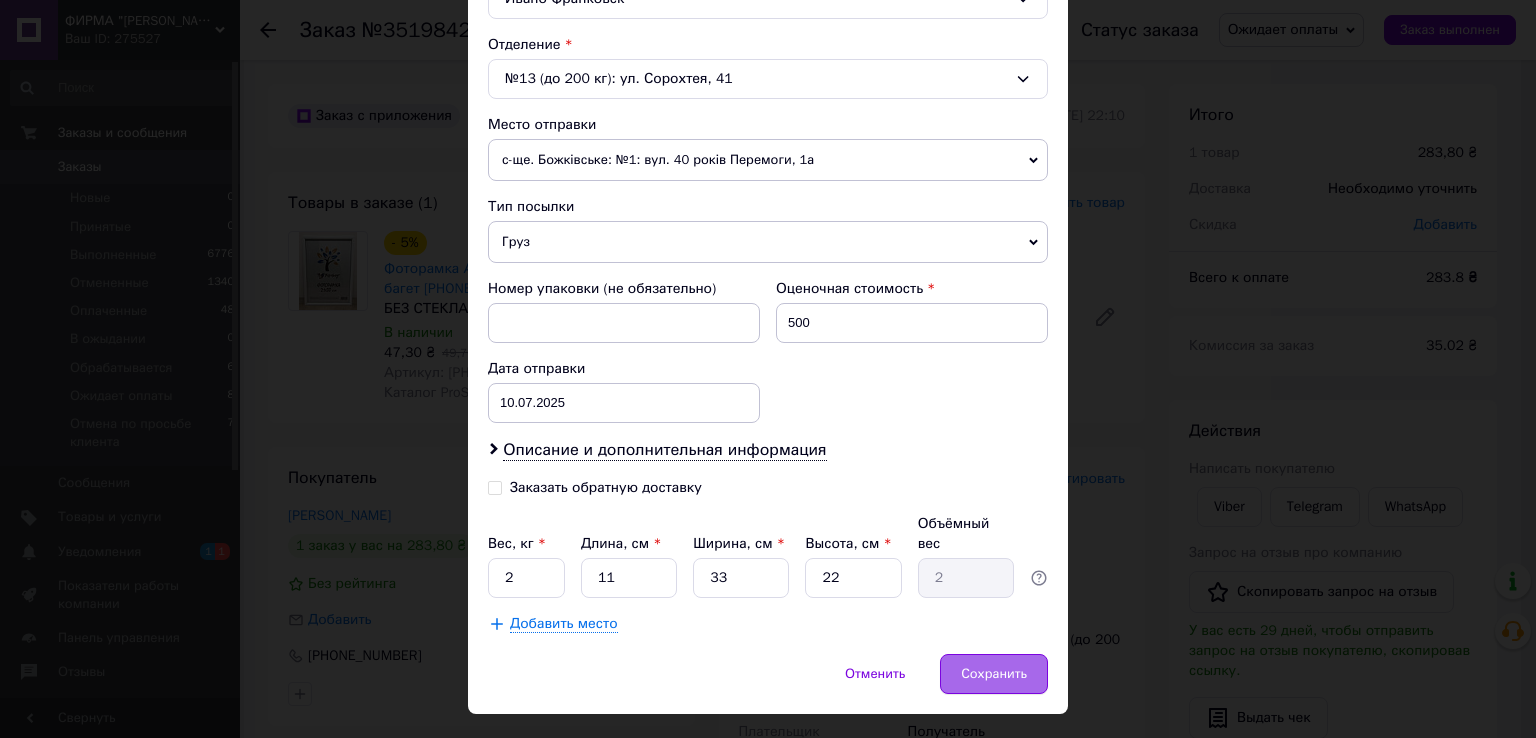 click on "Сохранить" at bounding box center (994, 674) 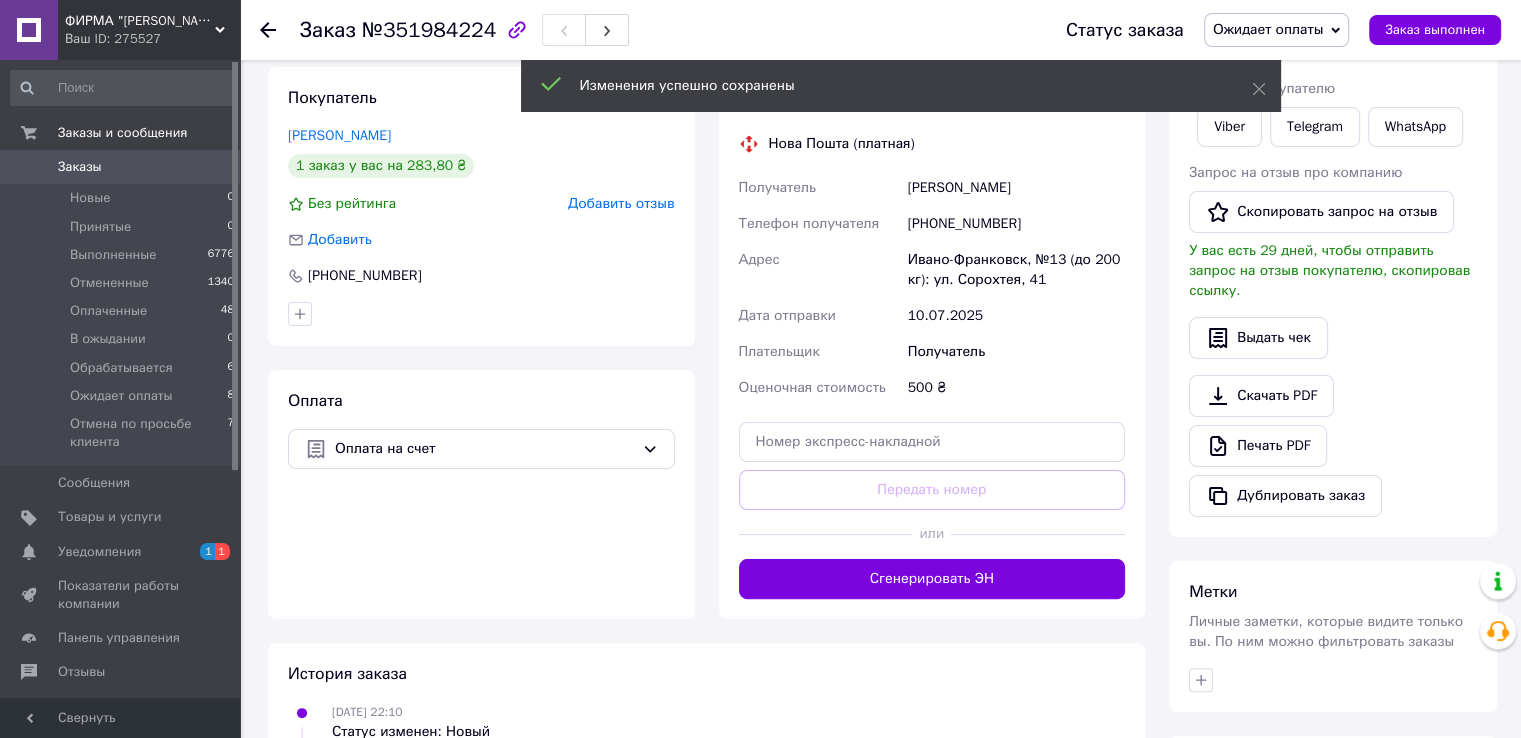 scroll, scrollTop: 400, scrollLeft: 0, axis: vertical 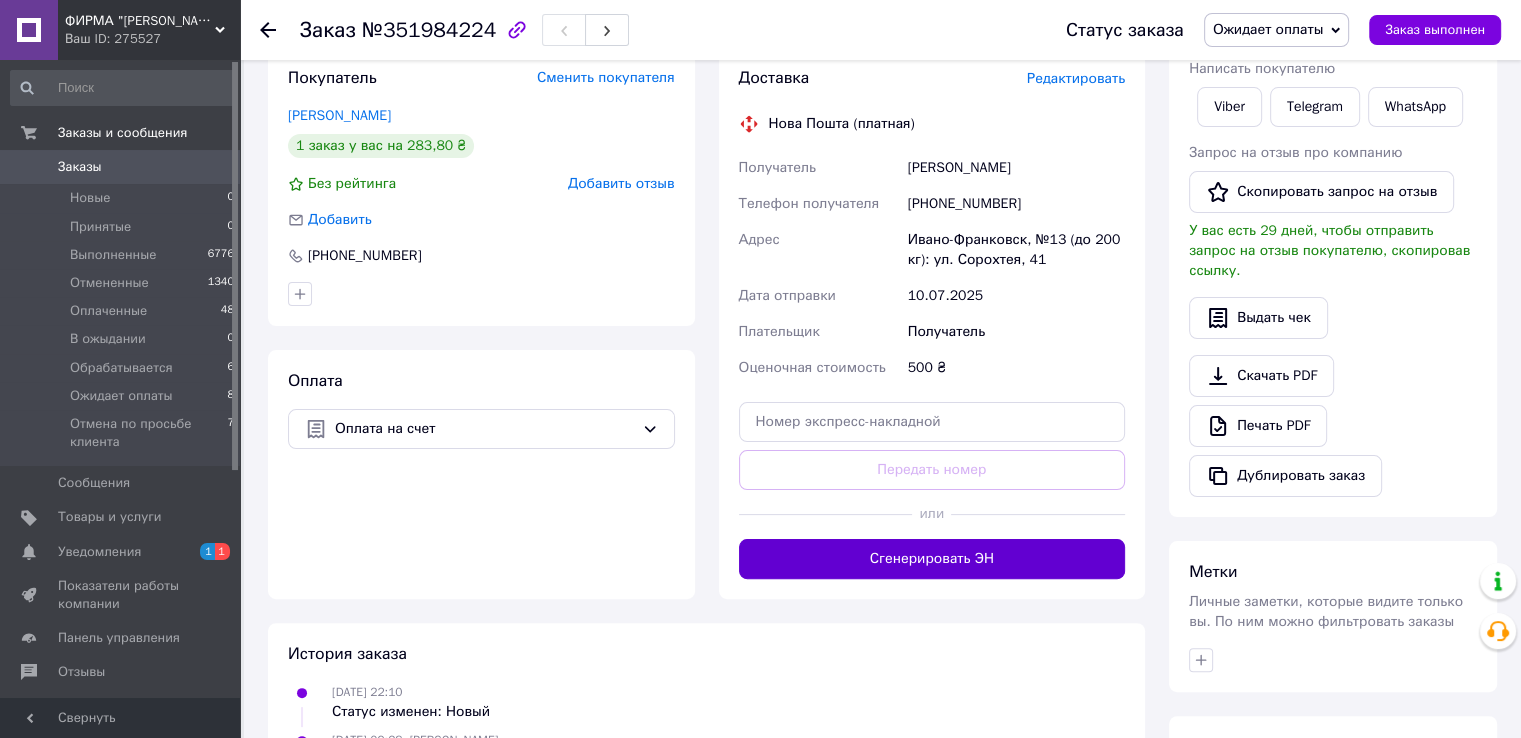 click on "Сгенерировать ЭН" at bounding box center (932, 559) 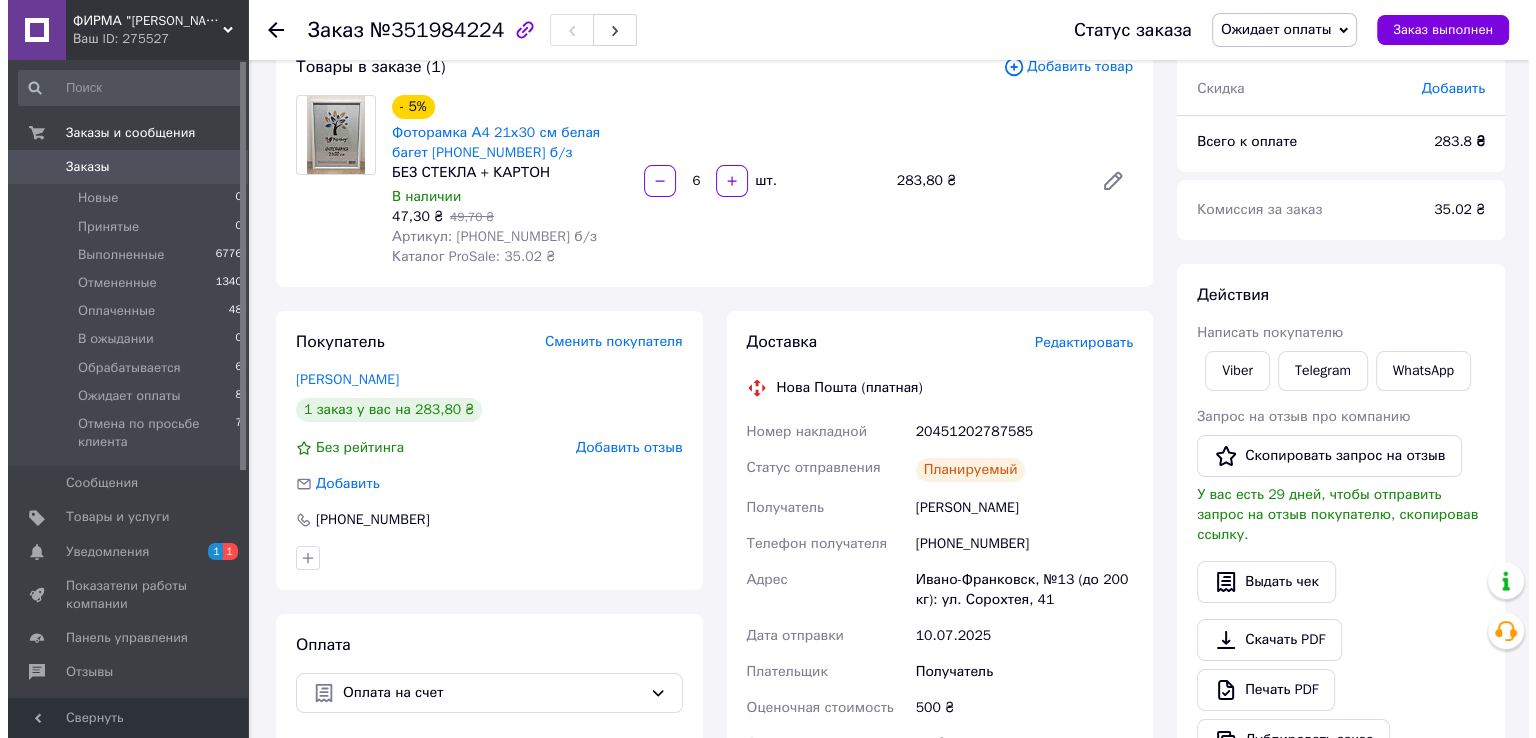 scroll, scrollTop: 0, scrollLeft: 0, axis: both 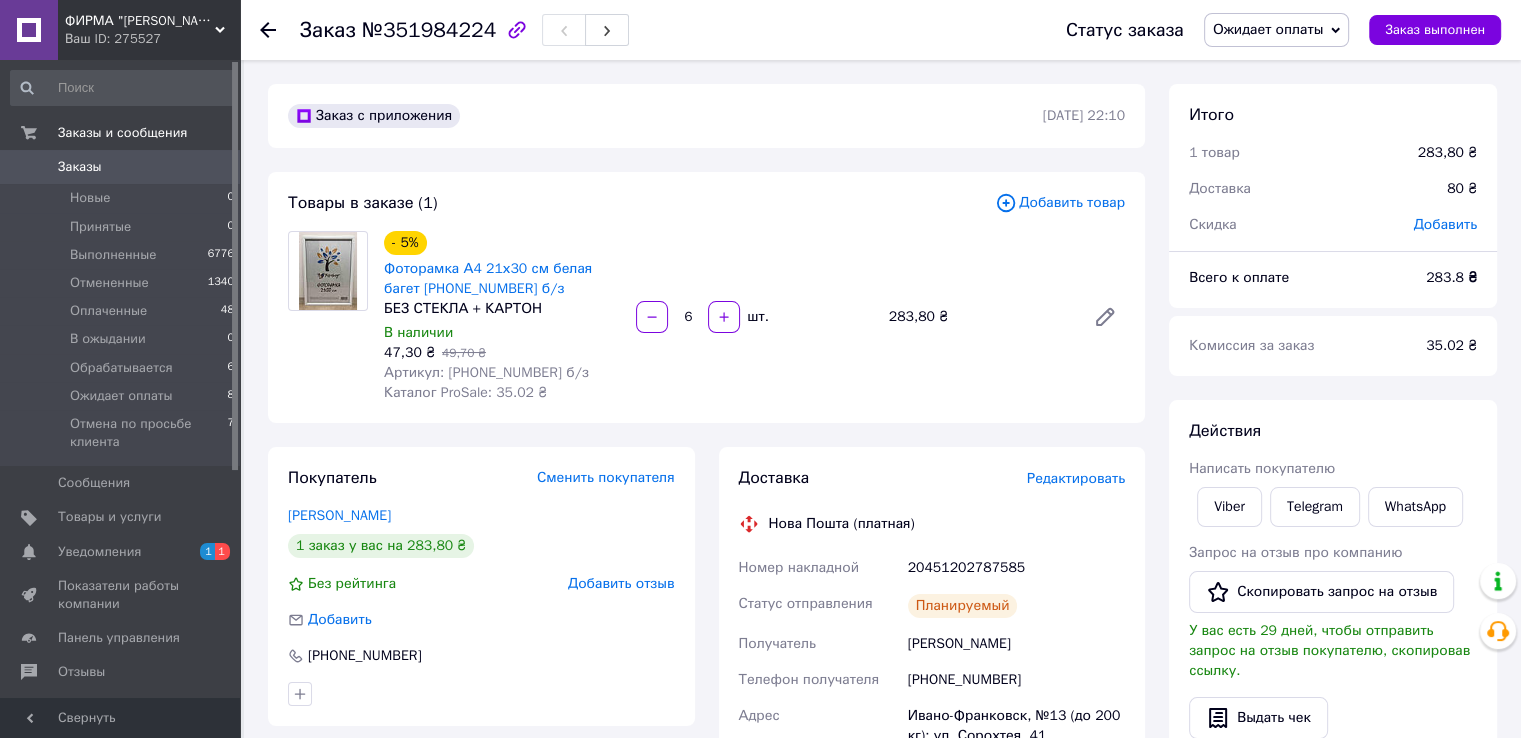 click on "Ожидает оплаты" at bounding box center (1268, 29) 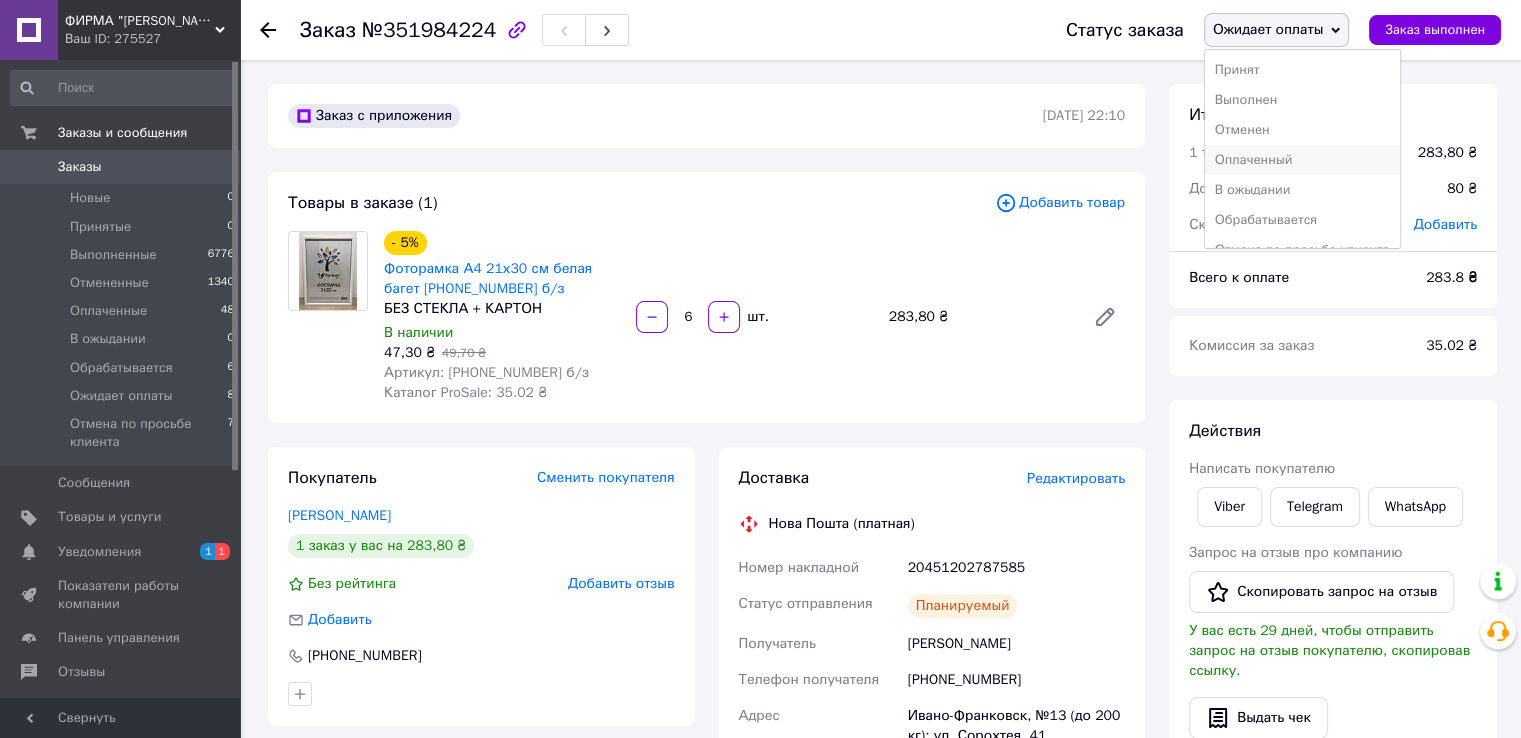 click on "Оплаченный" at bounding box center [1302, 160] 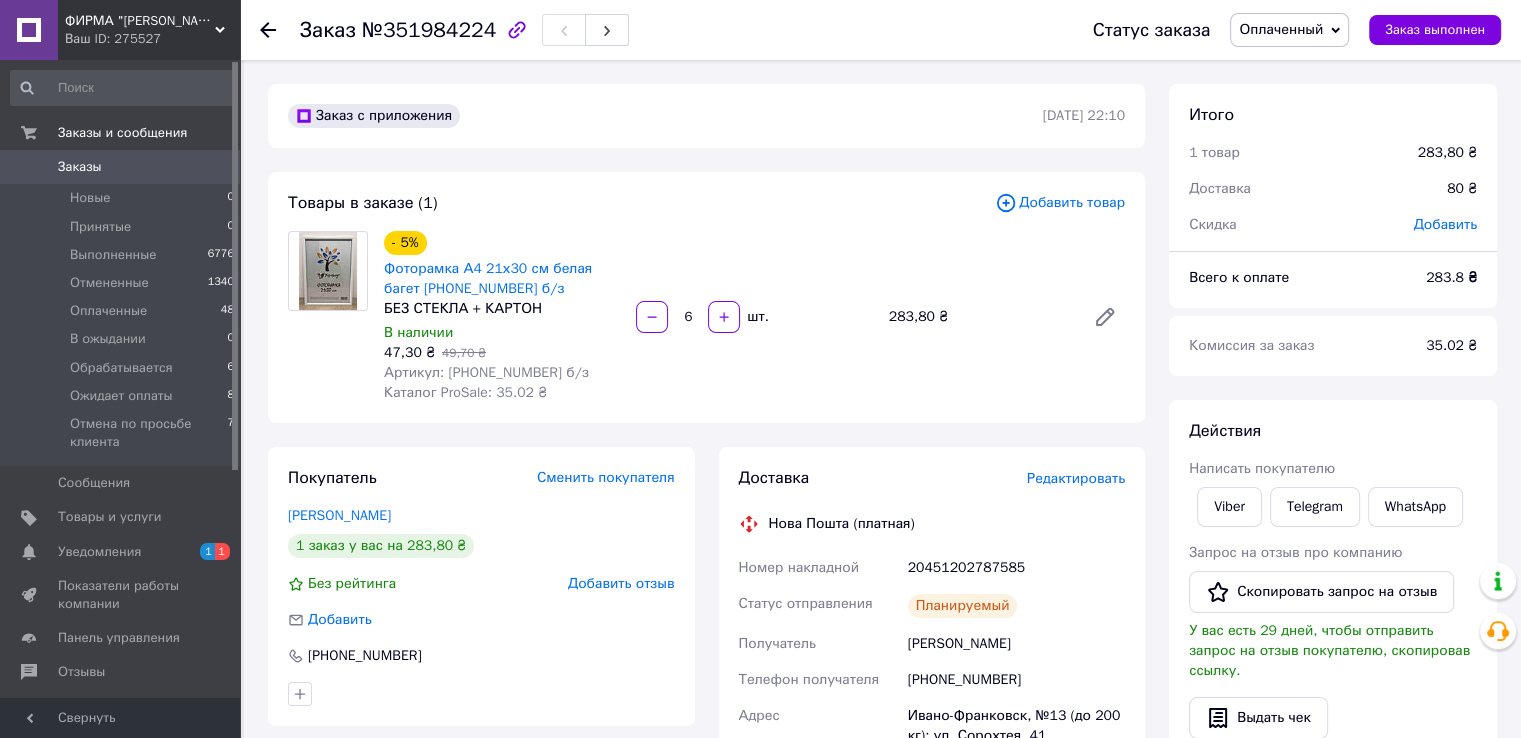 click on "Покупатель Сменить покупателя [PERSON_NAME] 1 заказ у вас на 283,80 ₴ Без рейтинга   Добавить отзыв Добавить [PHONE_NUMBER]" at bounding box center [481, 586] 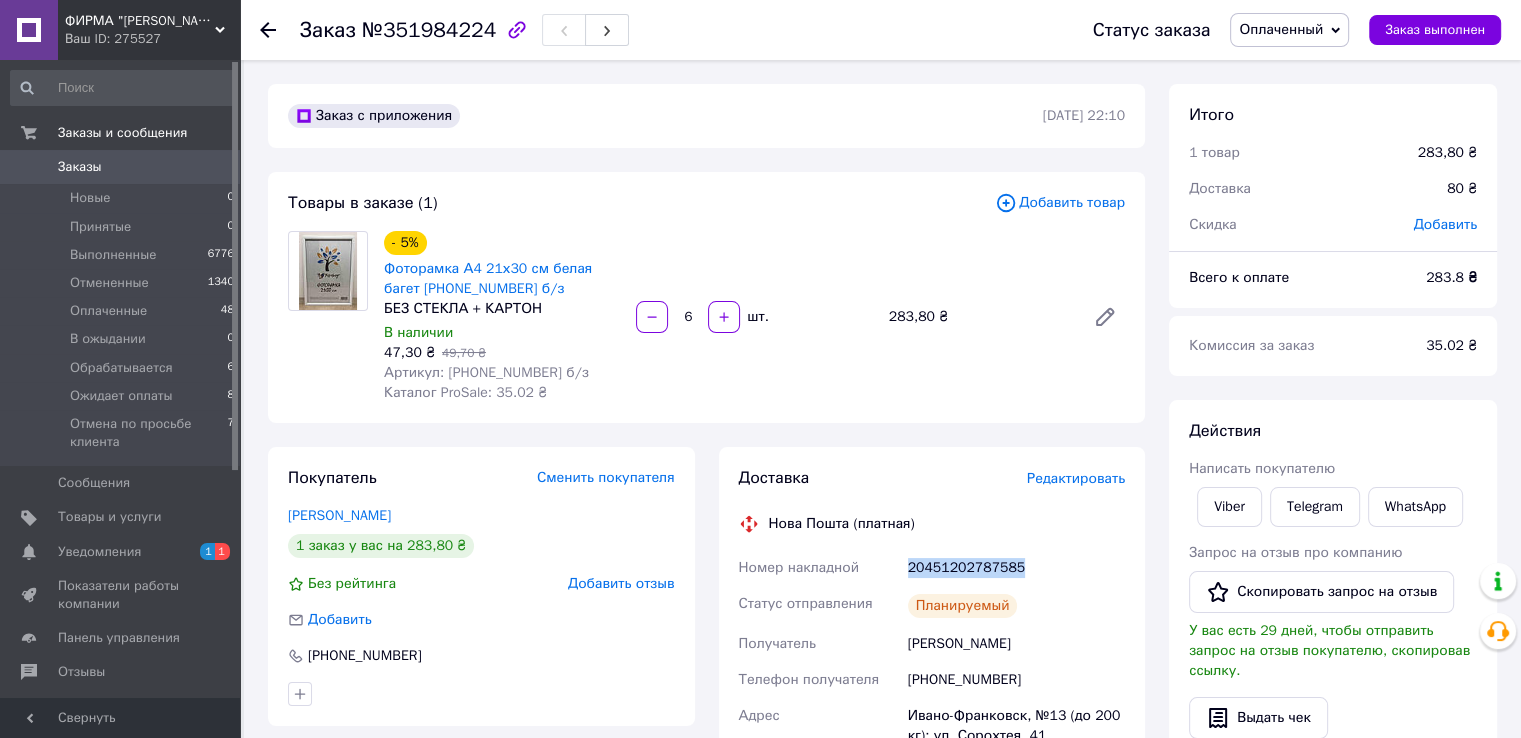 drag, startPoint x: 909, startPoint y: 572, endPoint x: 1043, endPoint y: 562, distance: 134.37262 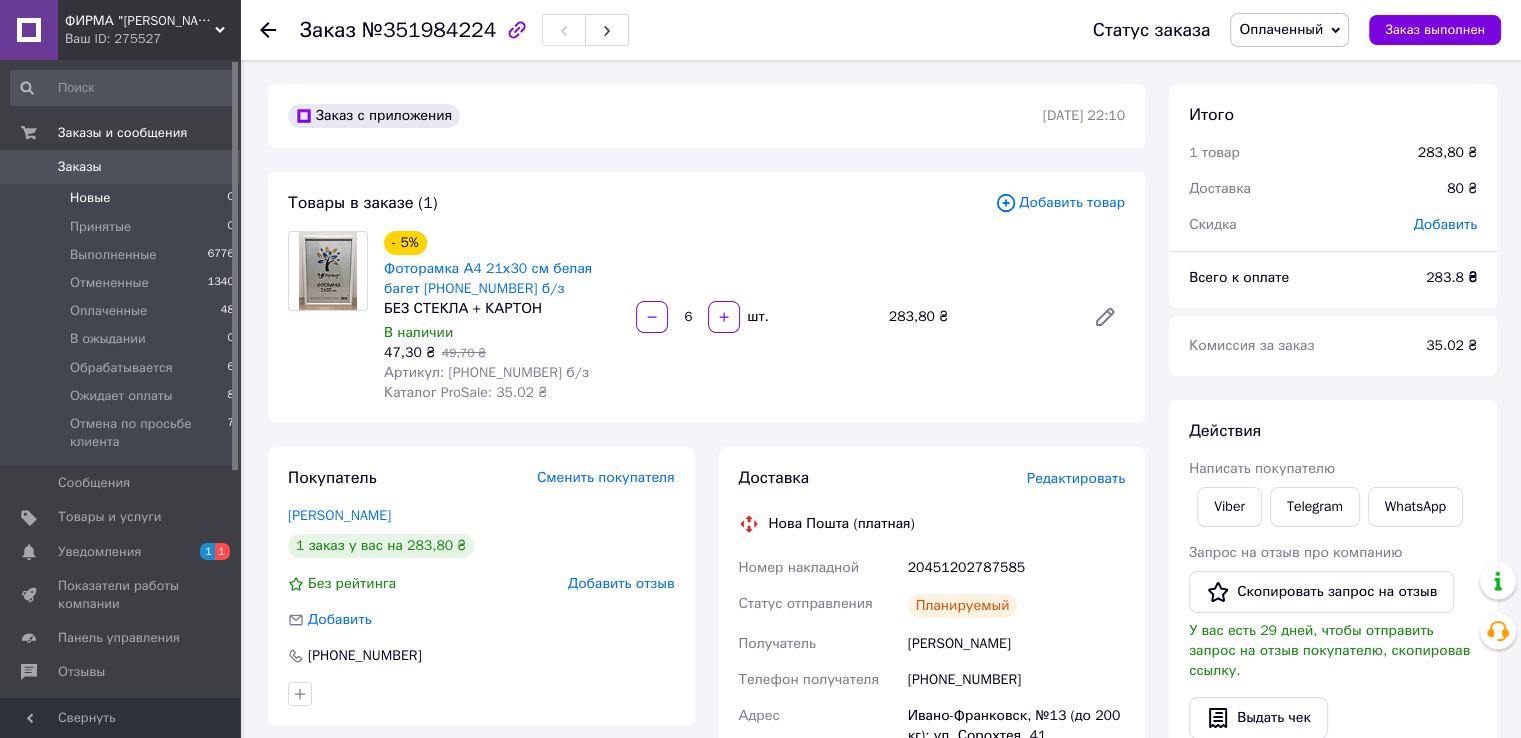 click on "Новые 0" at bounding box center (123, 198) 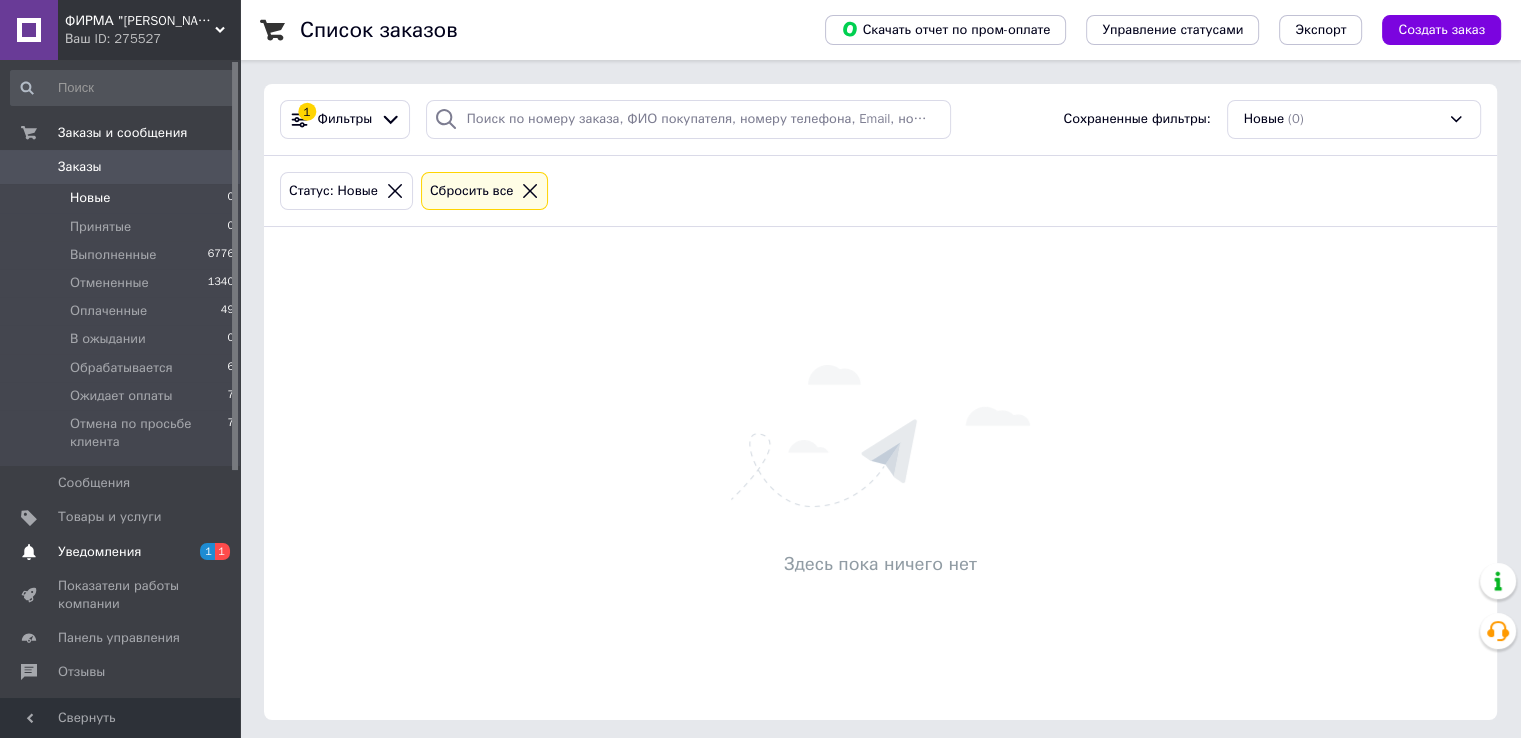 click on "Уведомления" at bounding box center [99, 552] 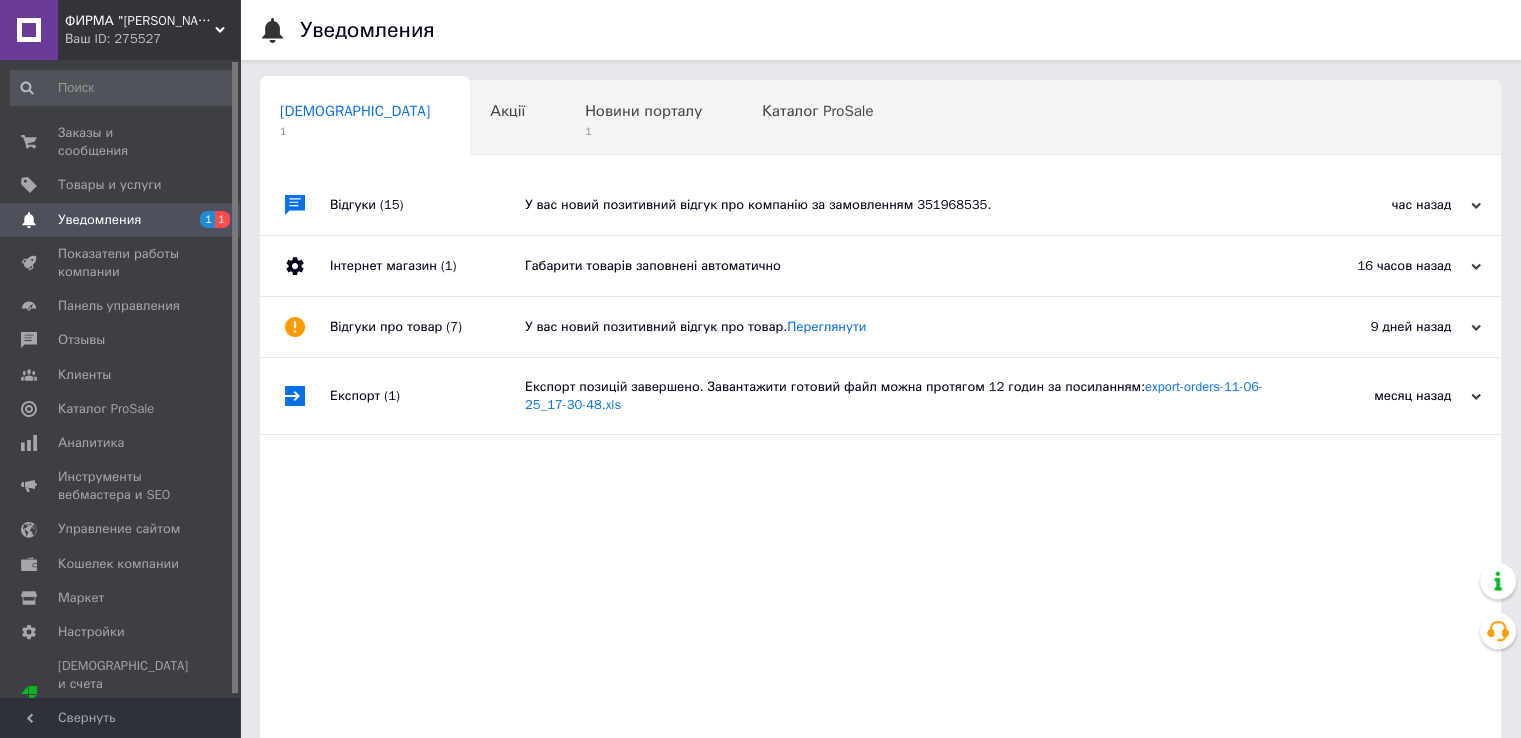 click on "час назад [DATE]" at bounding box center [1391, 205] 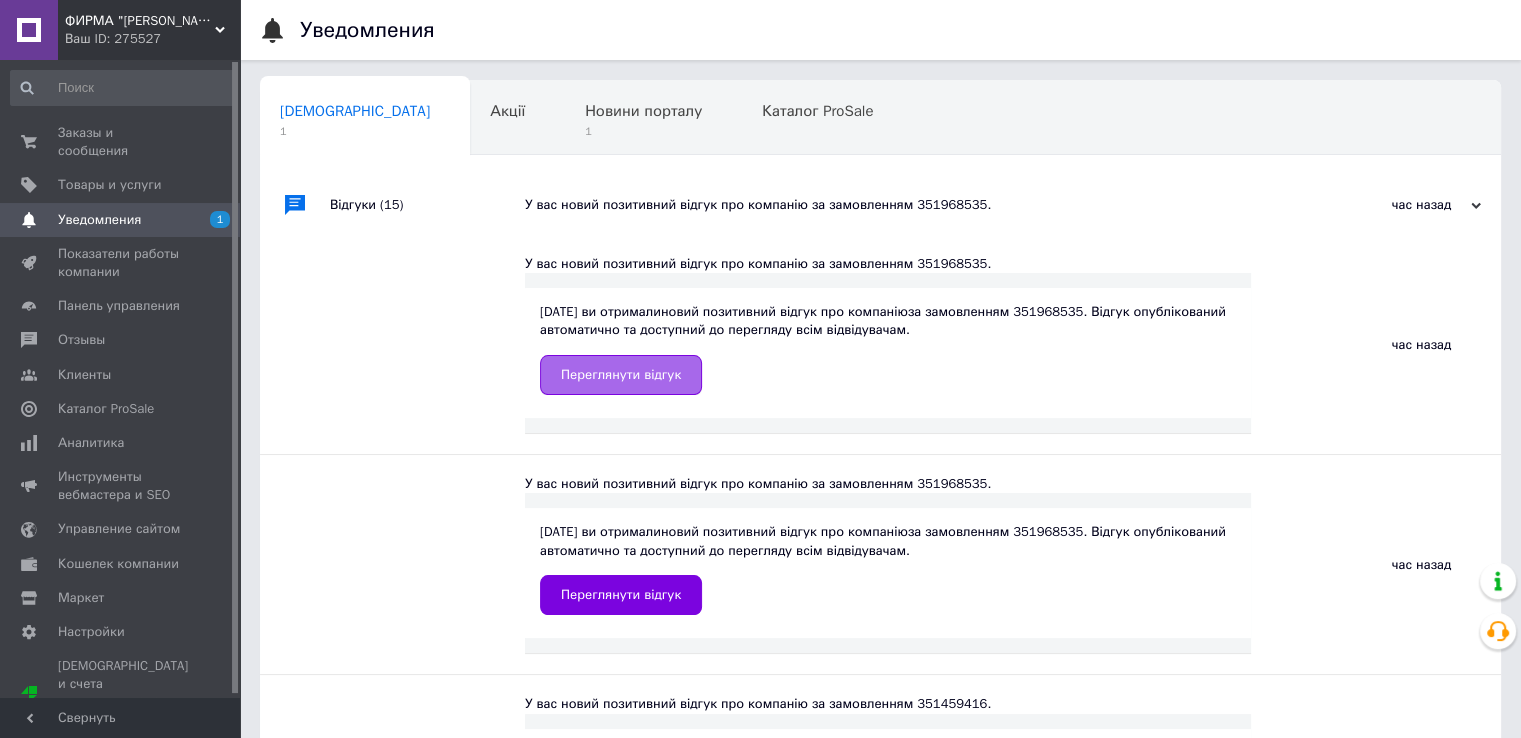 click on "Переглянути відгук" at bounding box center [621, 375] 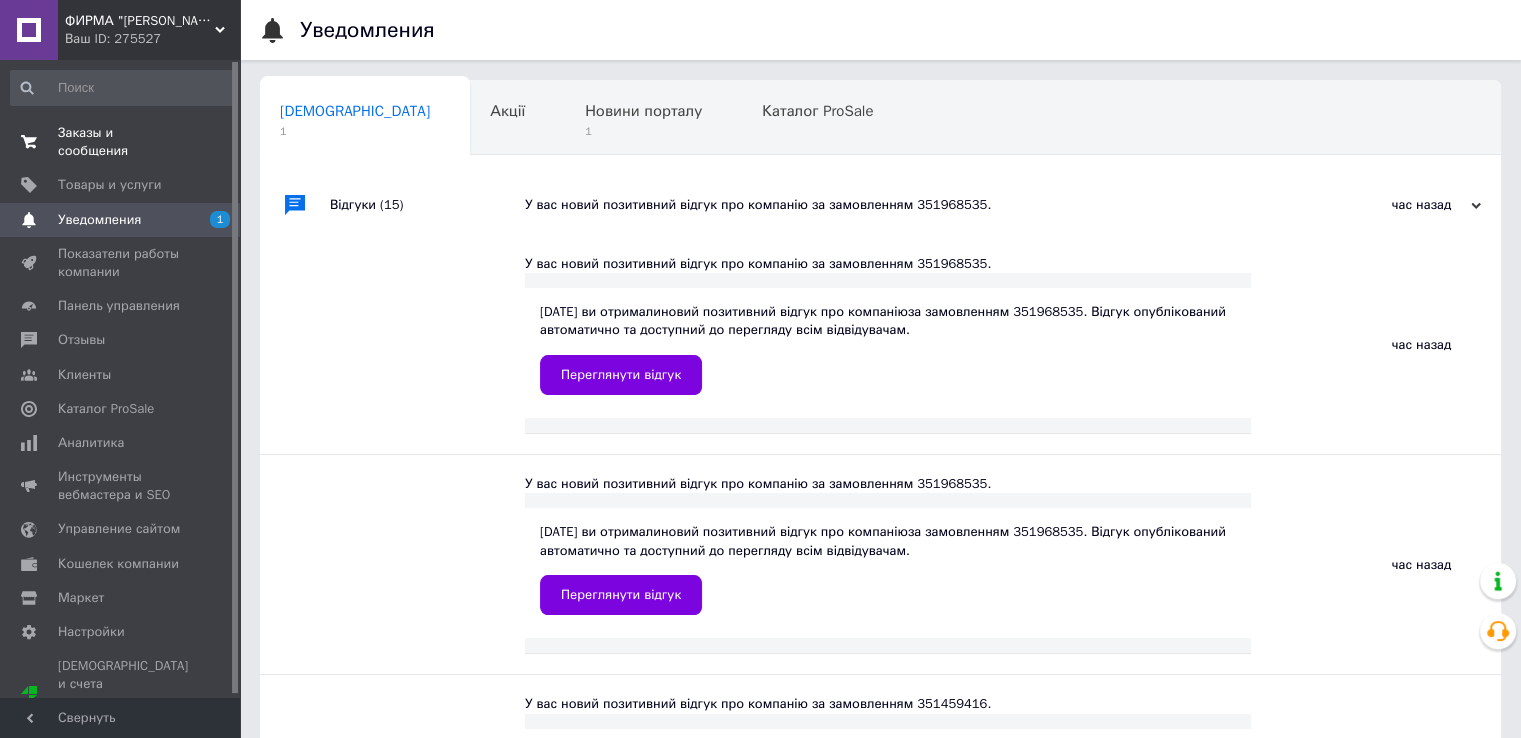 click on "Заказы и сообщения 0 0" at bounding box center (123, 142) 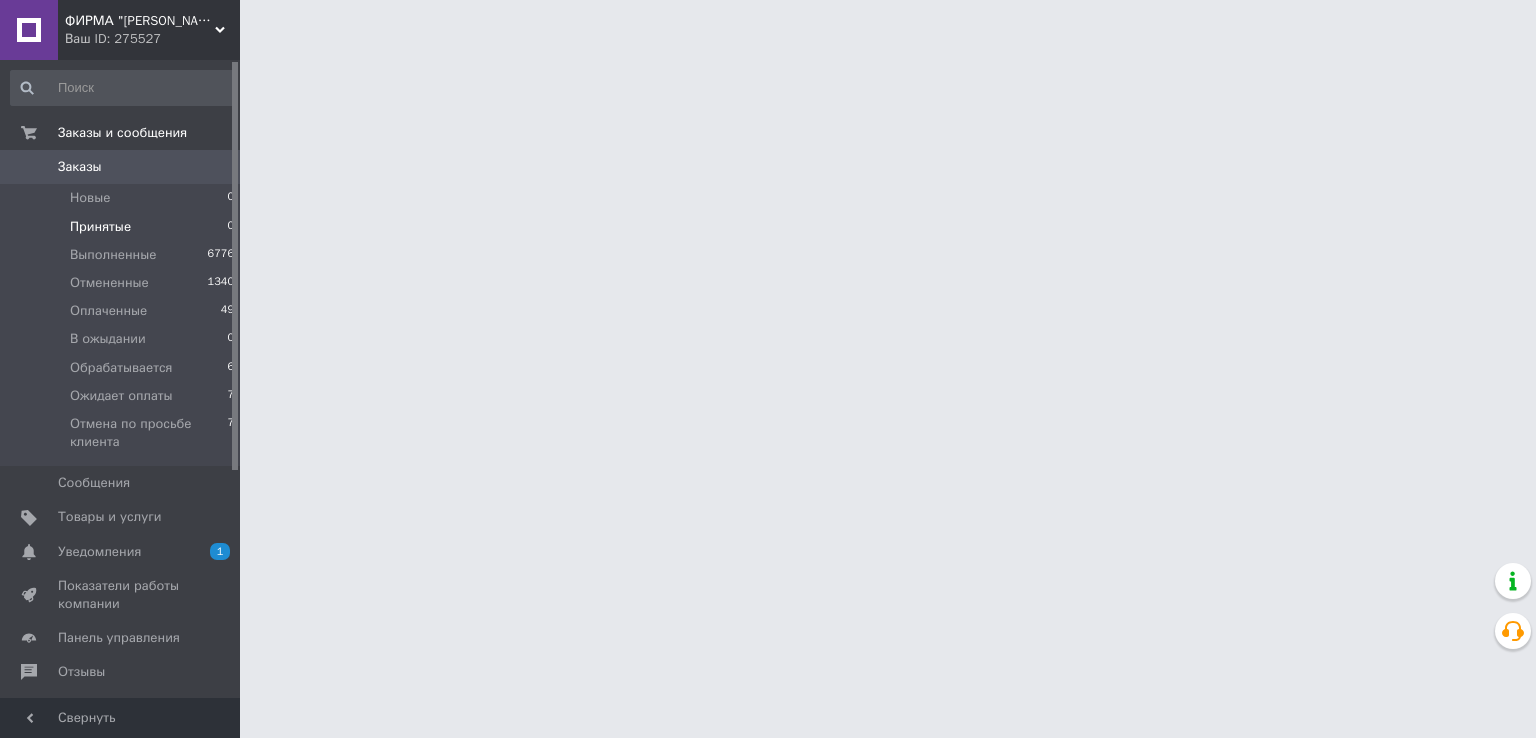 click on "Принятые 0" at bounding box center [123, 227] 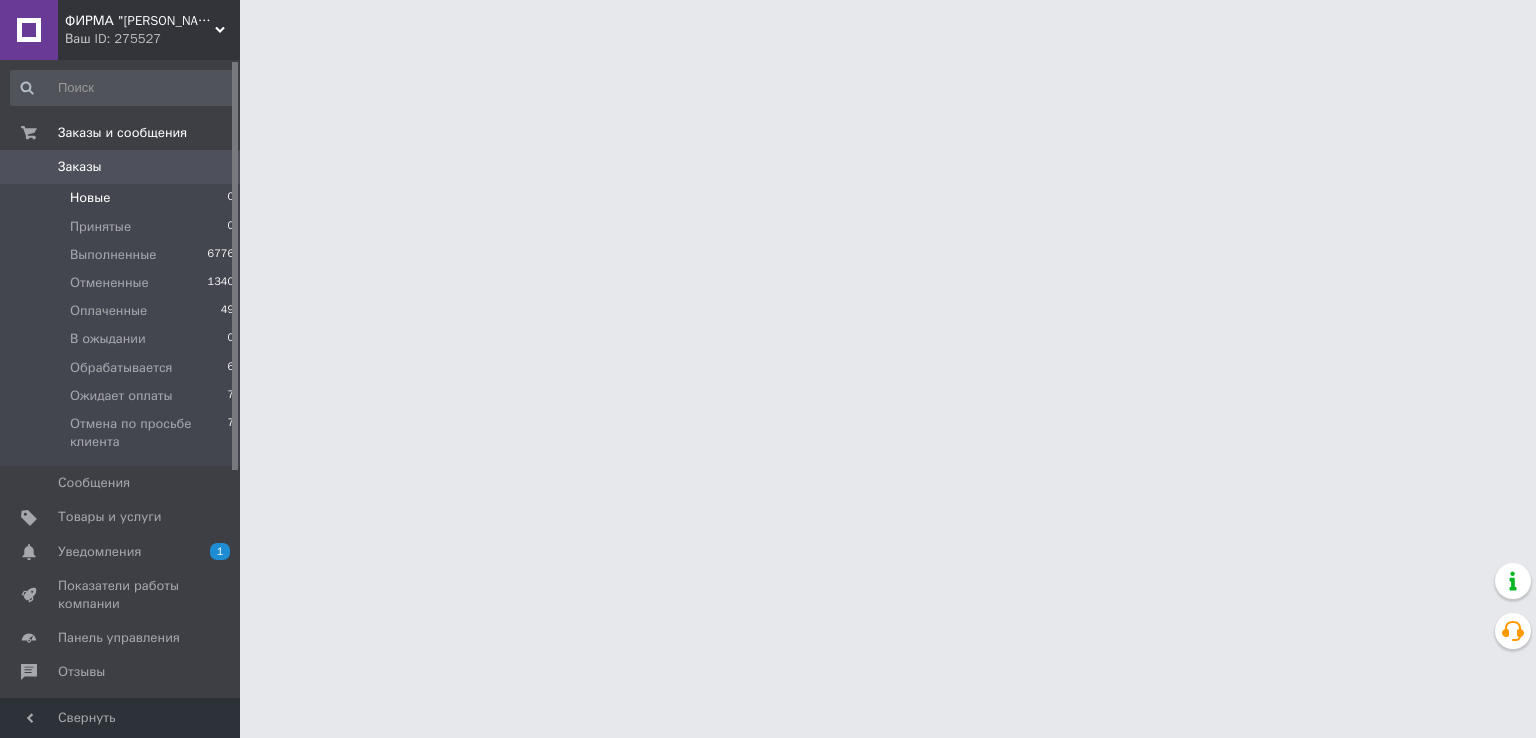 click on "Новые 0" at bounding box center [123, 198] 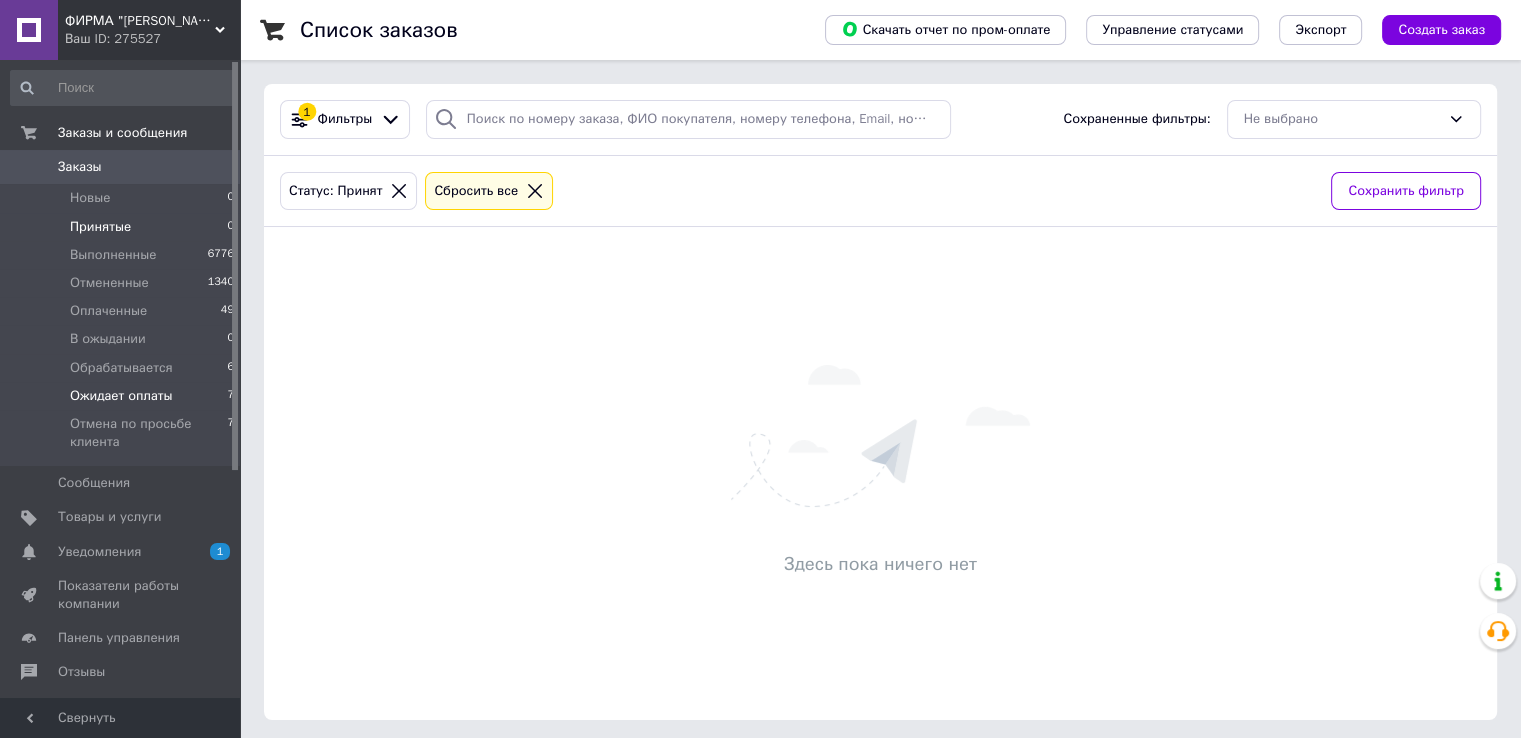 click on "Ожидает оплаты" at bounding box center (121, 396) 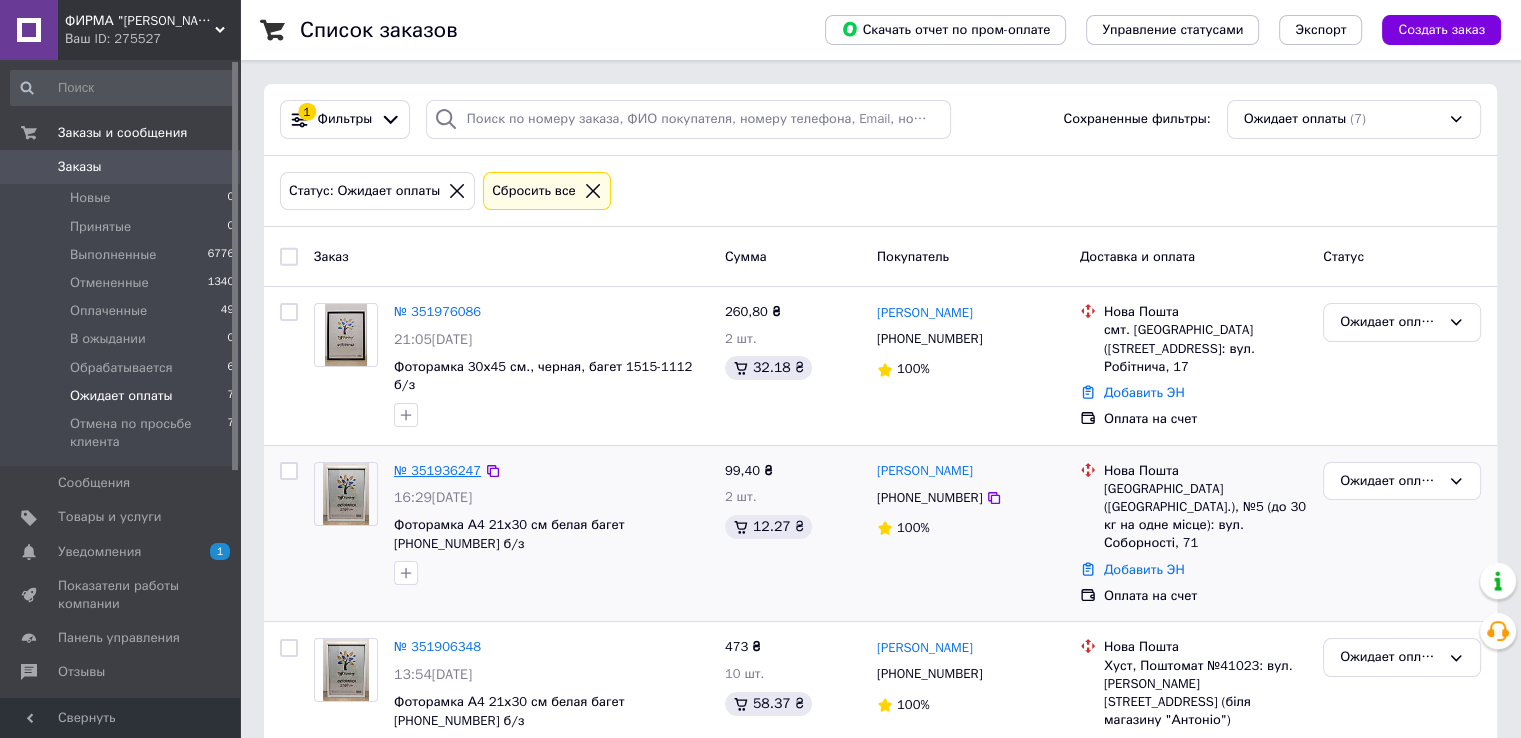 click on "№ 351936247" at bounding box center [437, 470] 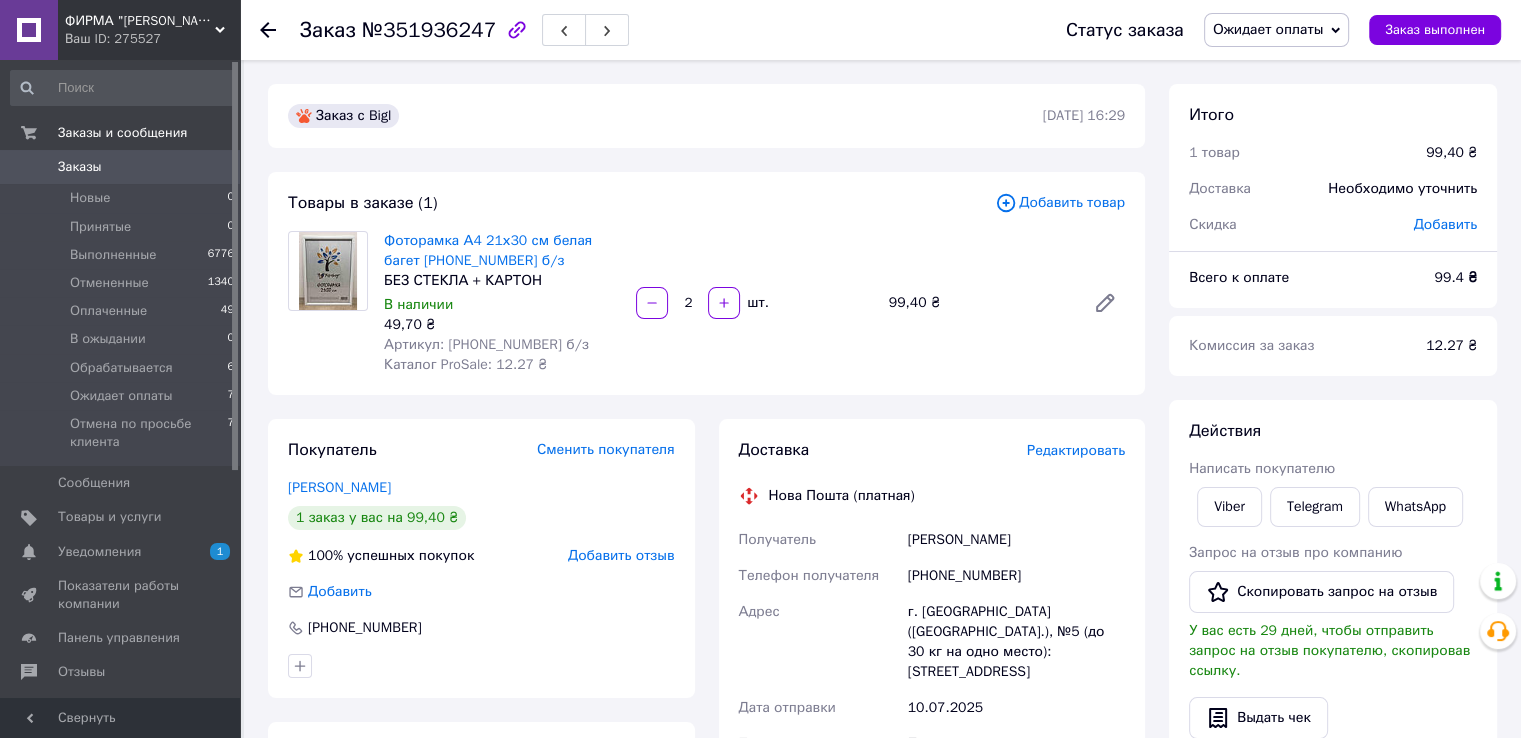 click on "Редактировать" at bounding box center (1076, 450) 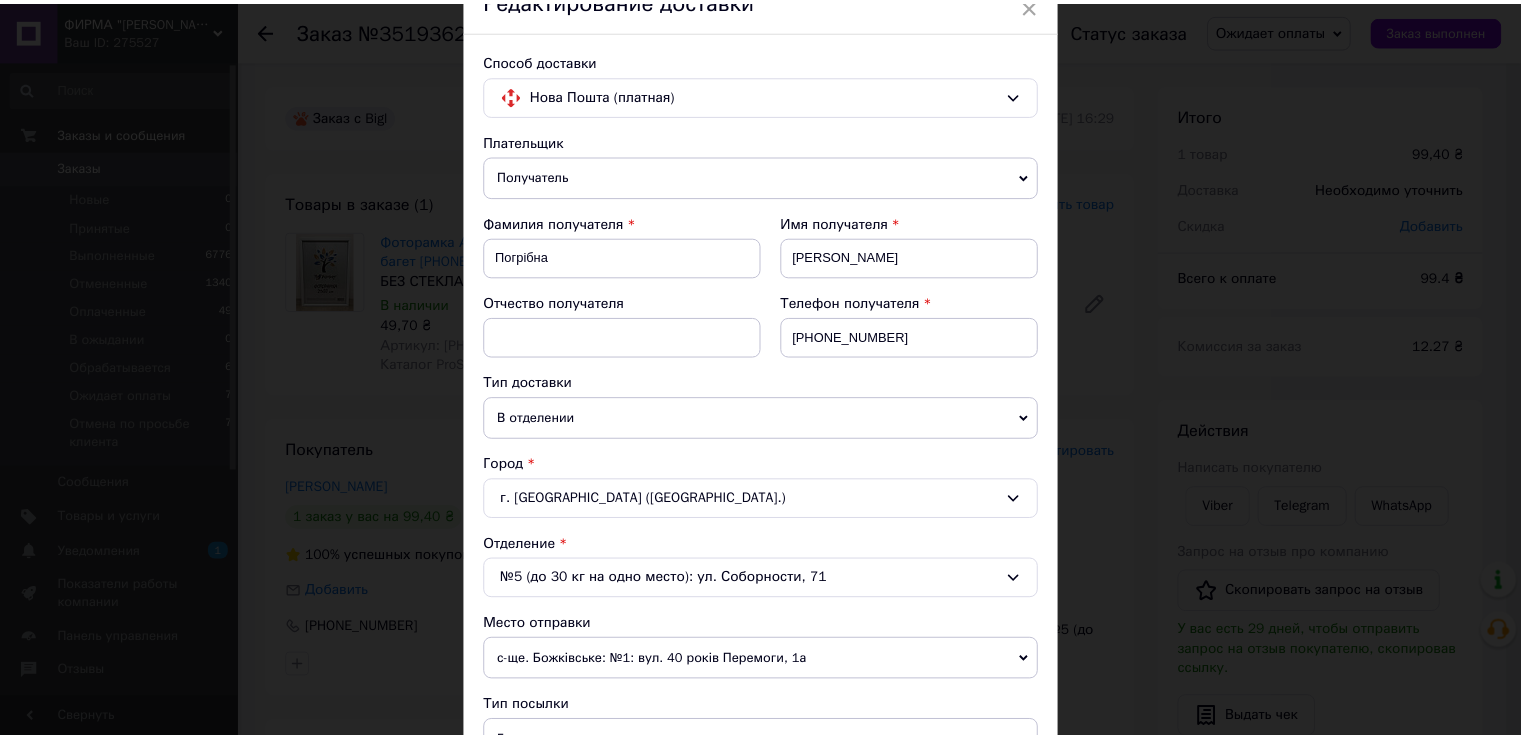 scroll, scrollTop: 600, scrollLeft: 0, axis: vertical 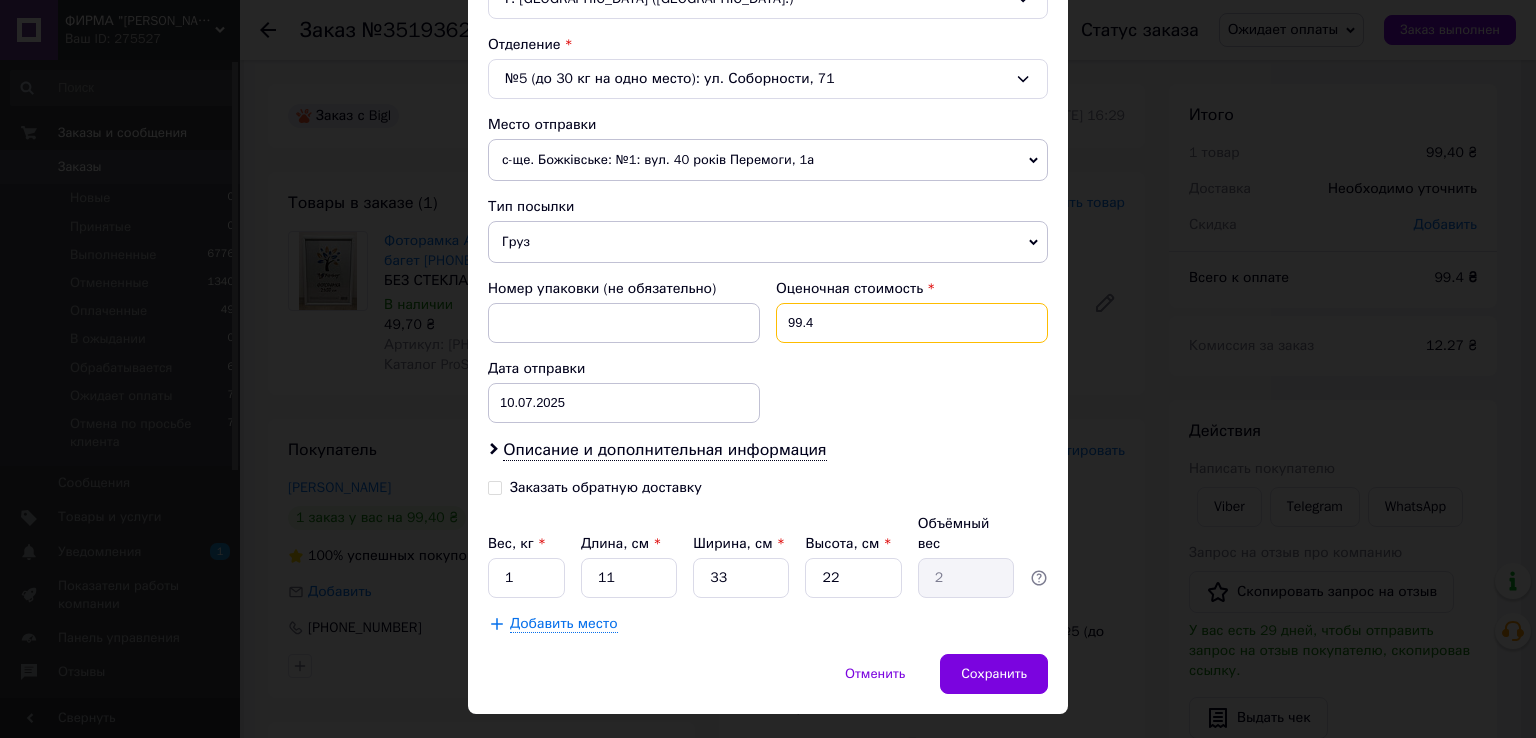 click on "99.4" at bounding box center (912, 323) 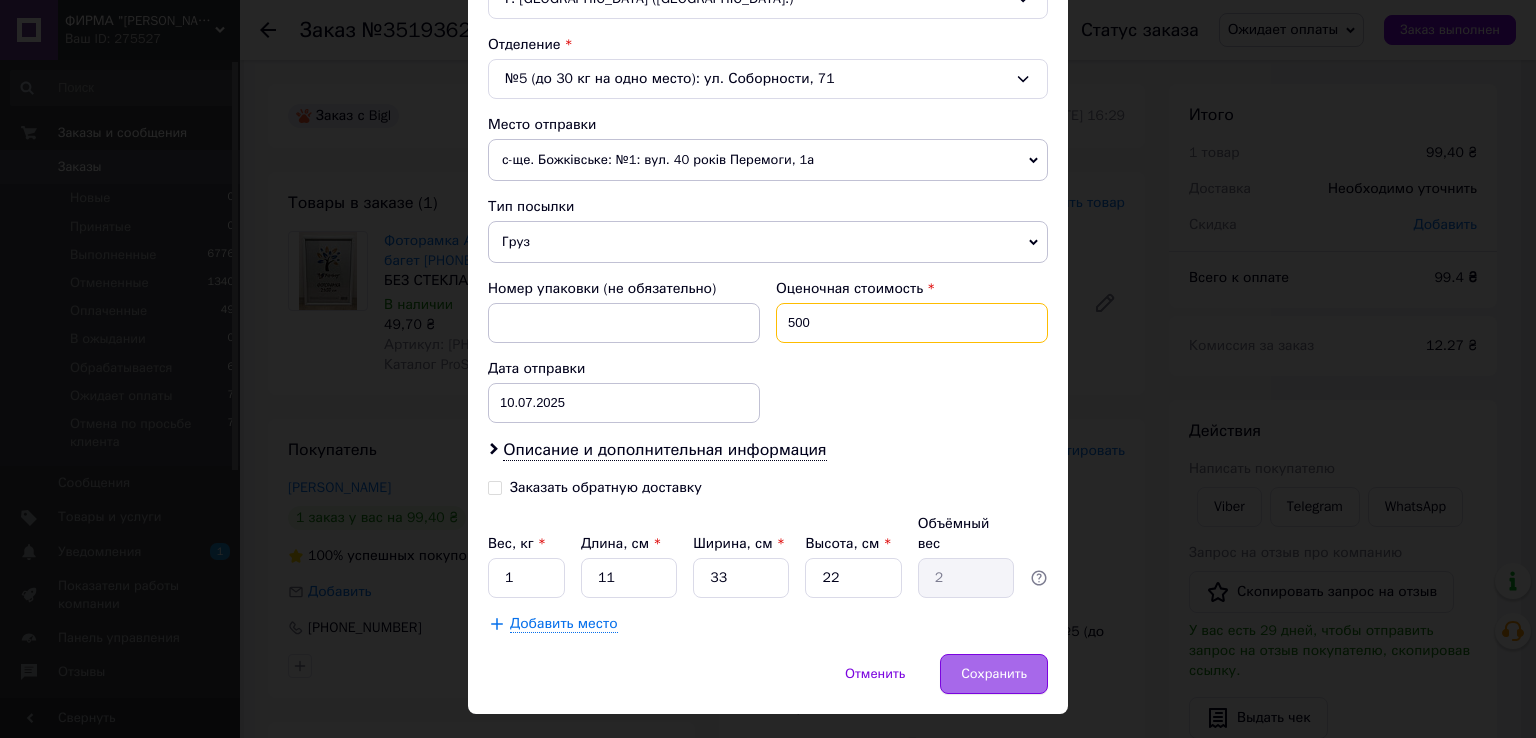 type on "500" 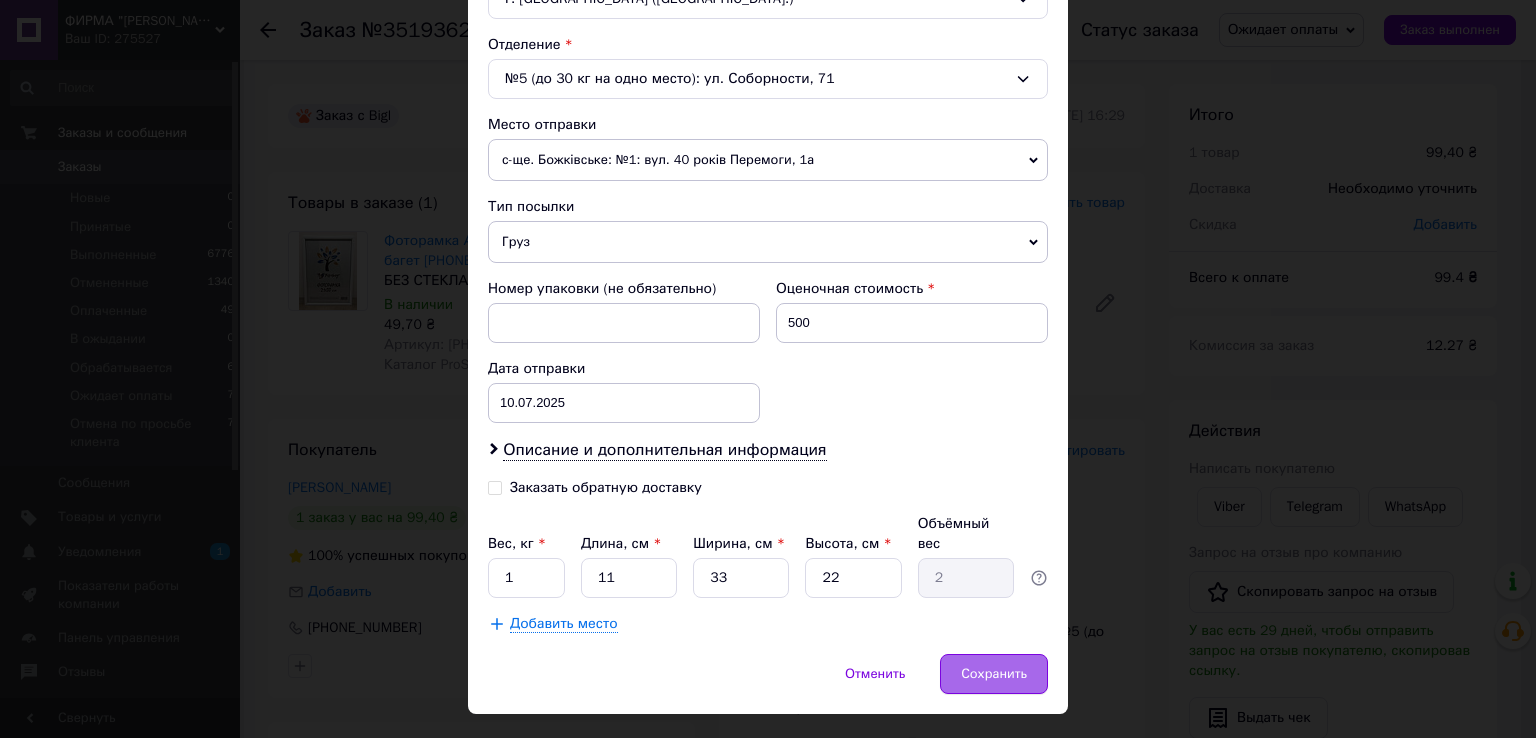 click on "Сохранить" at bounding box center (994, 674) 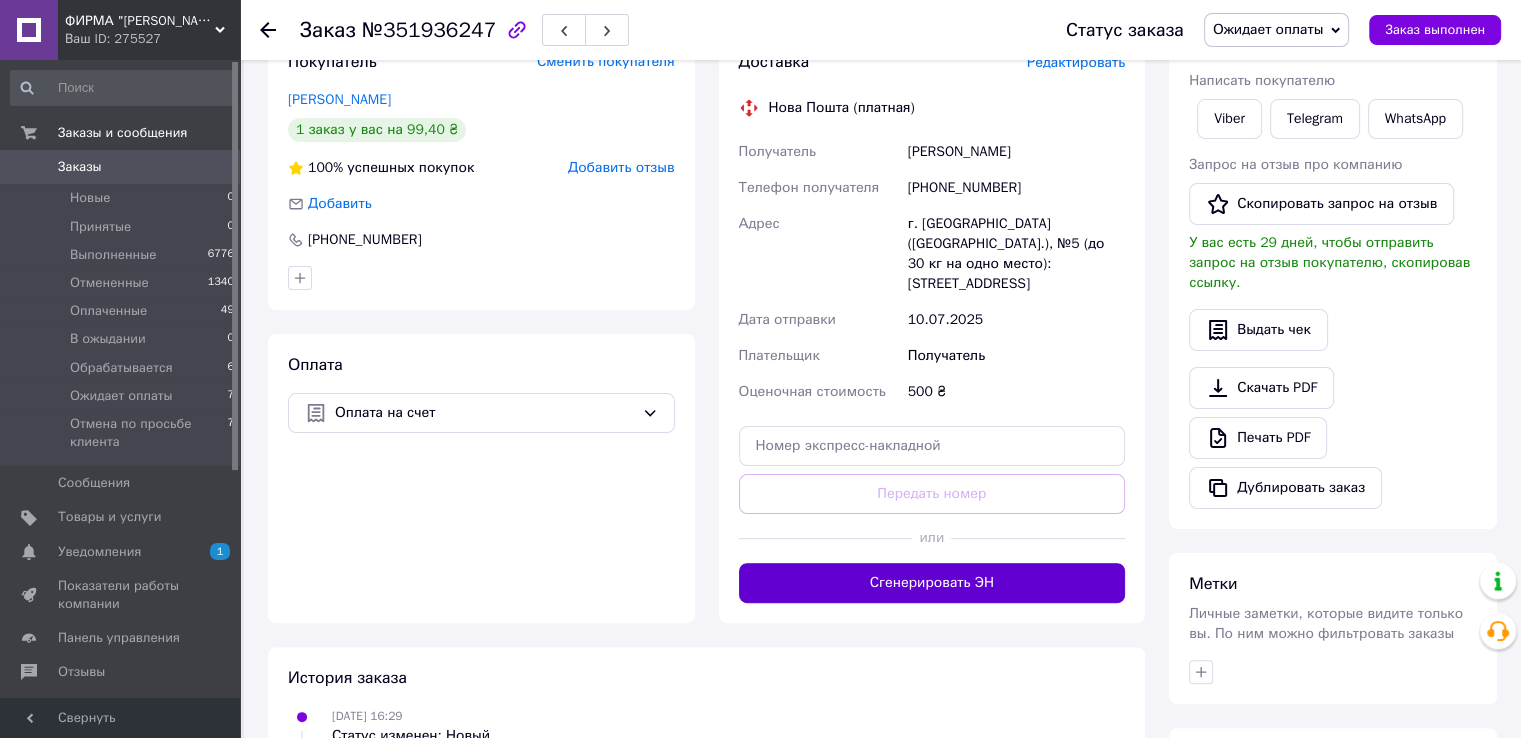 scroll, scrollTop: 400, scrollLeft: 0, axis: vertical 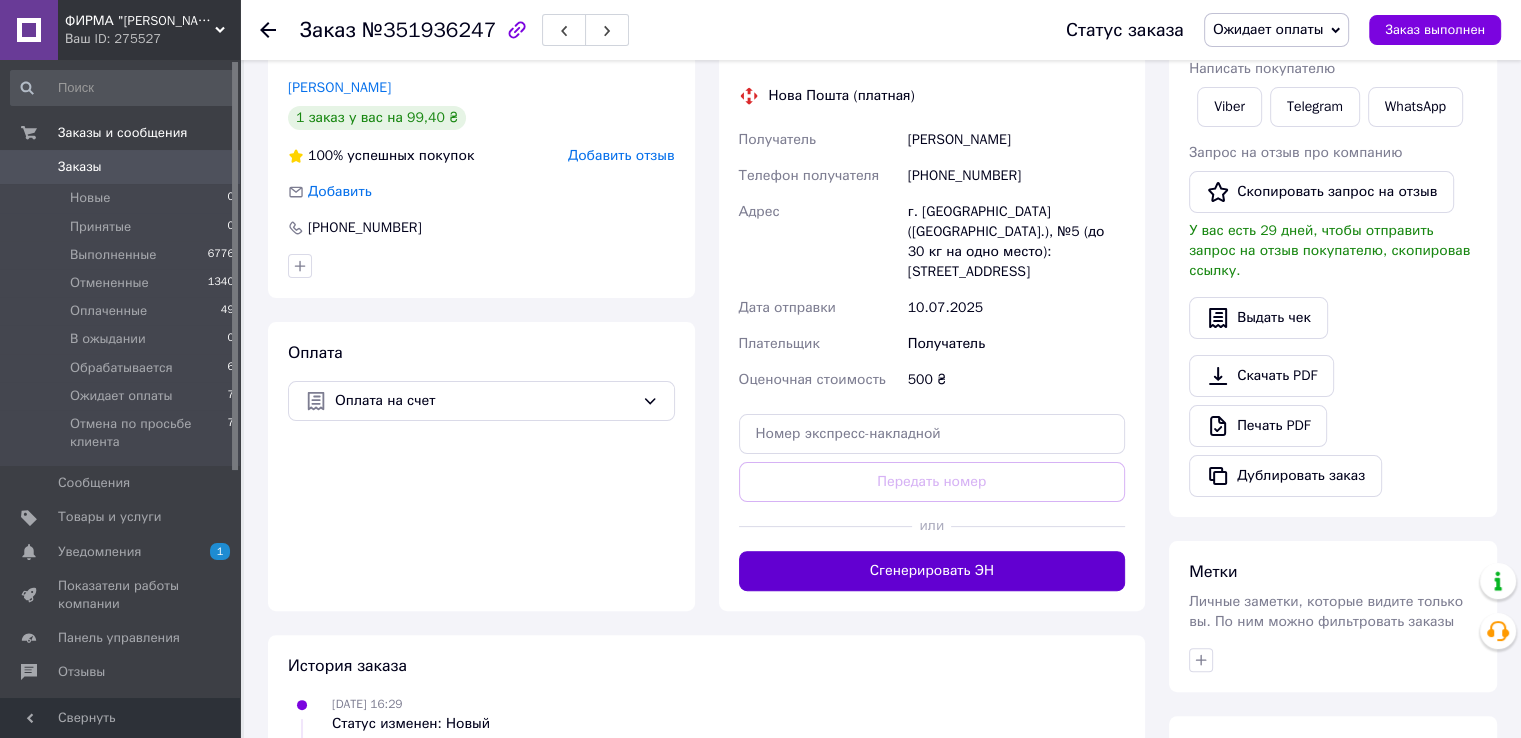 click on "Сгенерировать ЭН" at bounding box center (932, 571) 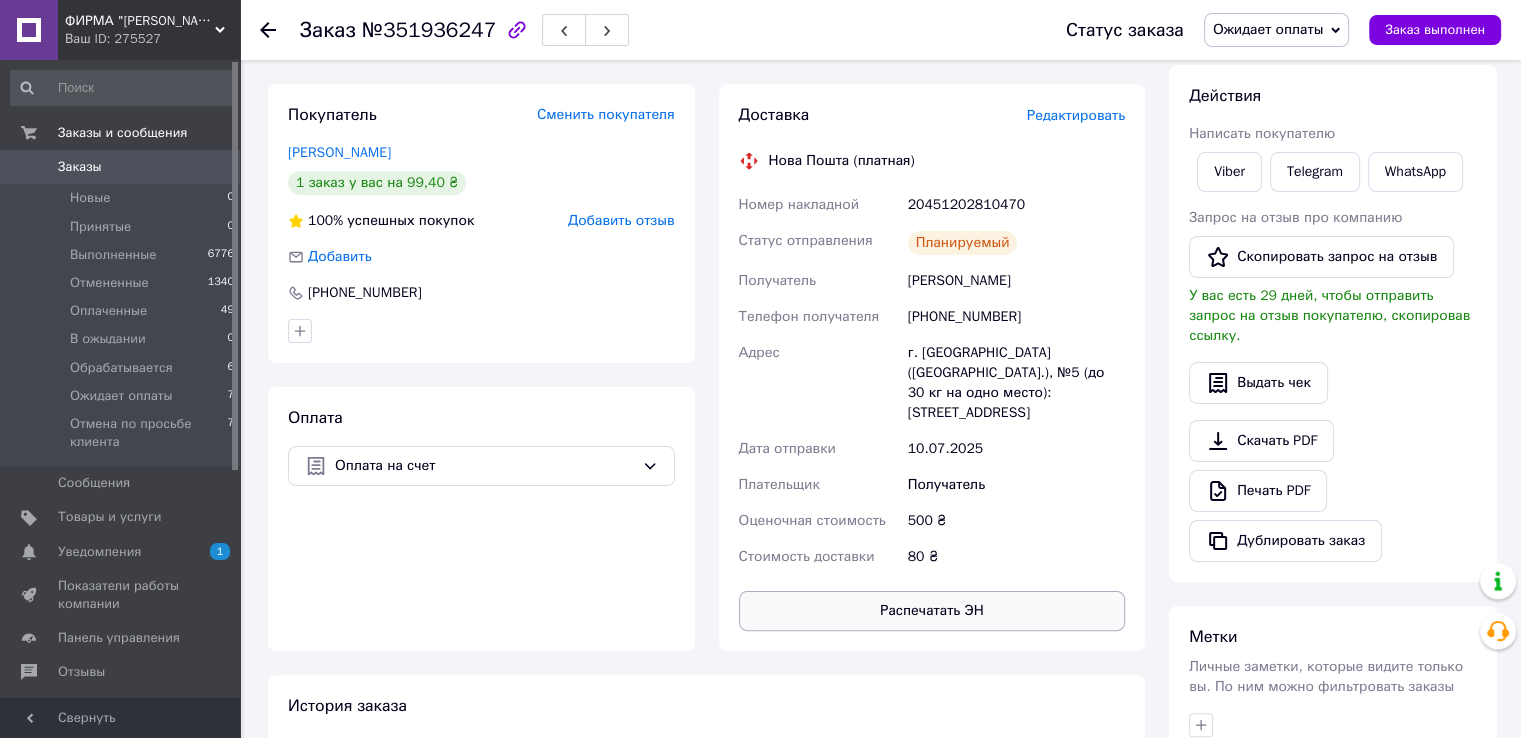 scroll, scrollTop: 0, scrollLeft: 0, axis: both 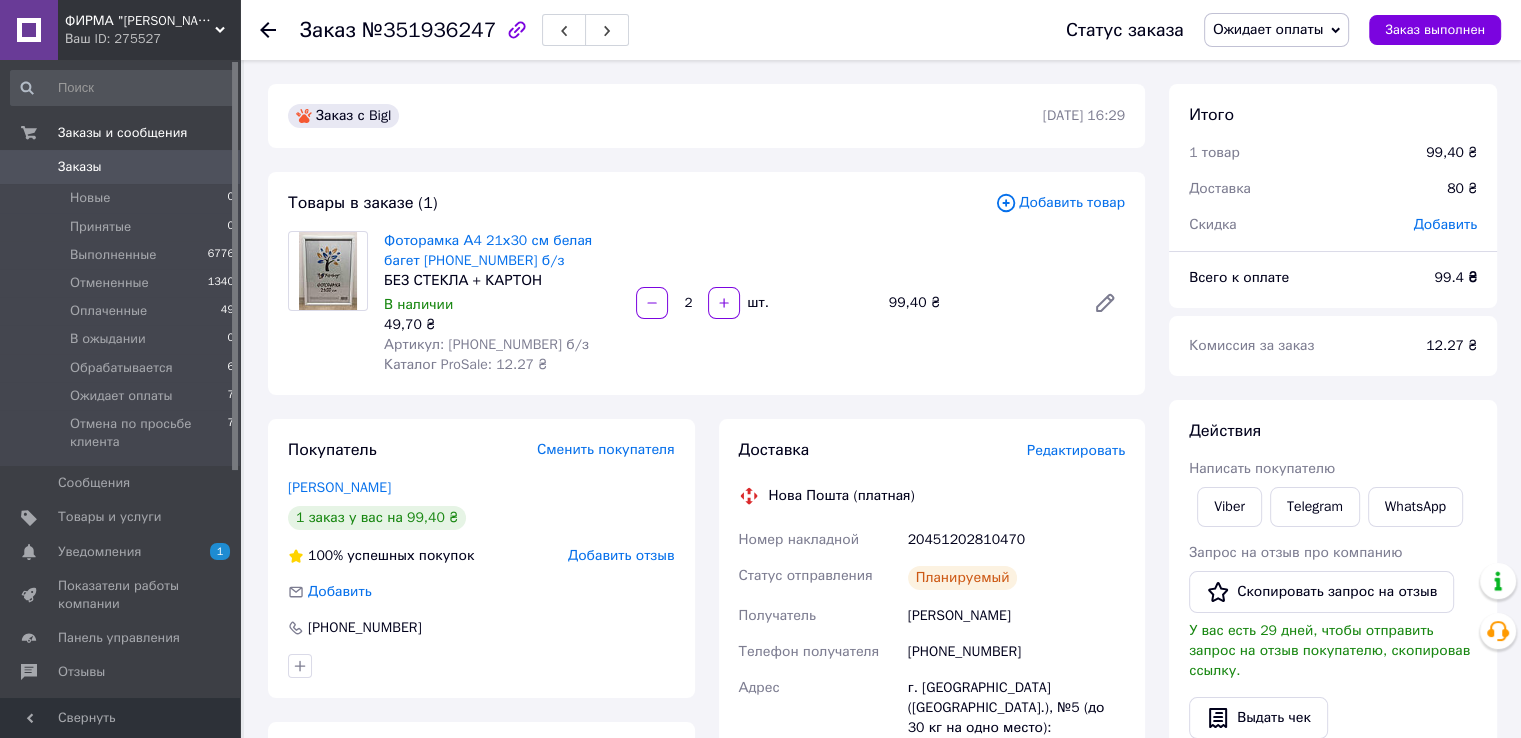 click on "Ожидает оплаты" at bounding box center [1277, 30] 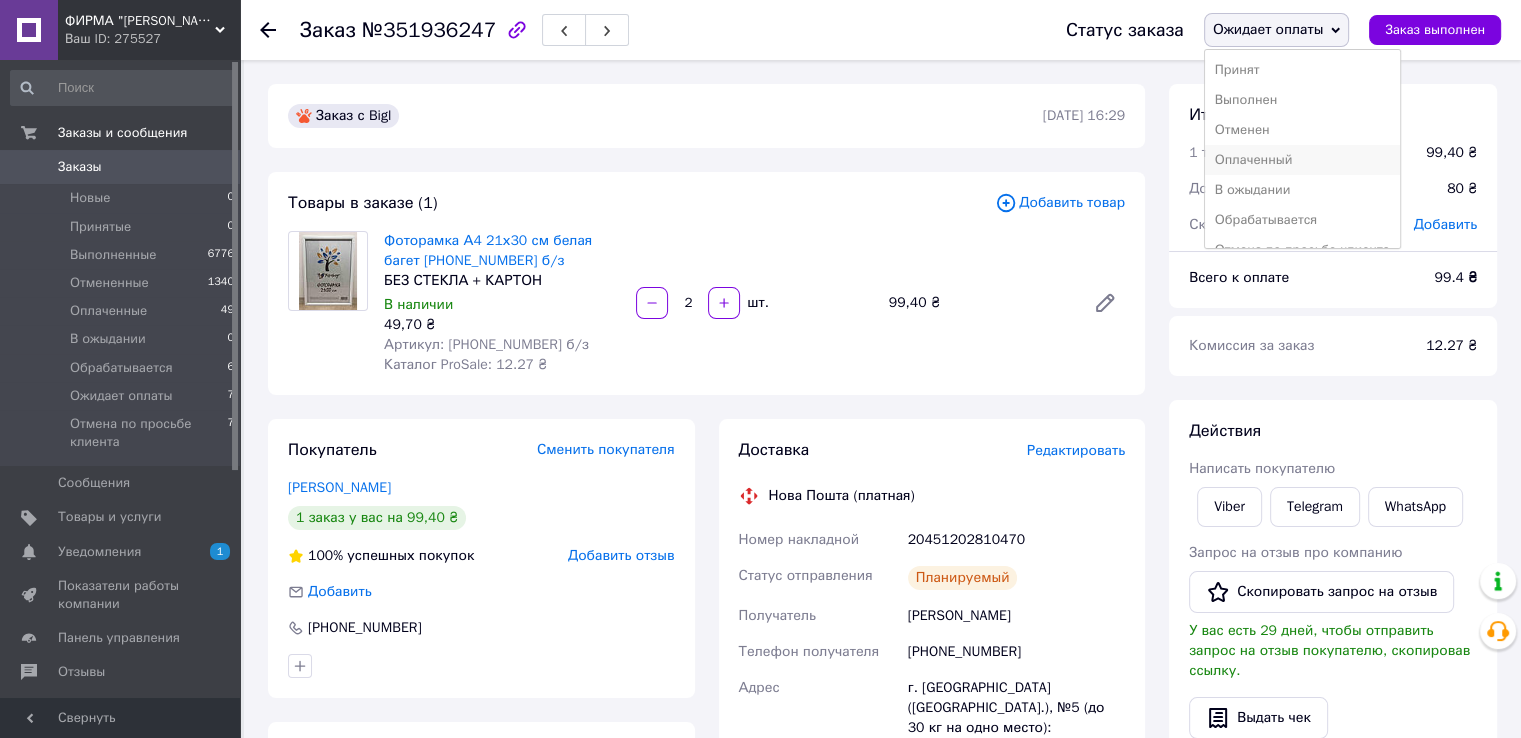 click on "Оплаченный" at bounding box center (1302, 160) 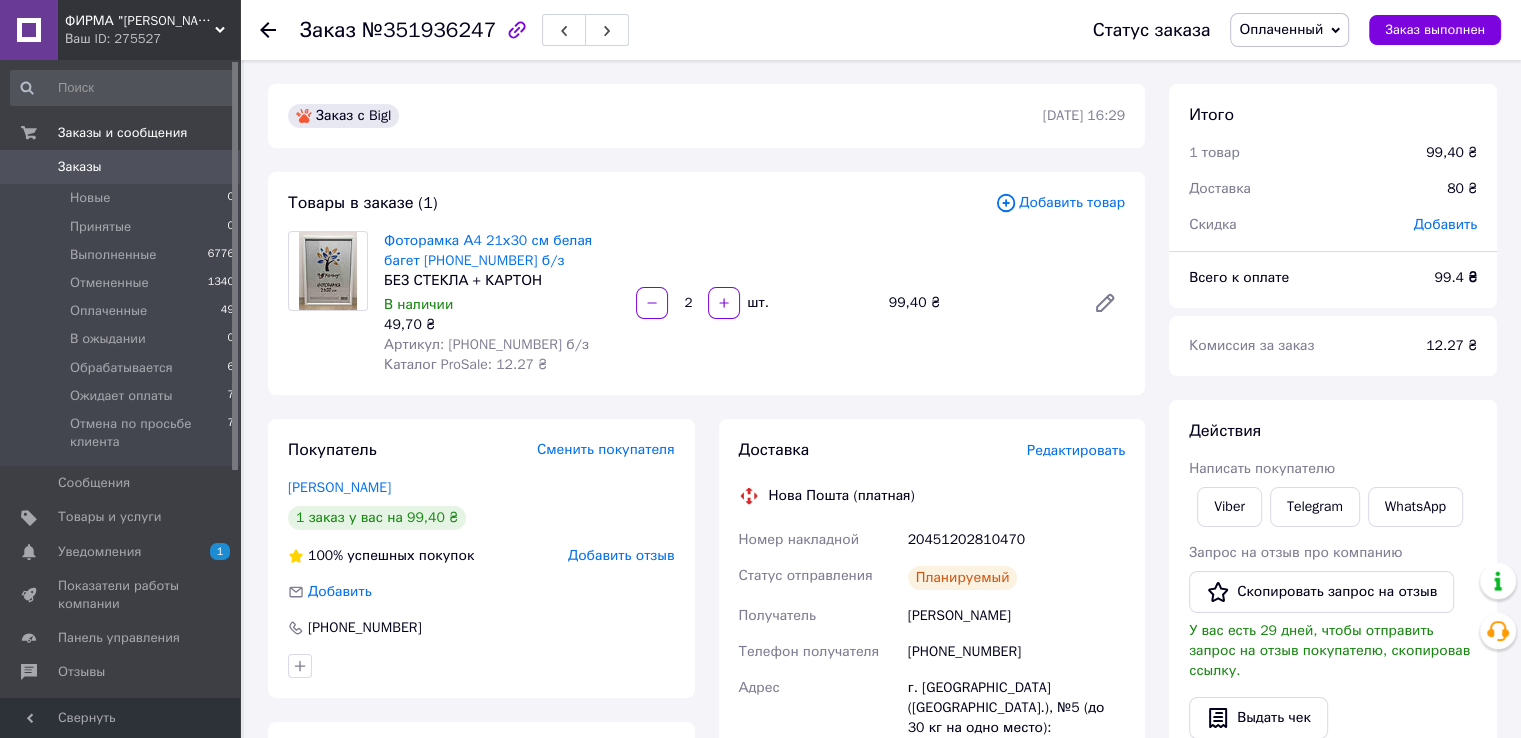 drag, startPoint x: 860, startPoint y: 710, endPoint x: 914, endPoint y: 636, distance: 91.60786 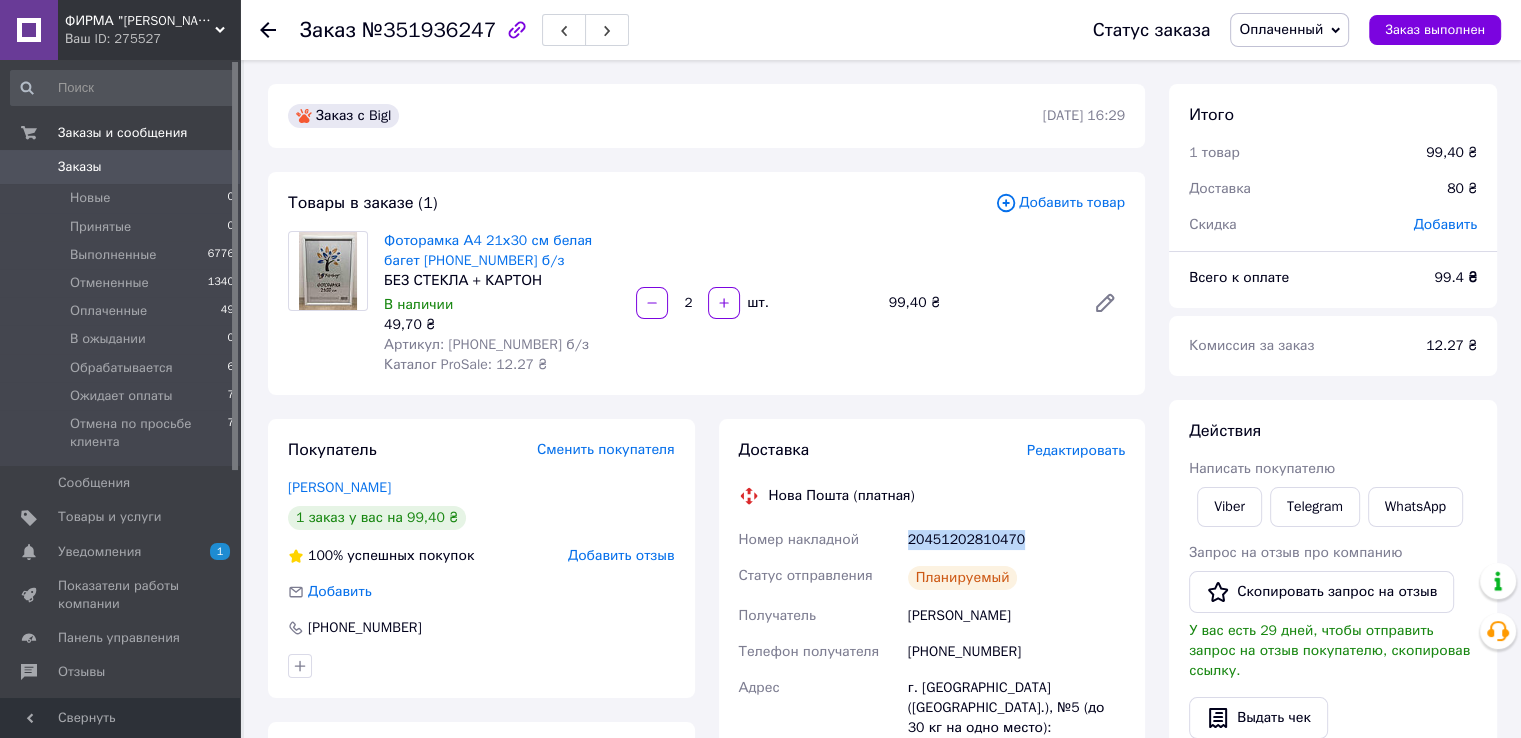 drag, startPoint x: 906, startPoint y: 540, endPoint x: 1048, endPoint y: 540, distance: 142 